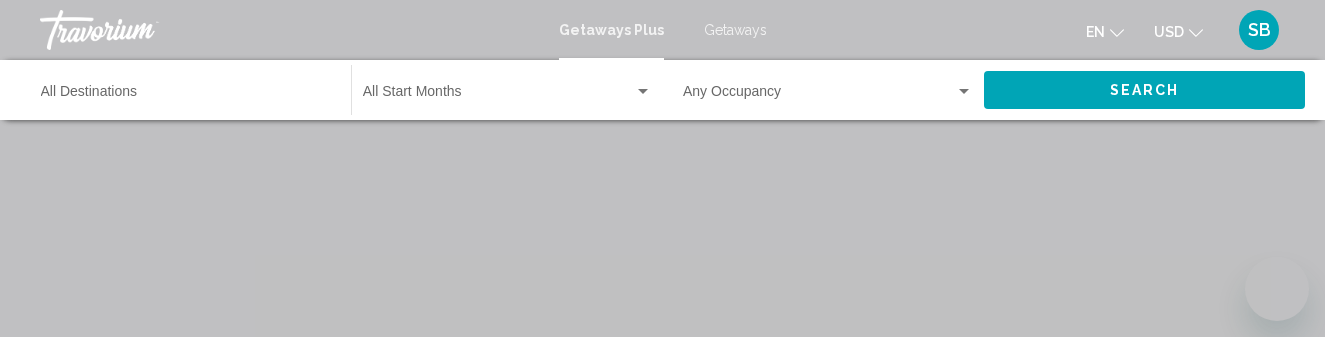 scroll, scrollTop: 0, scrollLeft: 0, axis: both 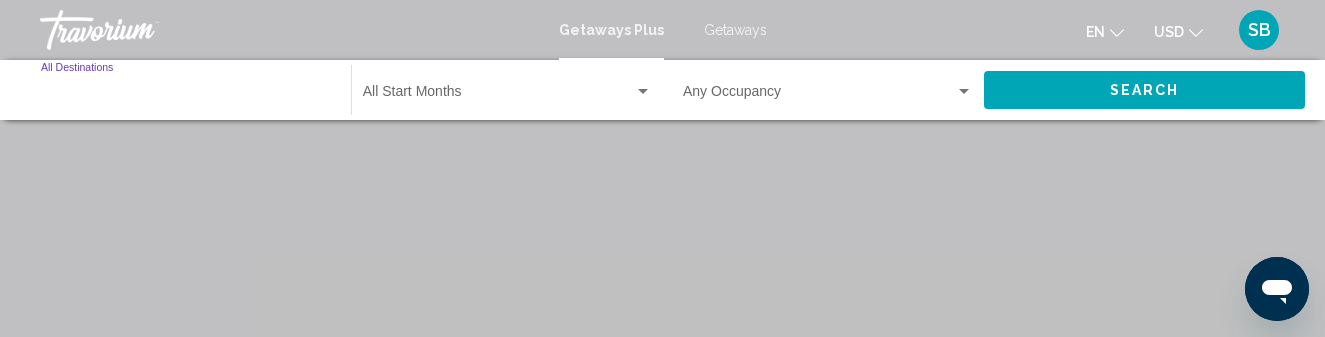 click on "Destination All Destinations" at bounding box center (186, 96) 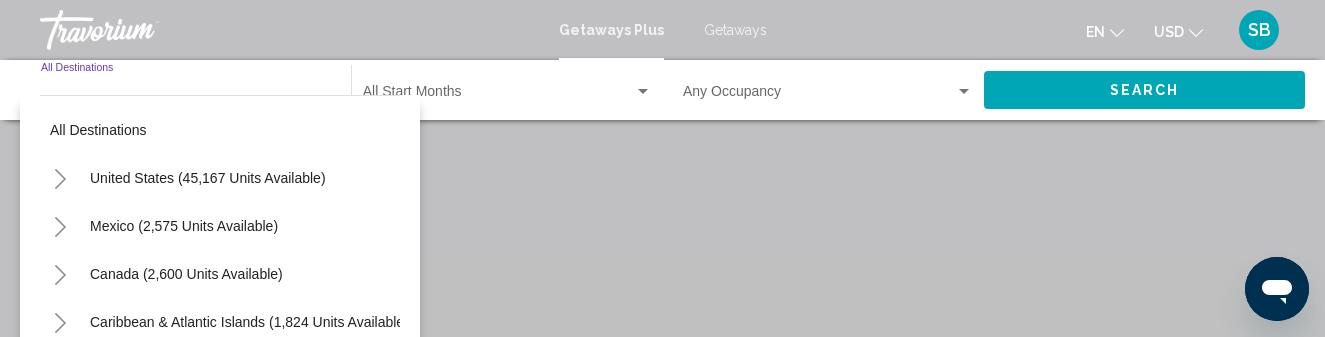 click 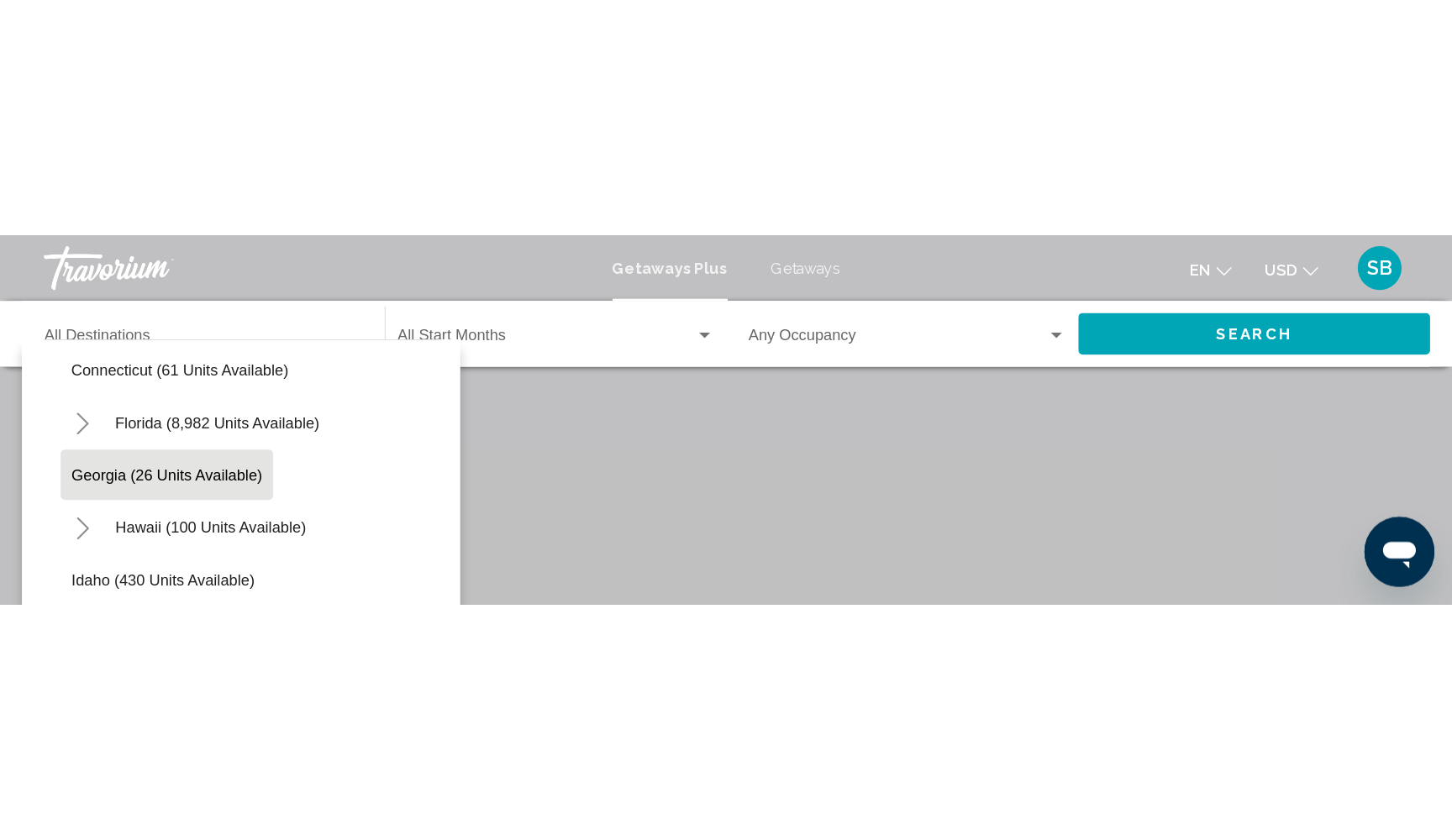 scroll, scrollTop: 244, scrollLeft: 4, axis: both 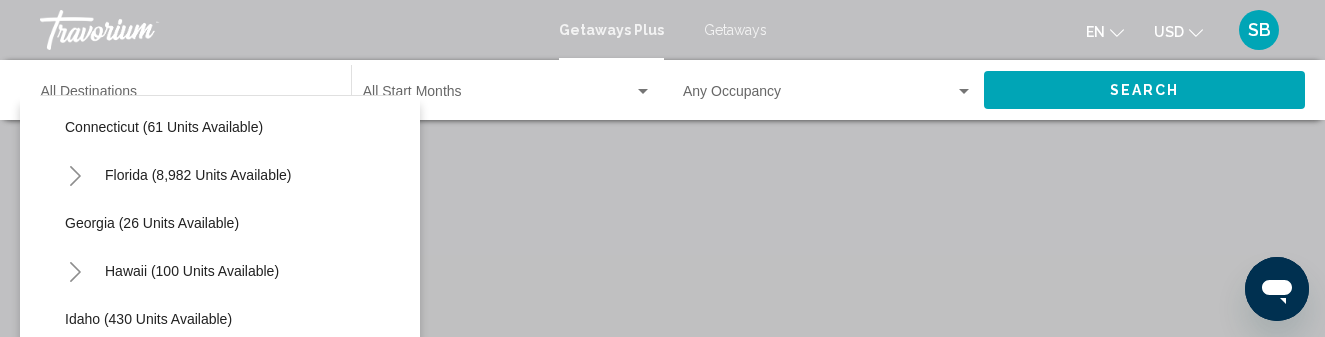 click 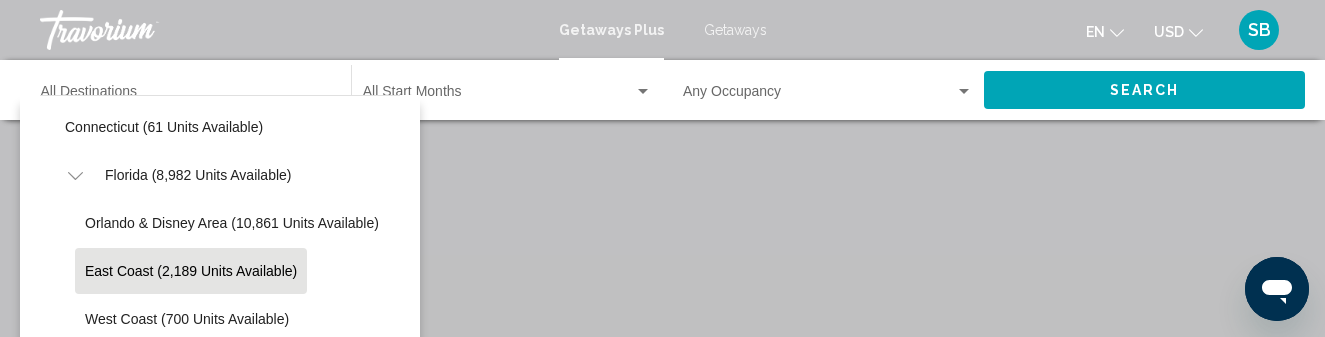 click on "East Coast (2,189 units available)" 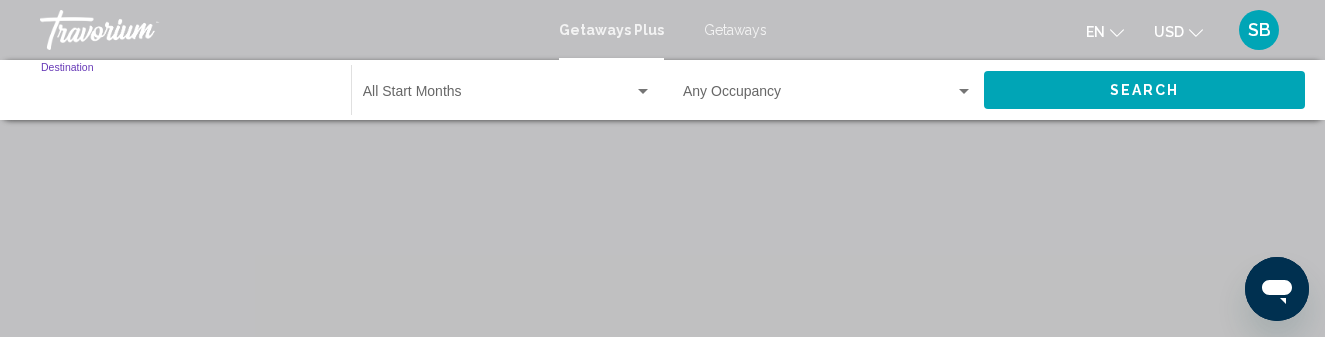 type on "**********" 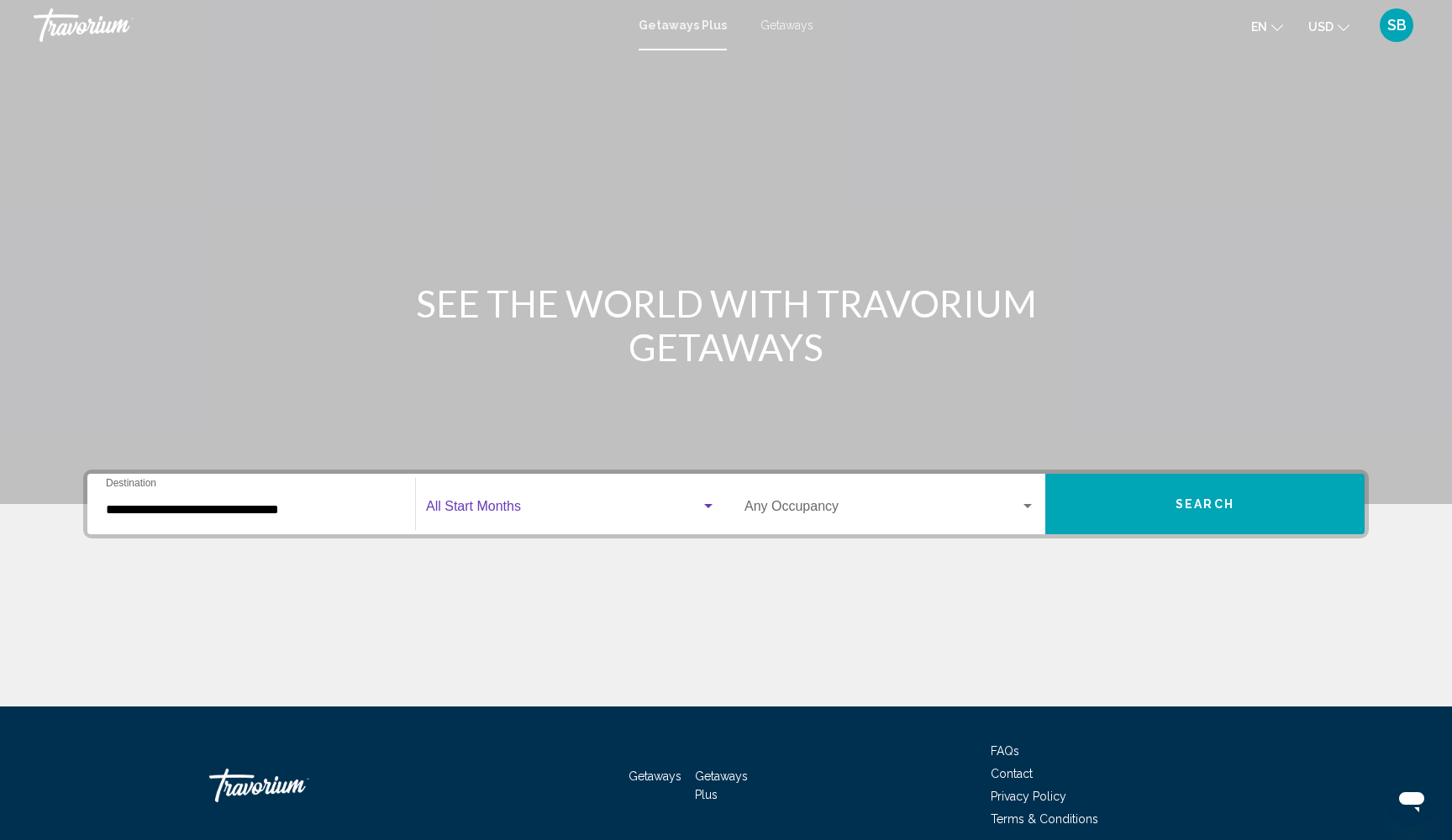 click at bounding box center [563, 510] 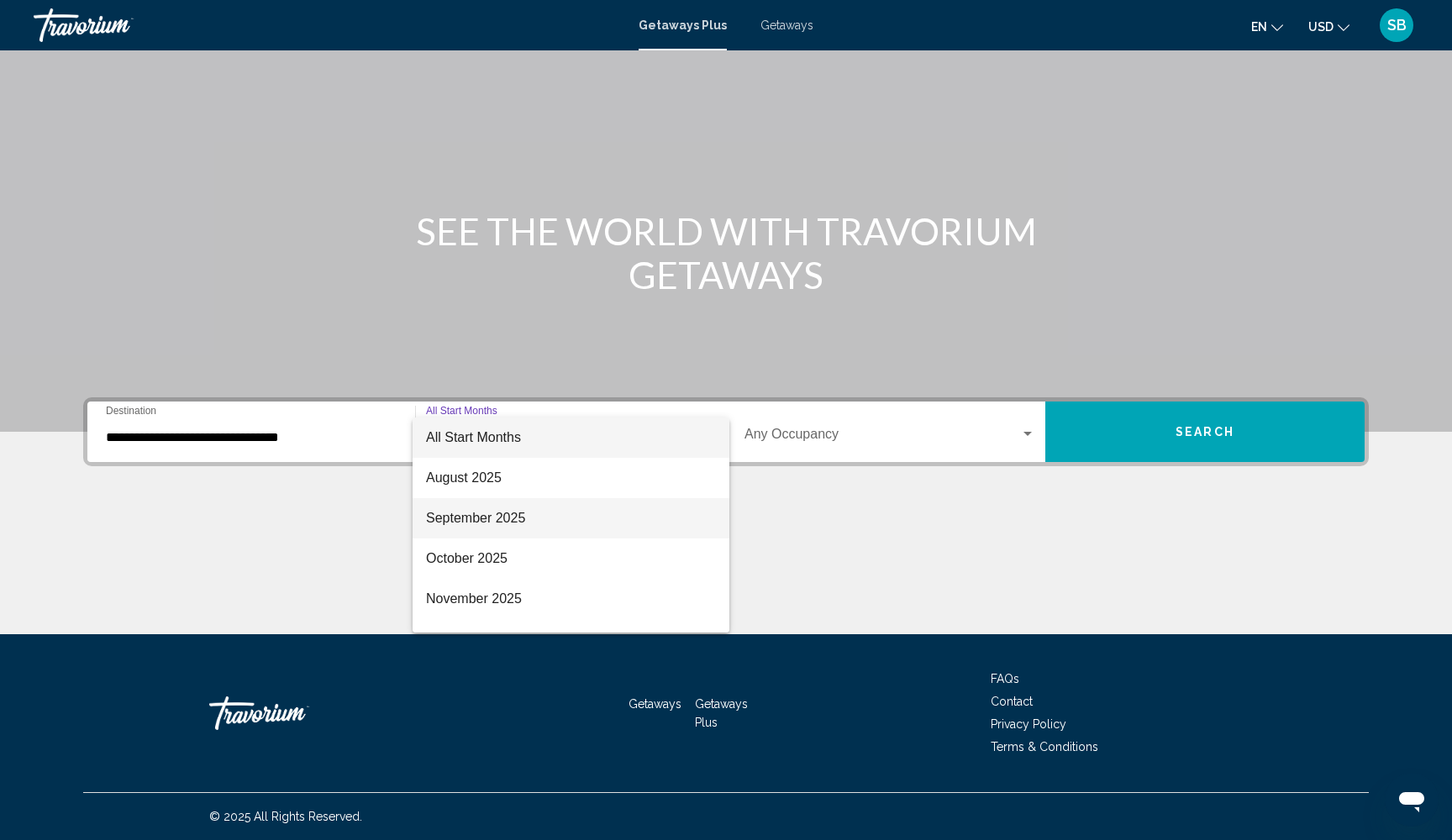click on "September 2025" at bounding box center (571, 518) 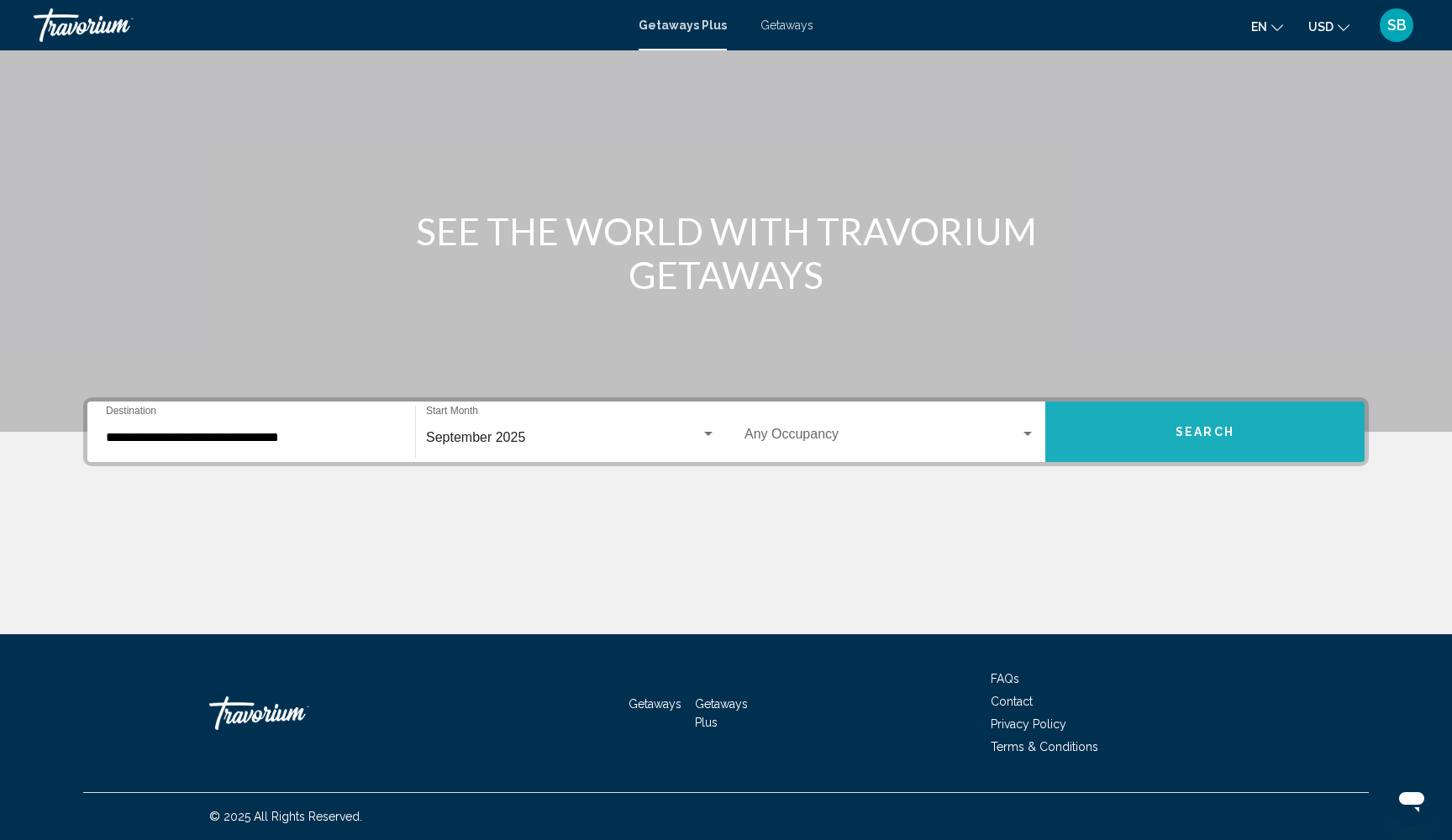 click on "Search" at bounding box center (1205, 432) 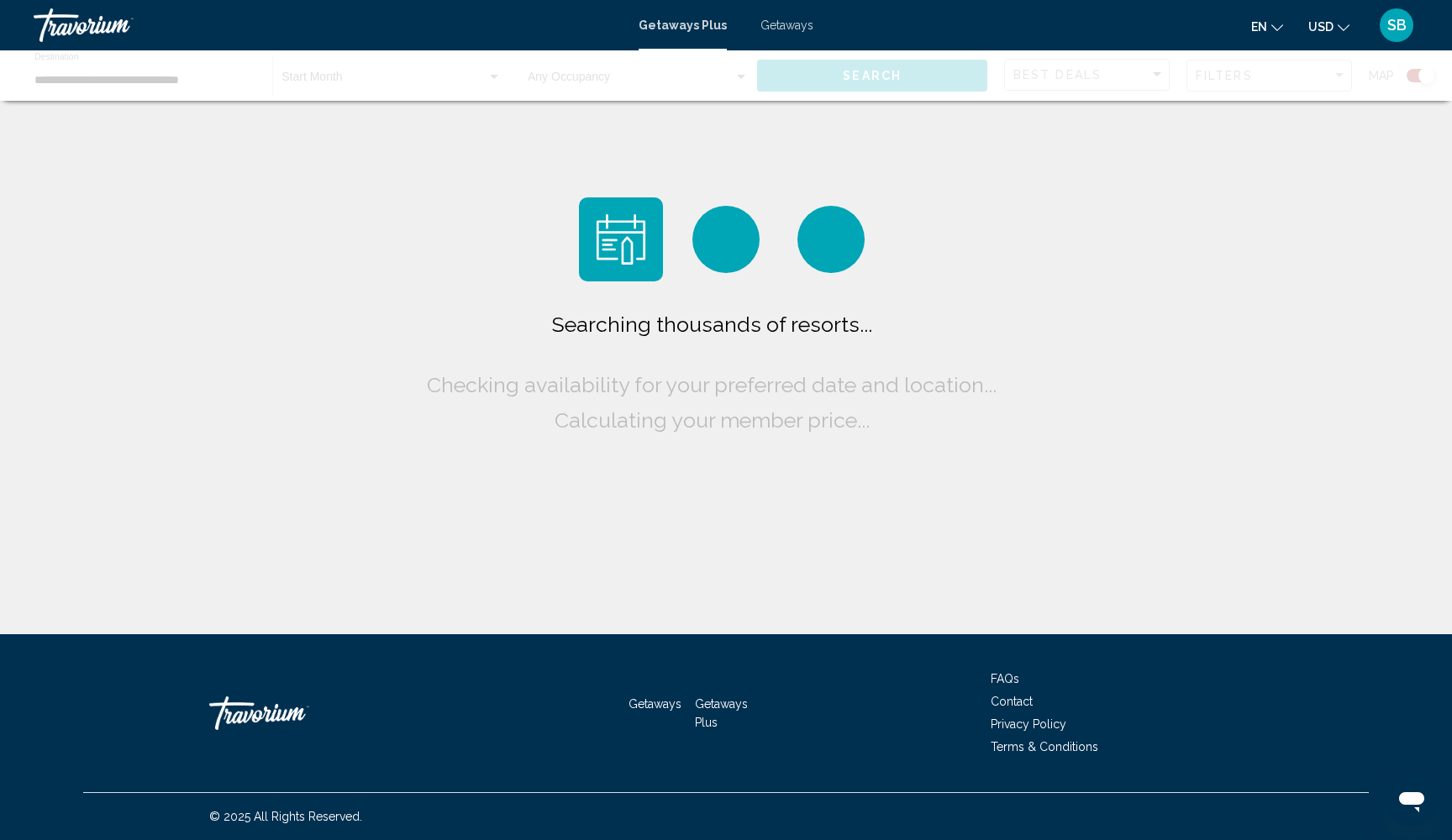 scroll, scrollTop: 0, scrollLeft: 0, axis: both 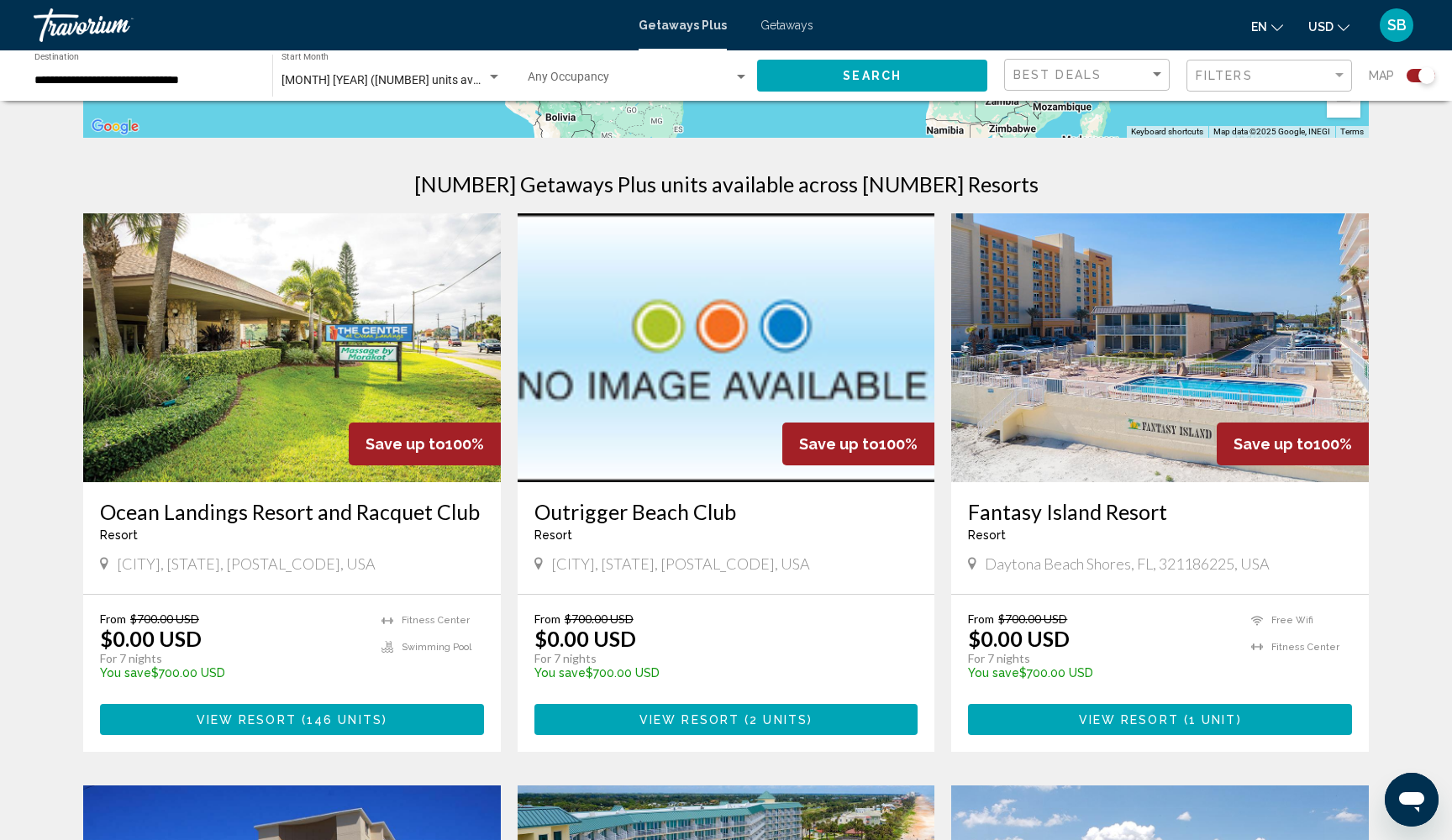 click on "Filters" 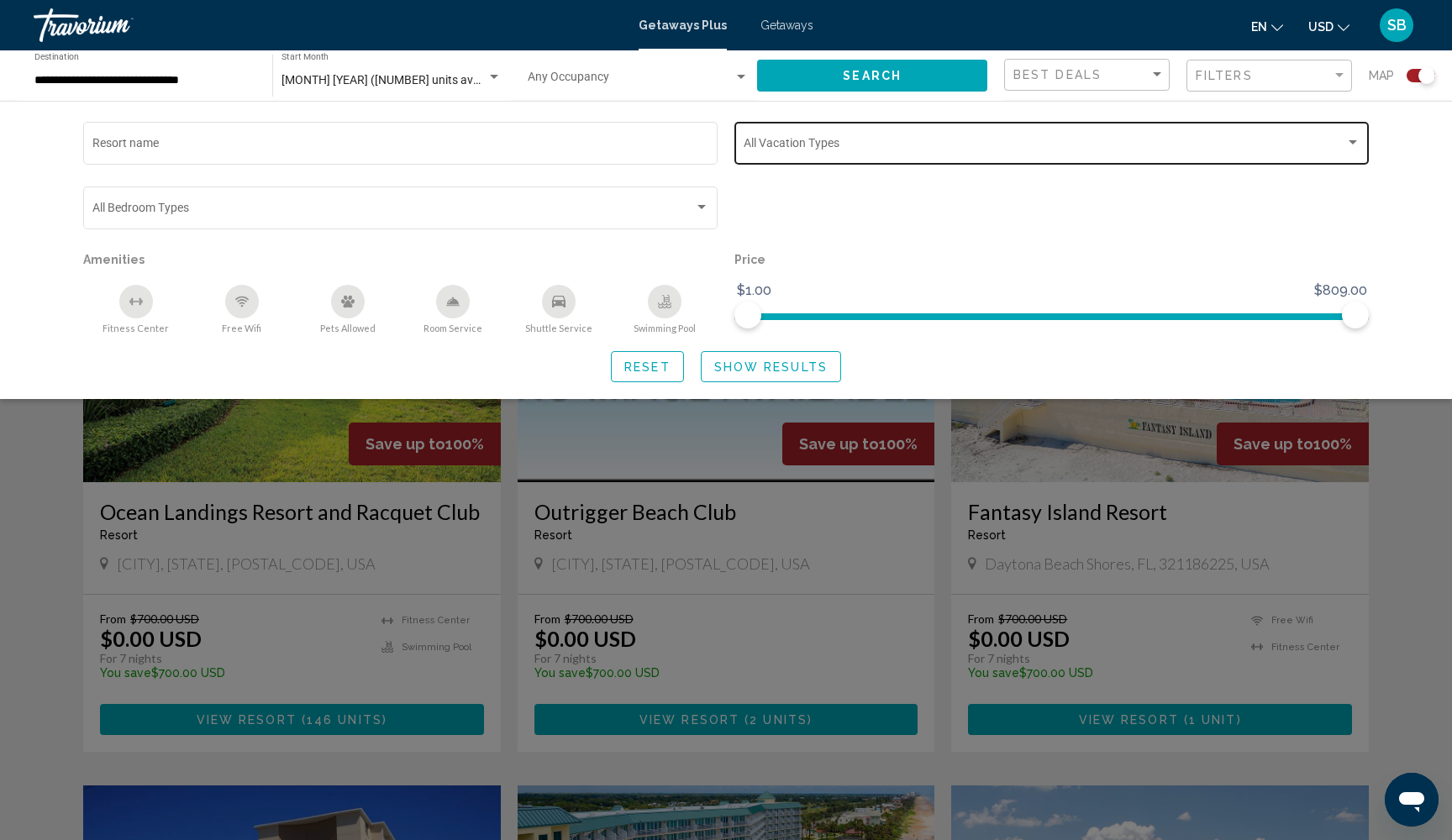 click at bounding box center (1044, 146) 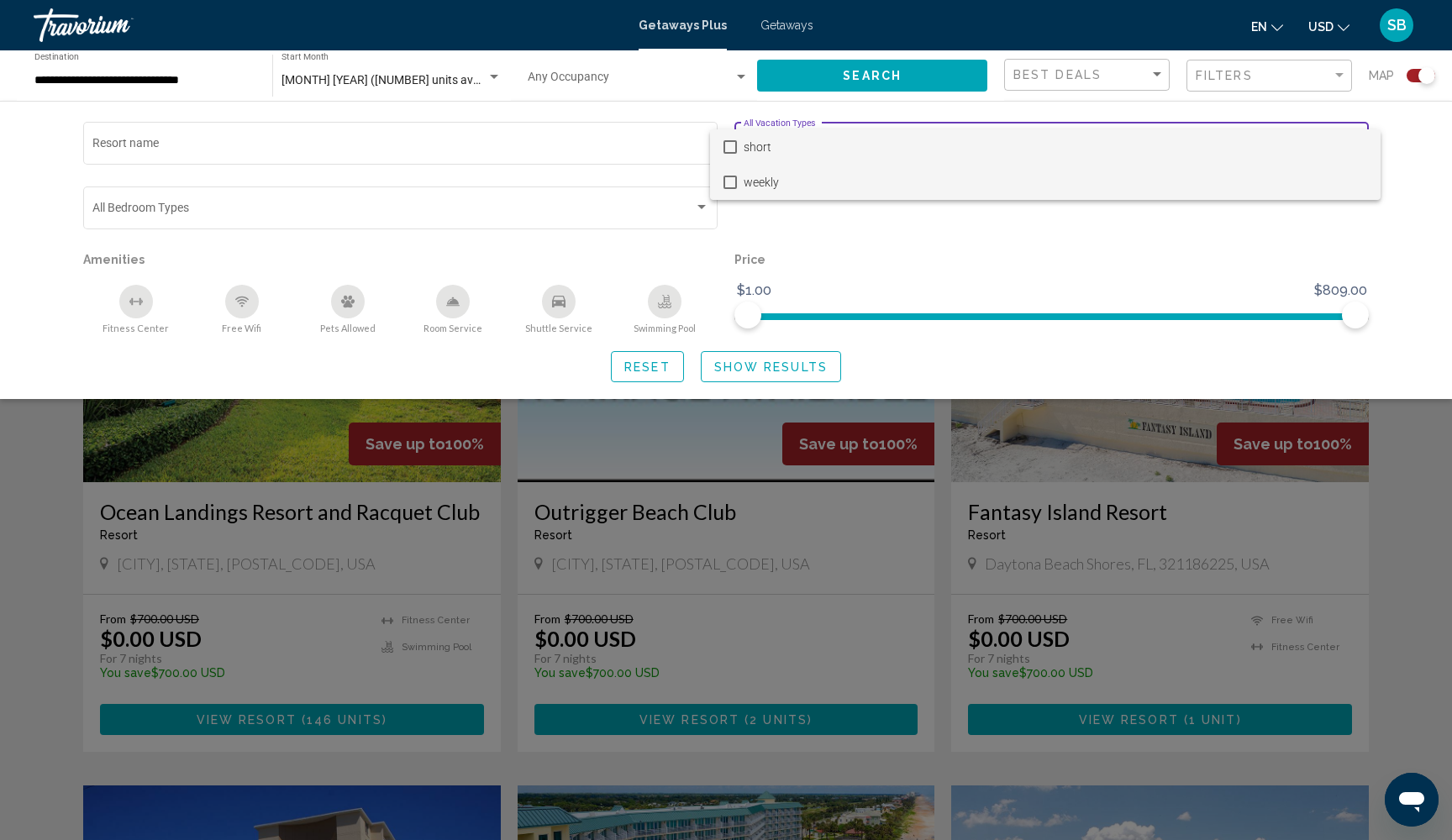 click at bounding box center (730, 182) 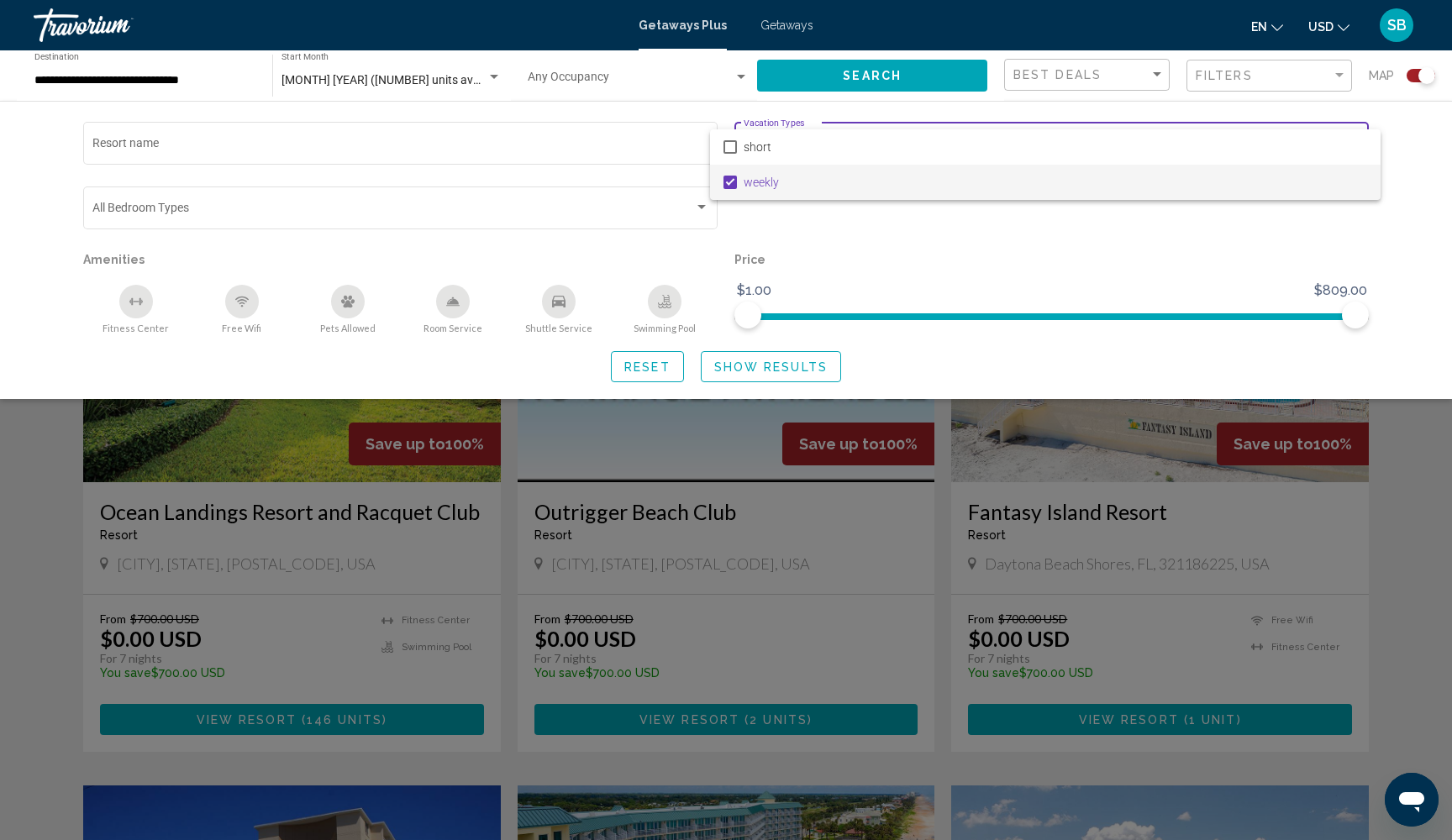 click at bounding box center (726, 420) 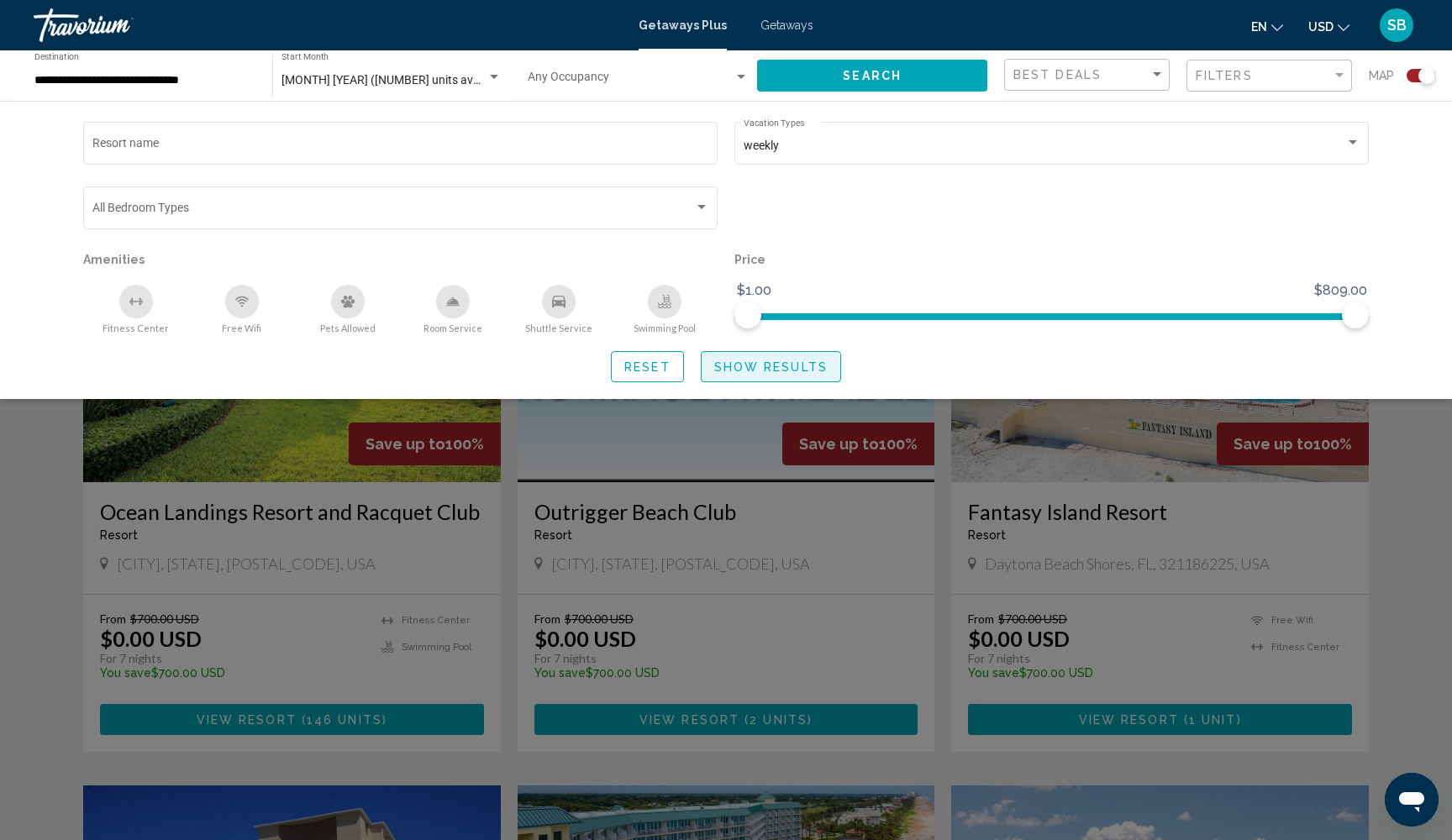click on "Show Results" 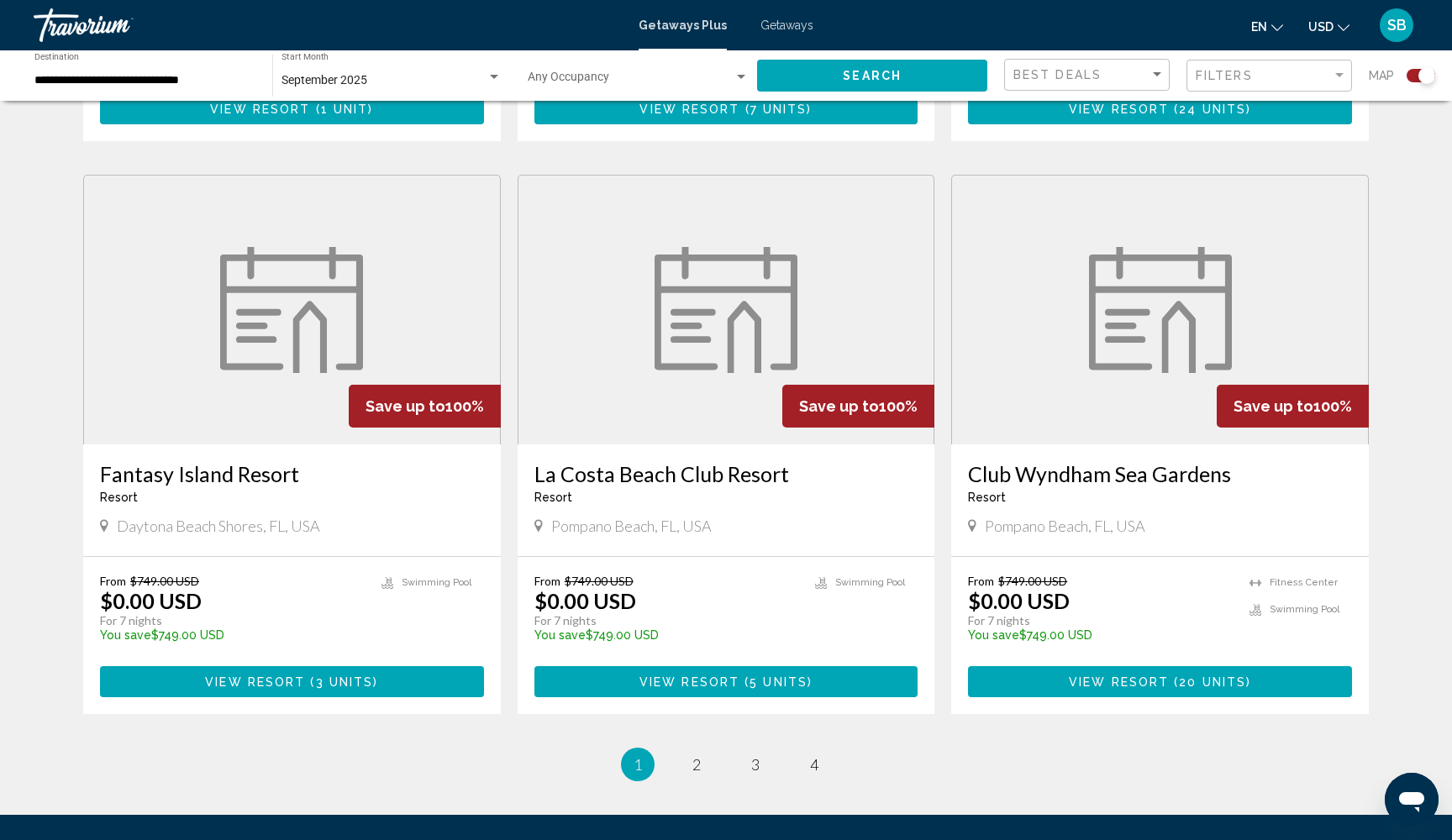 scroll, scrollTop: 2276, scrollLeft: 0, axis: vertical 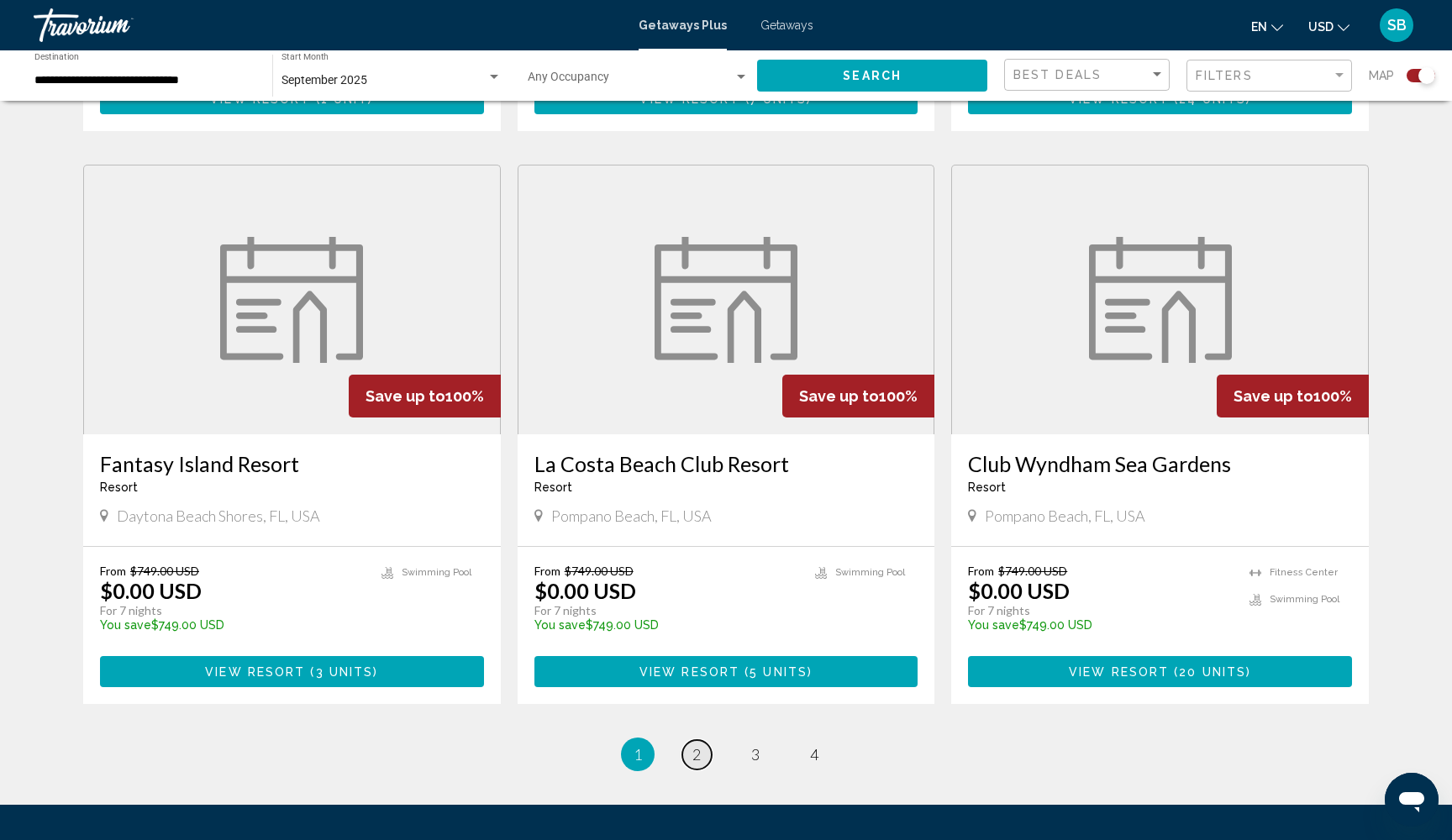 click on "2" at bounding box center (697, 754) 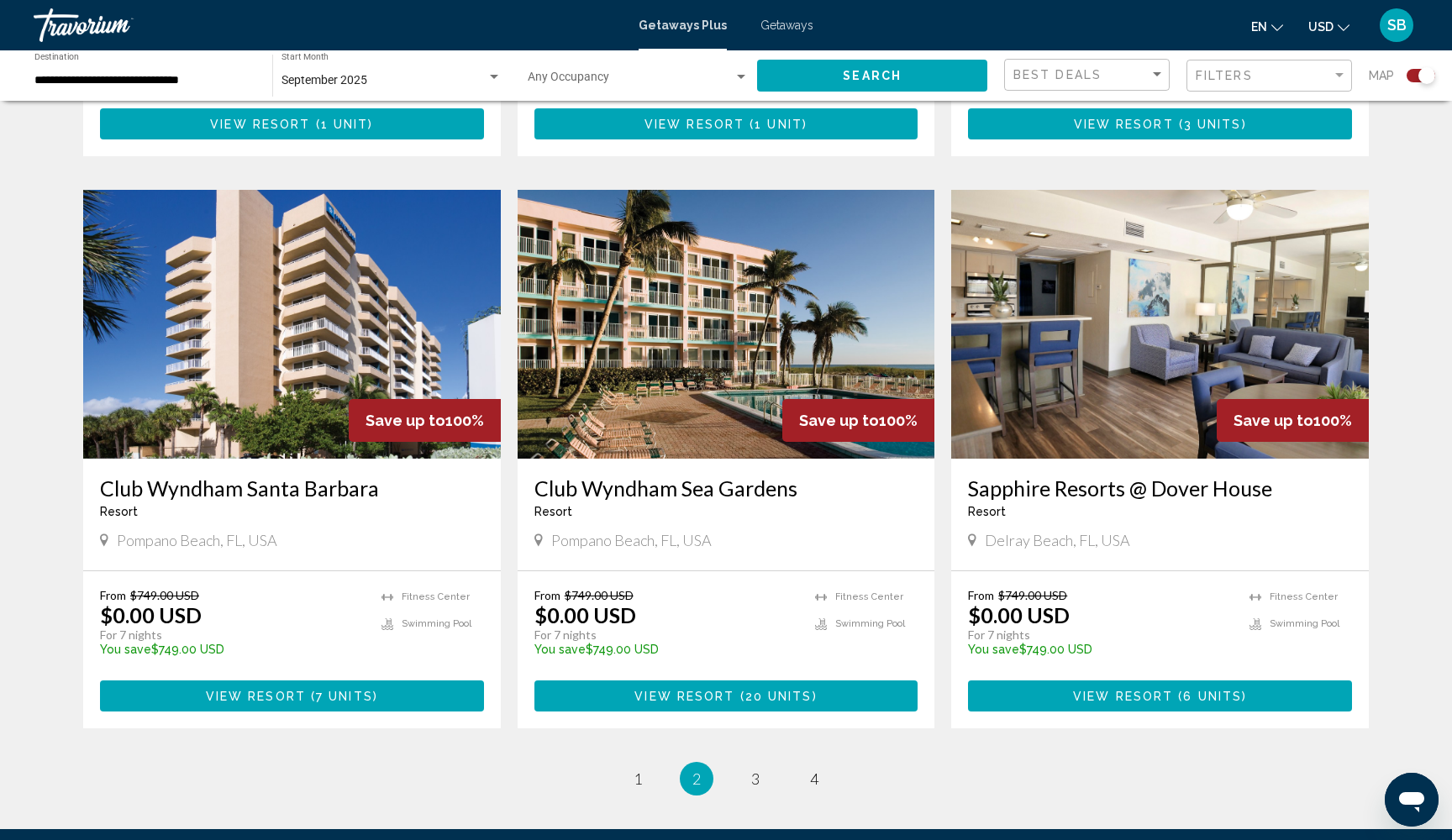 scroll, scrollTop: 2296, scrollLeft: 0, axis: vertical 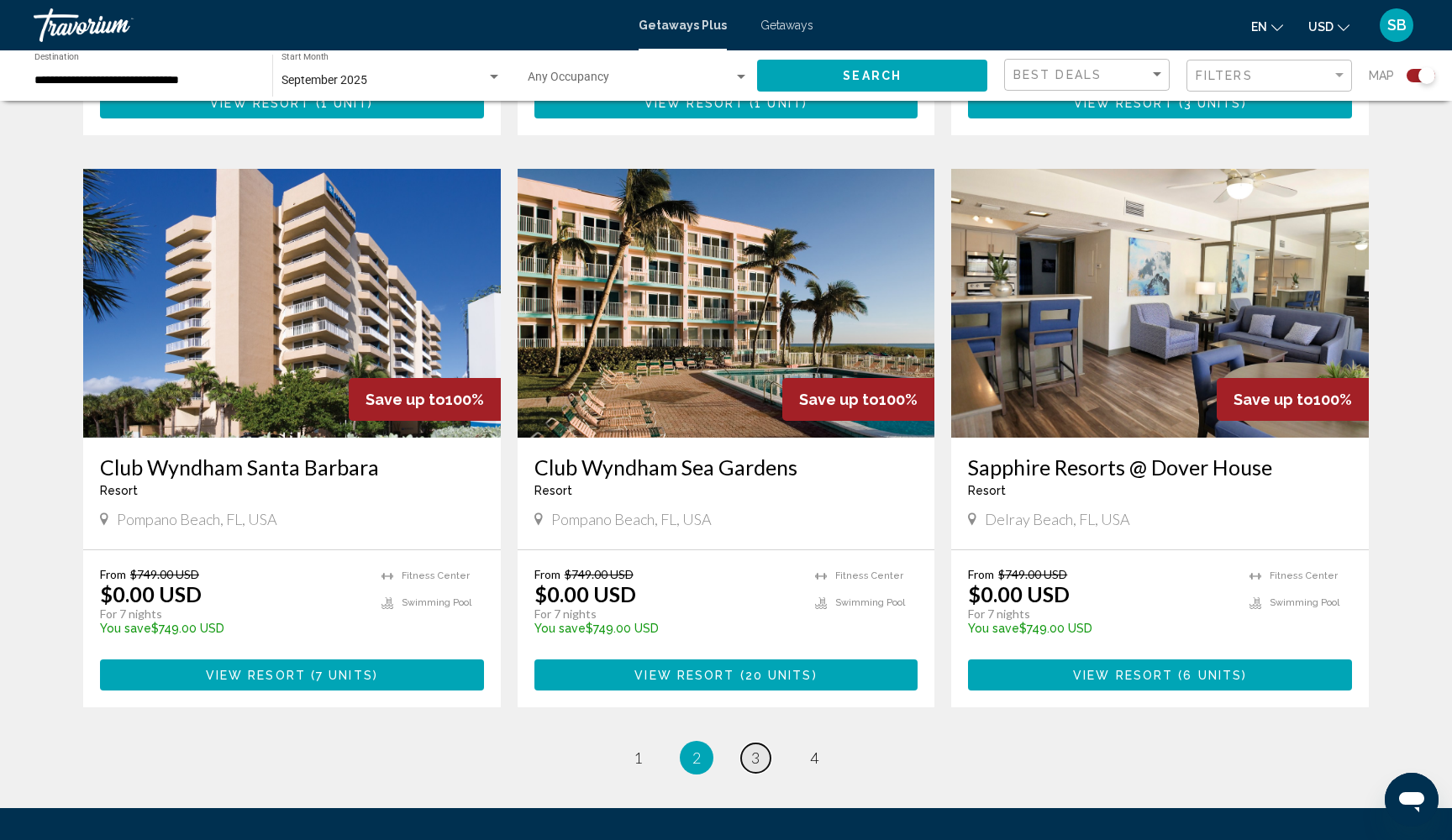 click on "3" at bounding box center (755, 758) 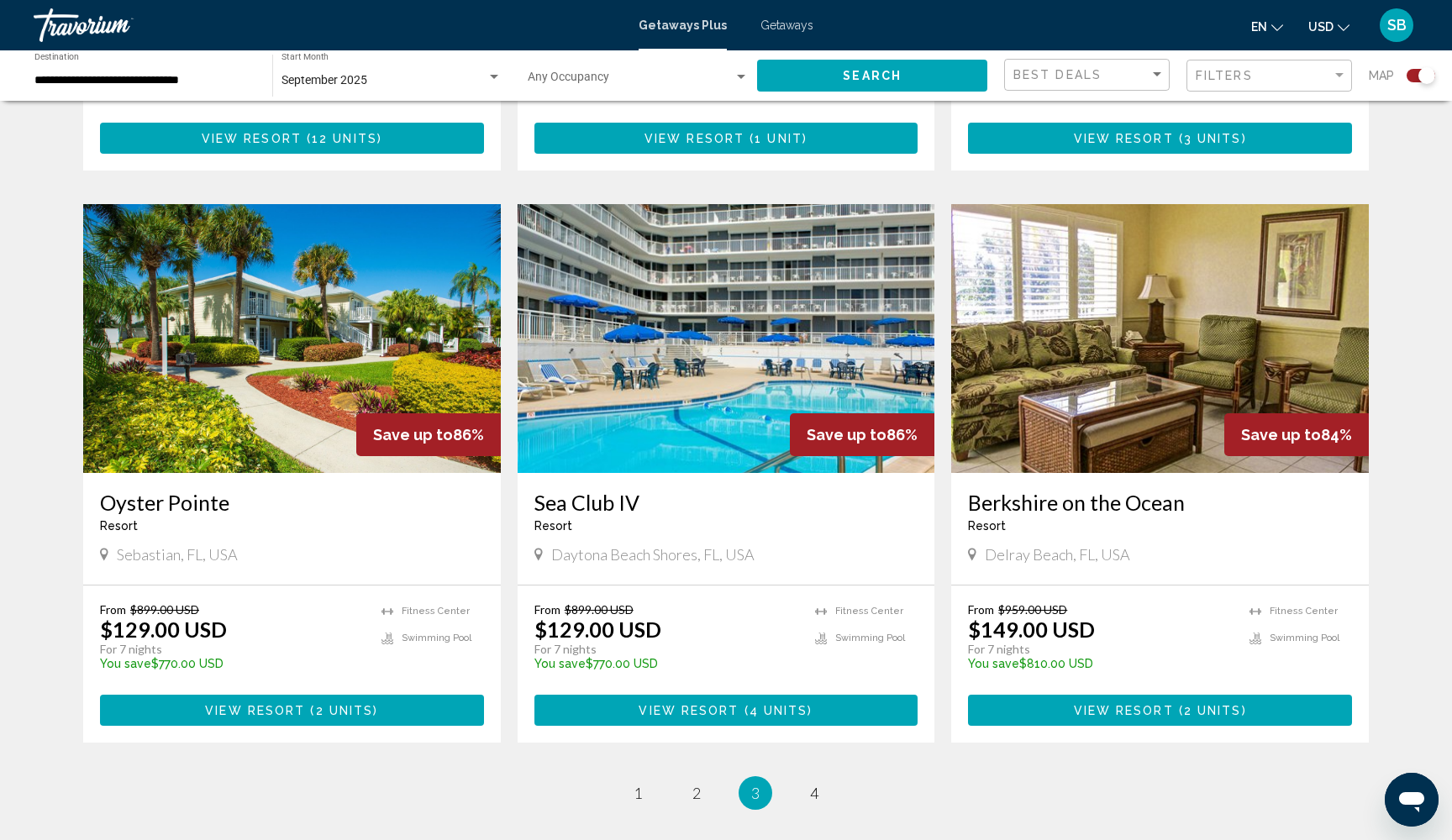 scroll, scrollTop: 2258, scrollLeft: 0, axis: vertical 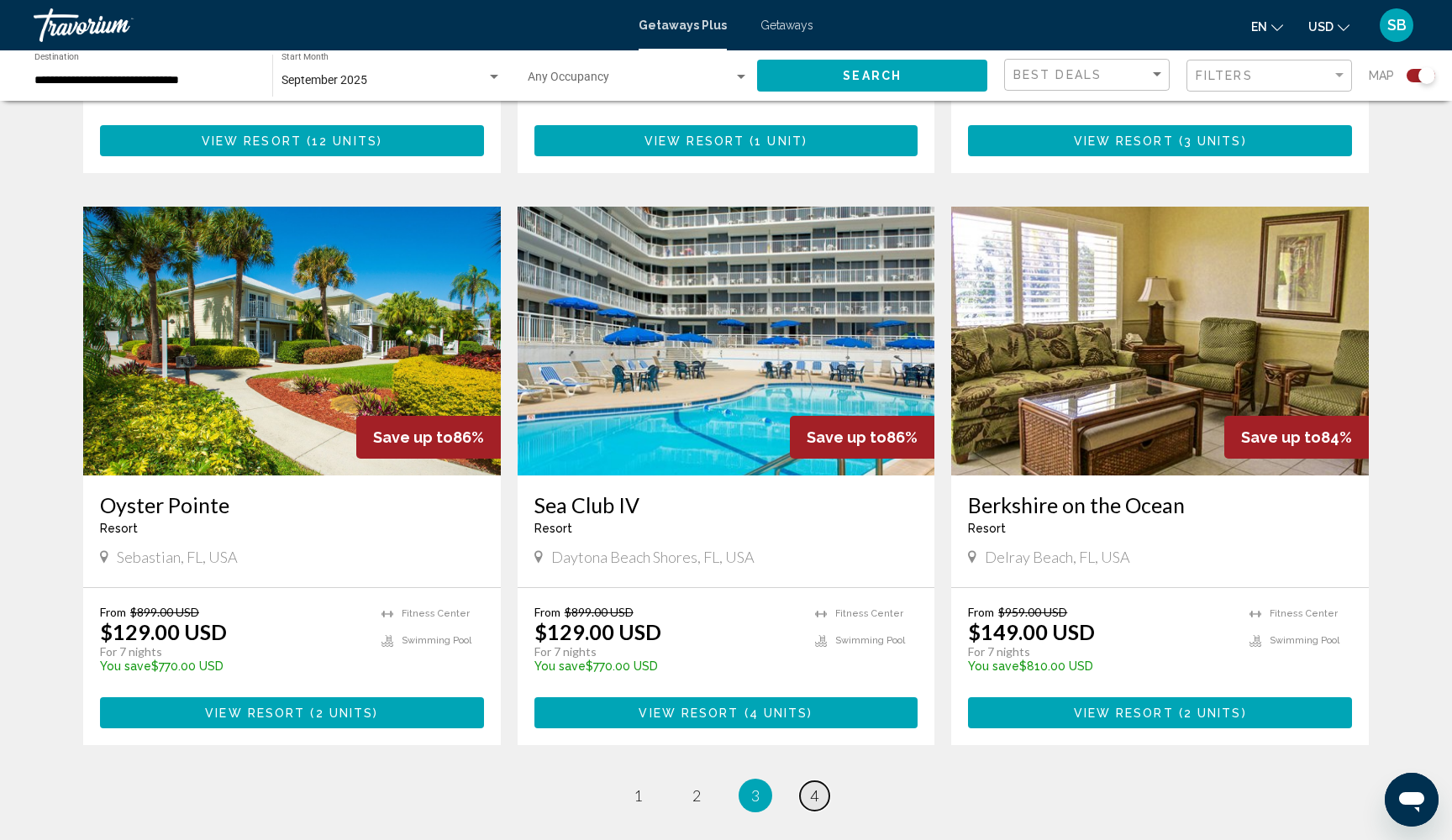 click on "4" at bounding box center (814, 795) 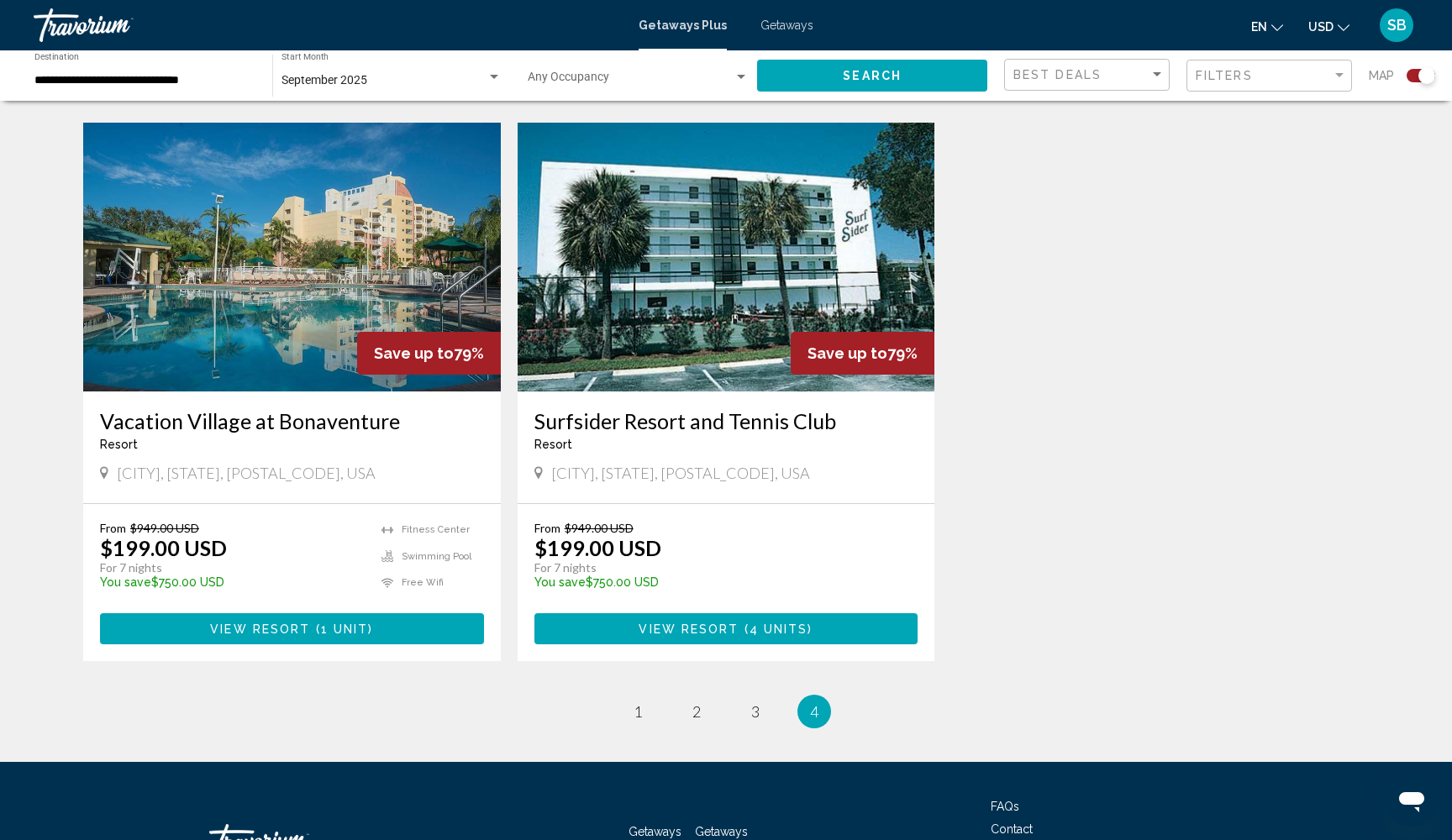 scroll, scrollTop: 1731, scrollLeft: 0, axis: vertical 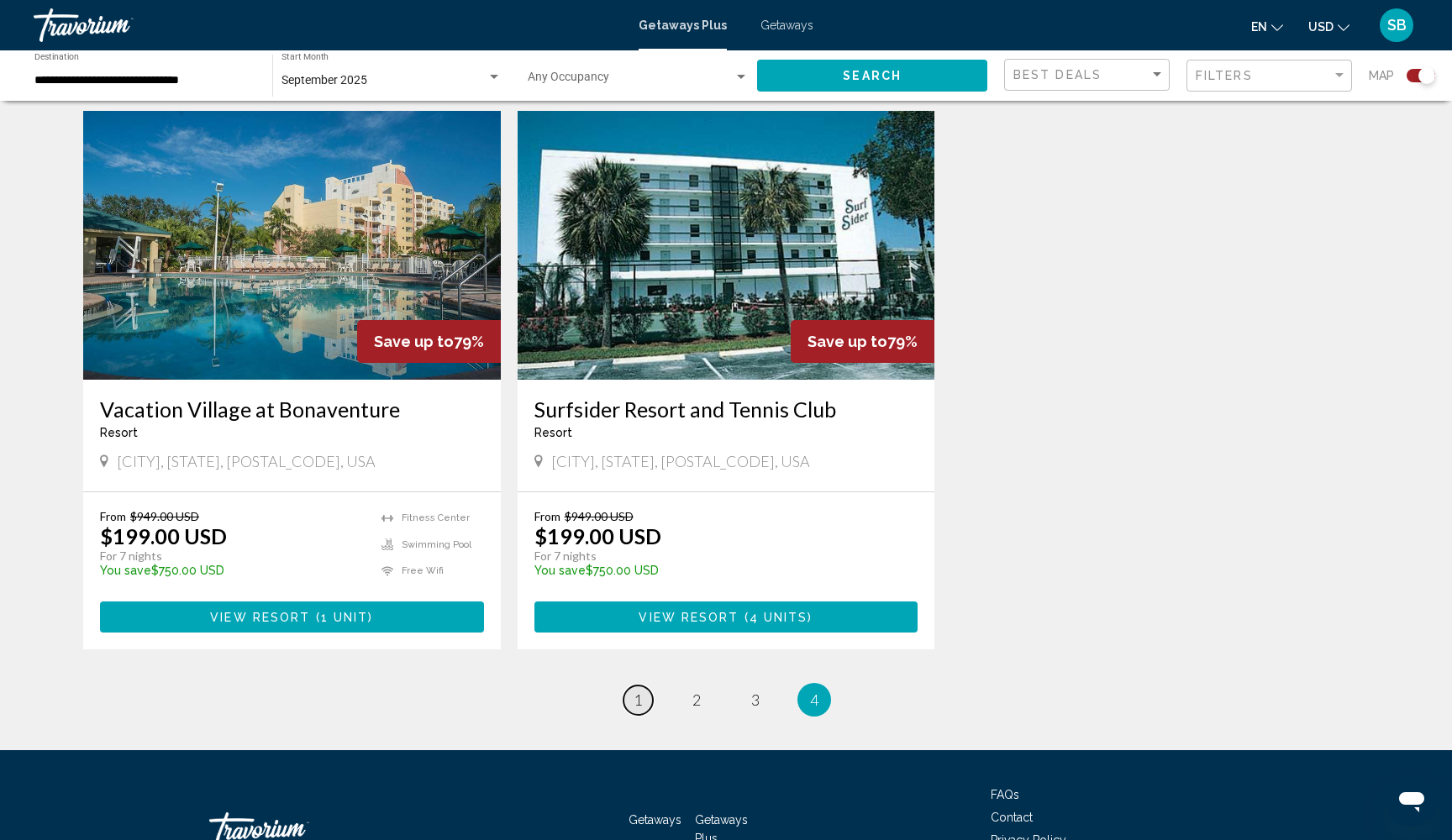 click on "1" at bounding box center [638, 700] 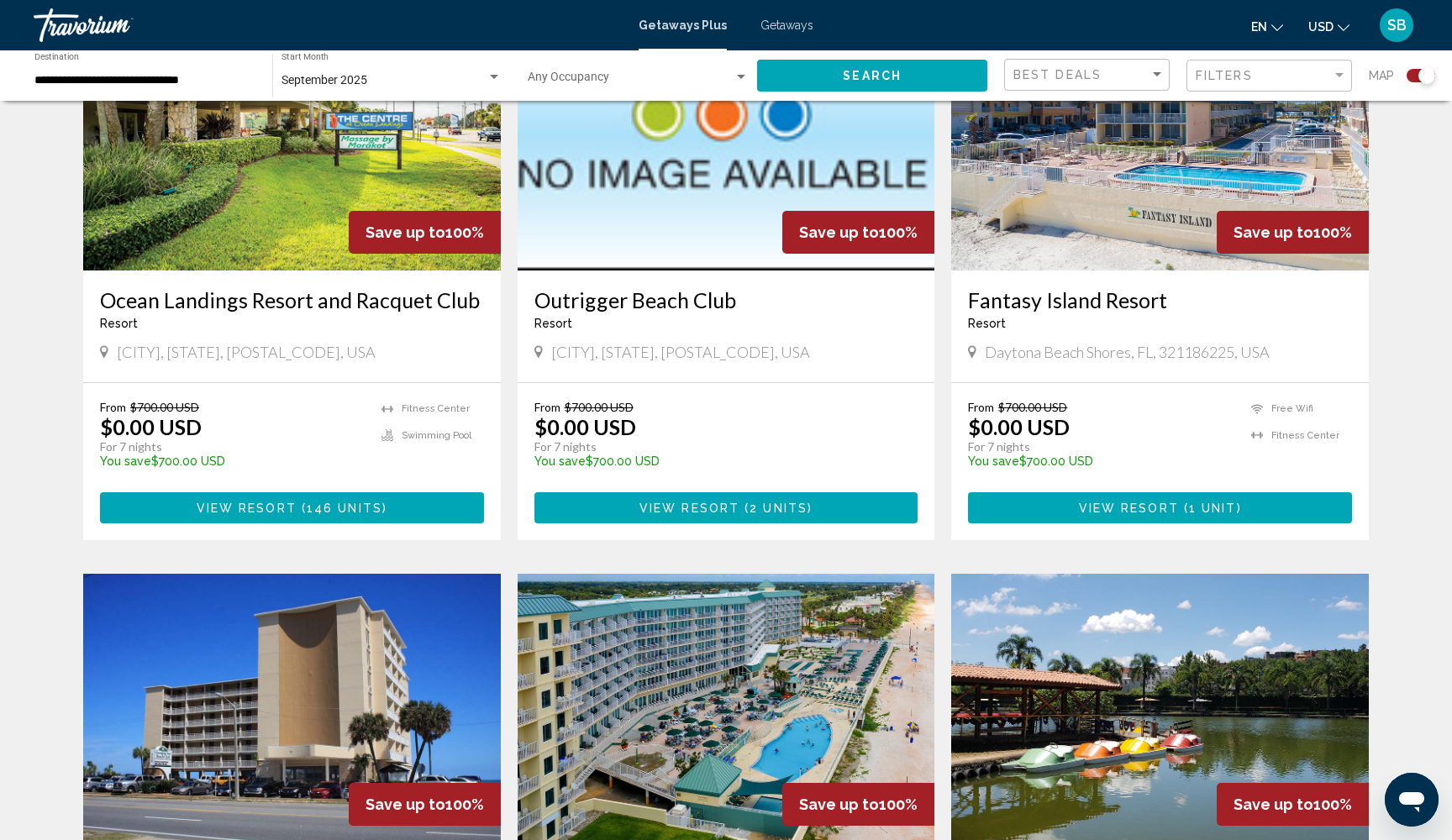 scroll, scrollTop: 688, scrollLeft: 0, axis: vertical 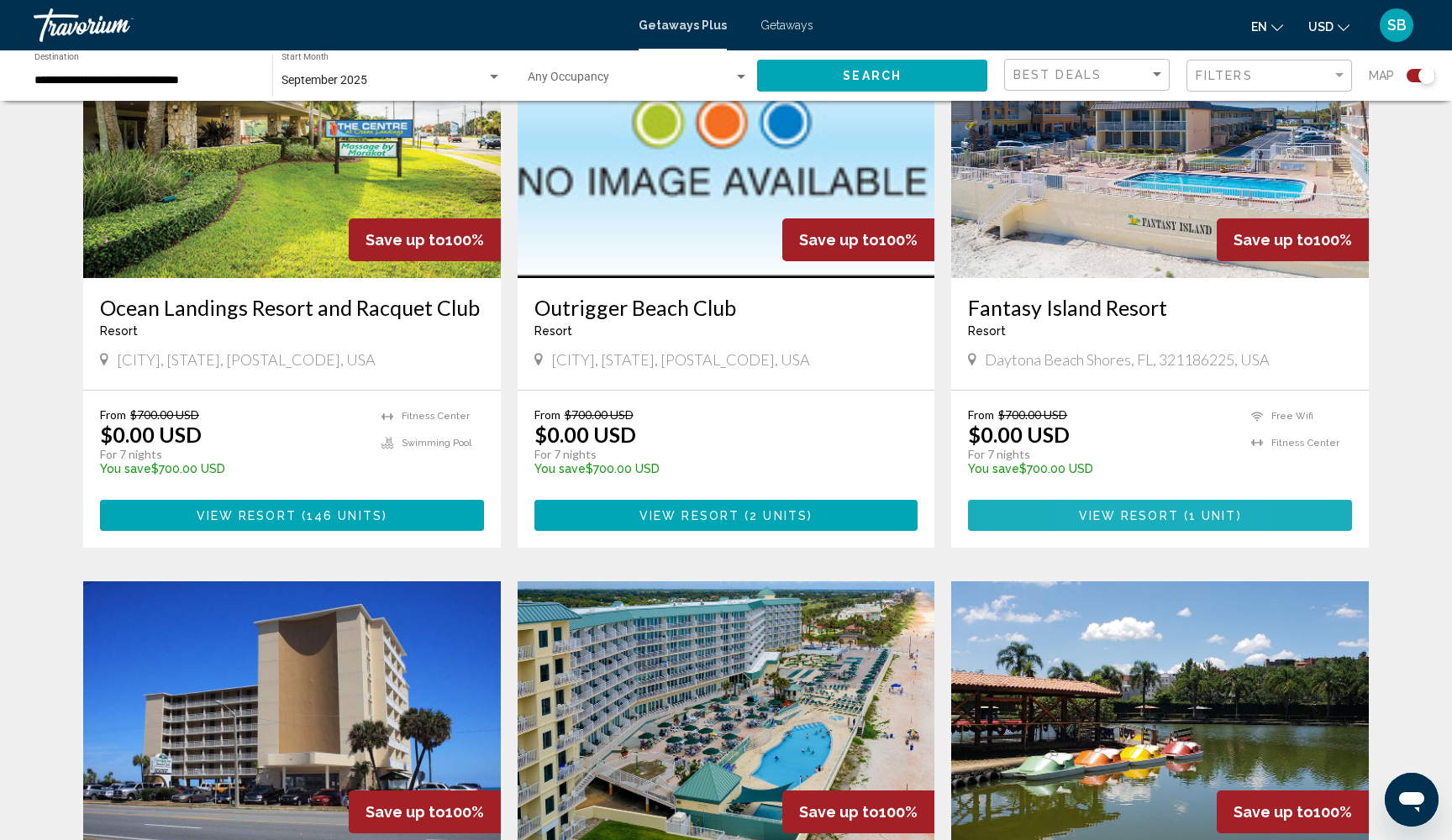 click on "View Resort" at bounding box center (1128, 516) 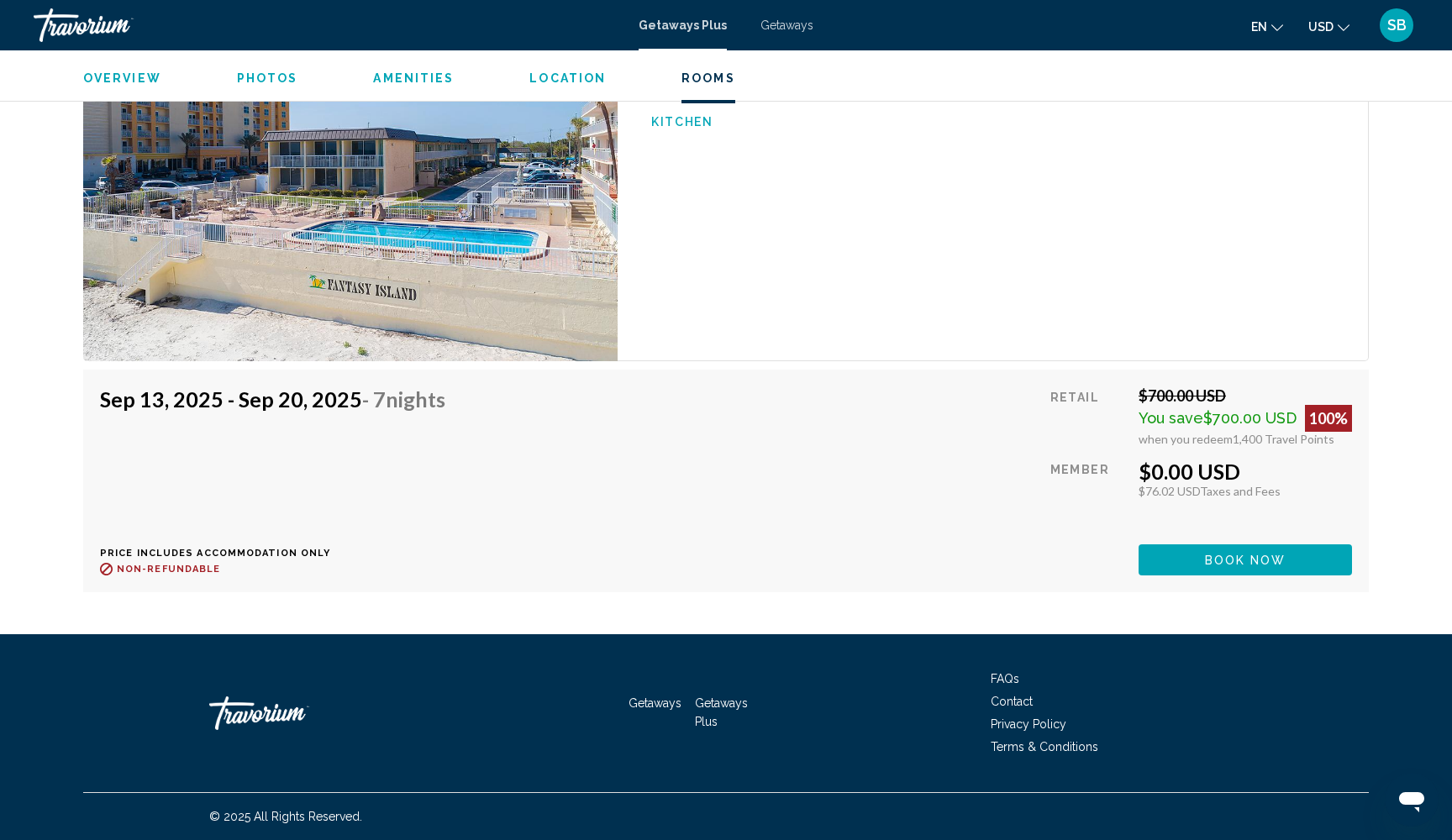 scroll, scrollTop: 2630, scrollLeft: 0, axis: vertical 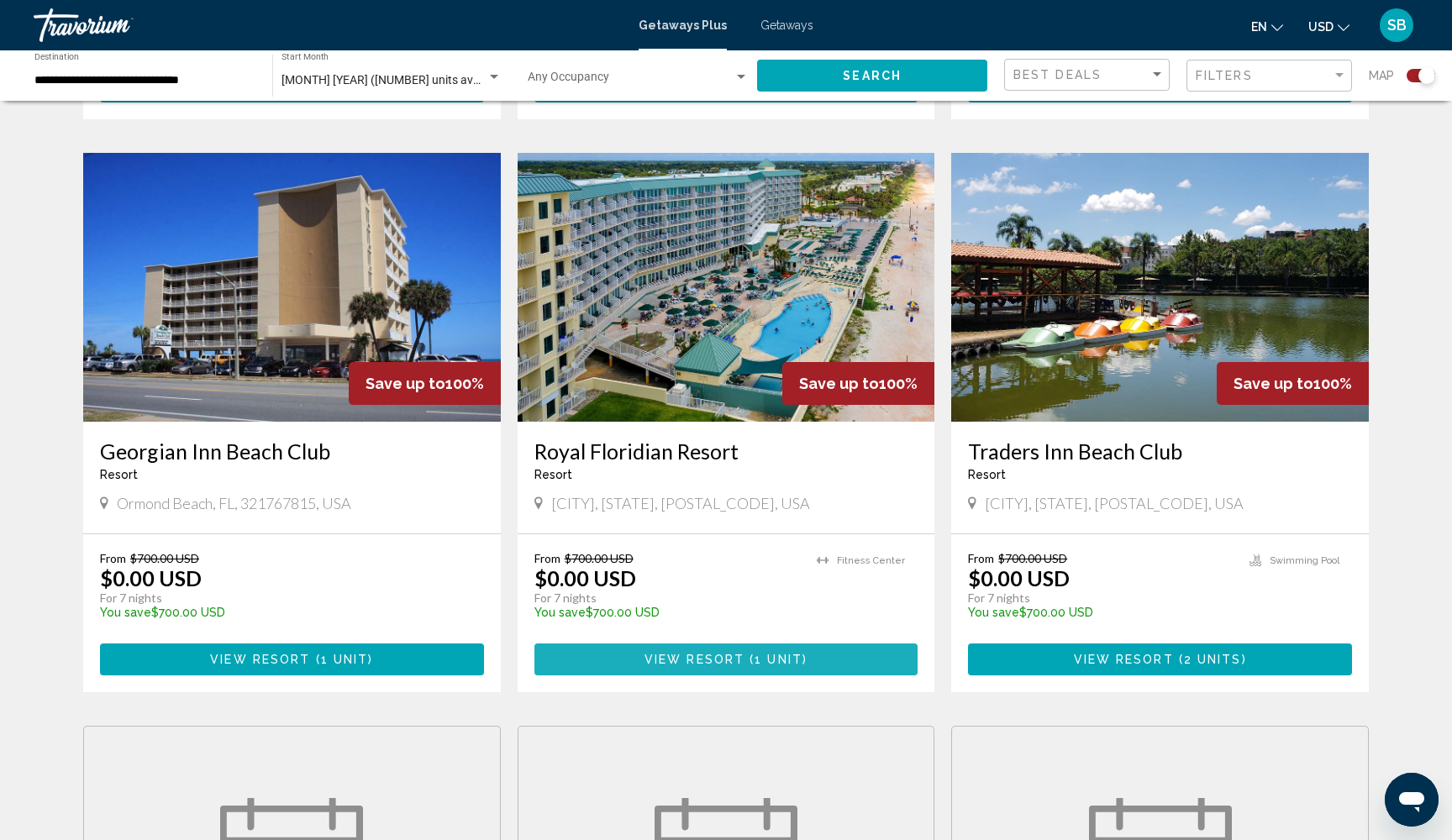 click on "View Resort" at bounding box center (694, 660) 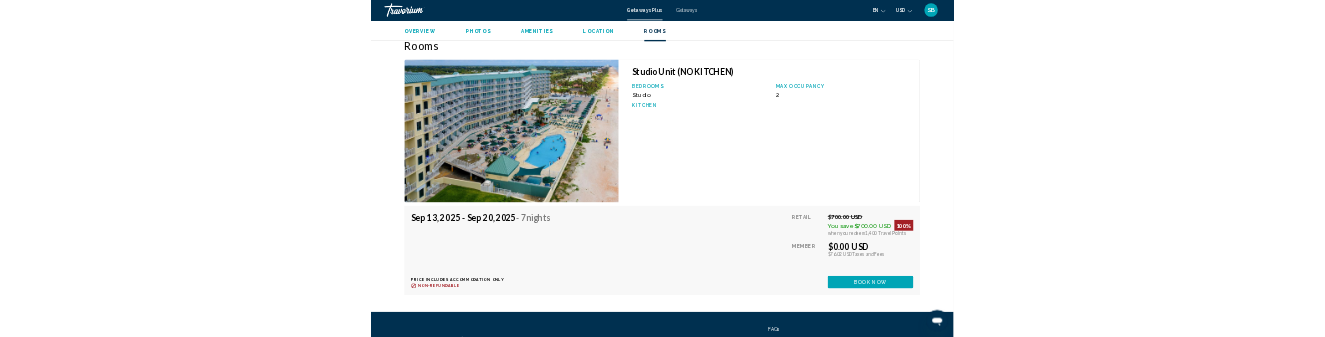 scroll, scrollTop: 3058, scrollLeft: 0, axis: vertical 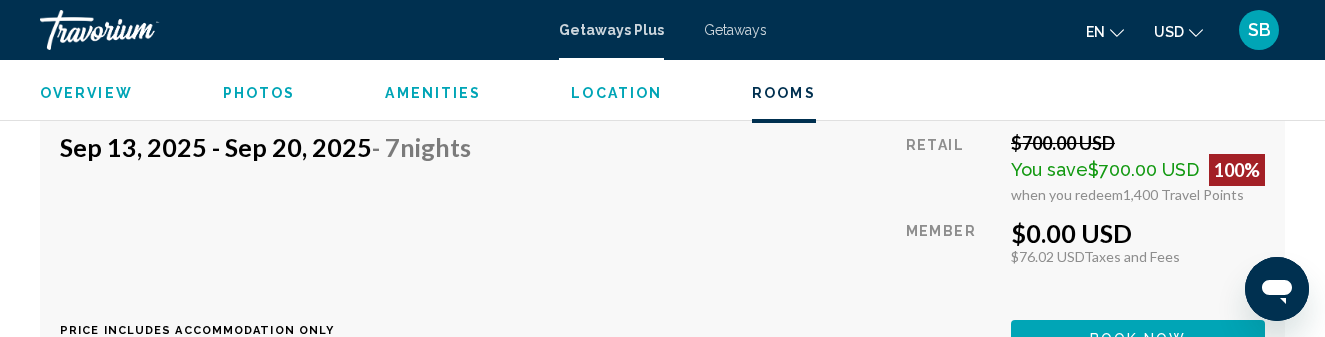 click on "Book now" at bounding box center (1138, 338) 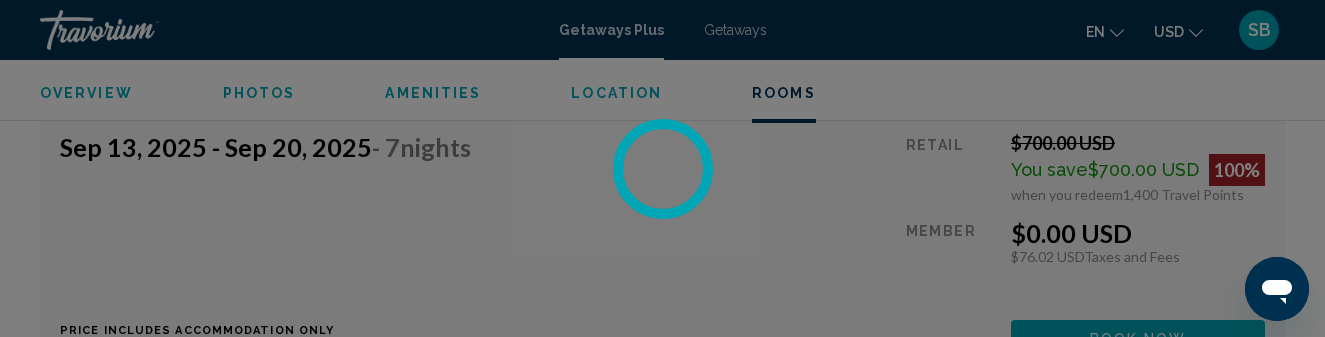 scroll, scrollTop: 0, scrollLeft: 0, axis: both 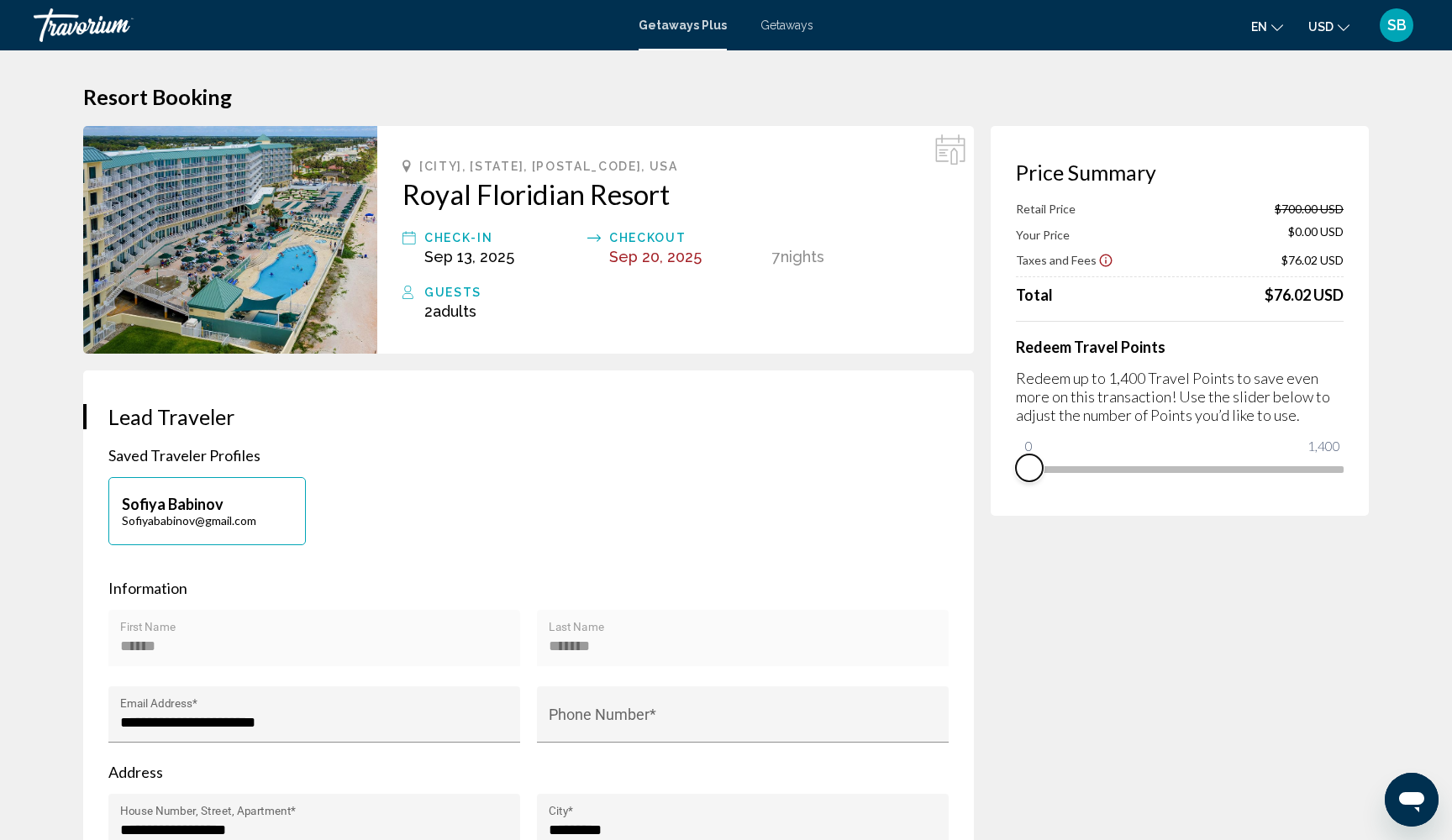 drag, startPoint x: 1335, startPoint y: 494, endPoint x: 935, endPoint y: 522, distance: 400.9788 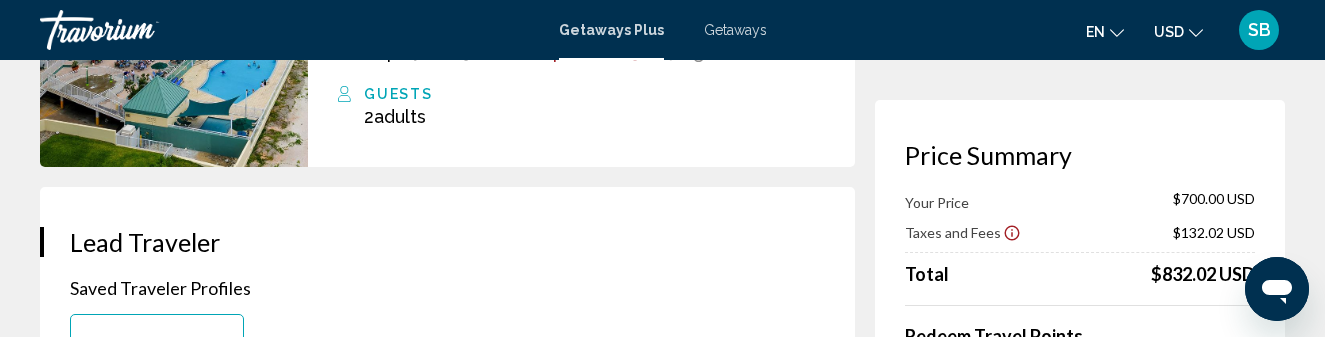 scroll, scrollTop: 288, scrollLeft: 0, axis: vertical 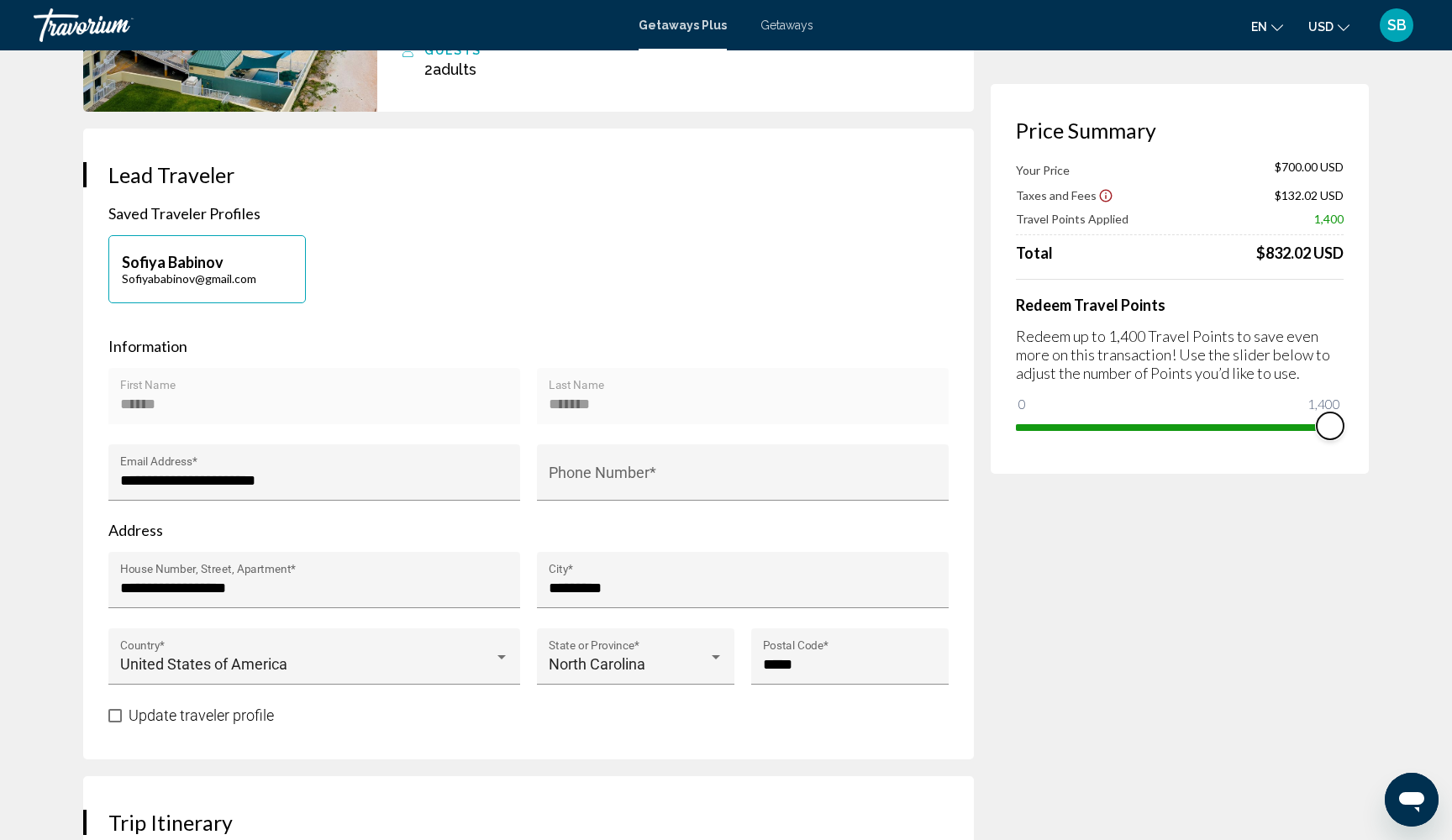 drag, startPoint x: 1028, startPoint y: 410, endPoint x: 1411, endPoint y: 426, distance: 383.33406 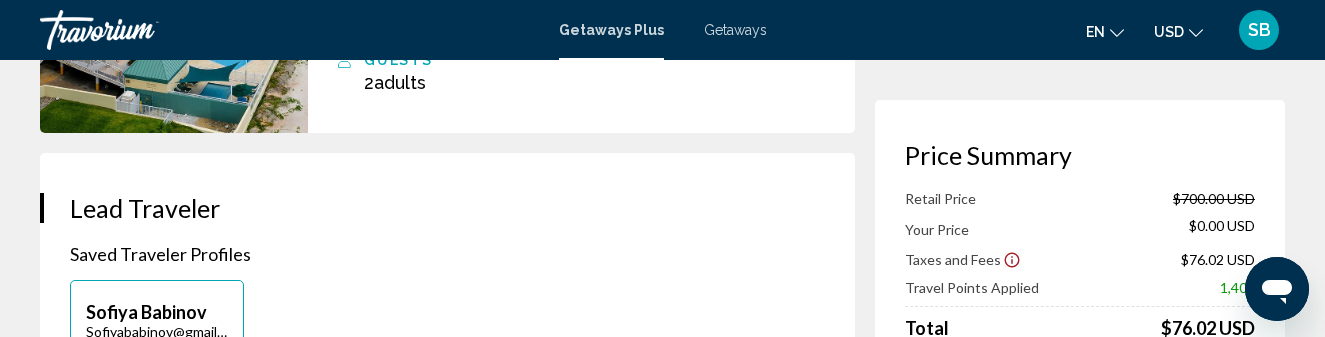 scroll, scrollTop: 367, scrollLeft: 0, axis: vertical 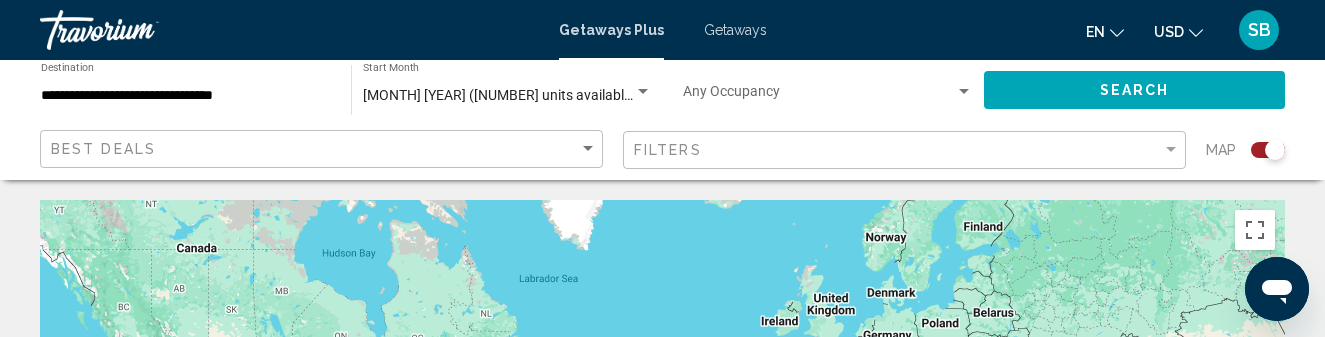 click on "**********" at bounding box center (186, 96) 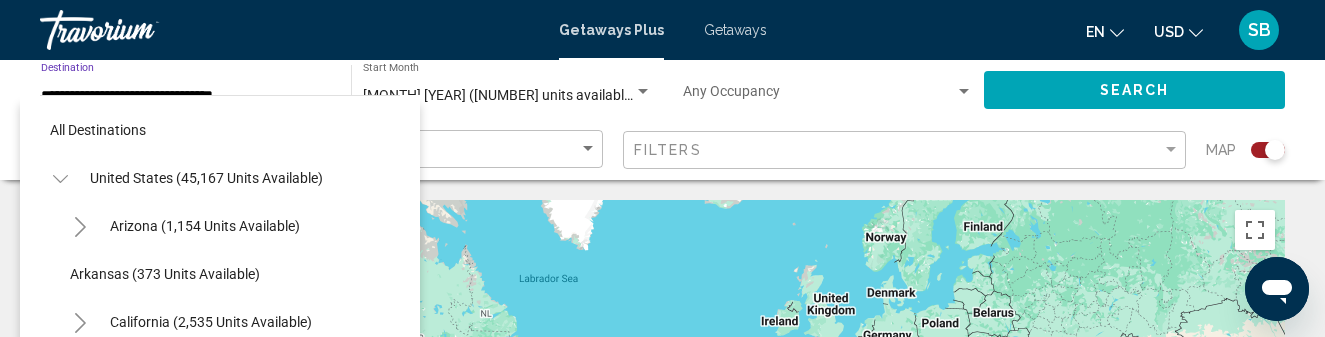 scroll, scrollTop: 0, scrollLeft: 0, axis: both 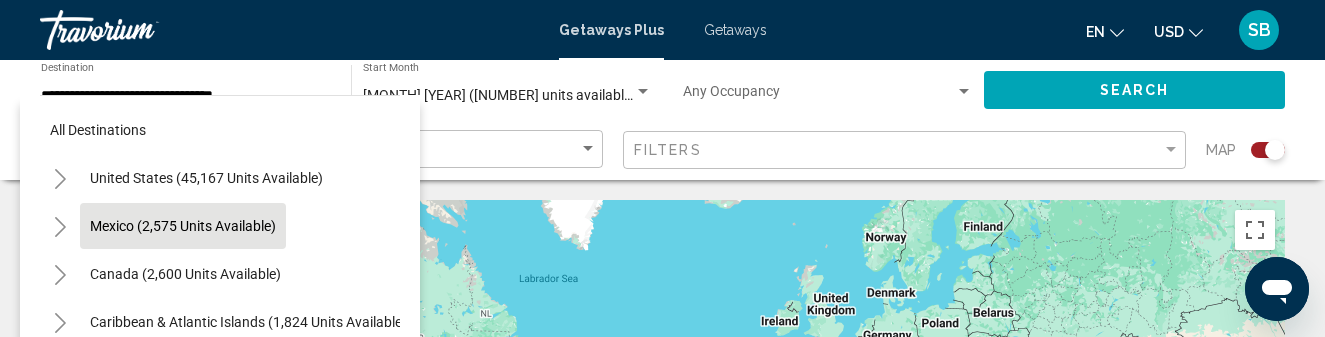 click on "Mexico (2,575 units available)" at bounding box center (185, 274) 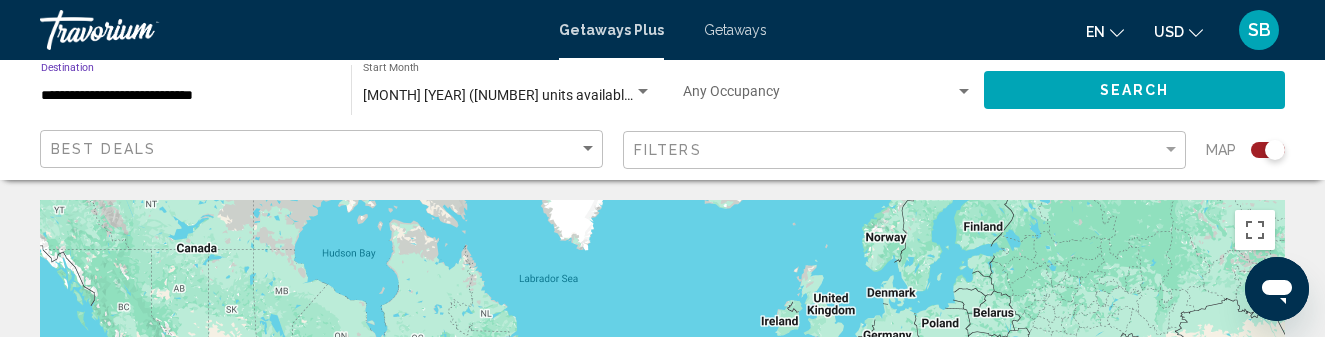 click on "Search" 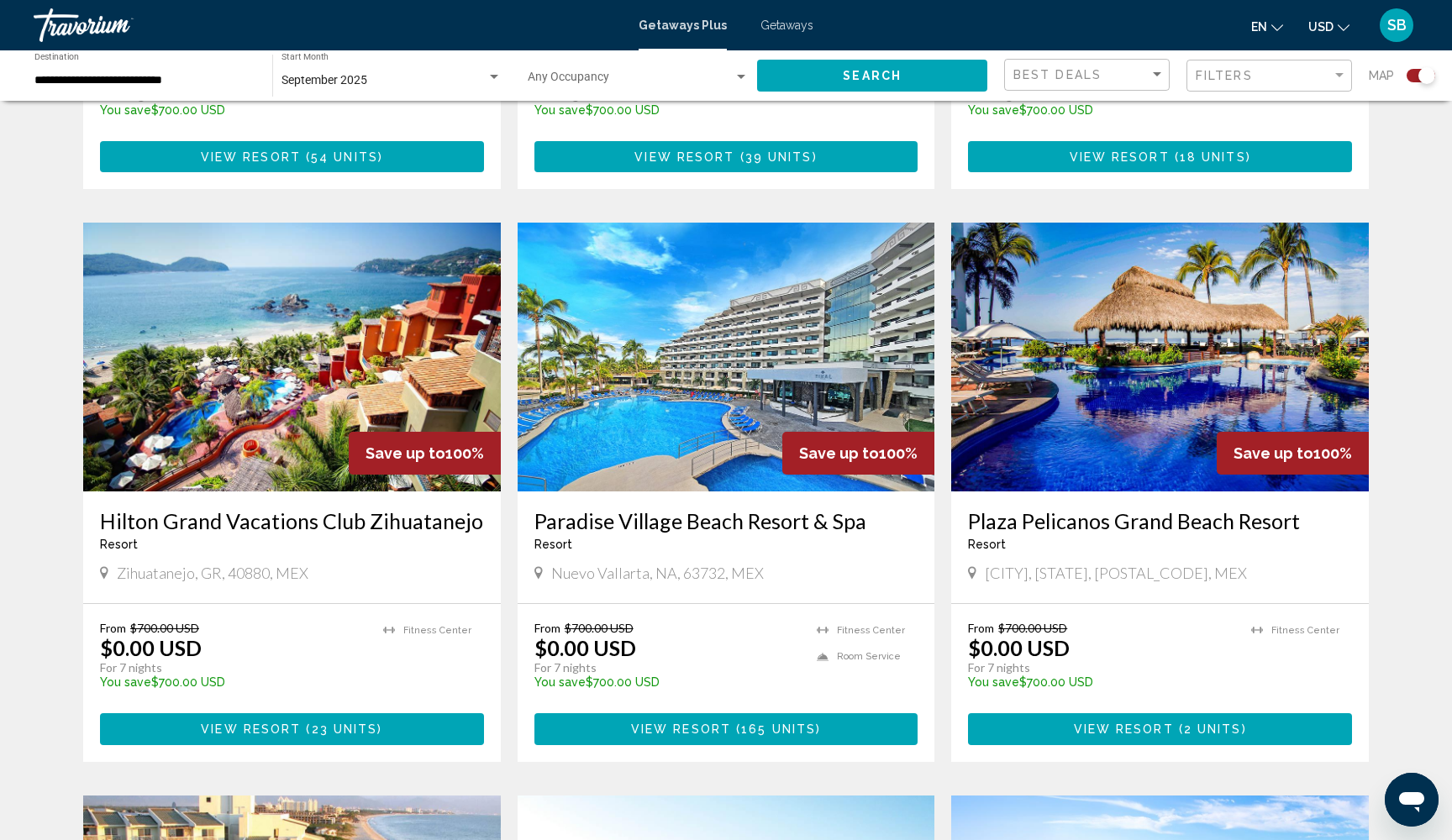 scroll, scrollTop: 1076, scrollLeft: 0, axis: vertical 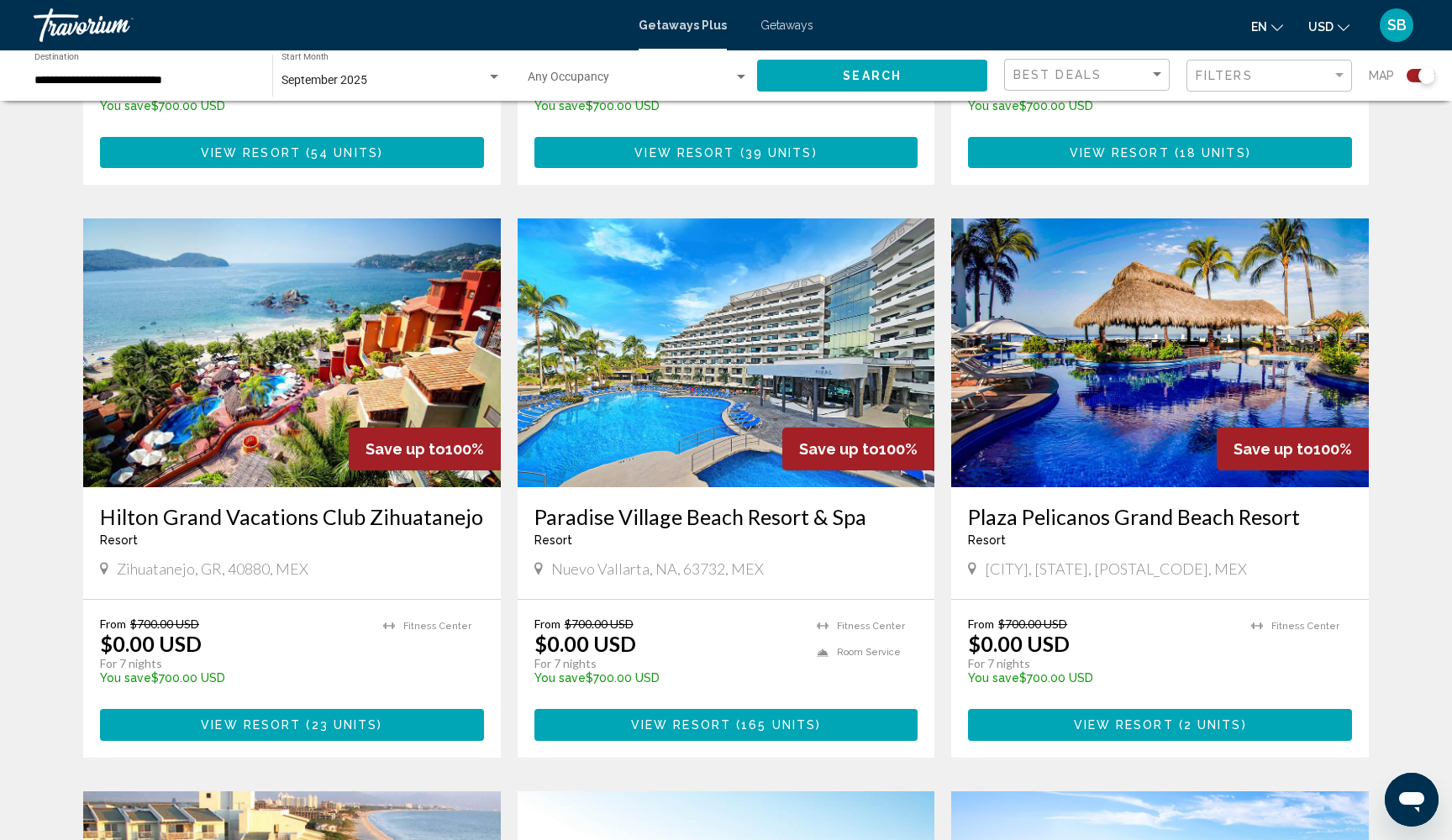 click on "View Resort" at bounding box center [250, 726] 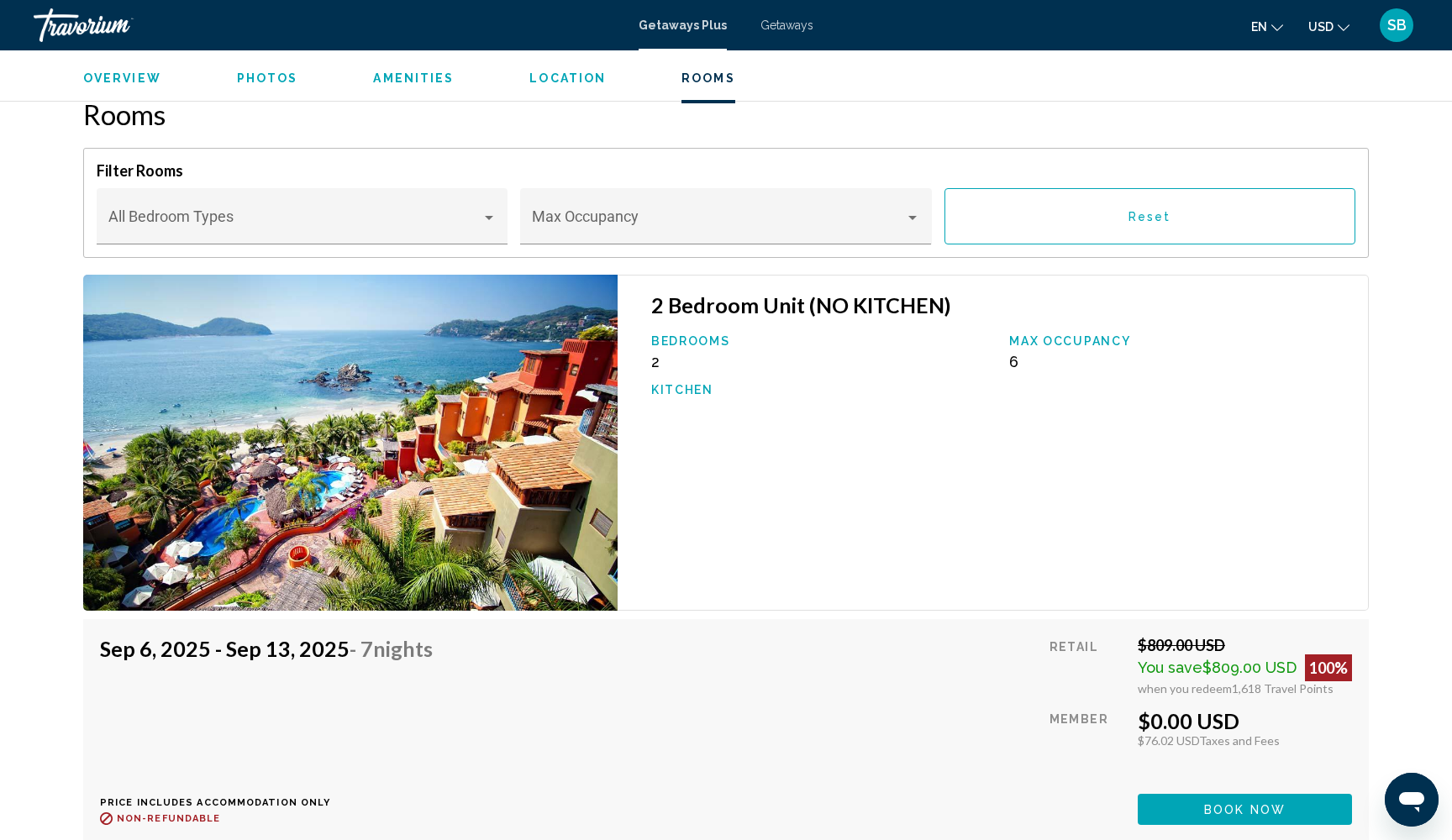 scroll, scrollTop: 2596, scrollLeft: 0, axis: vertical 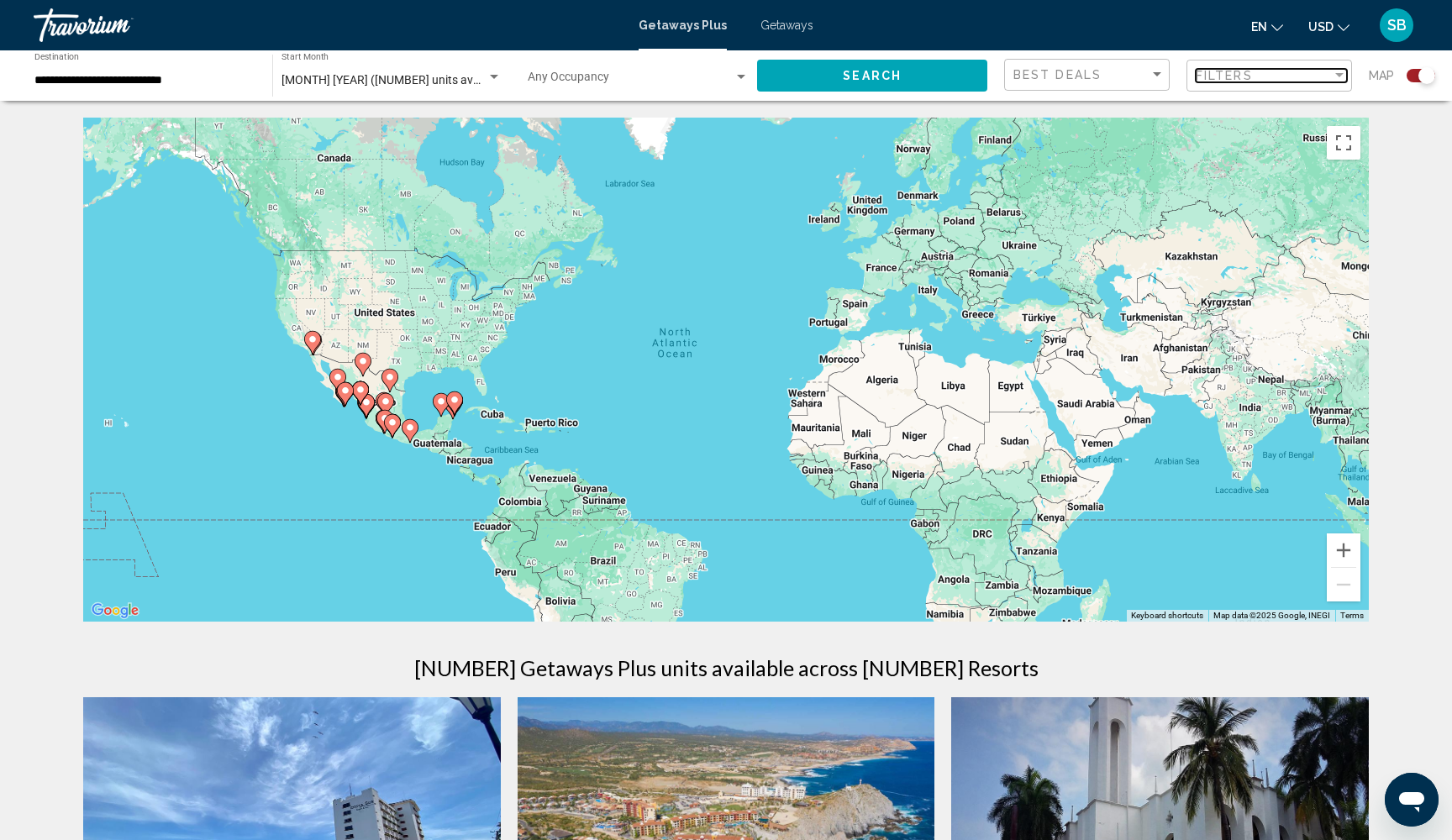 click on "Filters" at bounding box center (1224, 76) 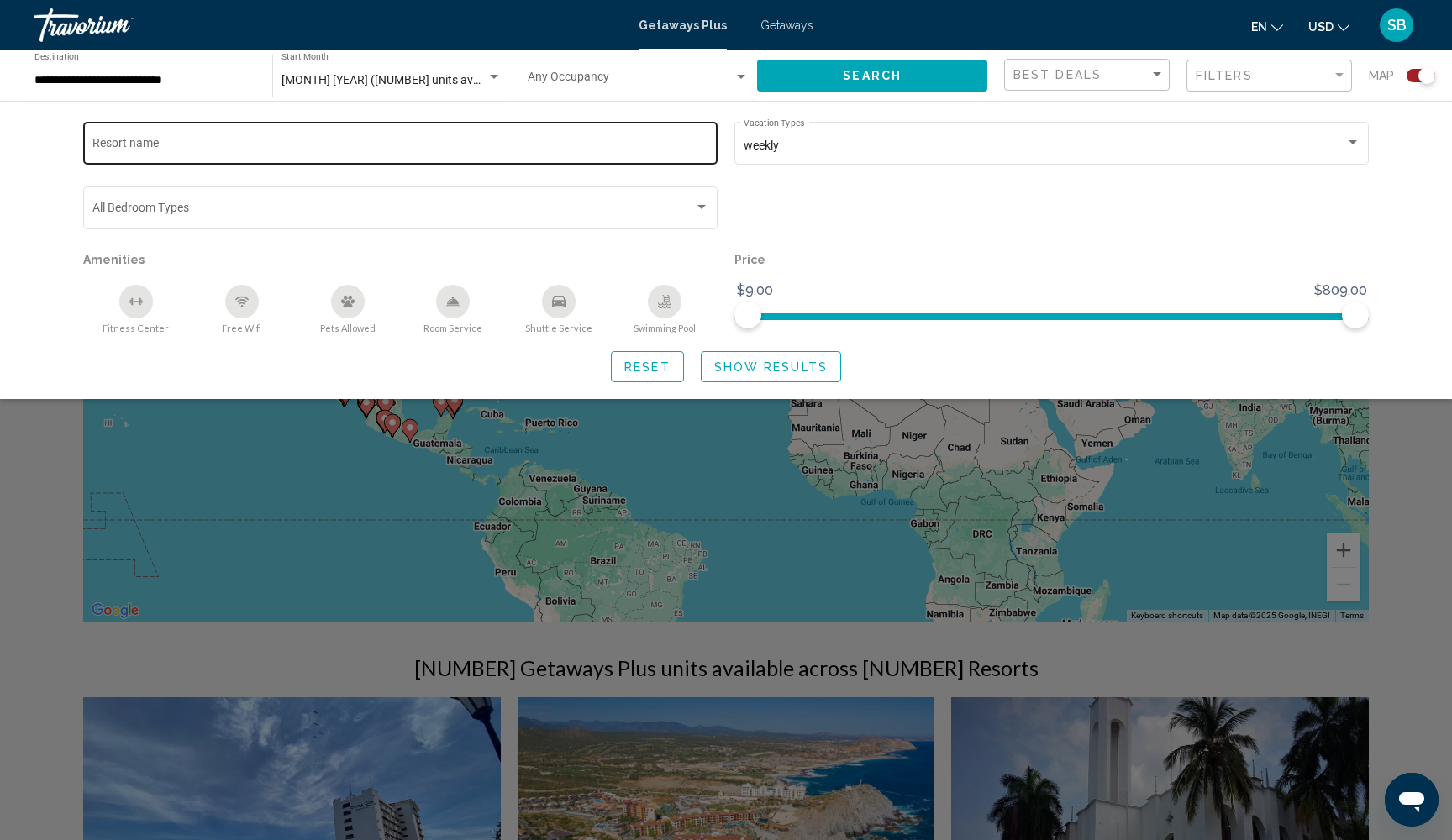 click on "Resort name" at bounding box center (401, 146) 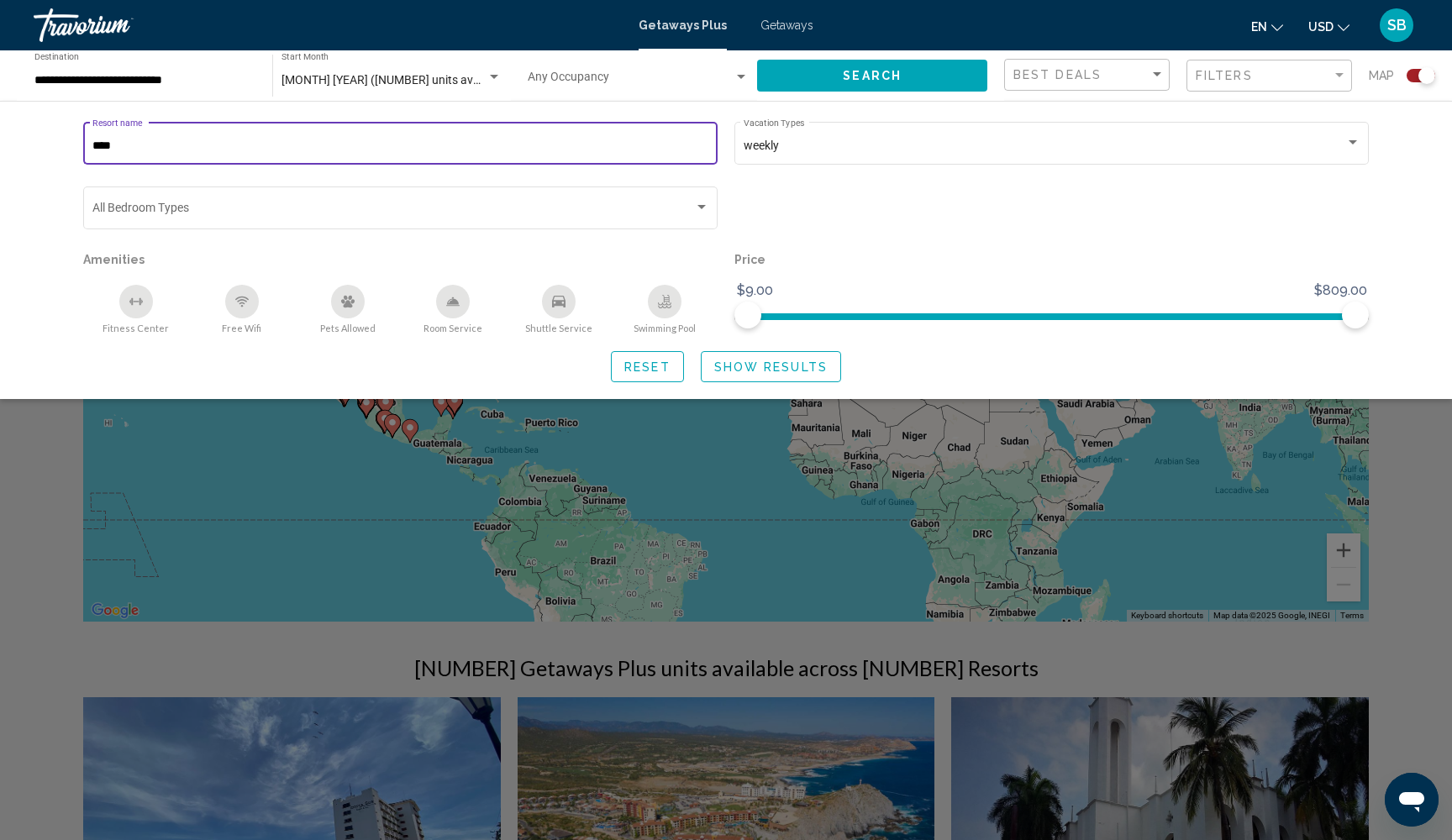 type on "****" 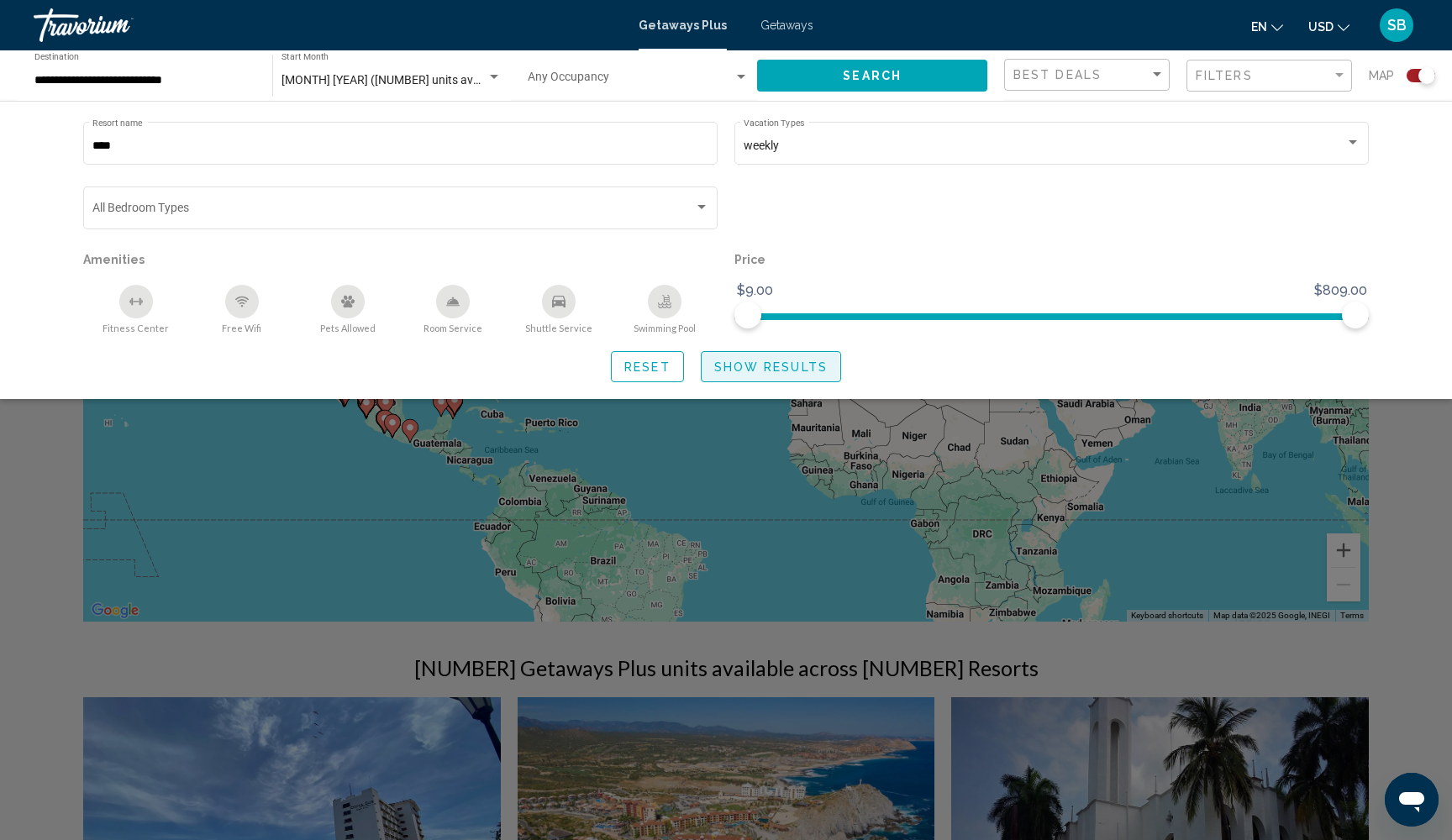 click on "Show Results" 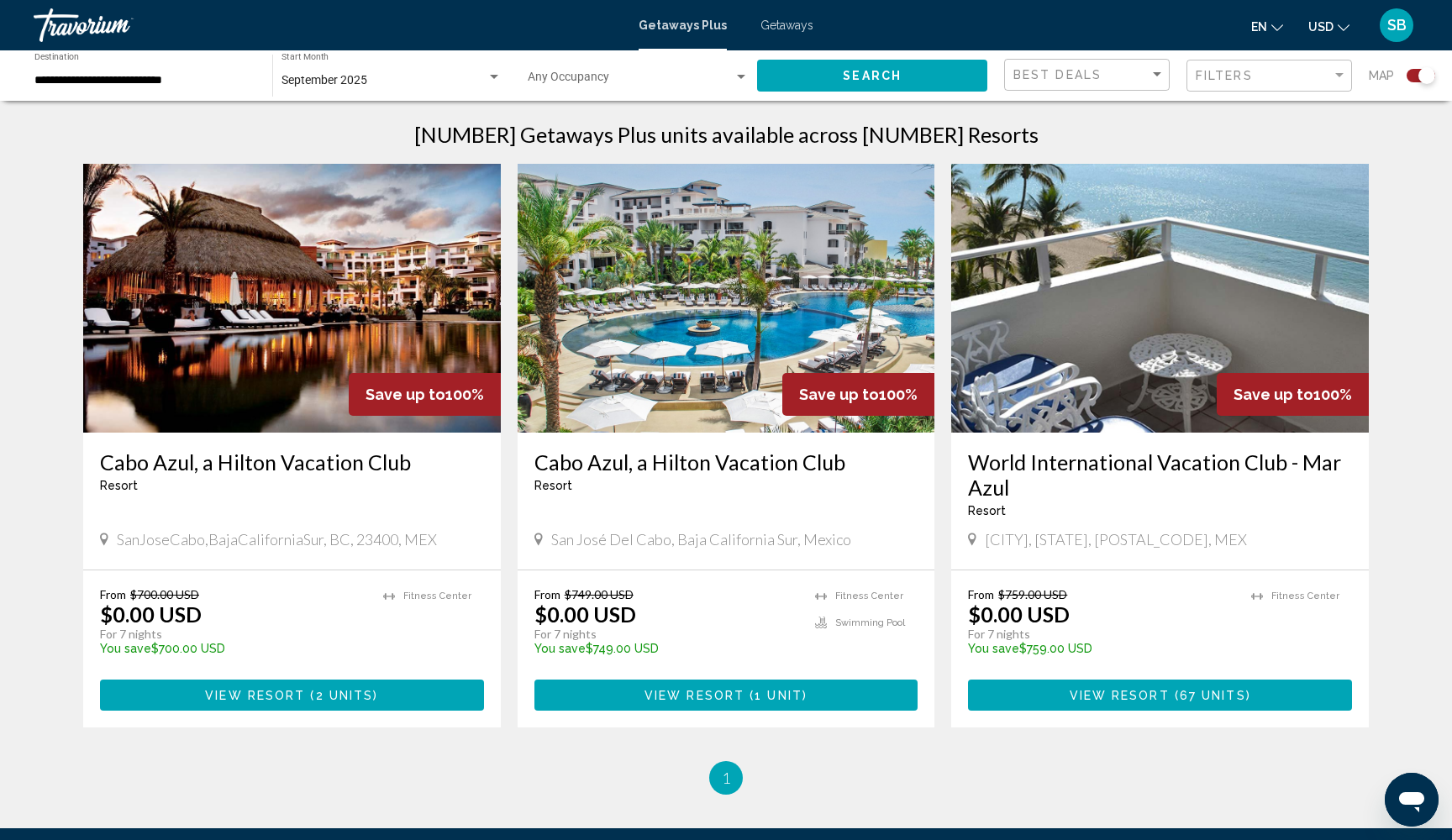 scroll, scrollTop: 538, scrollLeft: 0, axis: vertical 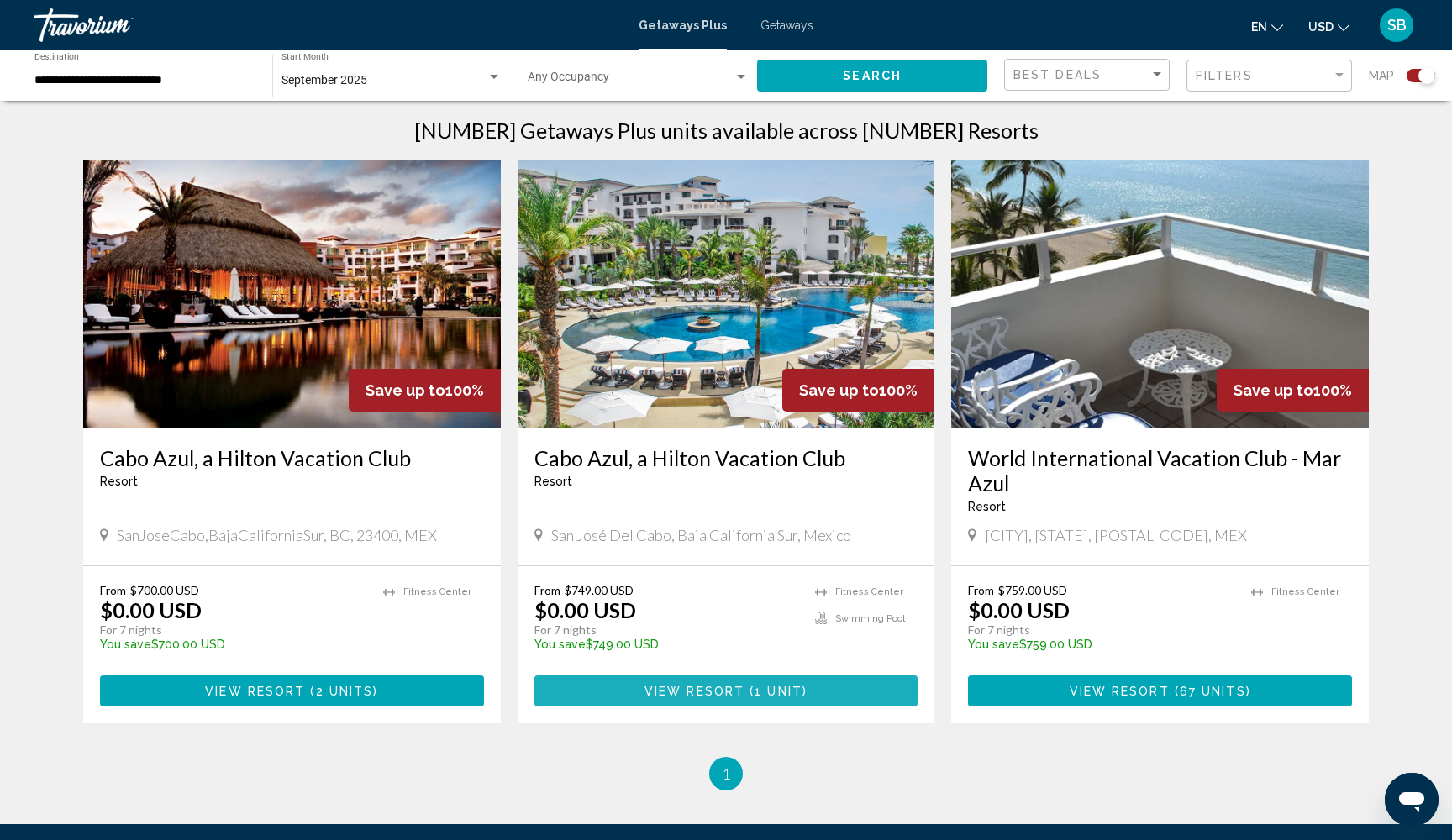 click on "View Resort" at bounding box center (694, 691) 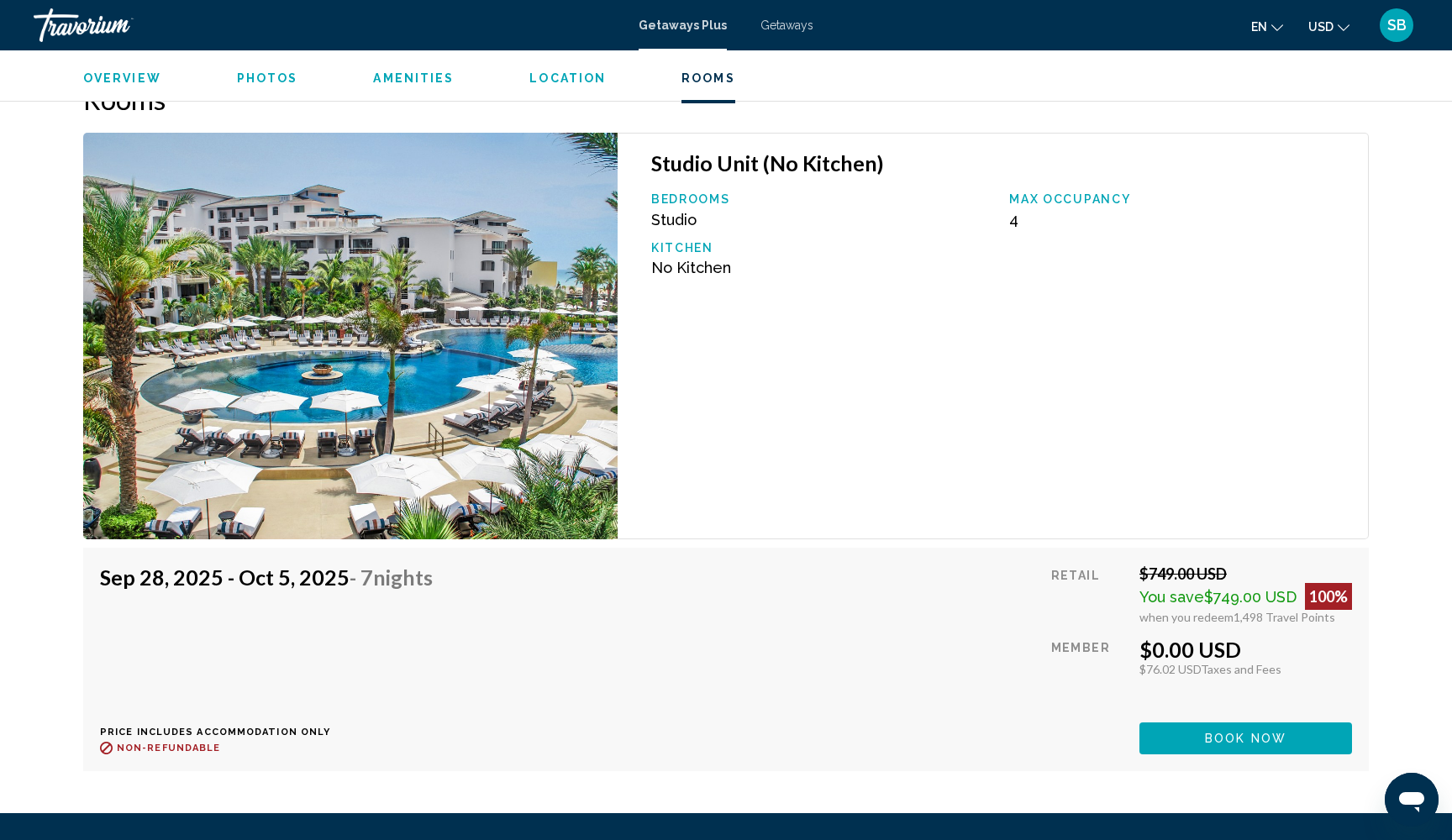 scroll, scrollTop: 2572, scrollLeft: 0, axis: vertical 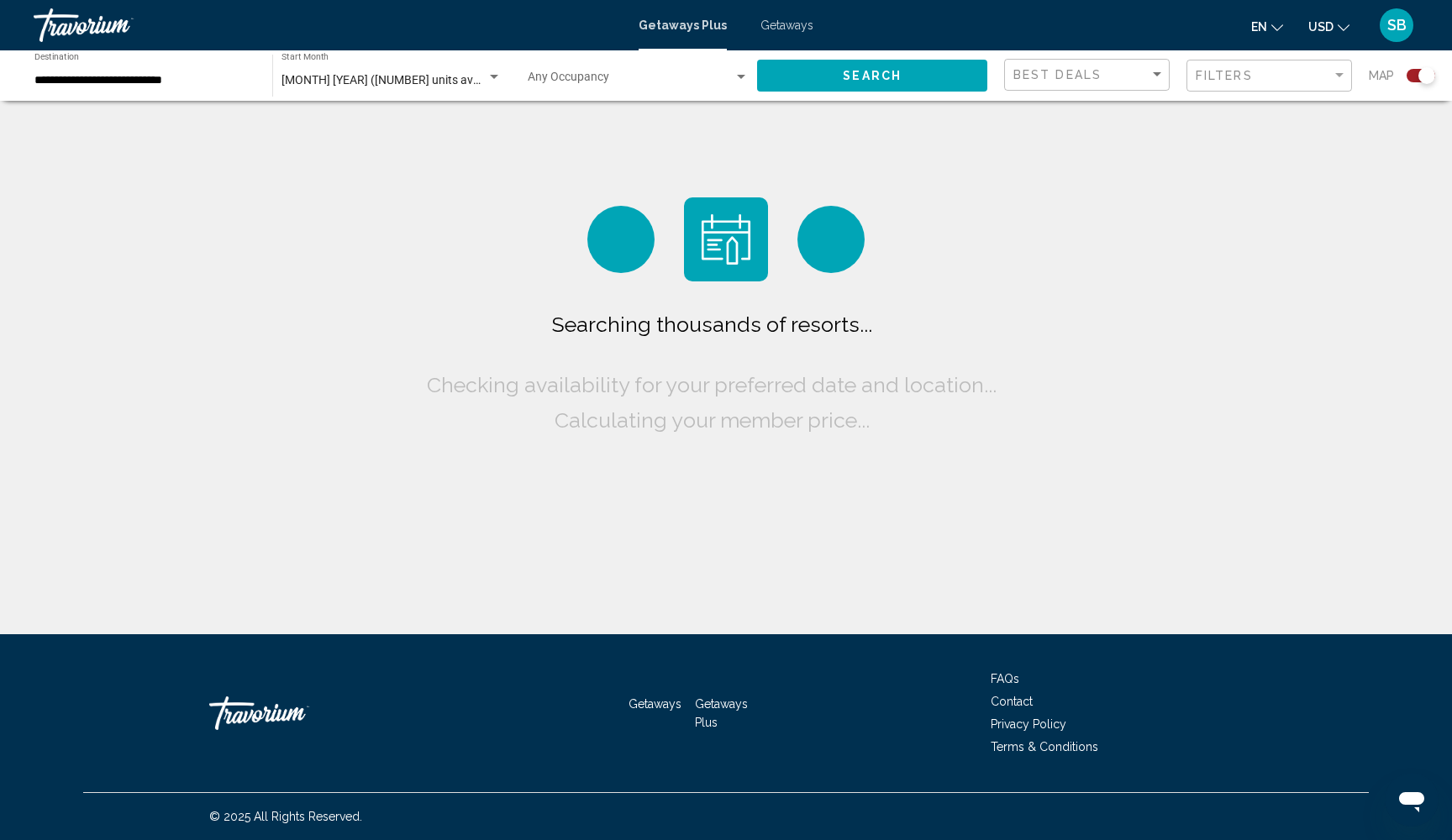 click on "[MONTH] [YEAR] ([NUMBER] units available)" at bounding box center [396, 80] 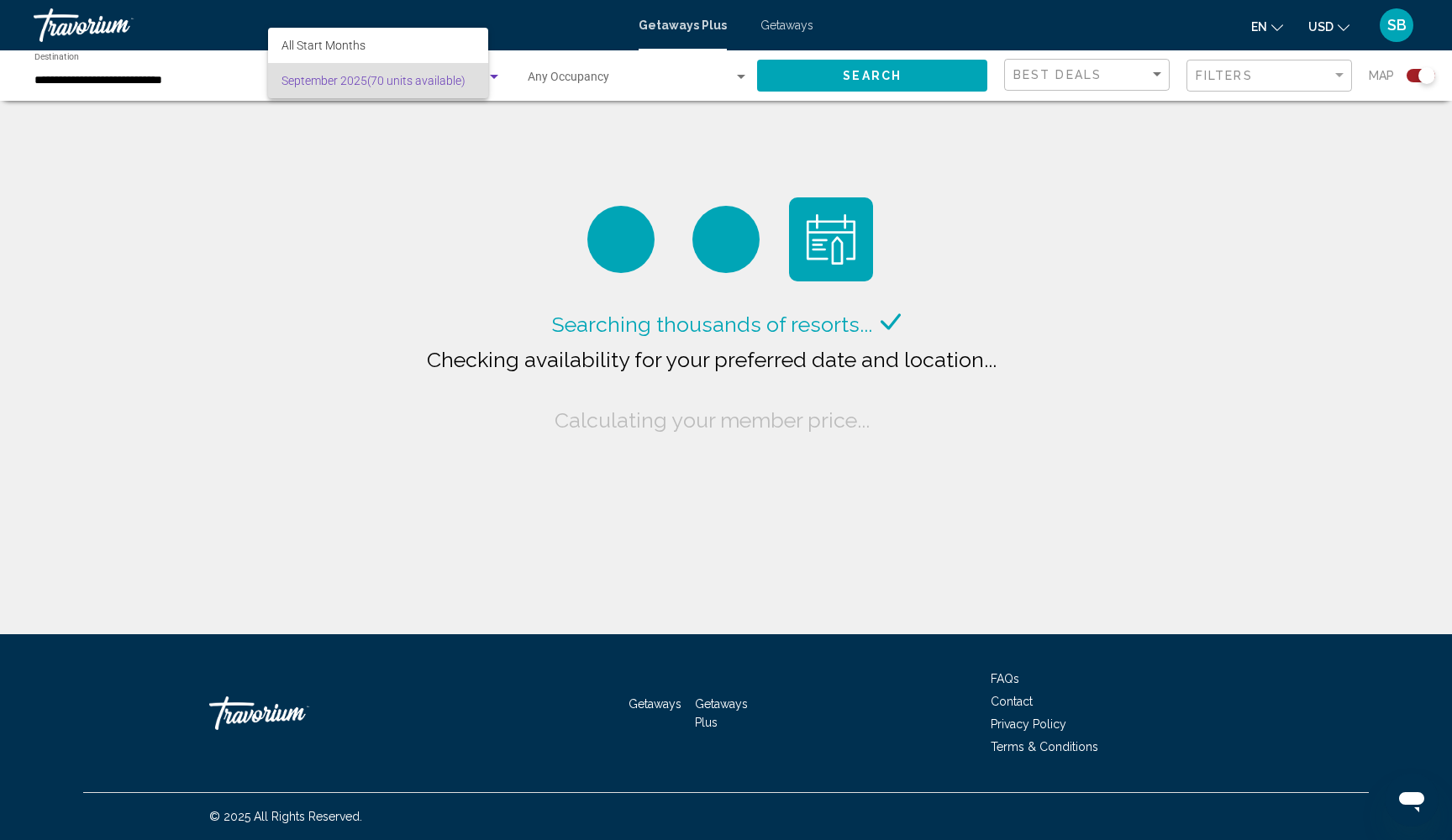 scroll, scrollTop: 0, scrollLeft: 0, axis: both 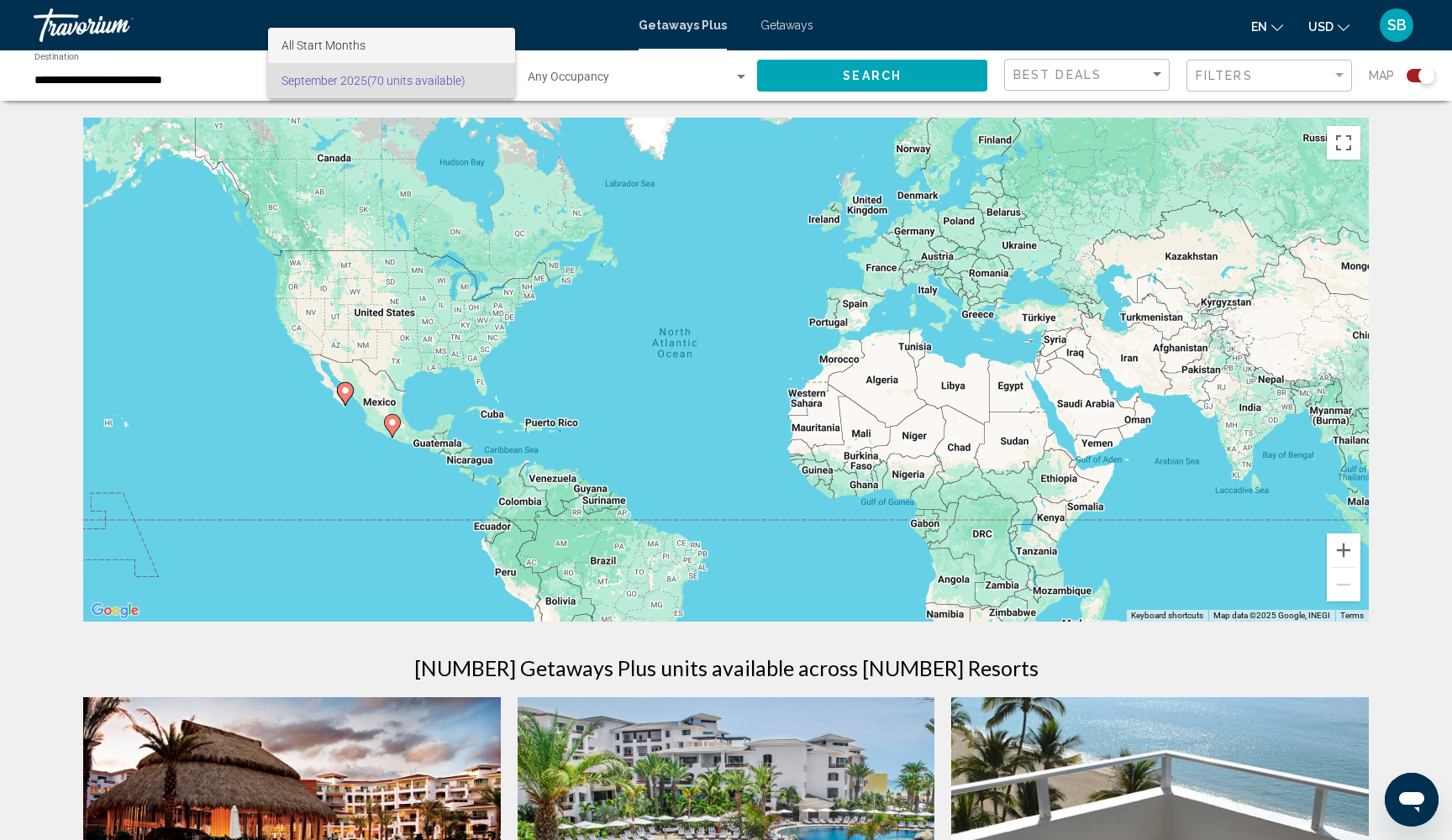 click on "All Start Months" at bounding box center [392, 45] 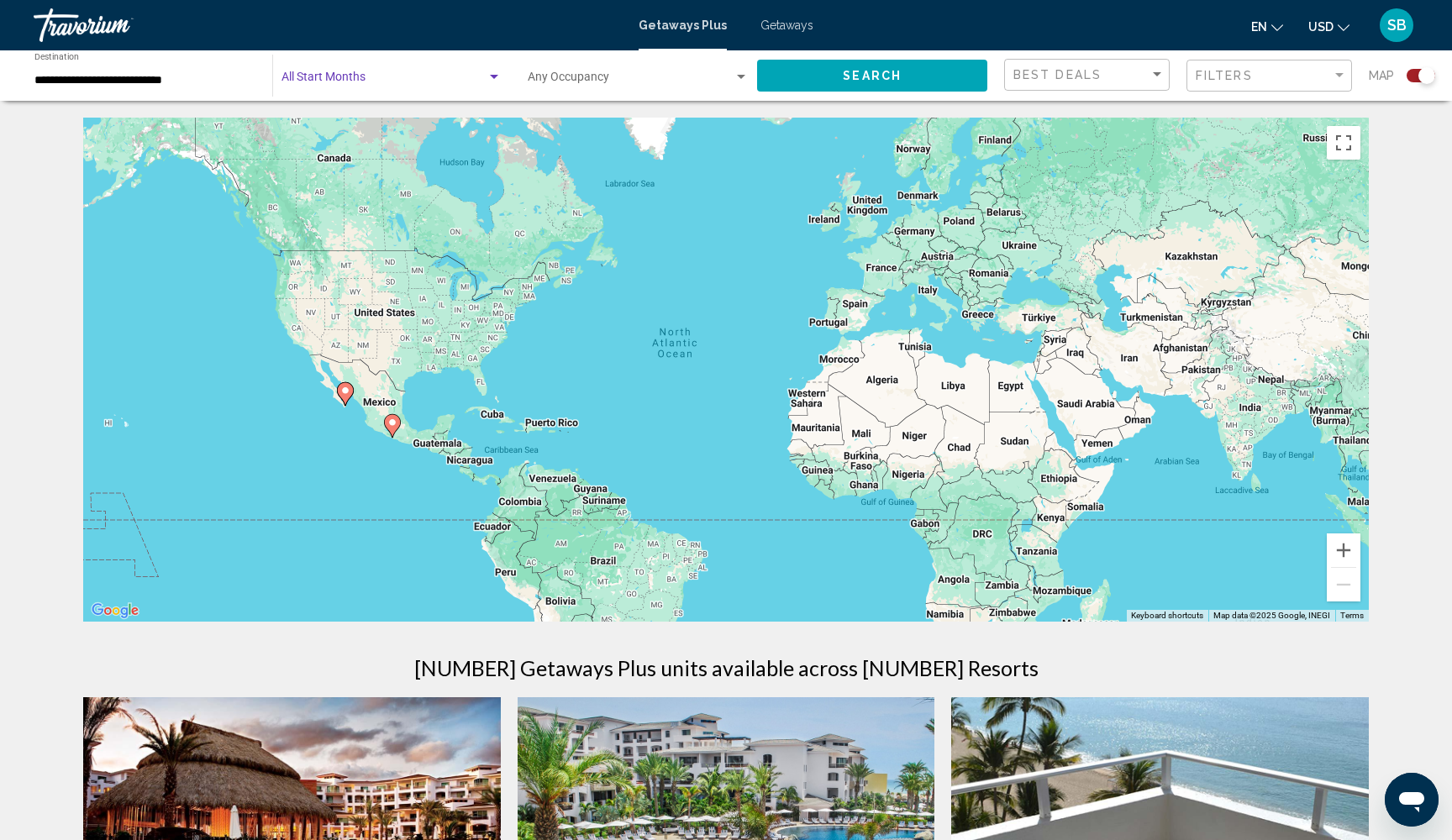 click at bounding box center [384, 81] 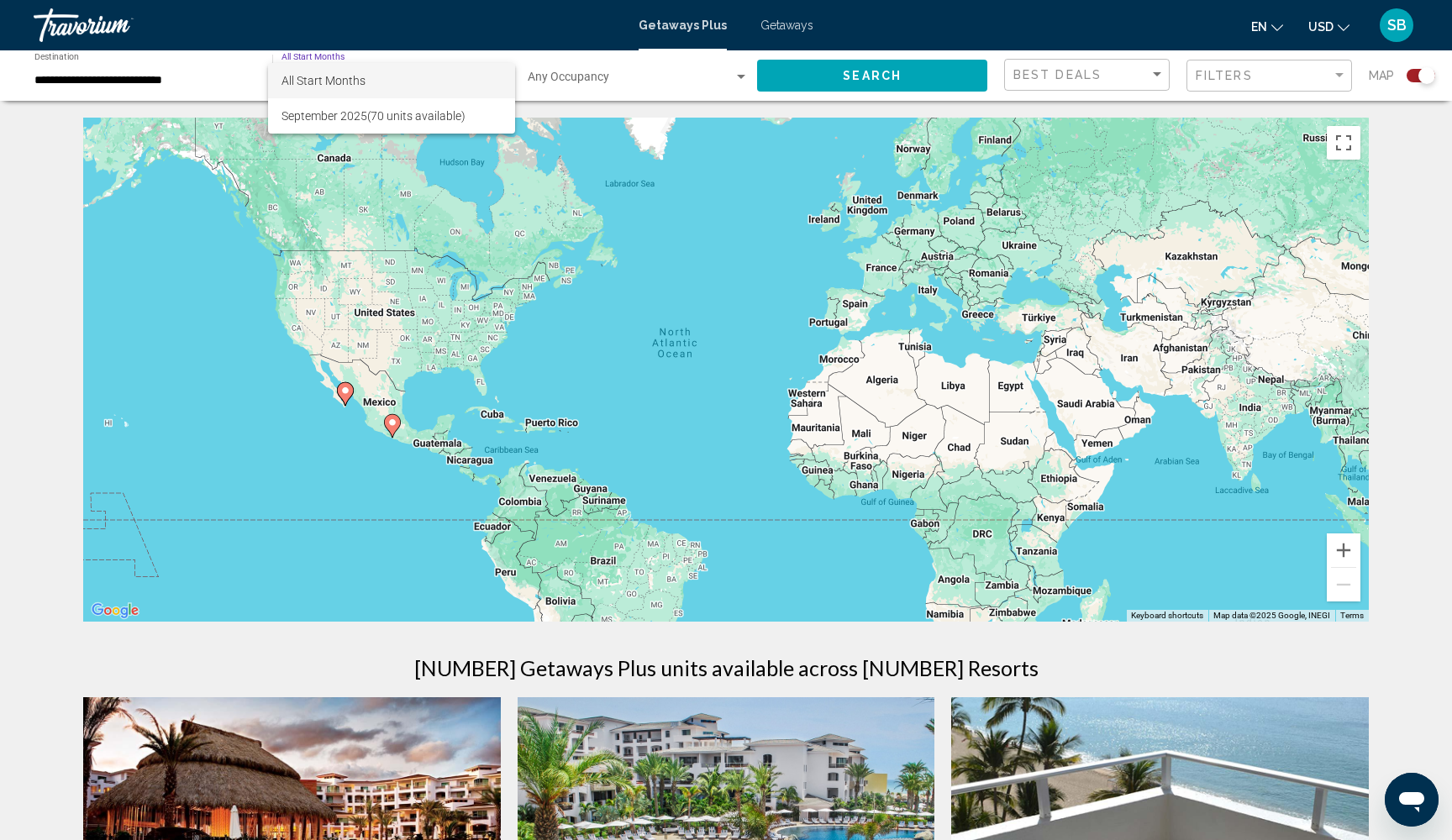 click on "All Start Months" at bounding box center [392, 81] 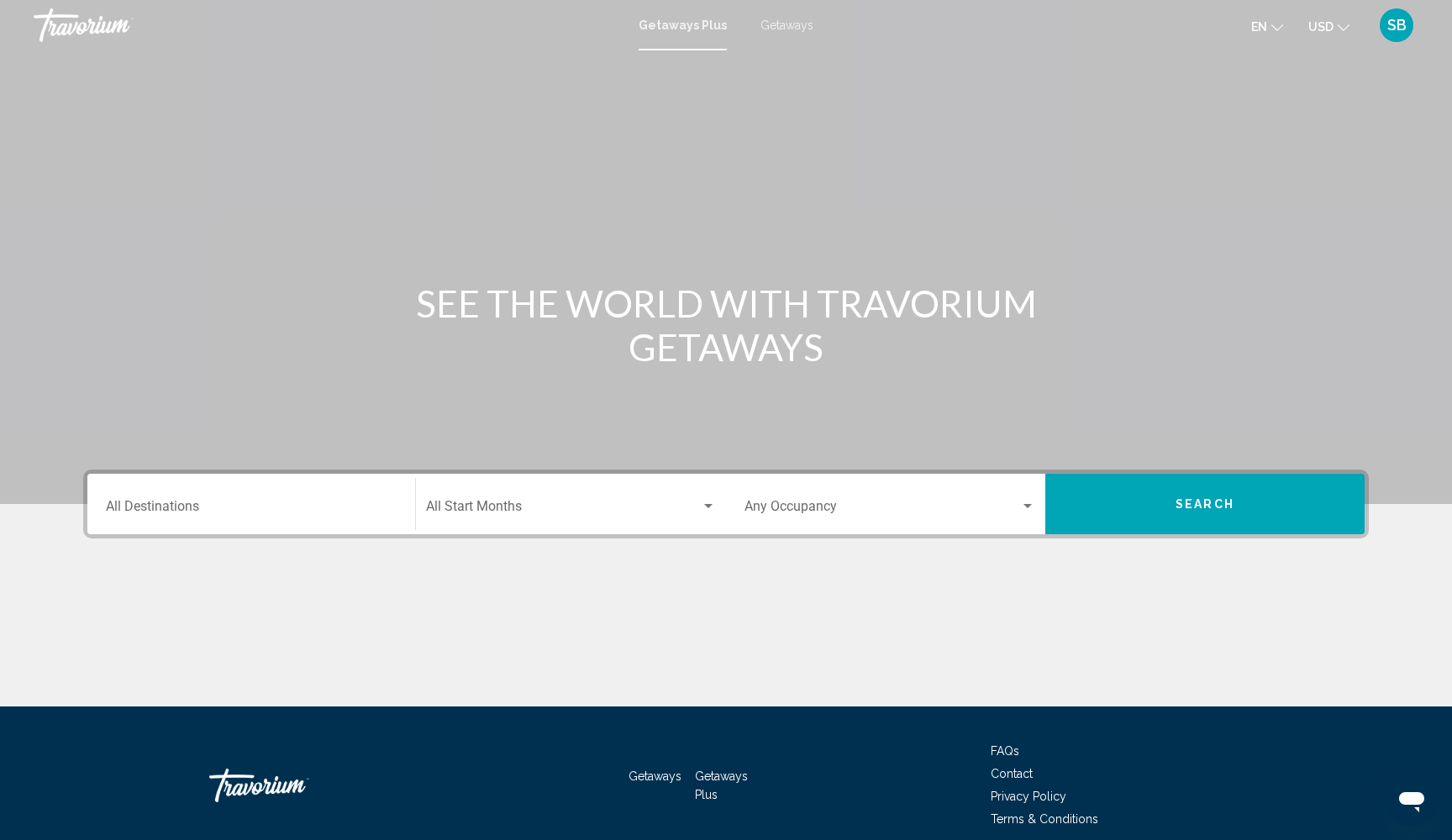 click on "Destination All Destinations" at bounding box center [251, 510] 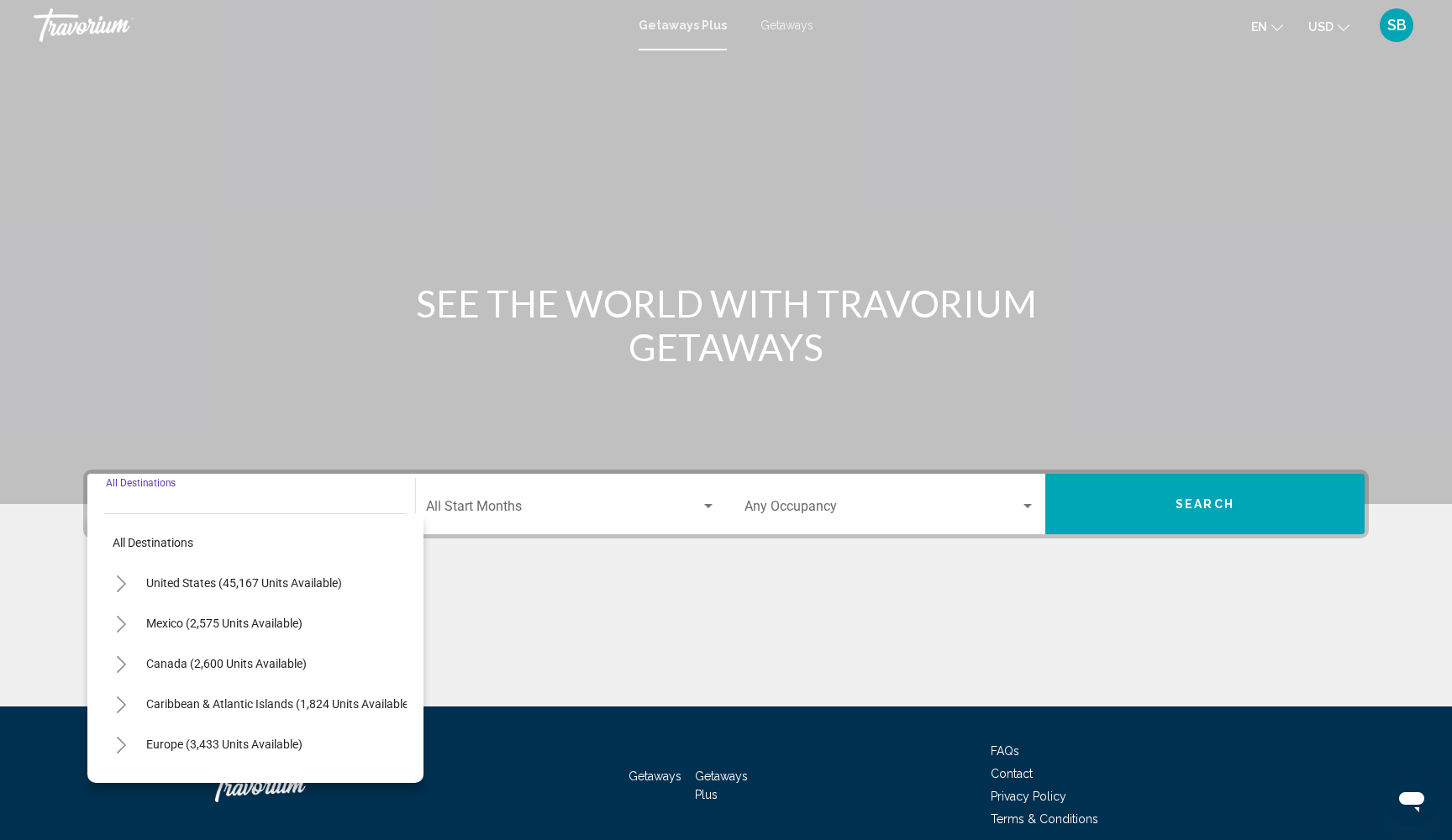 scroll, scrollTop: 72, scrollLeft: 0, axis: vertical 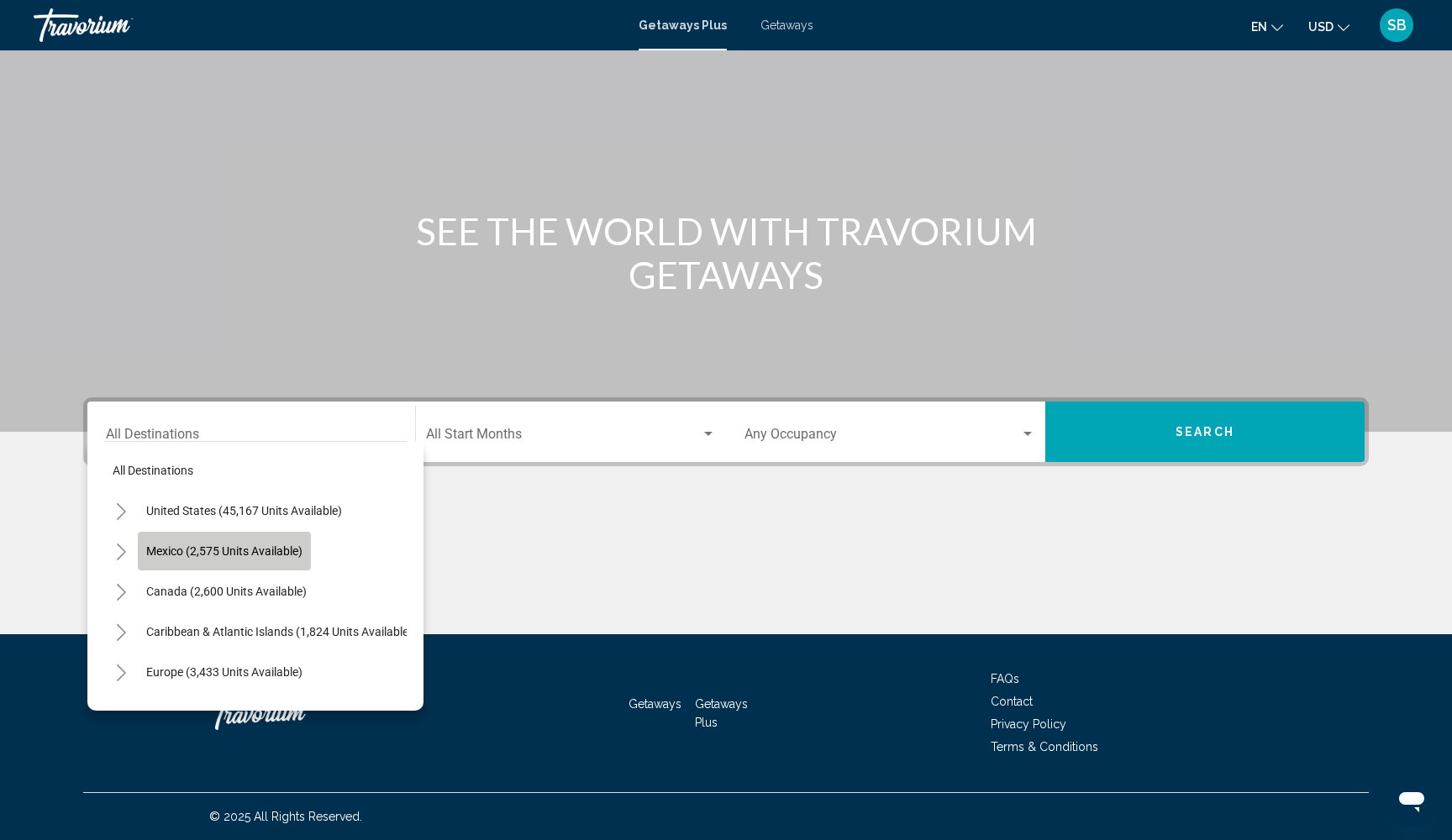 click on "Mexico (2,575 units available)" at bounding box center [226, 591] 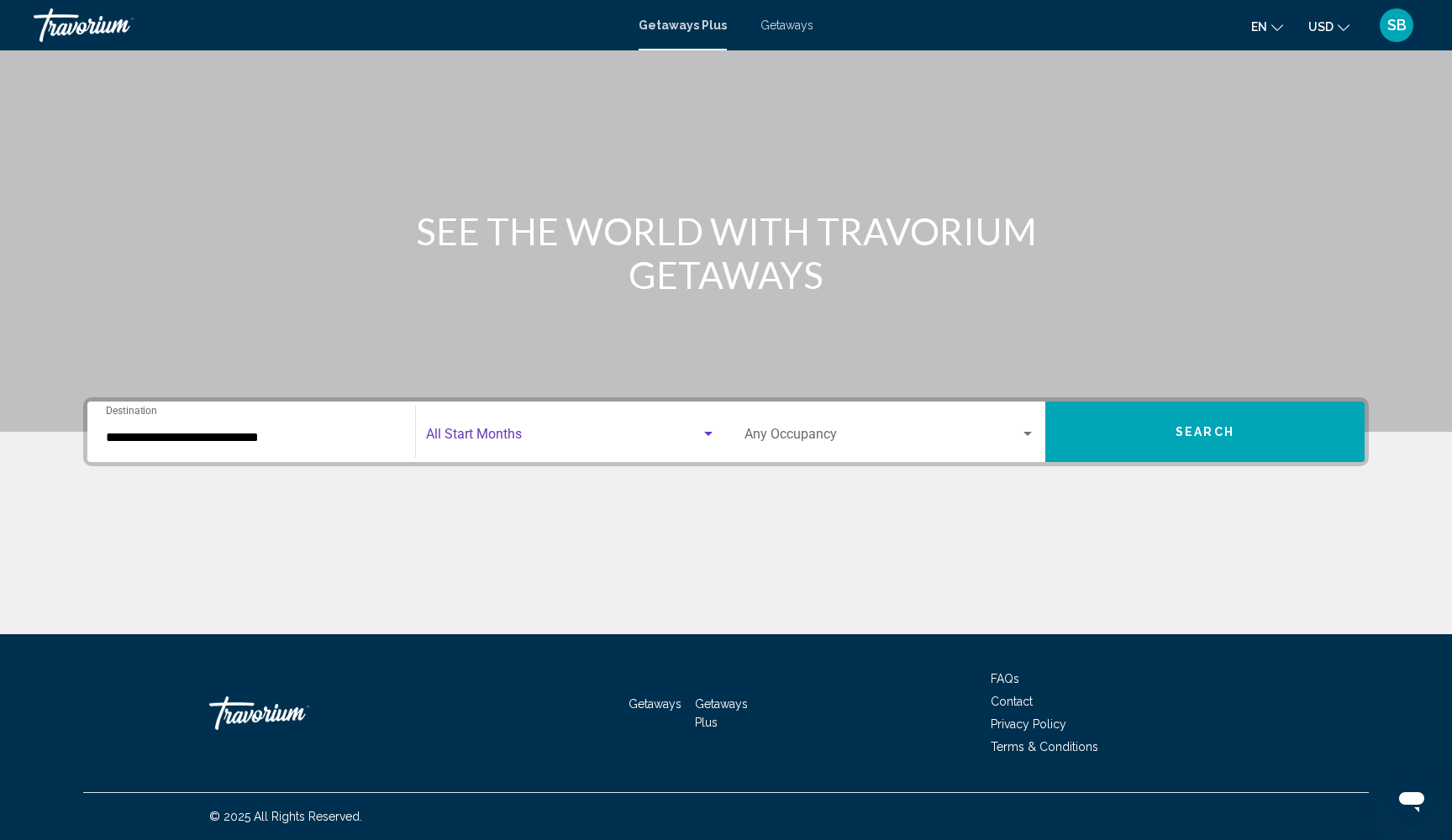 click at bounding box center (563, 438) 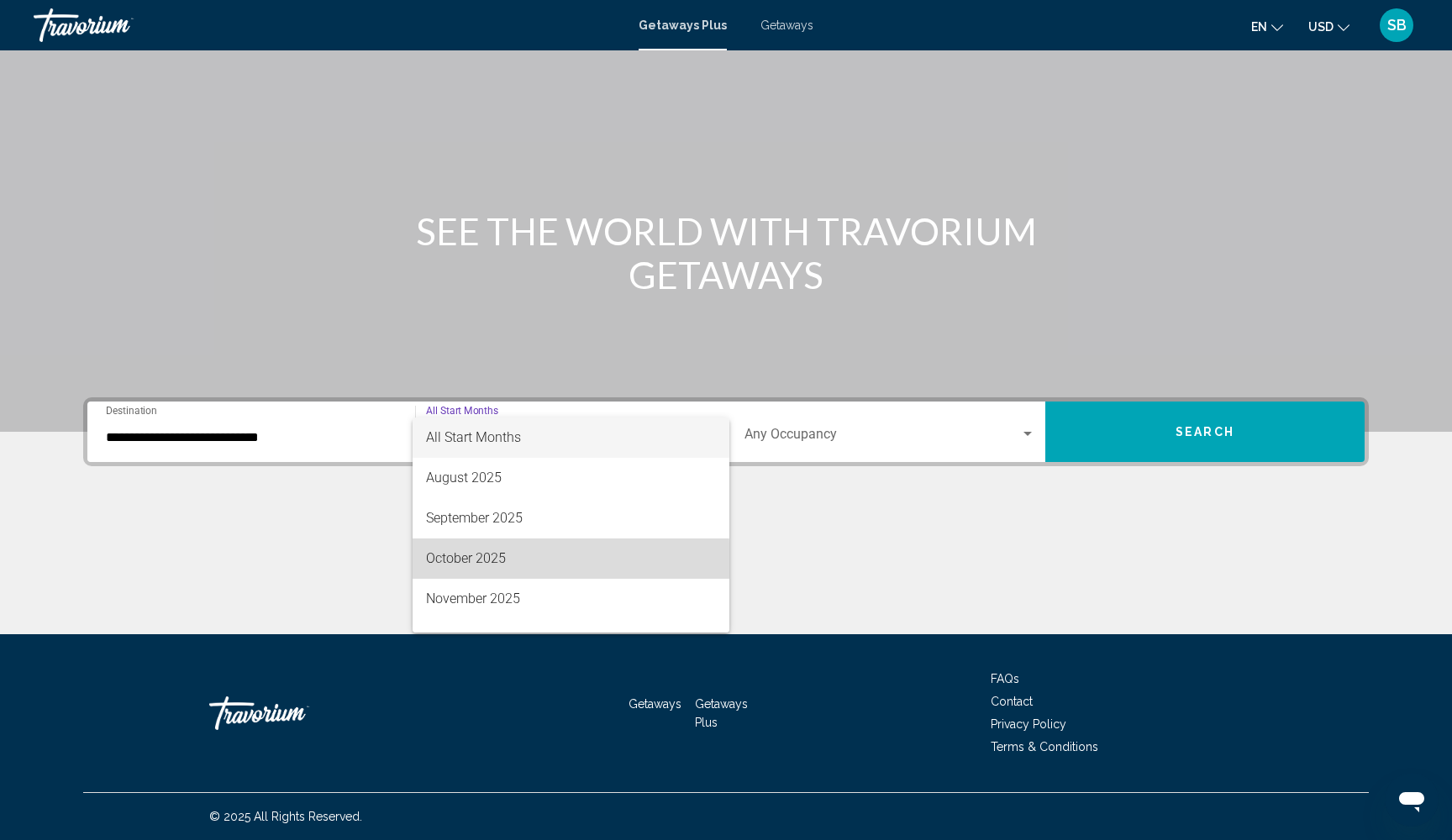 click on "October 2025" at bounding box center [571, 559] 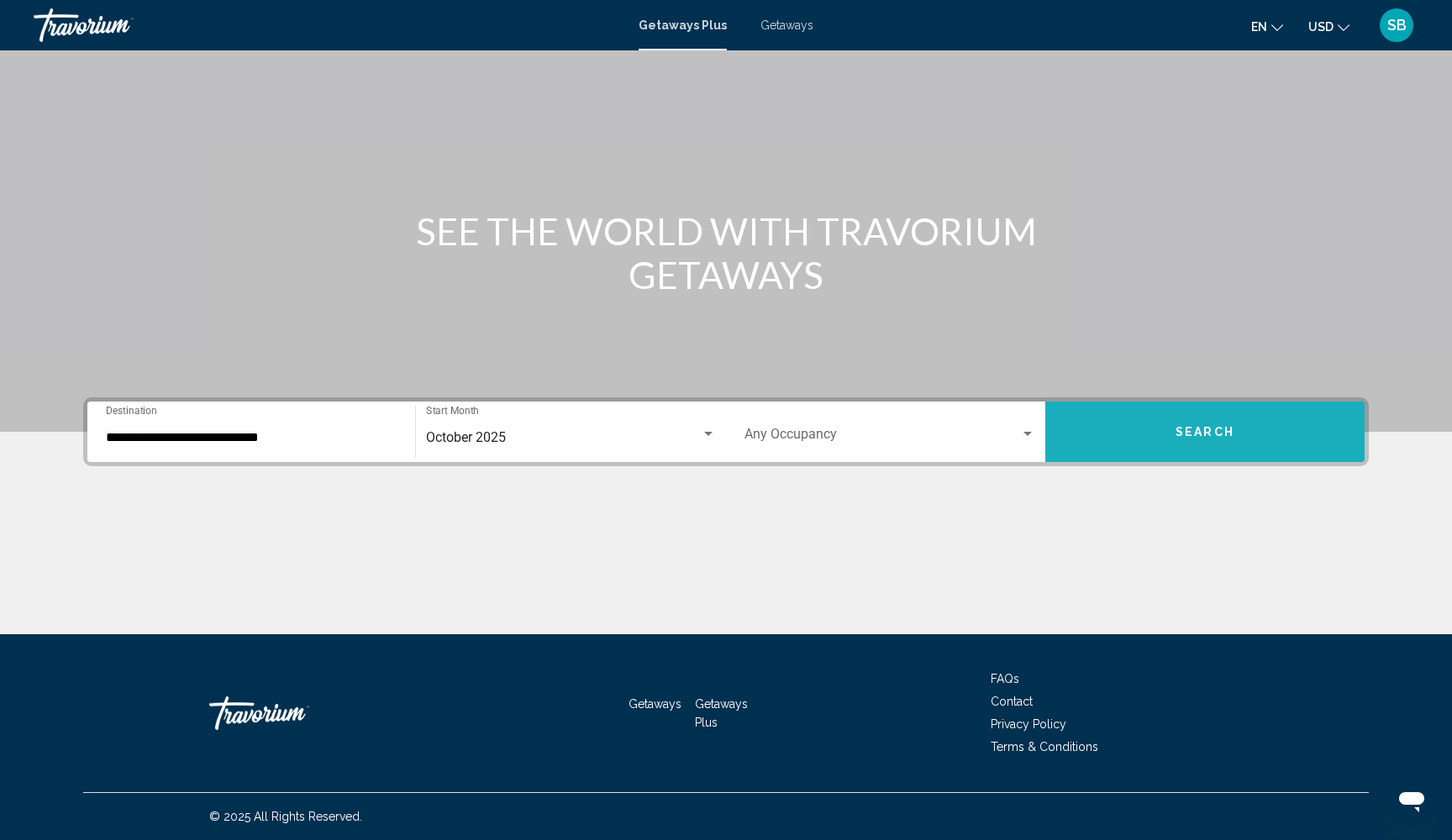 click on "Search" at bounding box center (1205, 432) 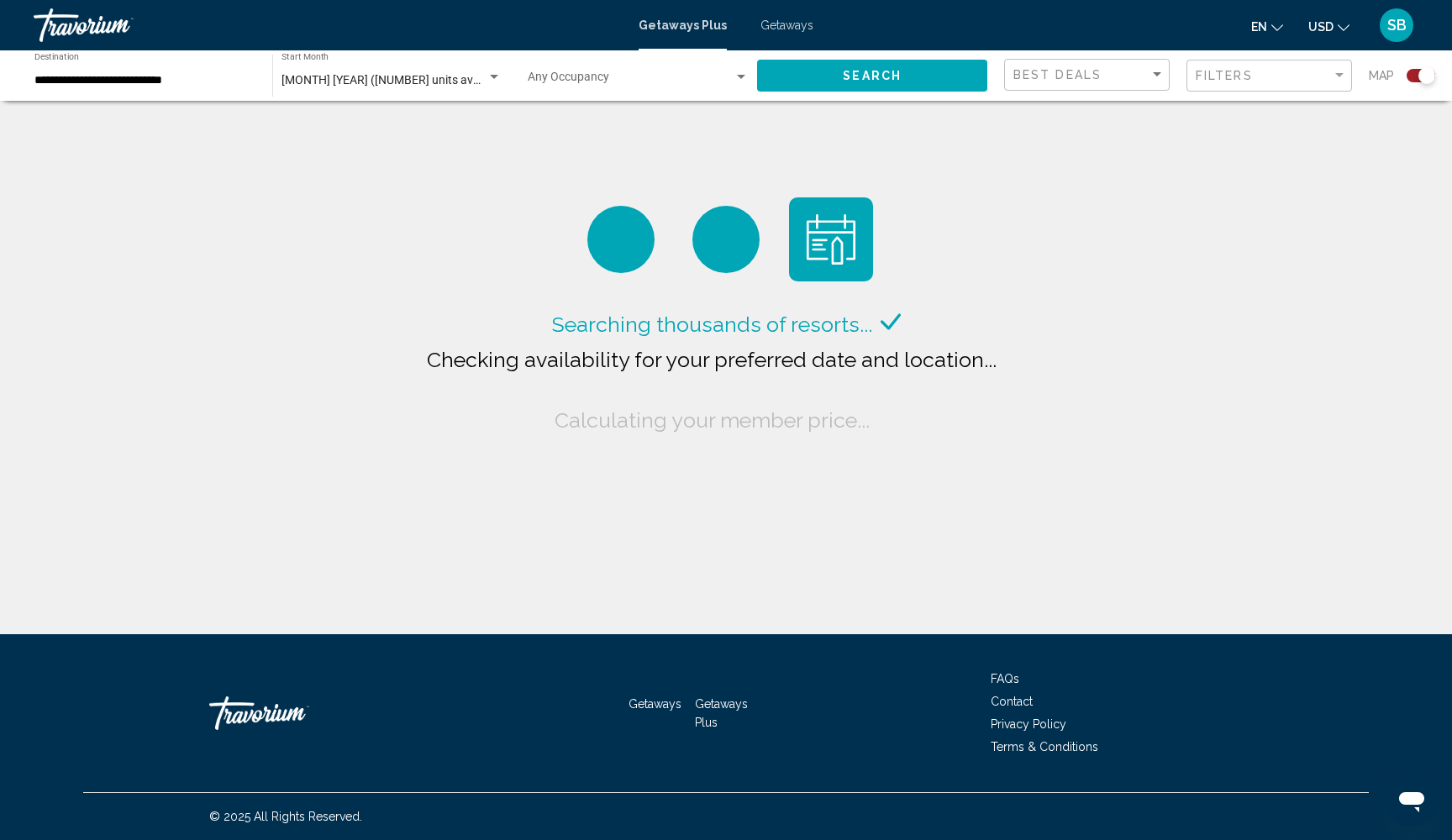 scroll, scrollTop: 0, scrollLeft: 0, axis: both 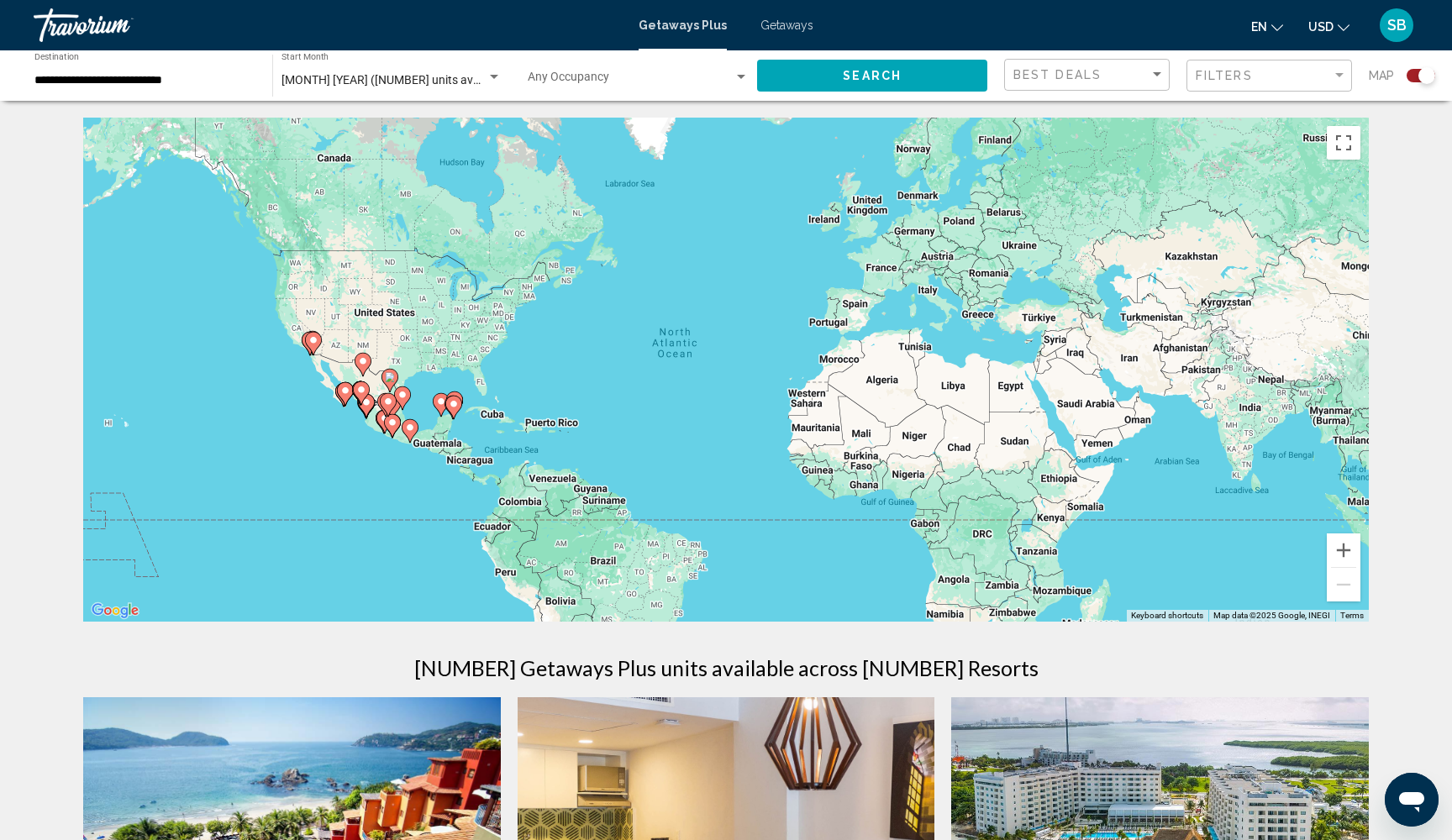 click on "Filters" 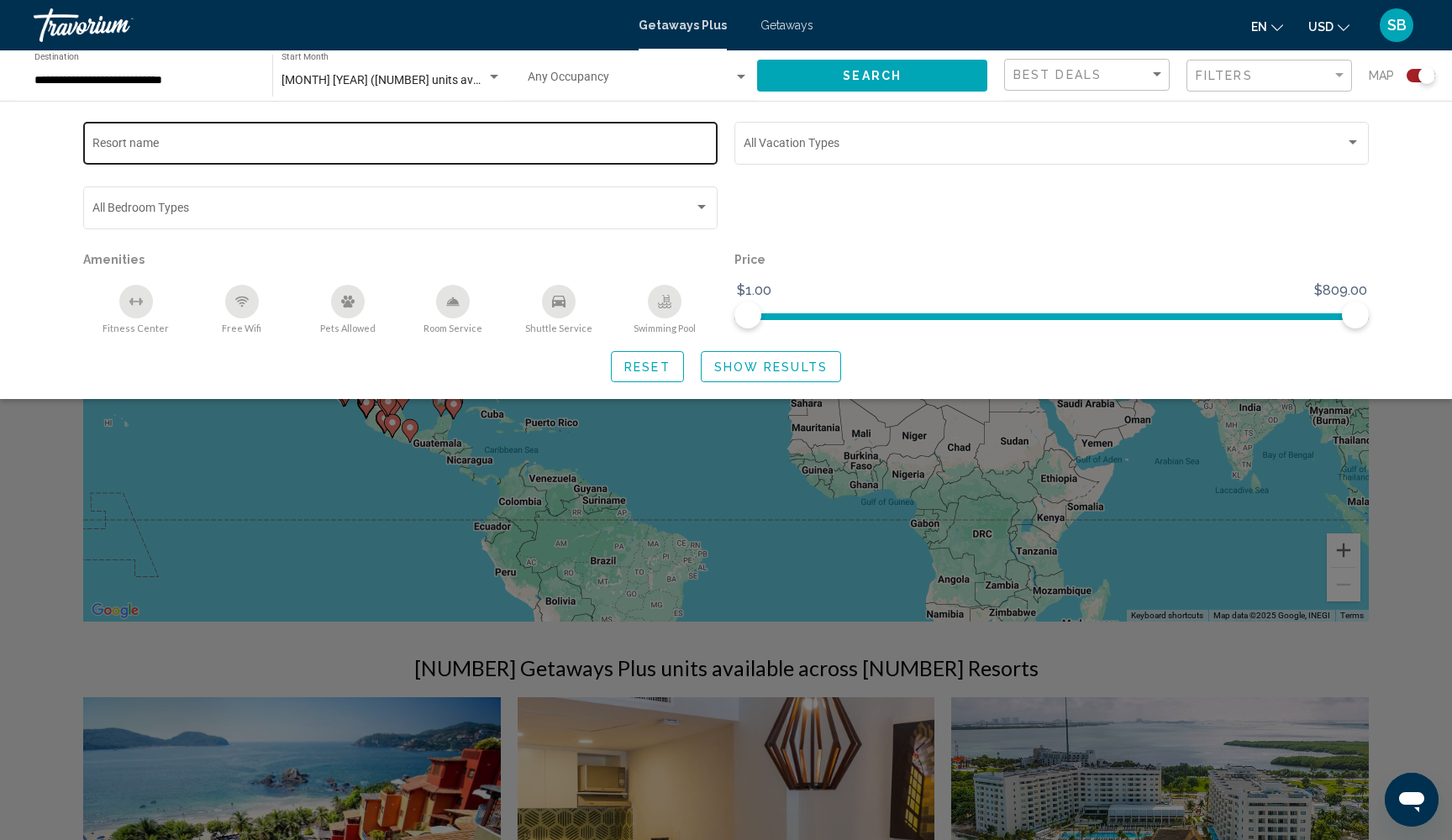 click on "Resort name" at bounding box center [401, 146] 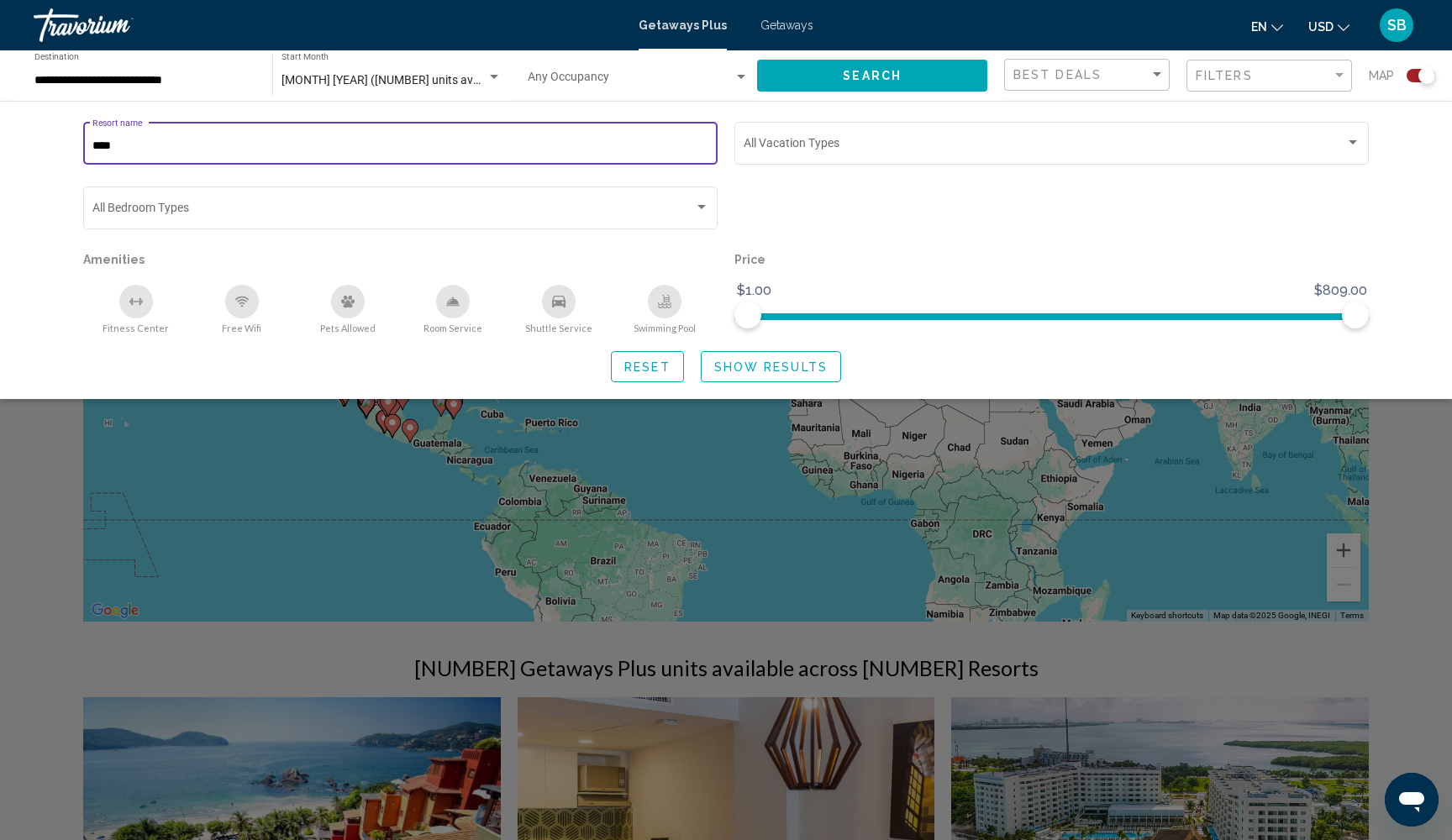 type on "****" 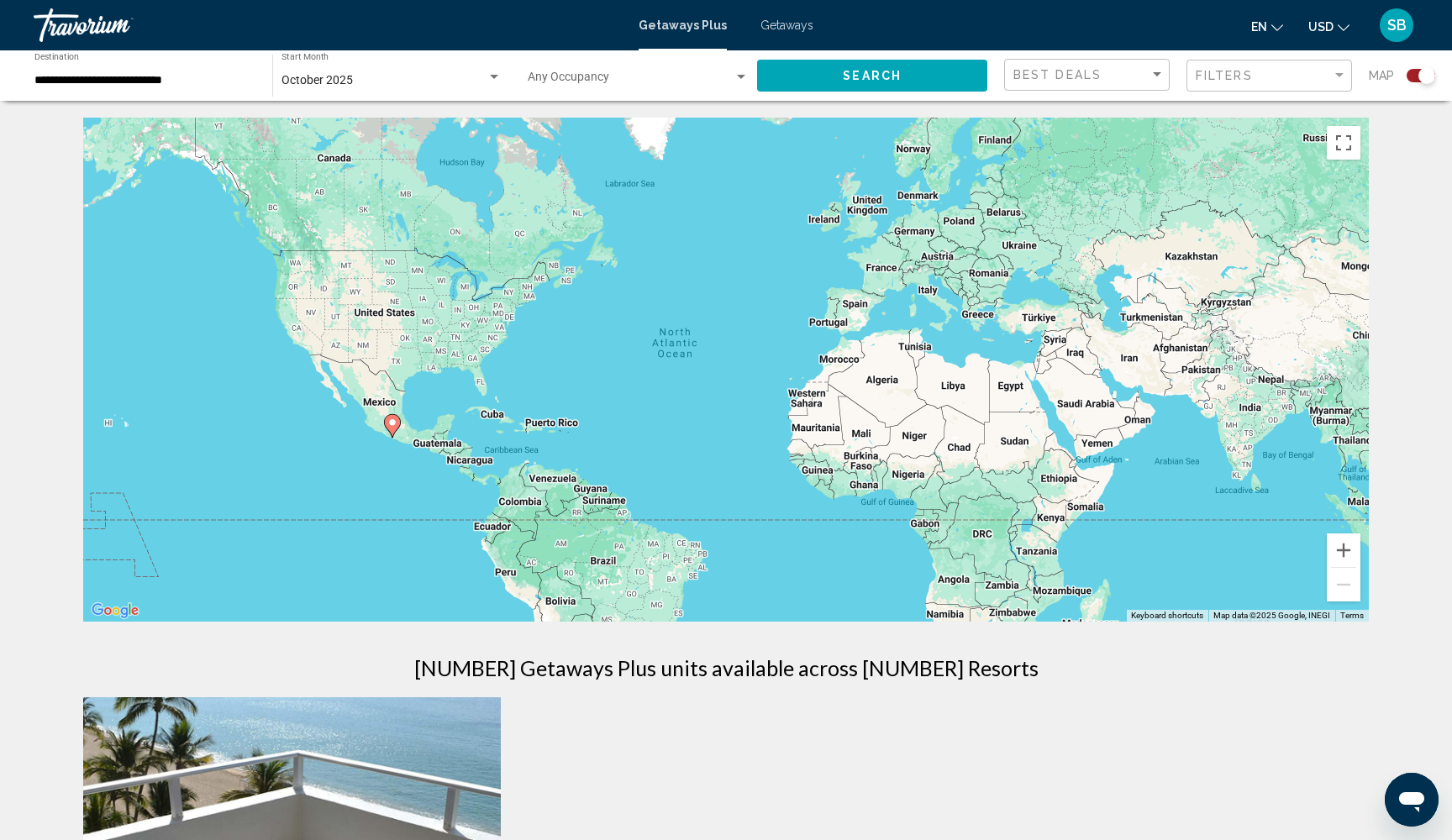 scroll, scrollTop: 0, scrollLeft: 0, axis: both 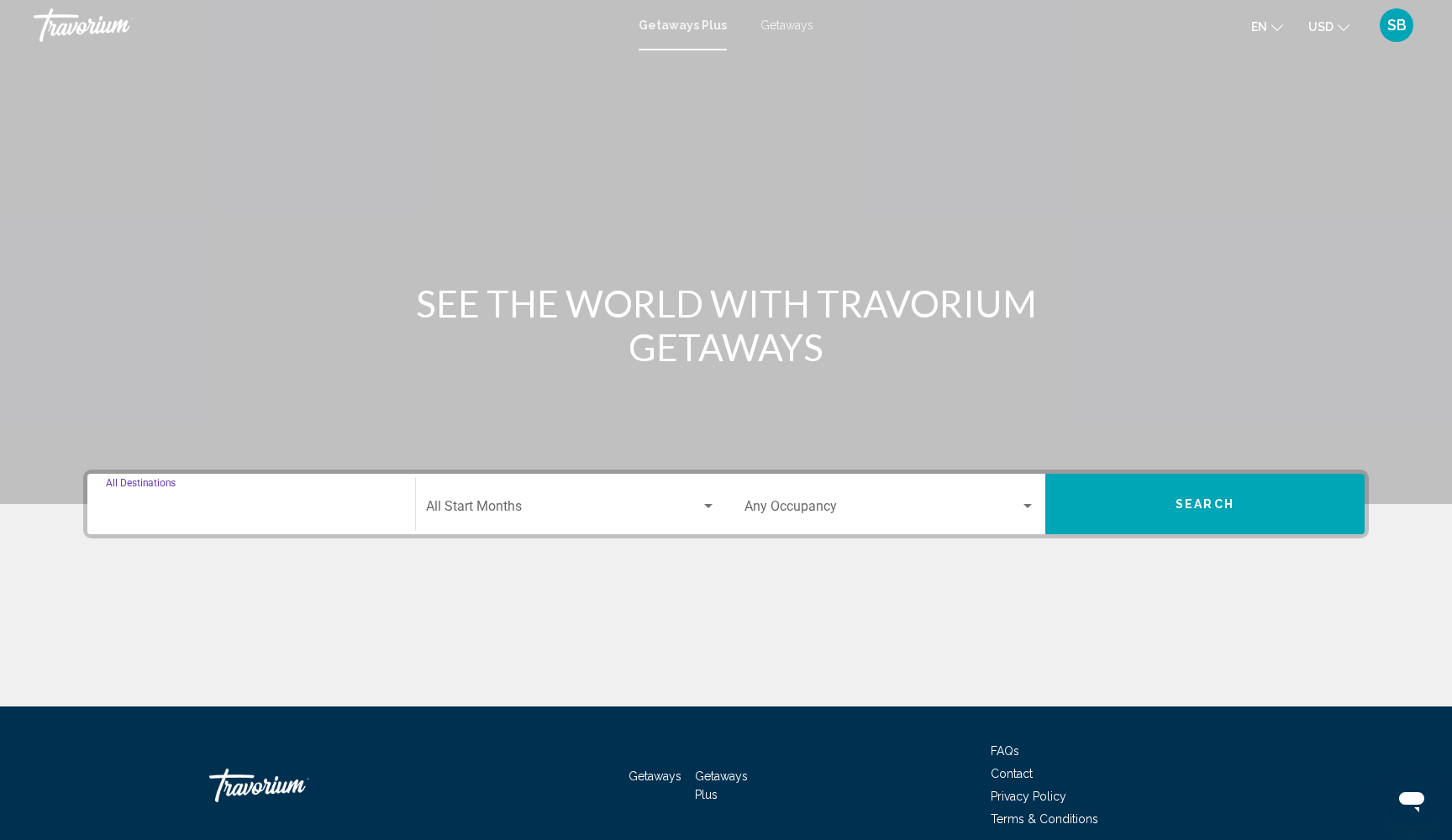 click on "Destination All Destinations" at bounding box center [251, 510] 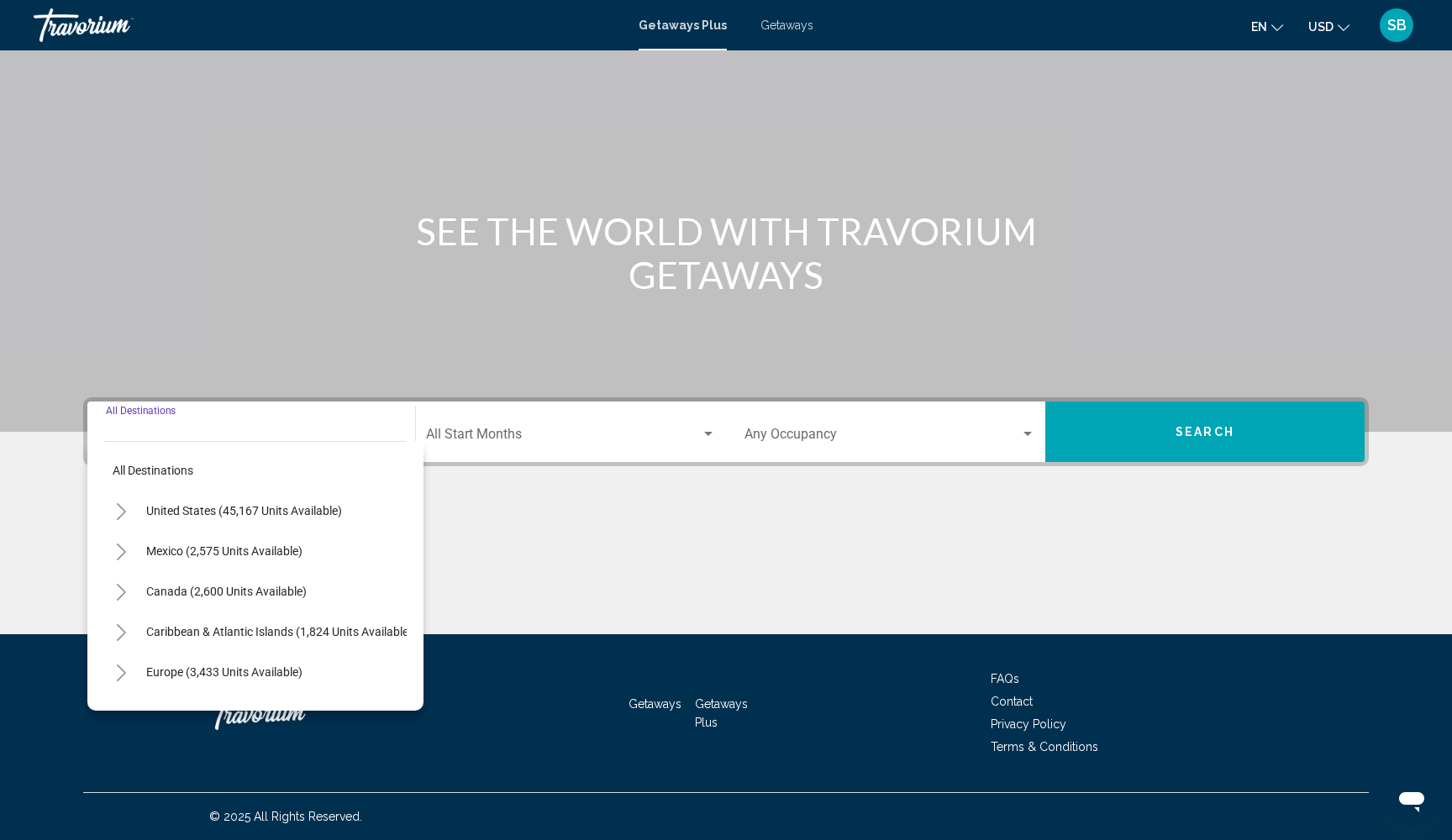 click 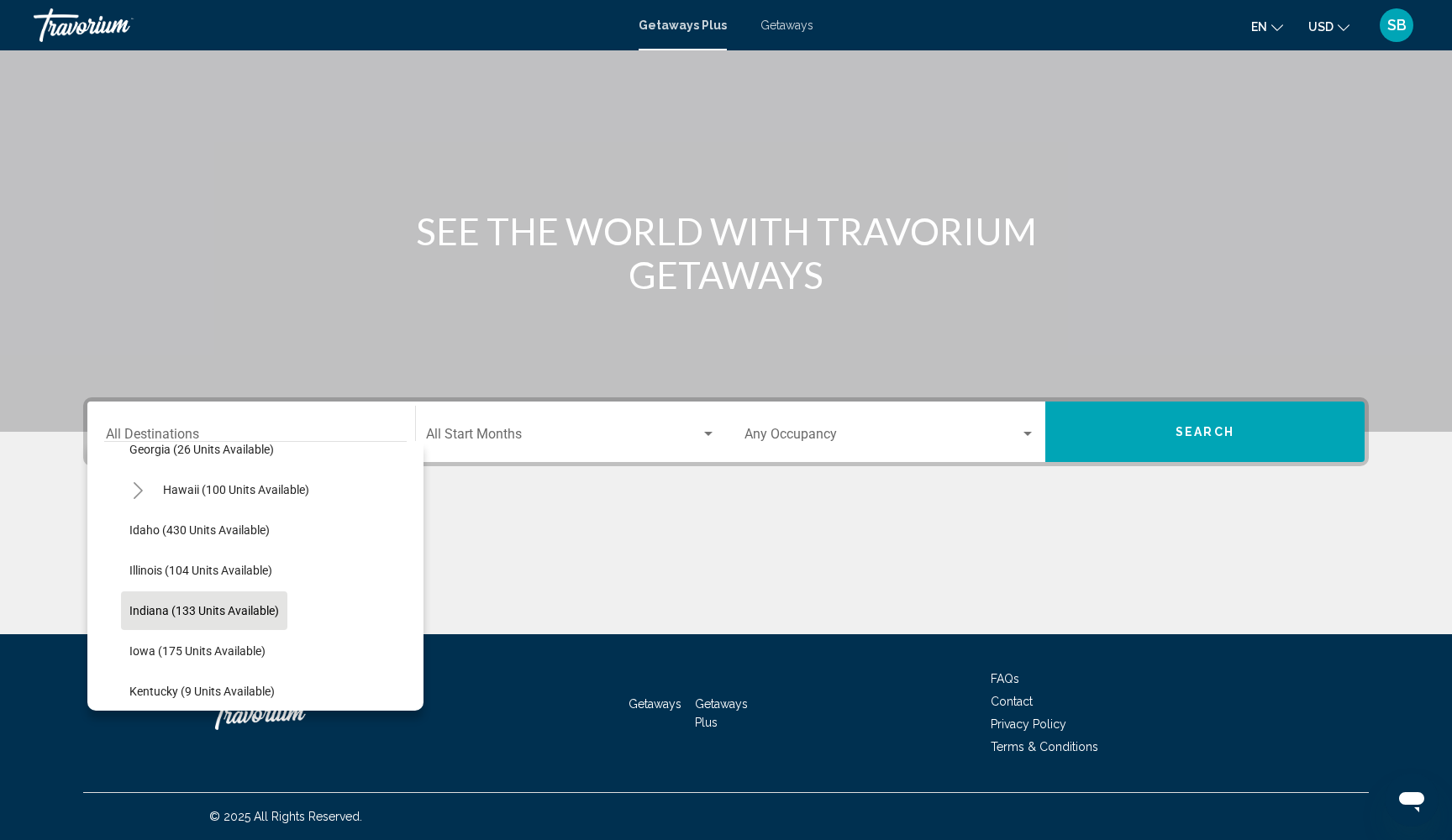 scroll, scrollTop: 343, scrollLeft: 0, axis: vertical 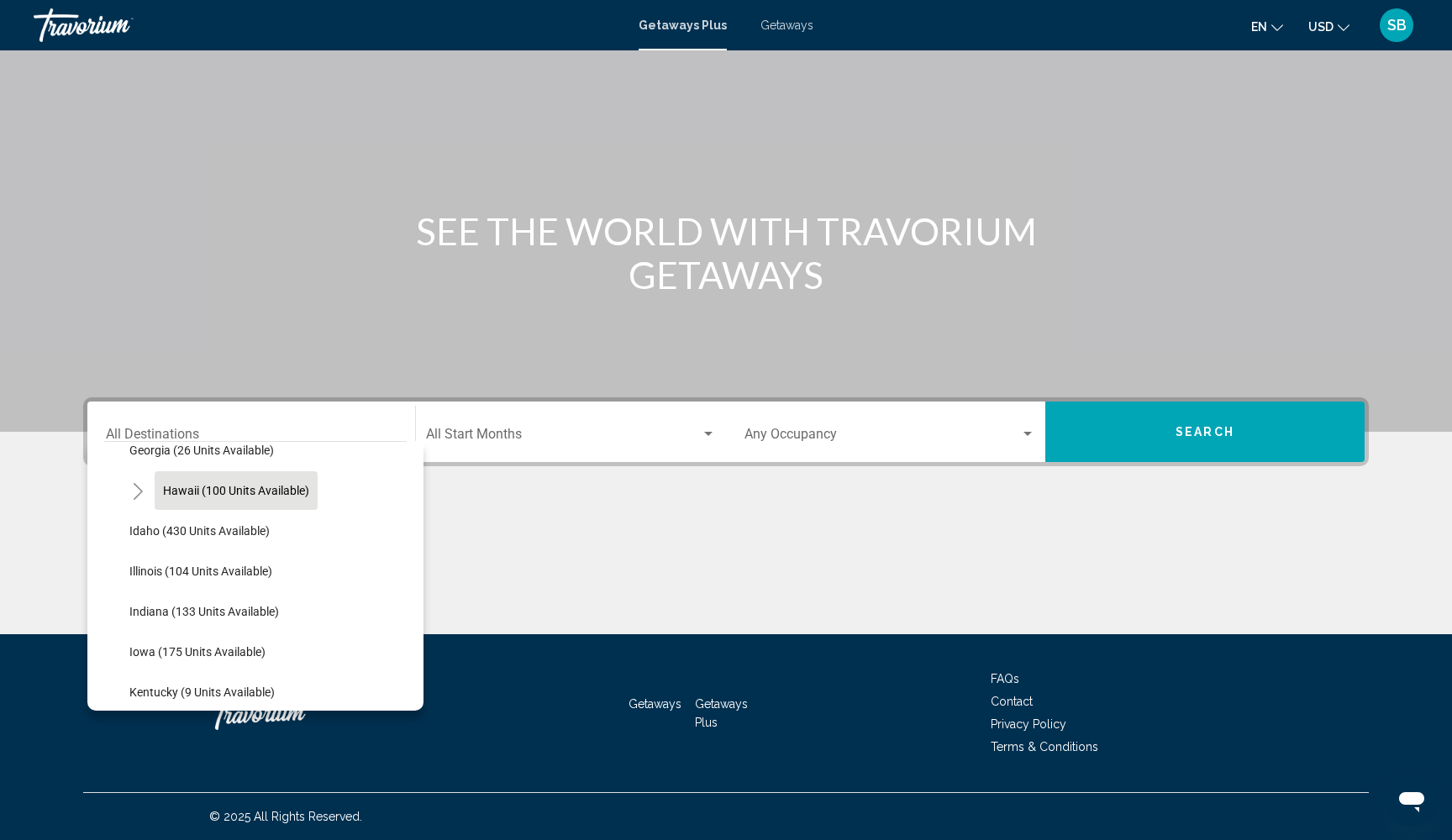 click on "Hawaii (100 units available)" 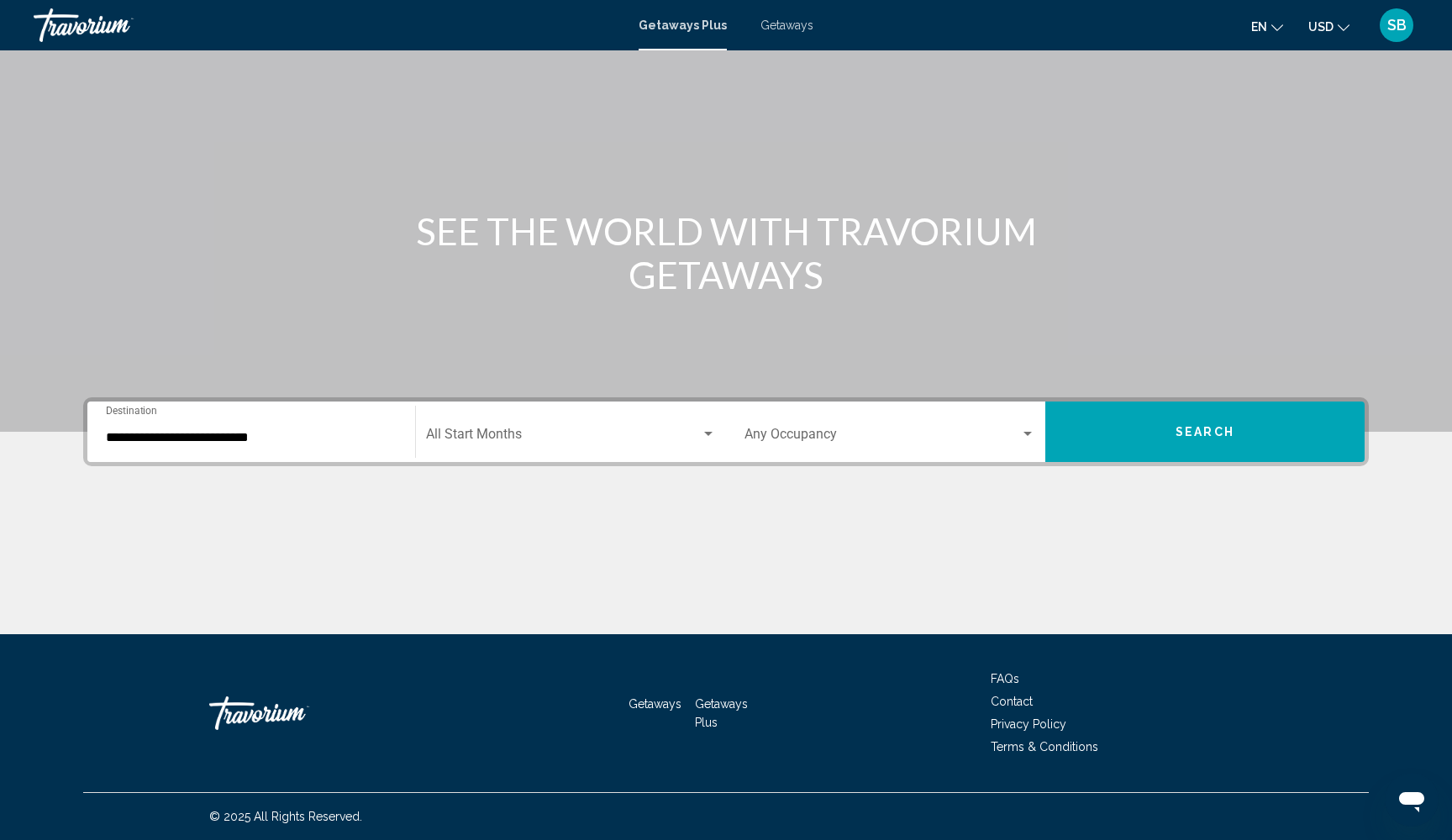 click on "Start Month All Start Months" 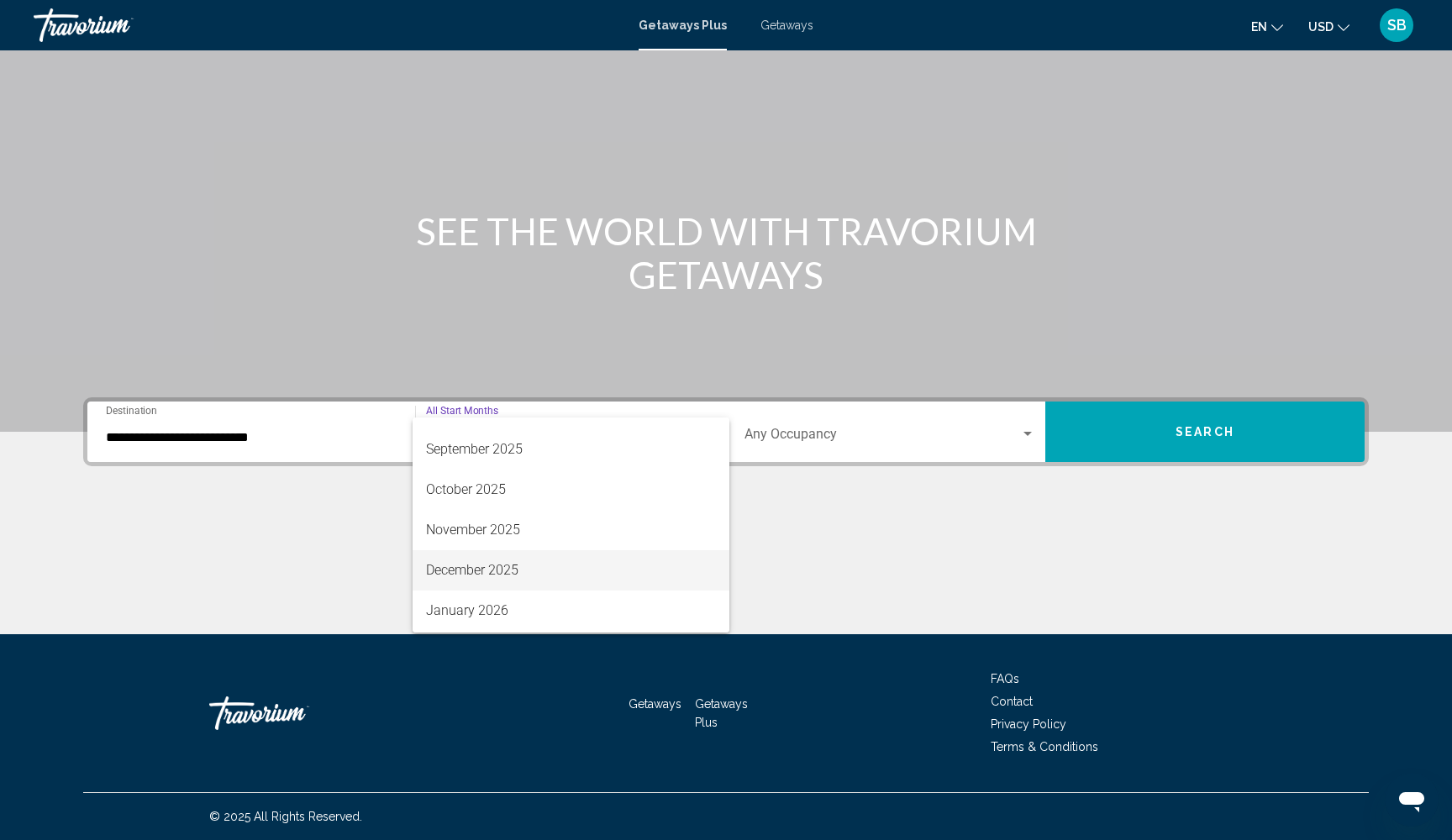 scroll, scrollTop: 99, scrollLeft: 0, axis: vertical 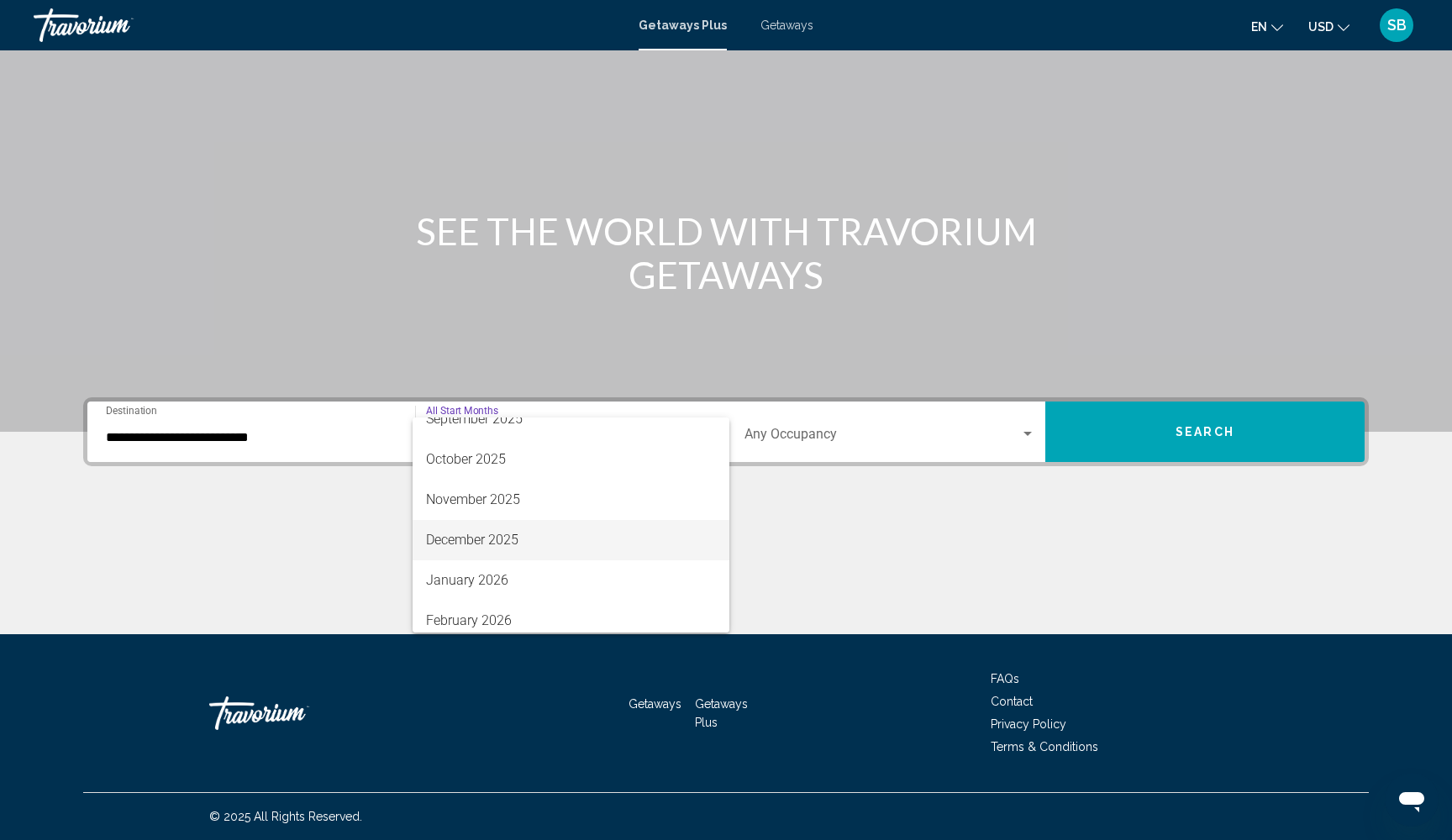 click on "December 2025" at bounding box center [571, 540] 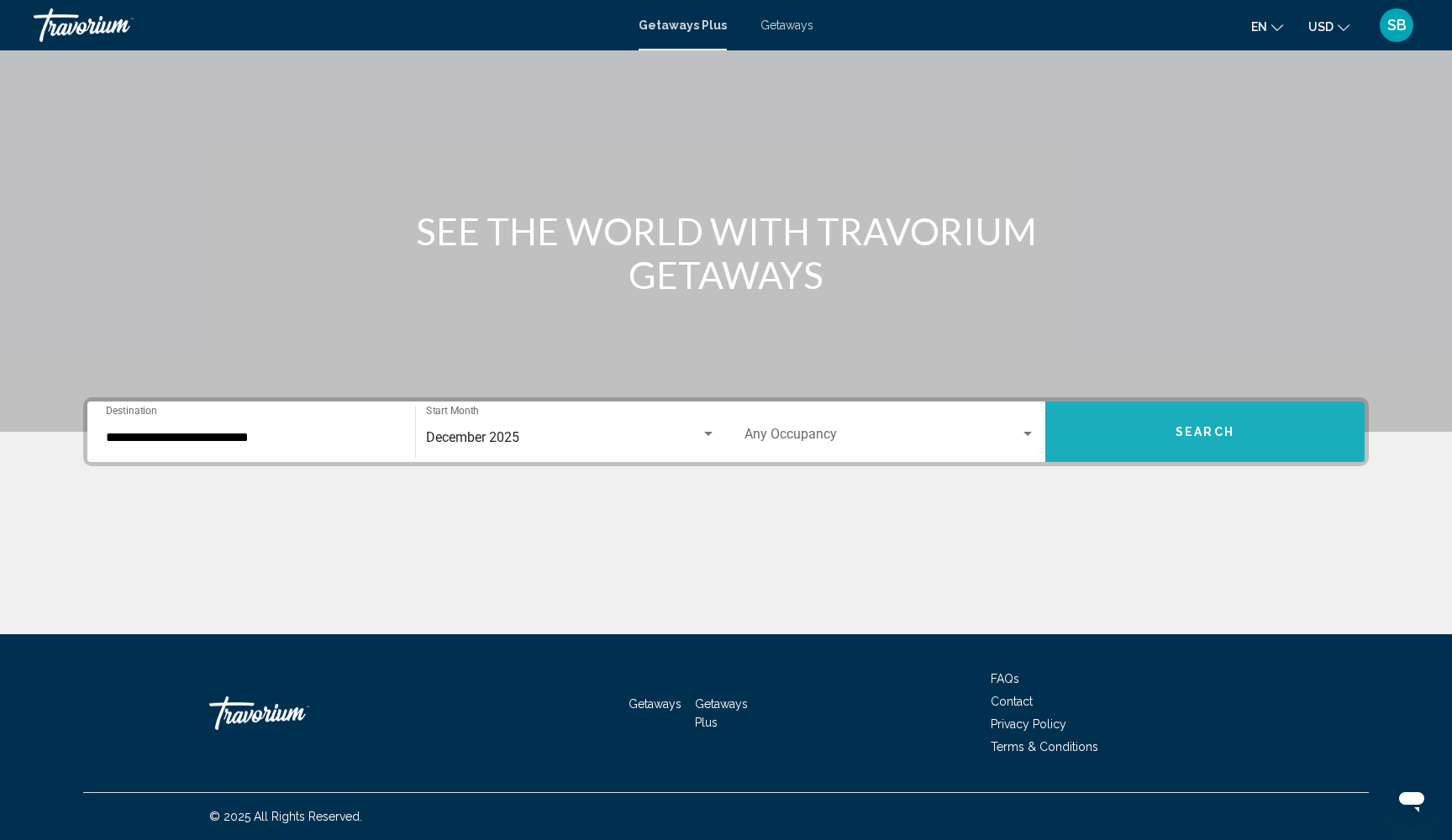 click on "Search" at bounding box center [1205, 433] 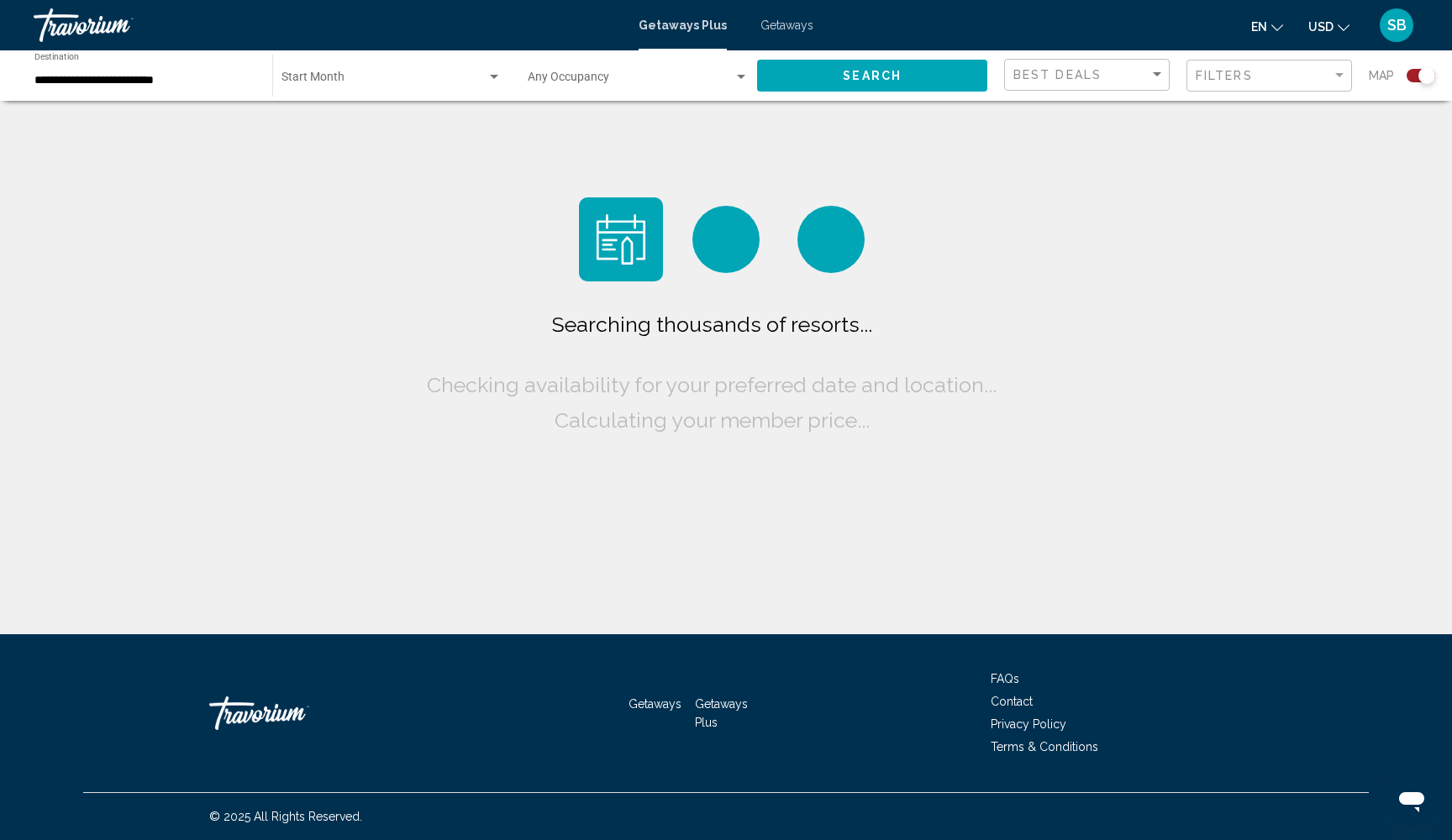 scroll, scrollTop: 0, scrollLeft: 0, axis: both 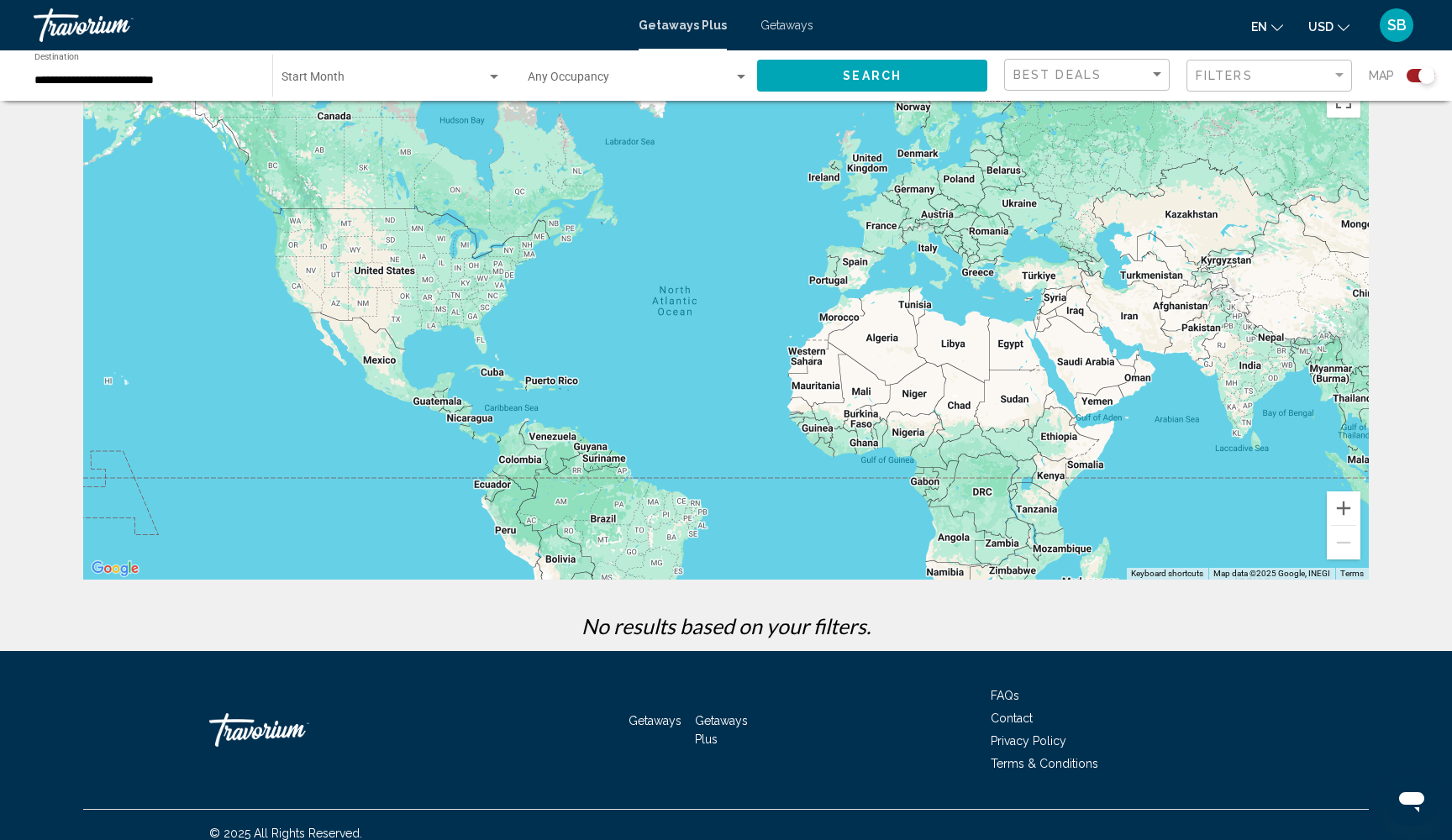 click at bounding box center [384, 81] 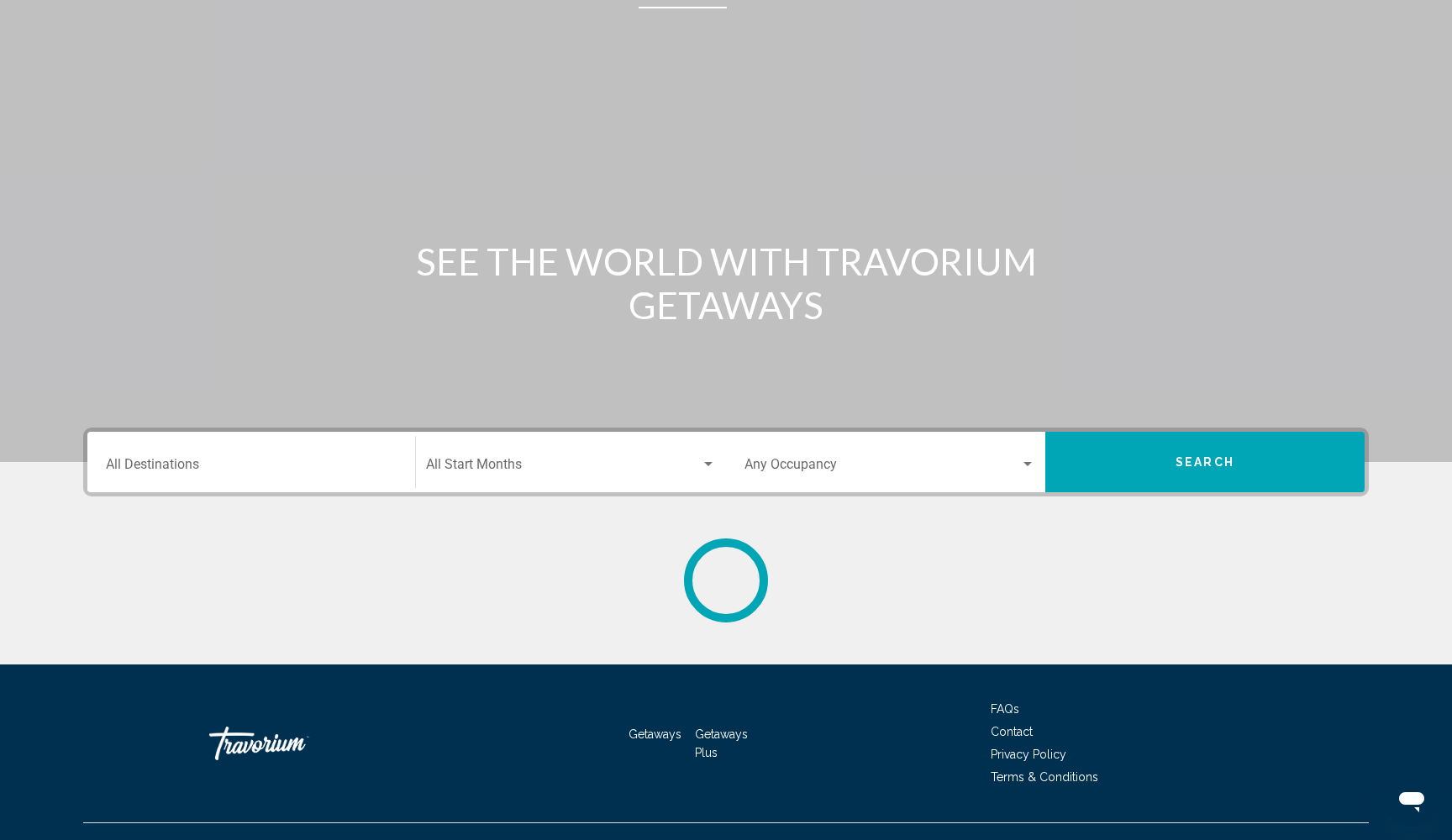 scroll, scrollTop: 0, scrollLeft: 0, axis: both 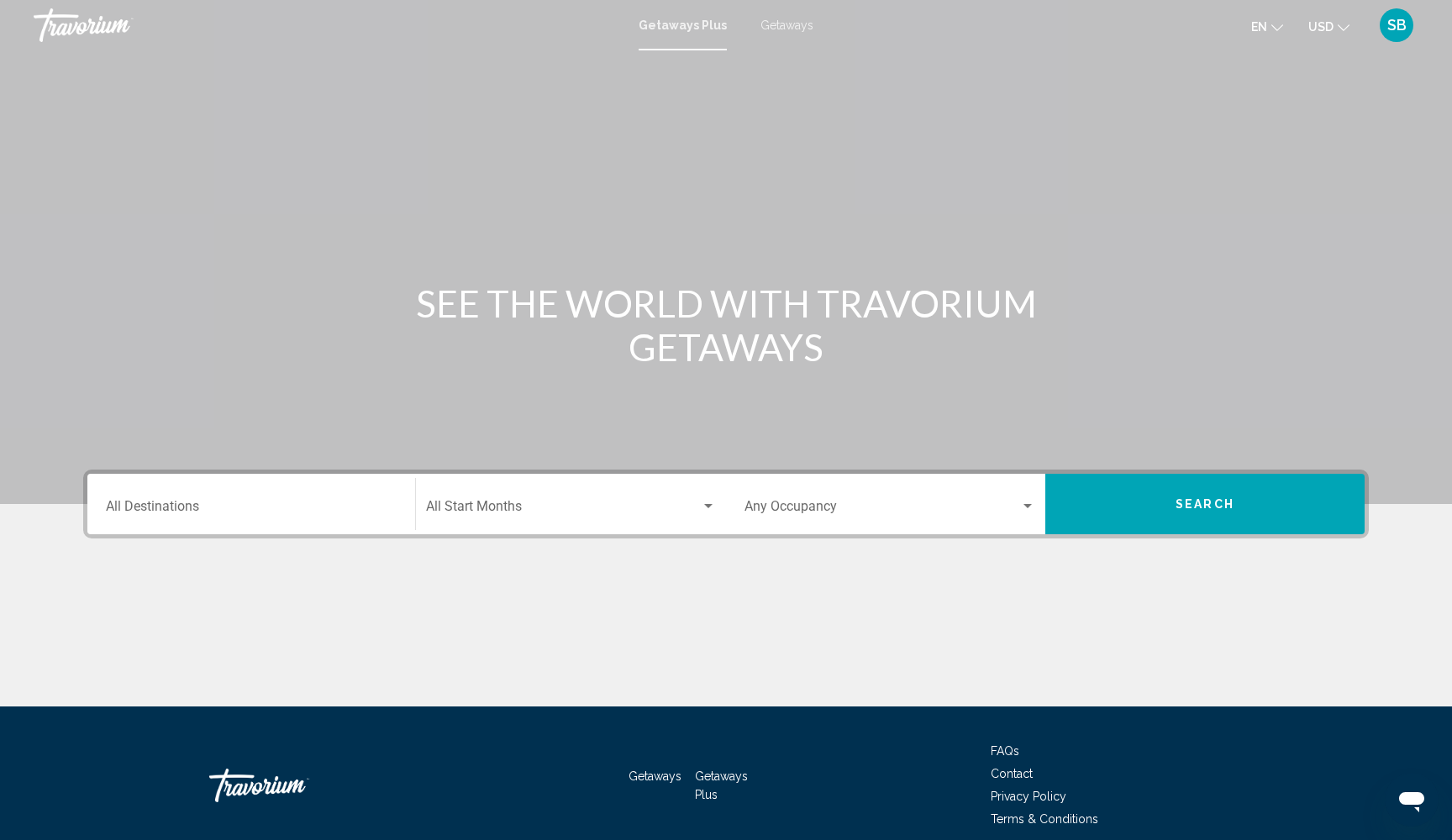 click on "Destination All Destinations" at bounding box center [251, 504] 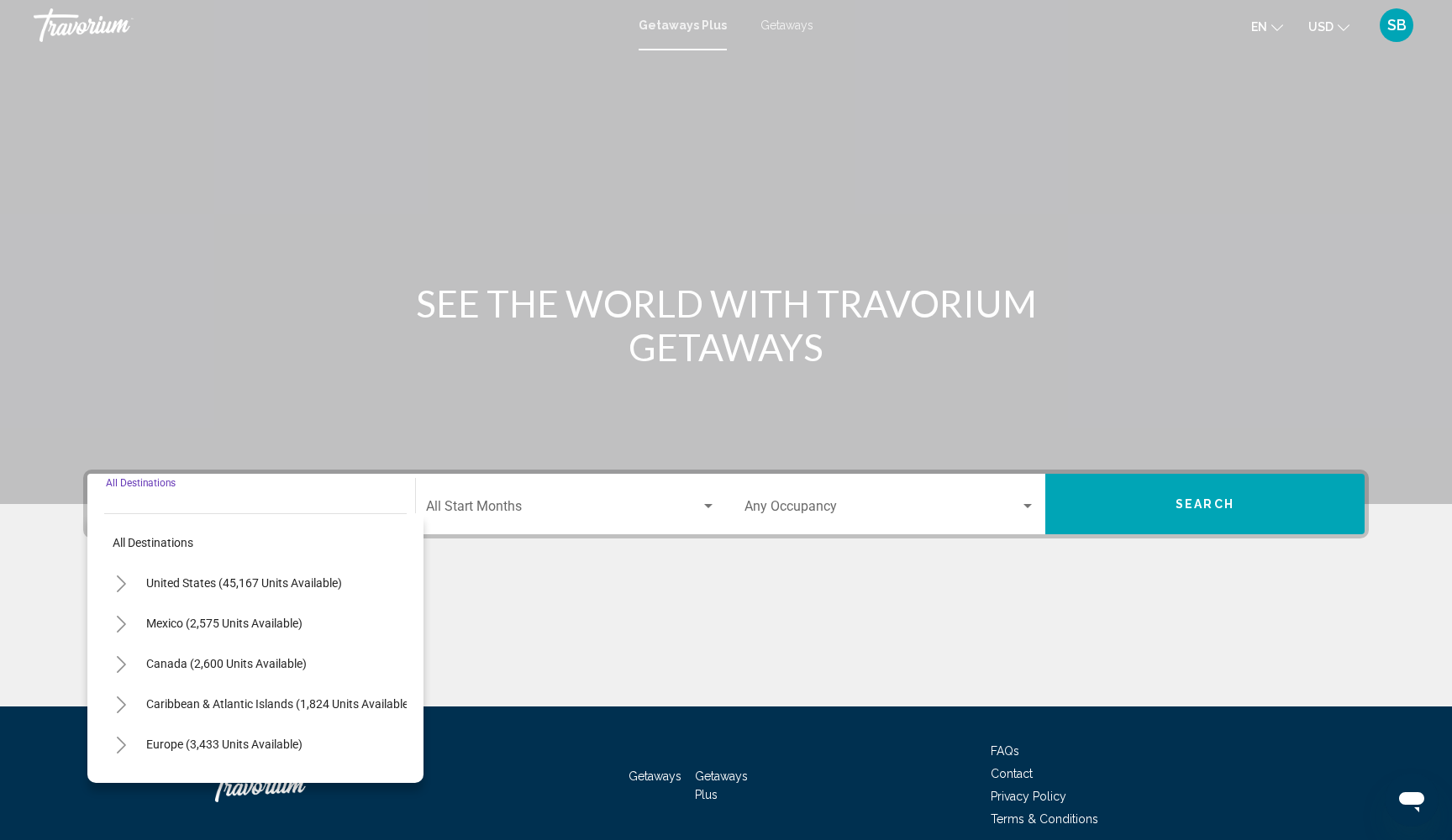 scroll, scrollTop: 72, scrollLeft: 0, axis: vertical 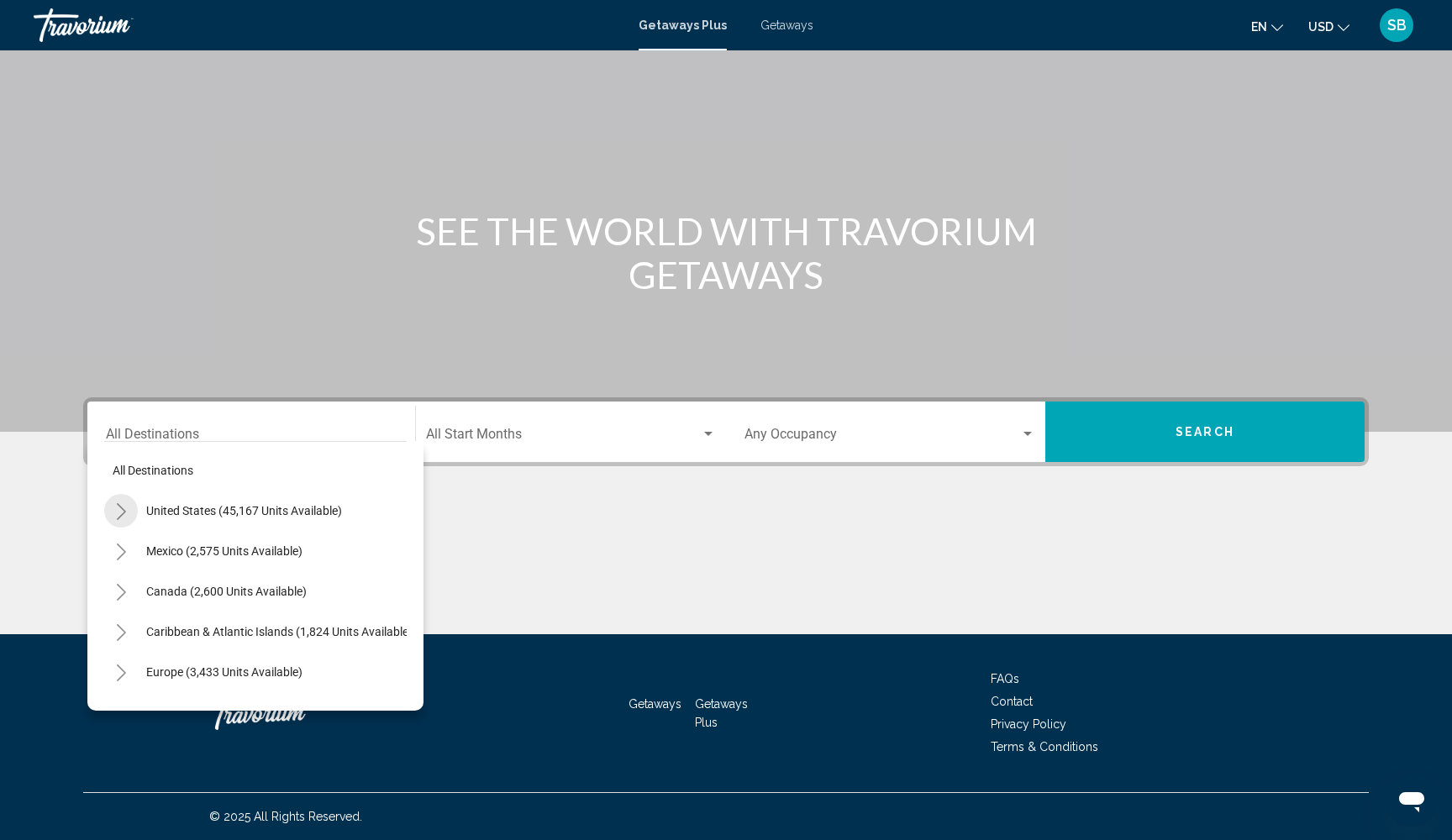 click 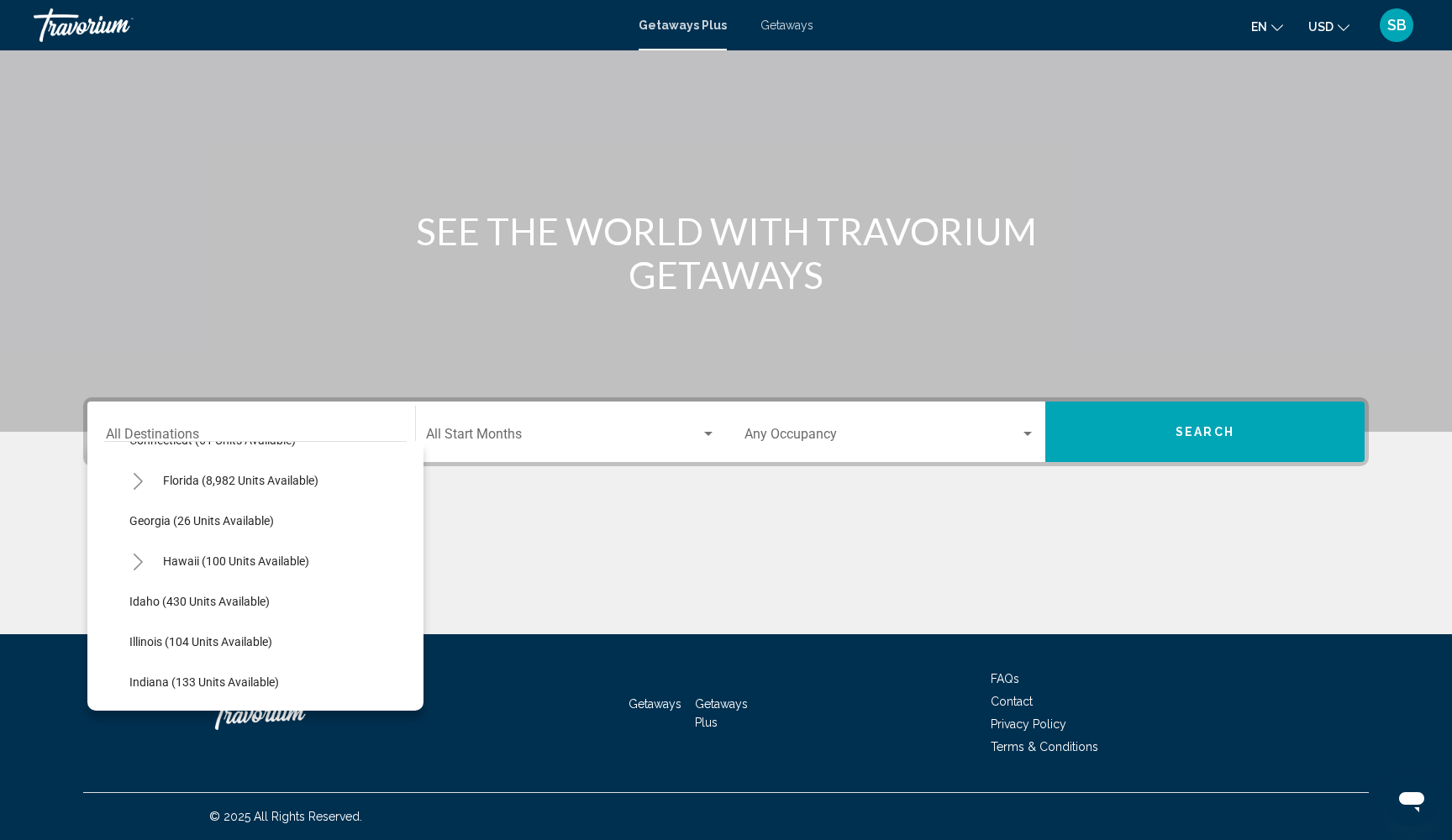 scroll, scrollTop: 283, scrollLeft: 0, axis: vertical 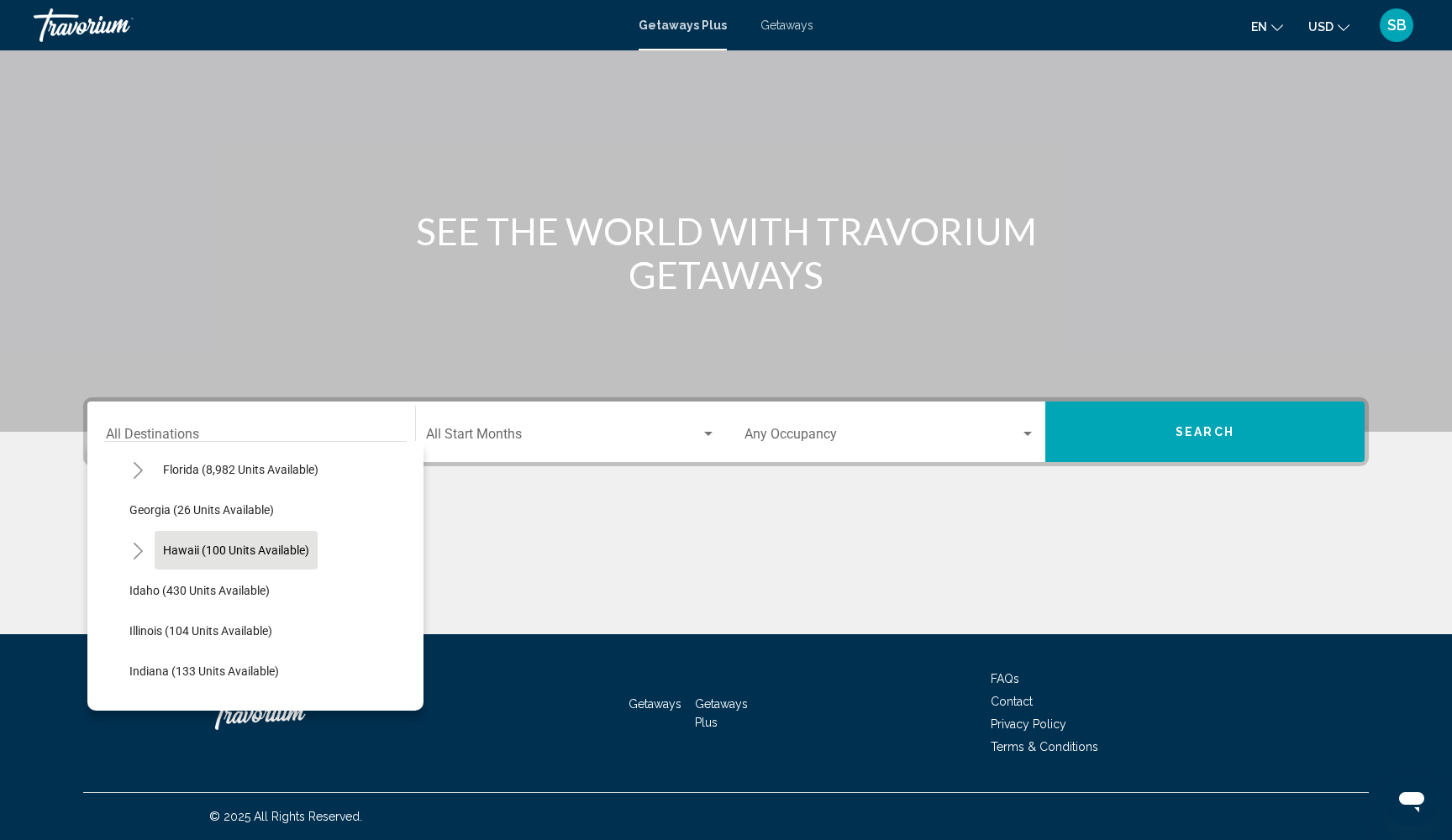 click on "Hawaii (100 units available)" 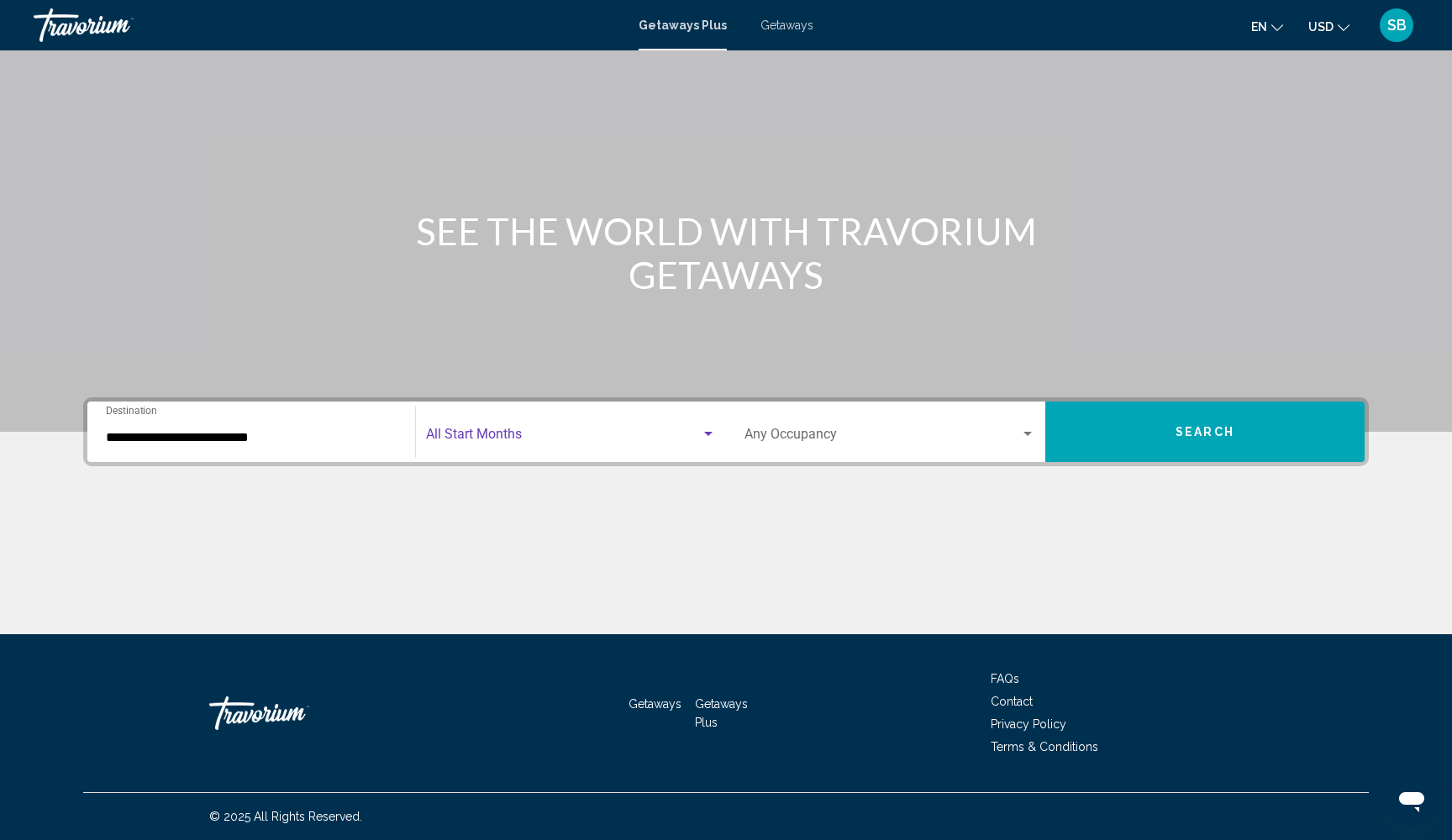 click at bounding box center [563, 438] 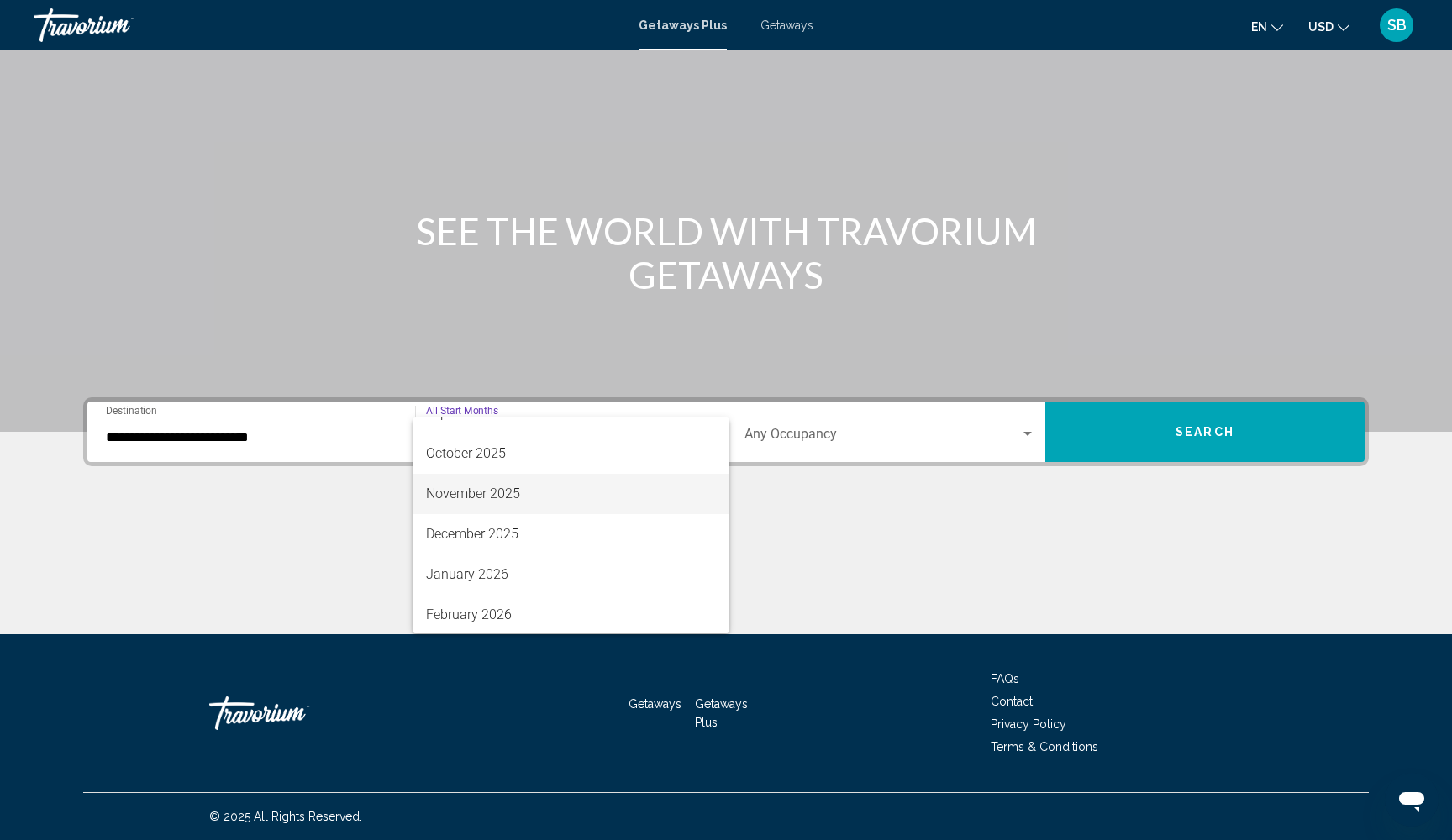 scroll, scrollTop: 111, scrollLeft: 0, axis: vertical 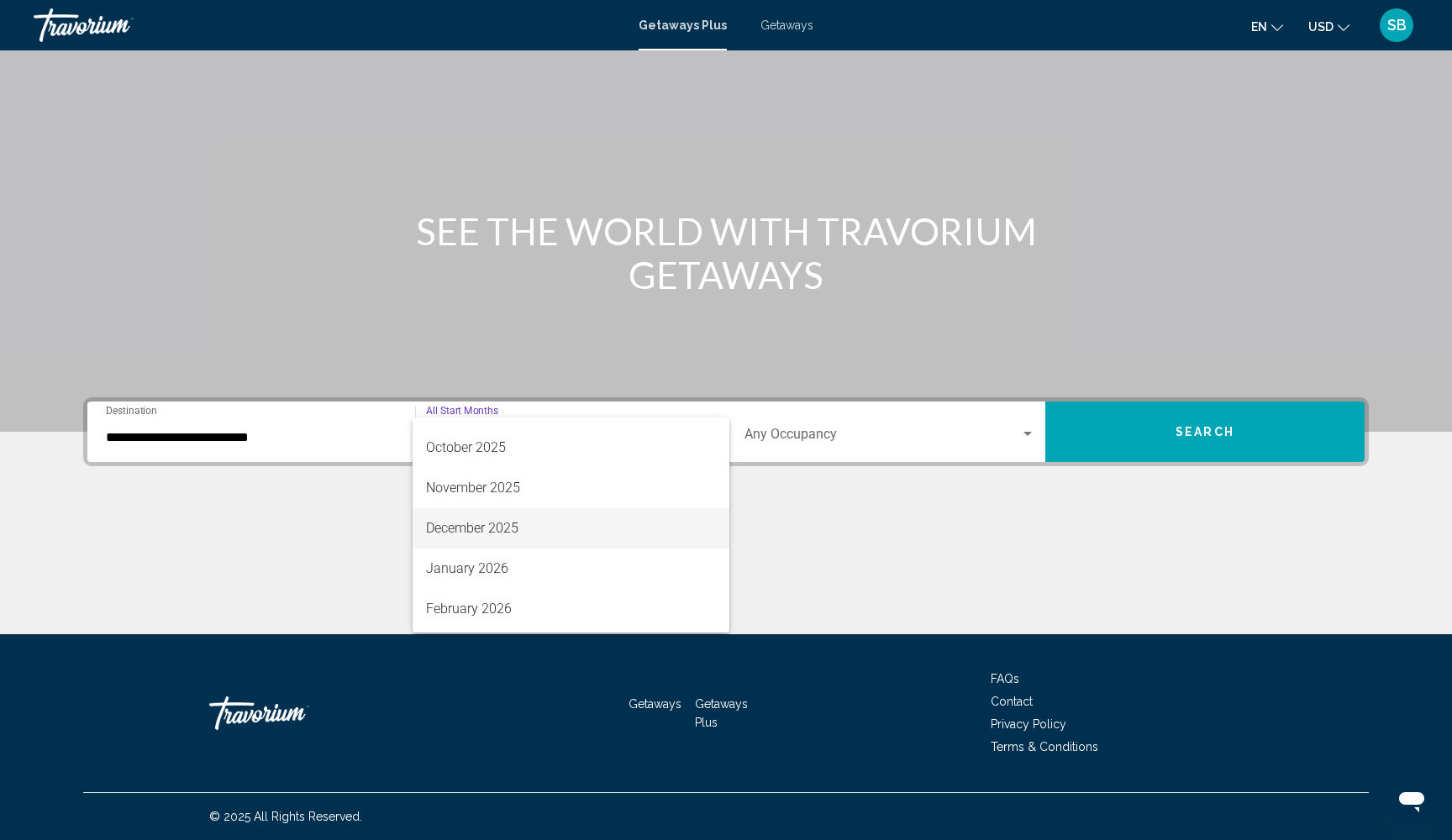 click on "December 2025" at bounding box center [571, 528] 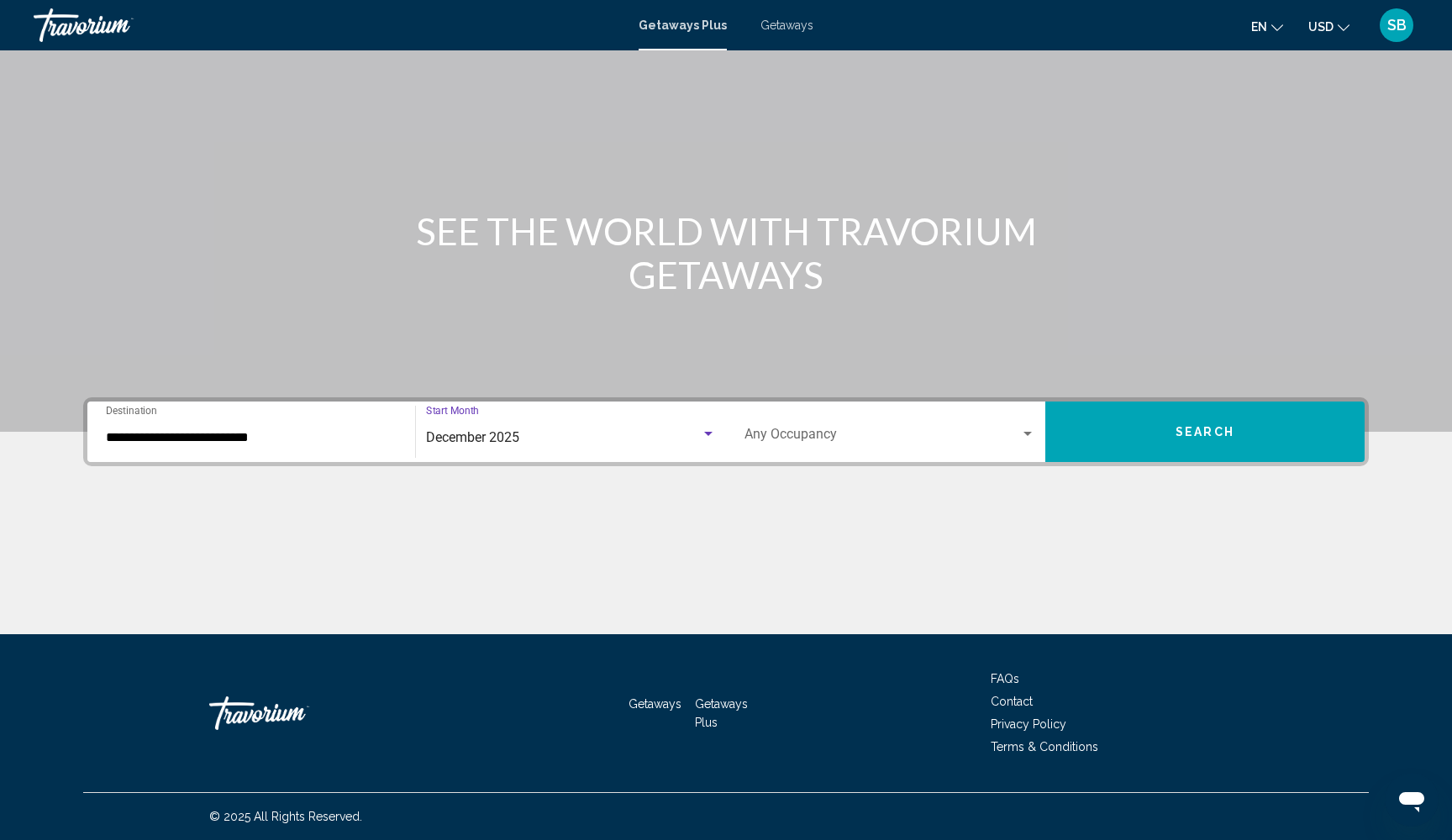click on "Search" at bounding box center [1205, 432] 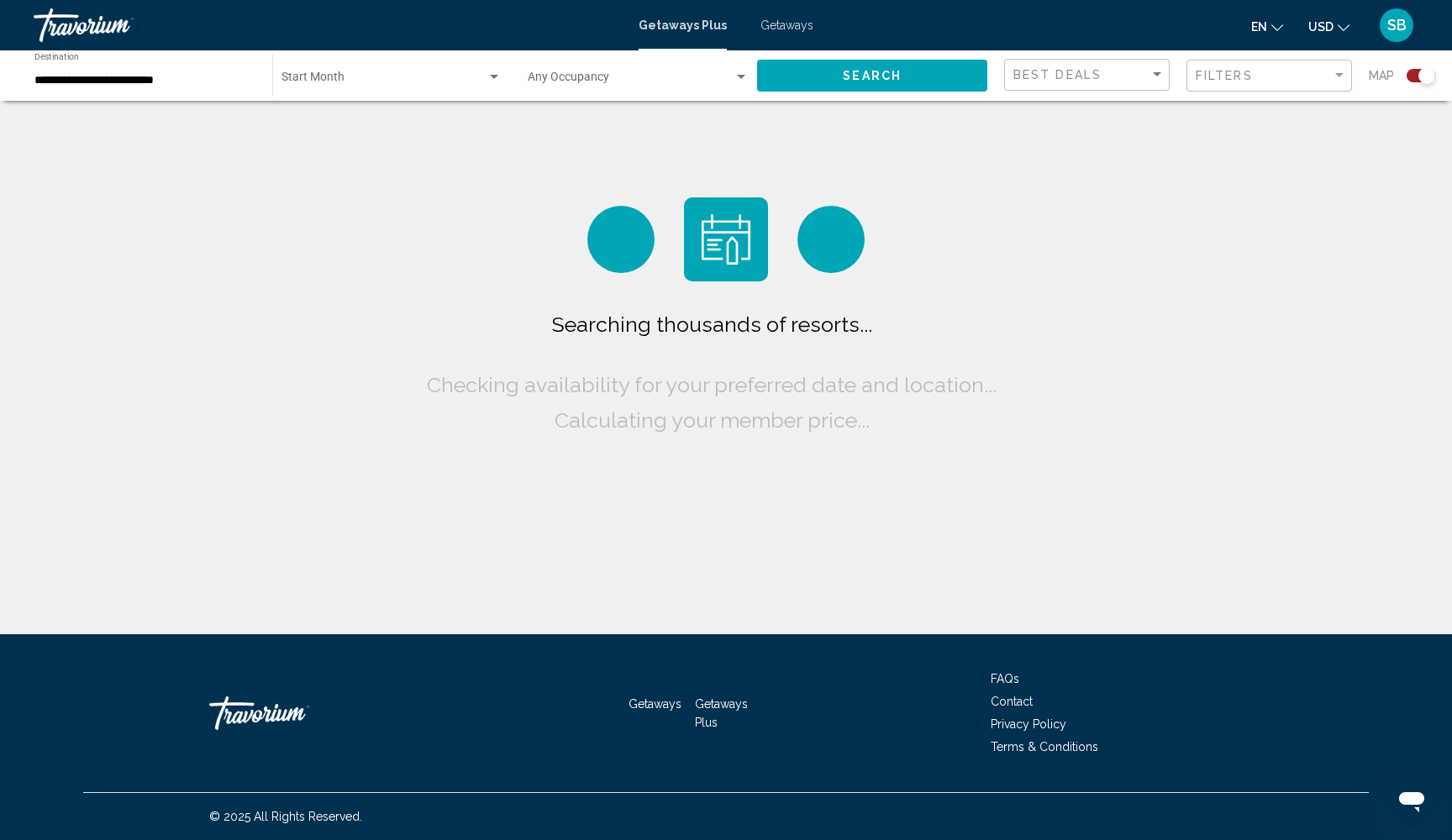 scroll, scrollTop: 0, scrollLeft: 0, axis: both 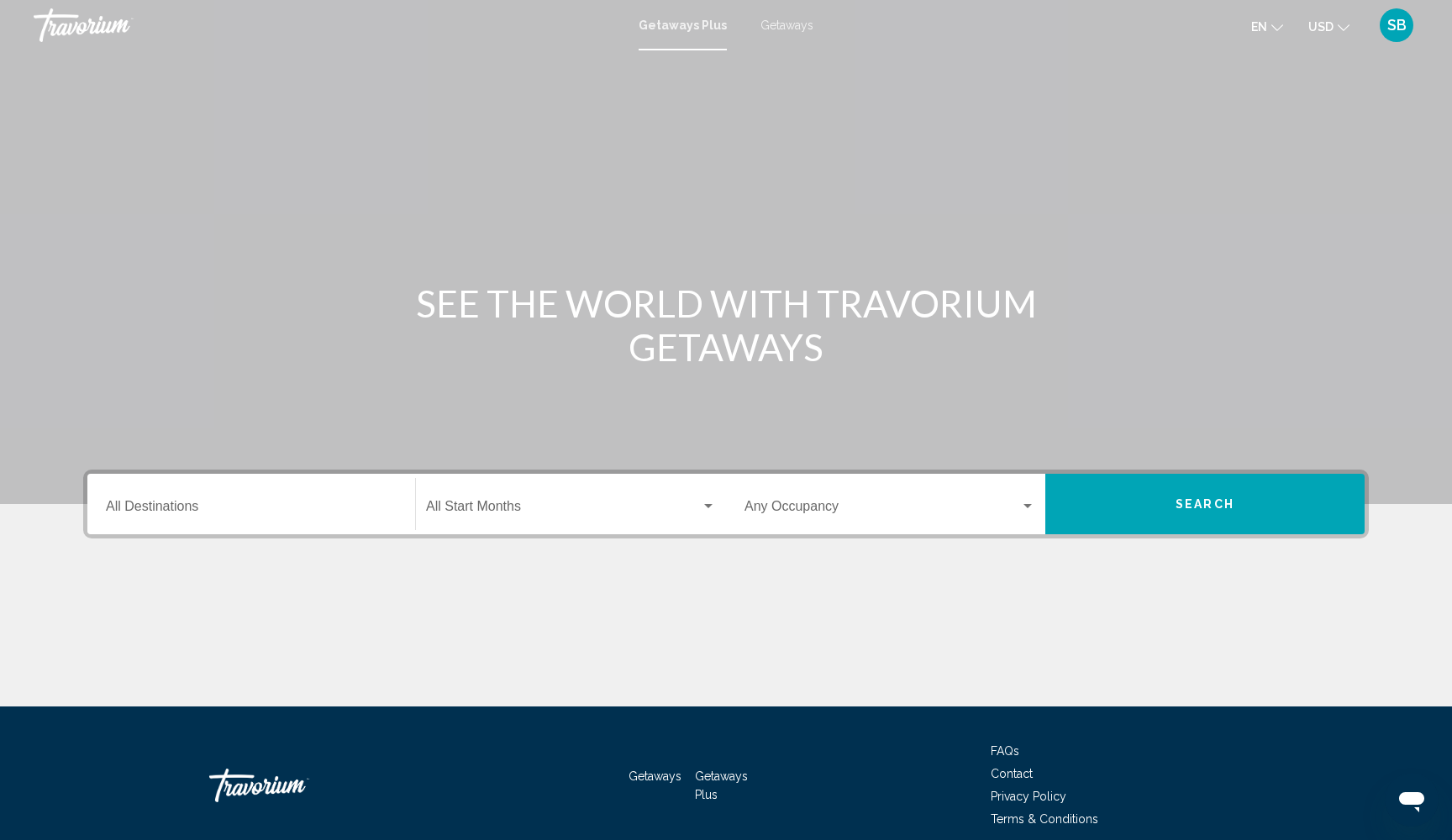 click on "Getaways" at bounding box center [786, 25] 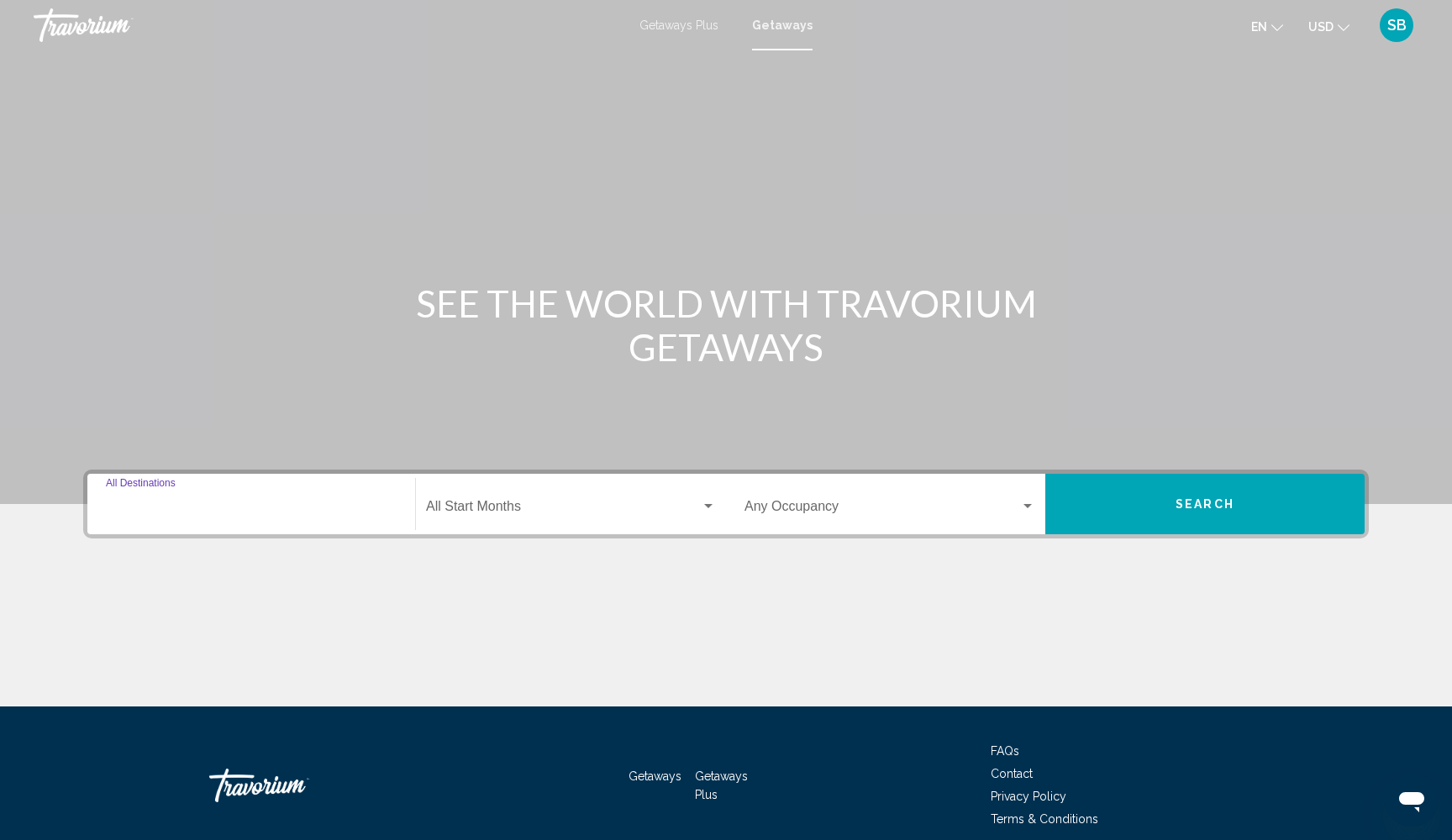 click on "Destination All Destinations" at bounding box center (251, 510) 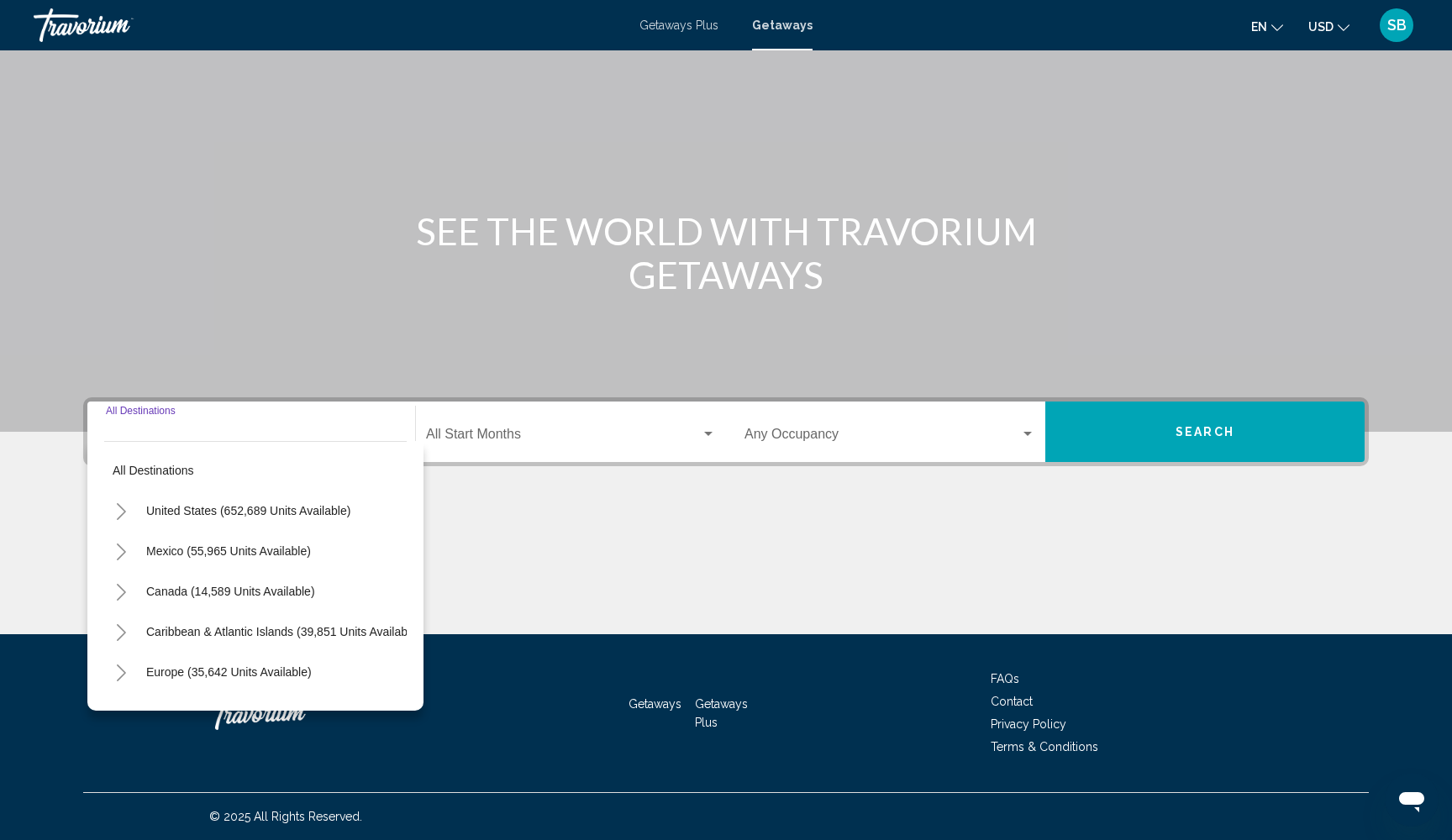 click 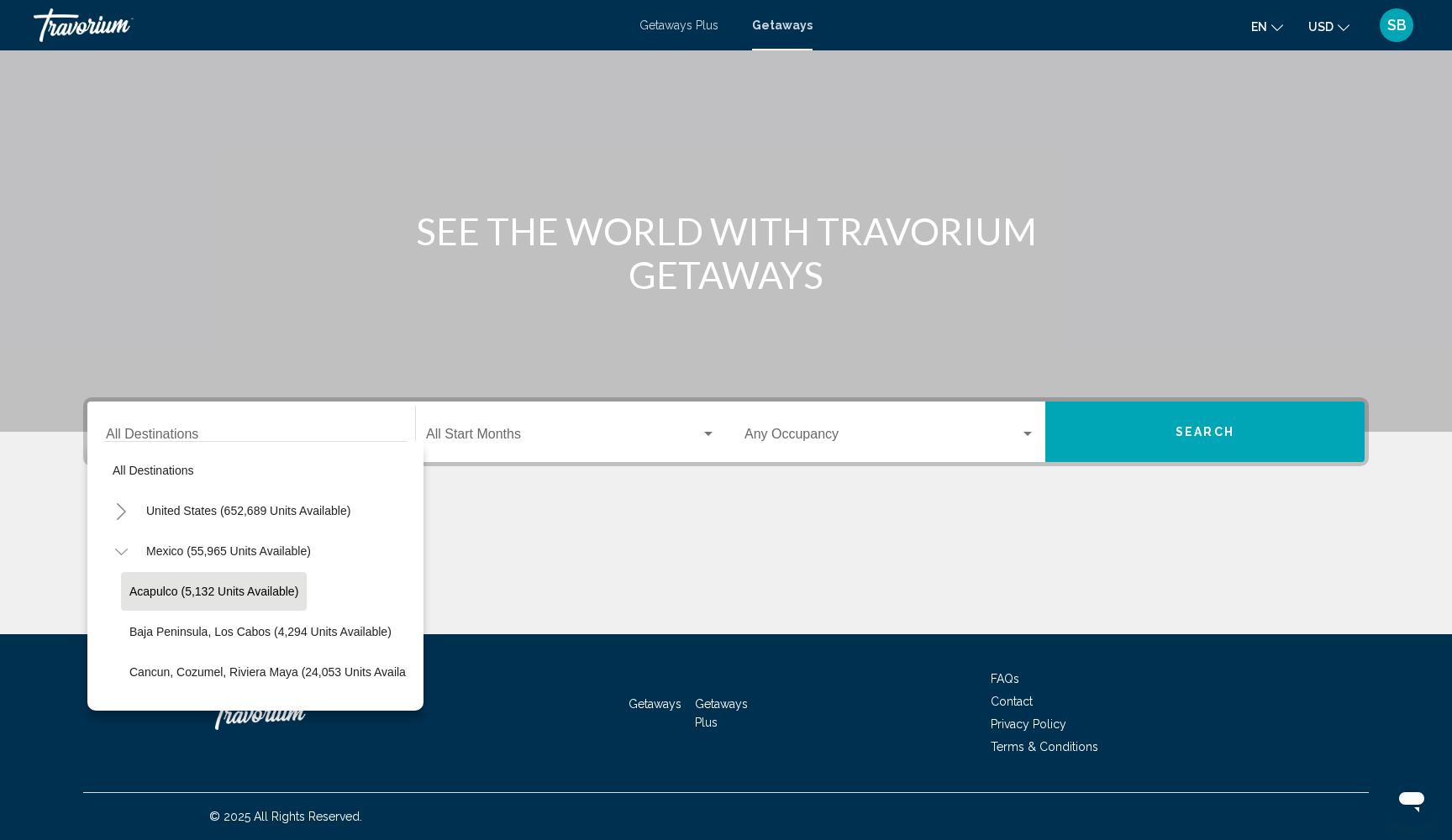 scroll, scrollTop: 0, scrollLeft: 0, axis: both 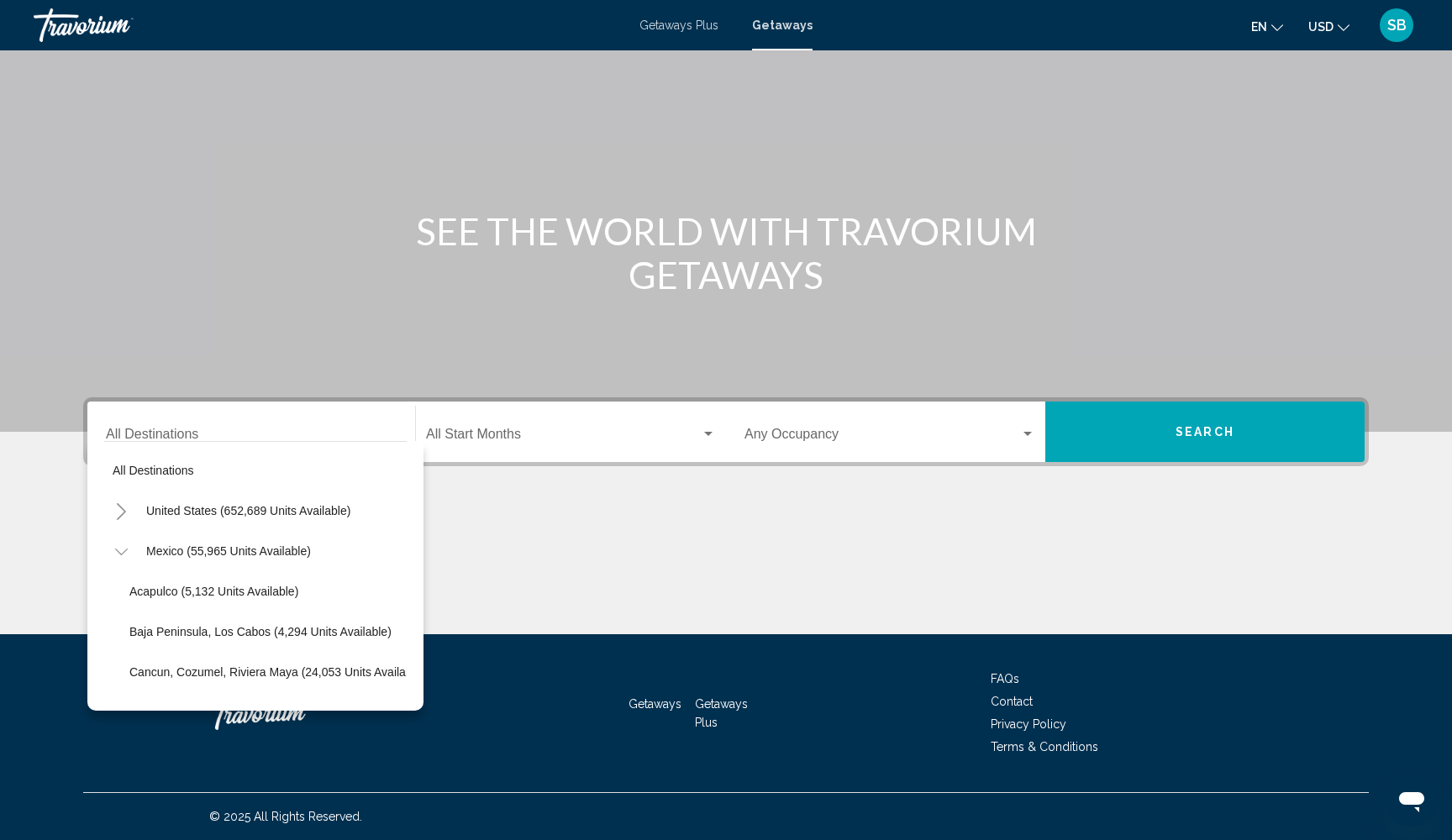 click 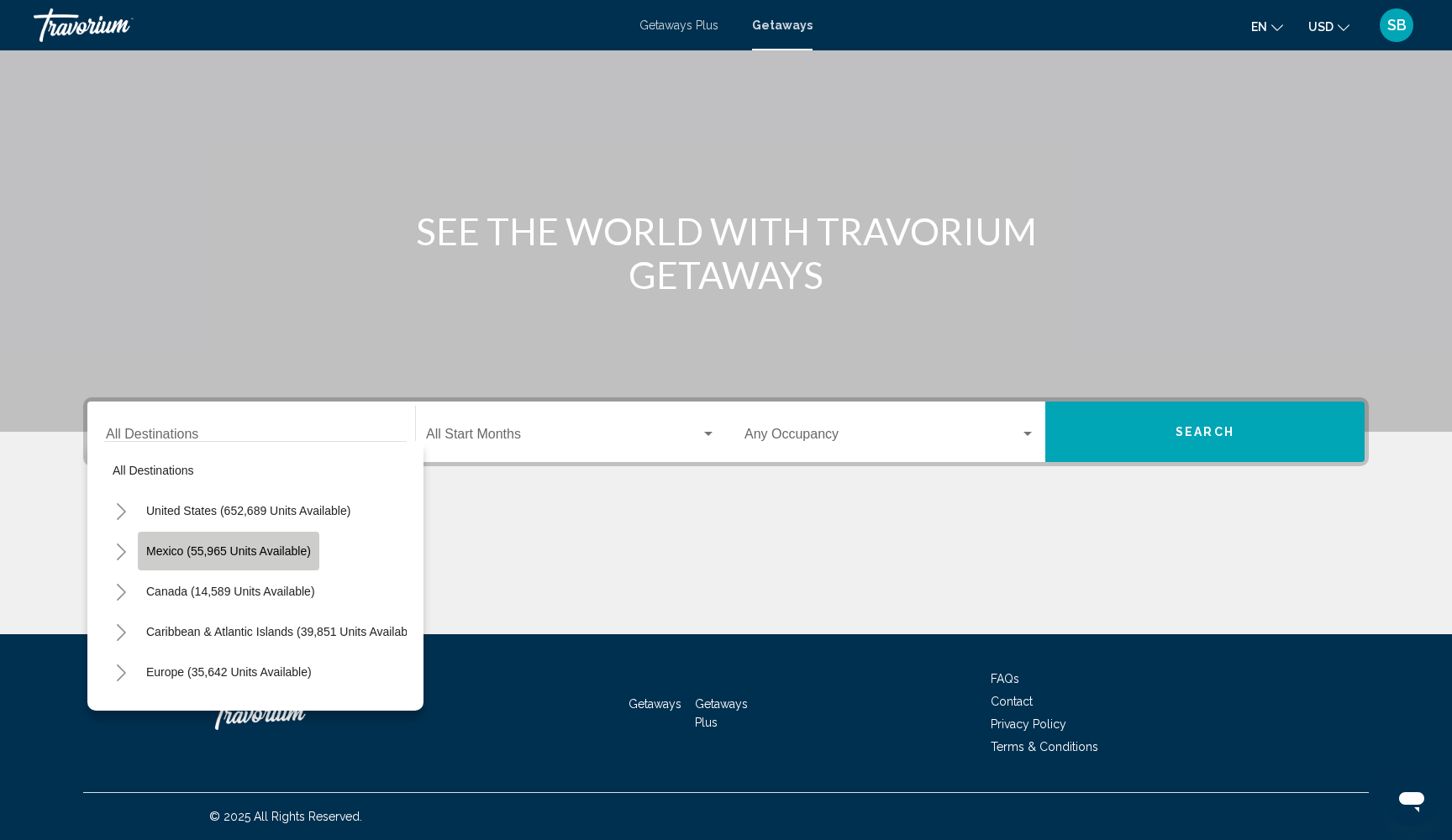 click on "Mexico (55,965 units available)" at bounding box center (230, 591) 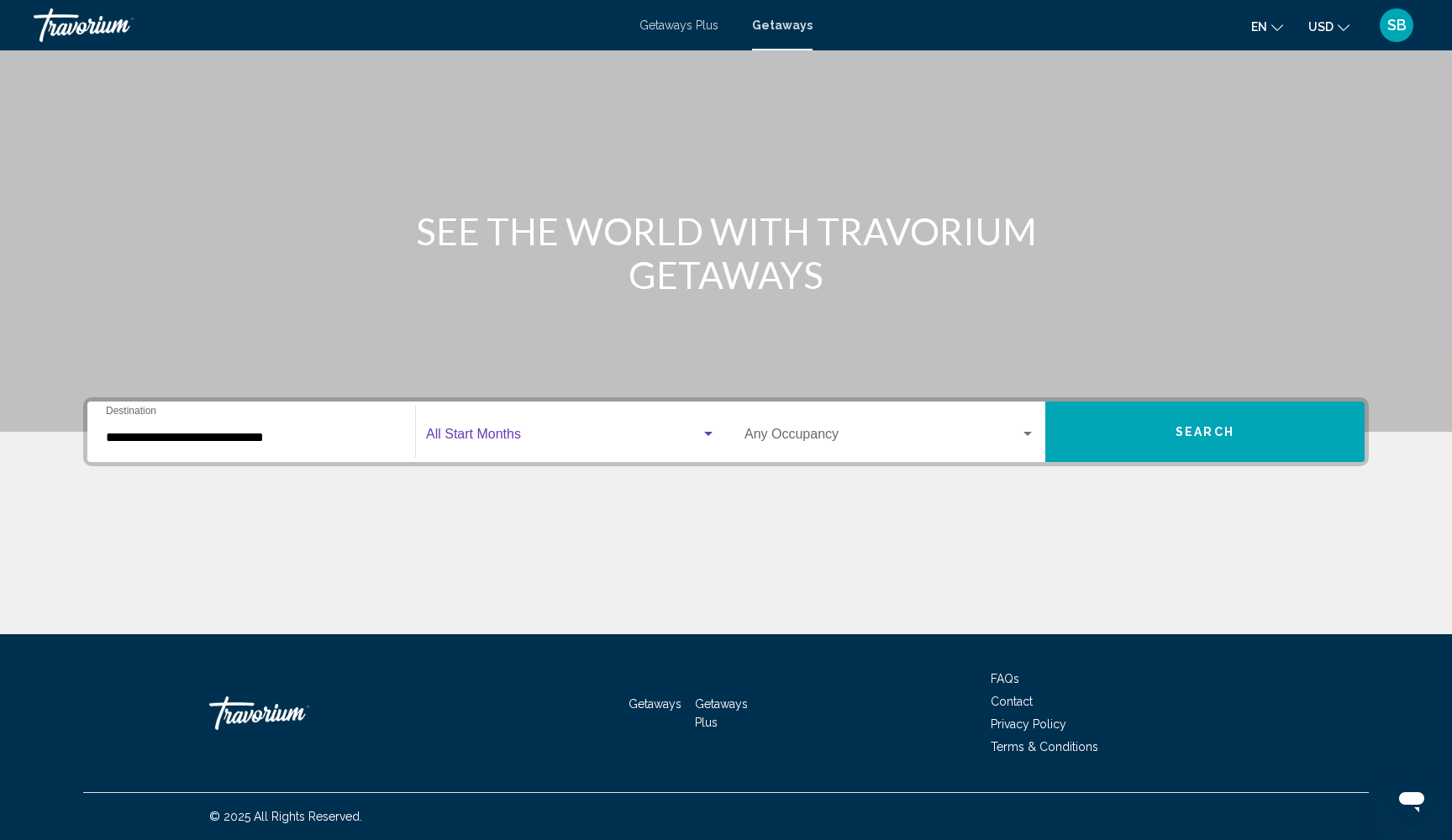 click at bounding box center (563, 438) 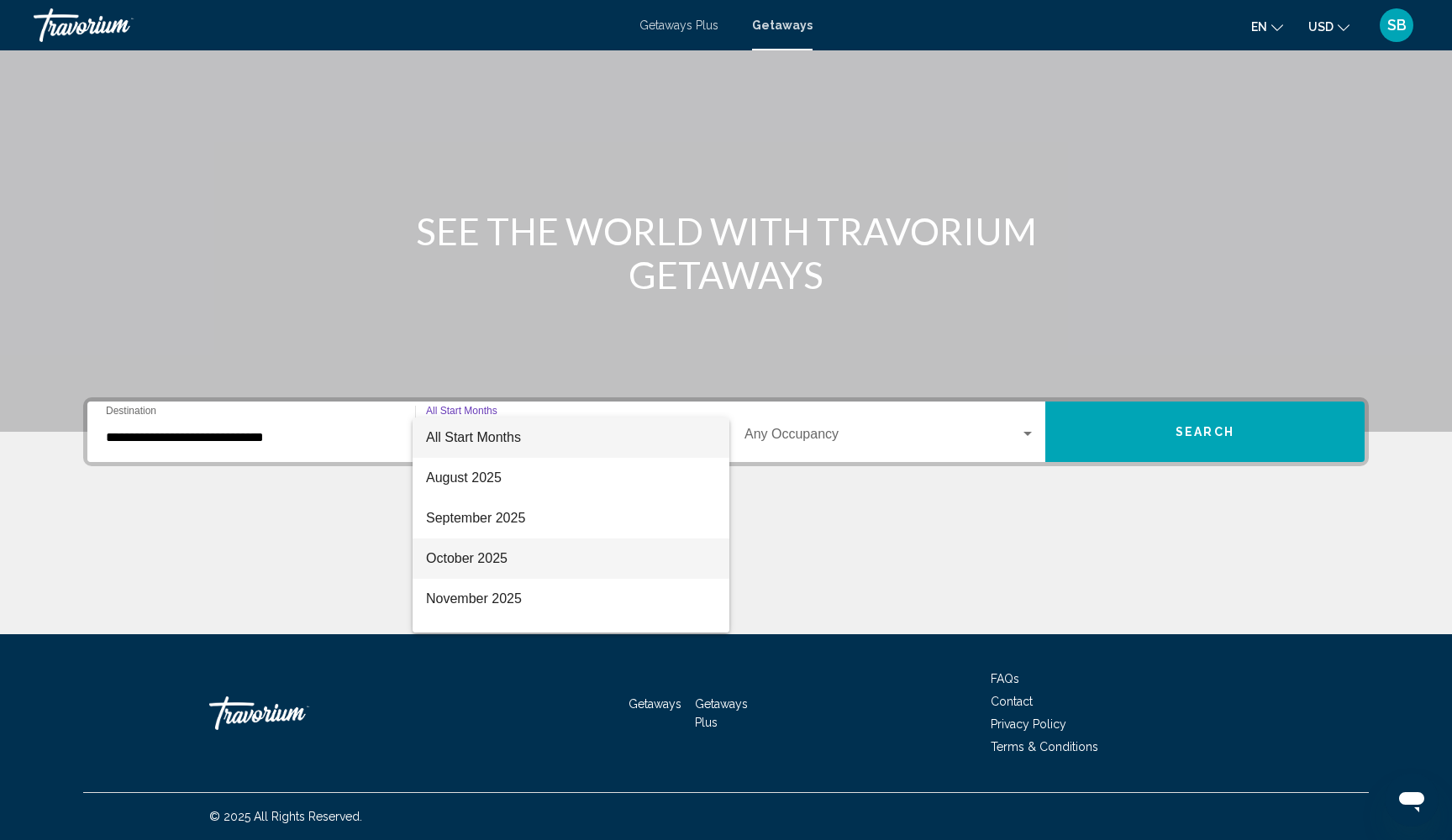 click on "October 2025" at bounding box center (571, 559) 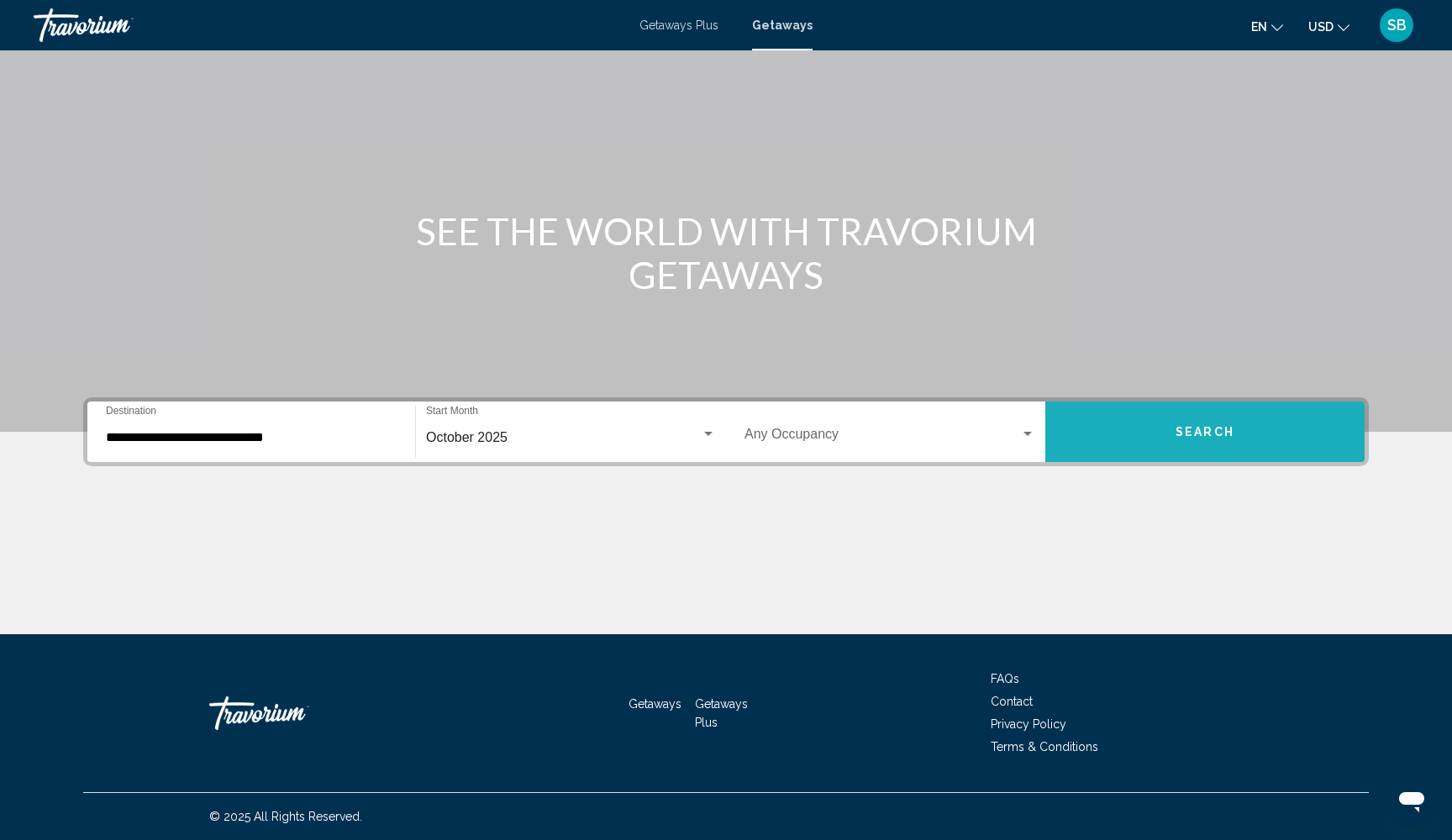 click on "Search" at bounding box center (1205, 432) 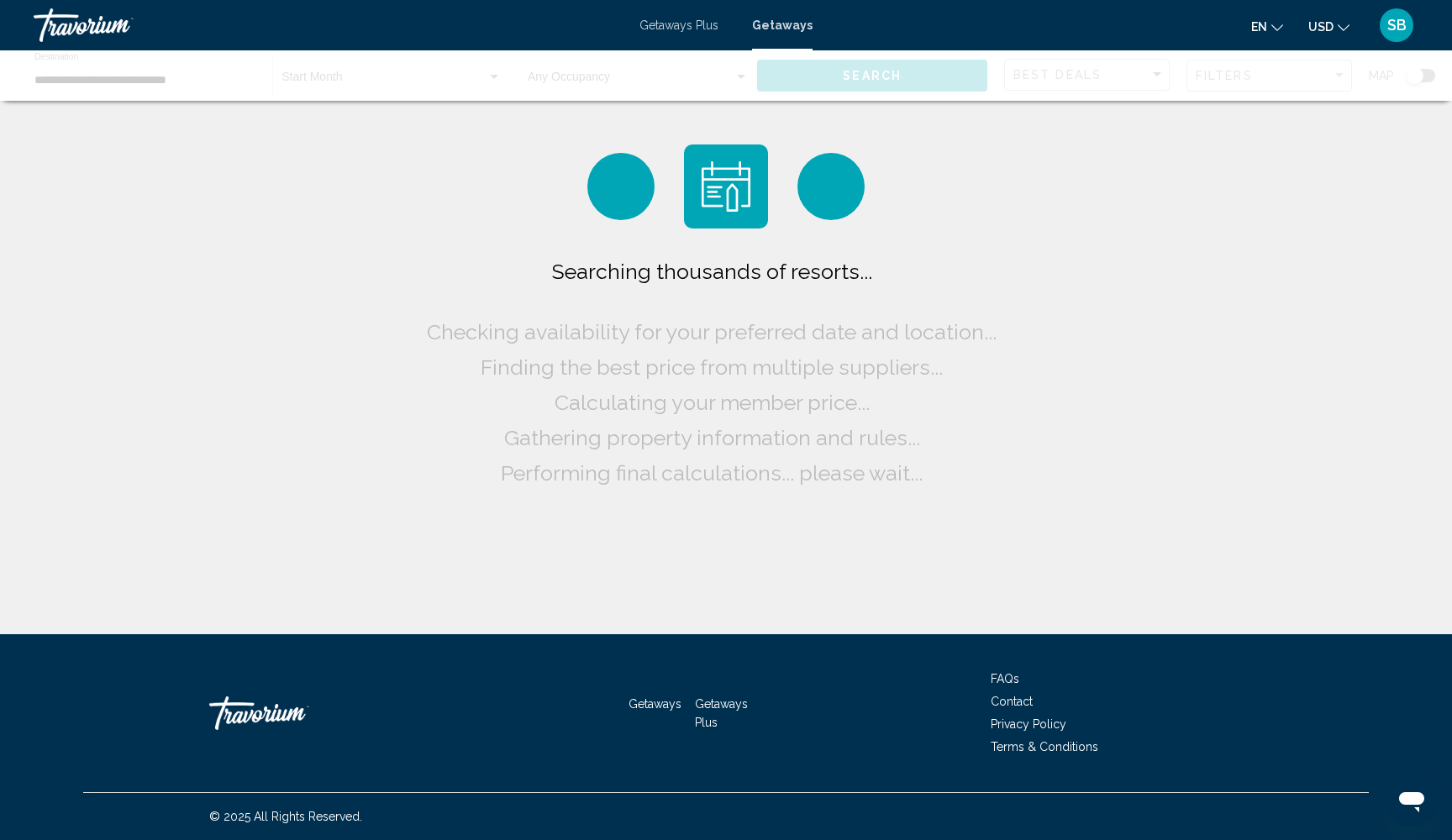 scroll, scrollTop: 0, scrollLeft: 0, axis: both 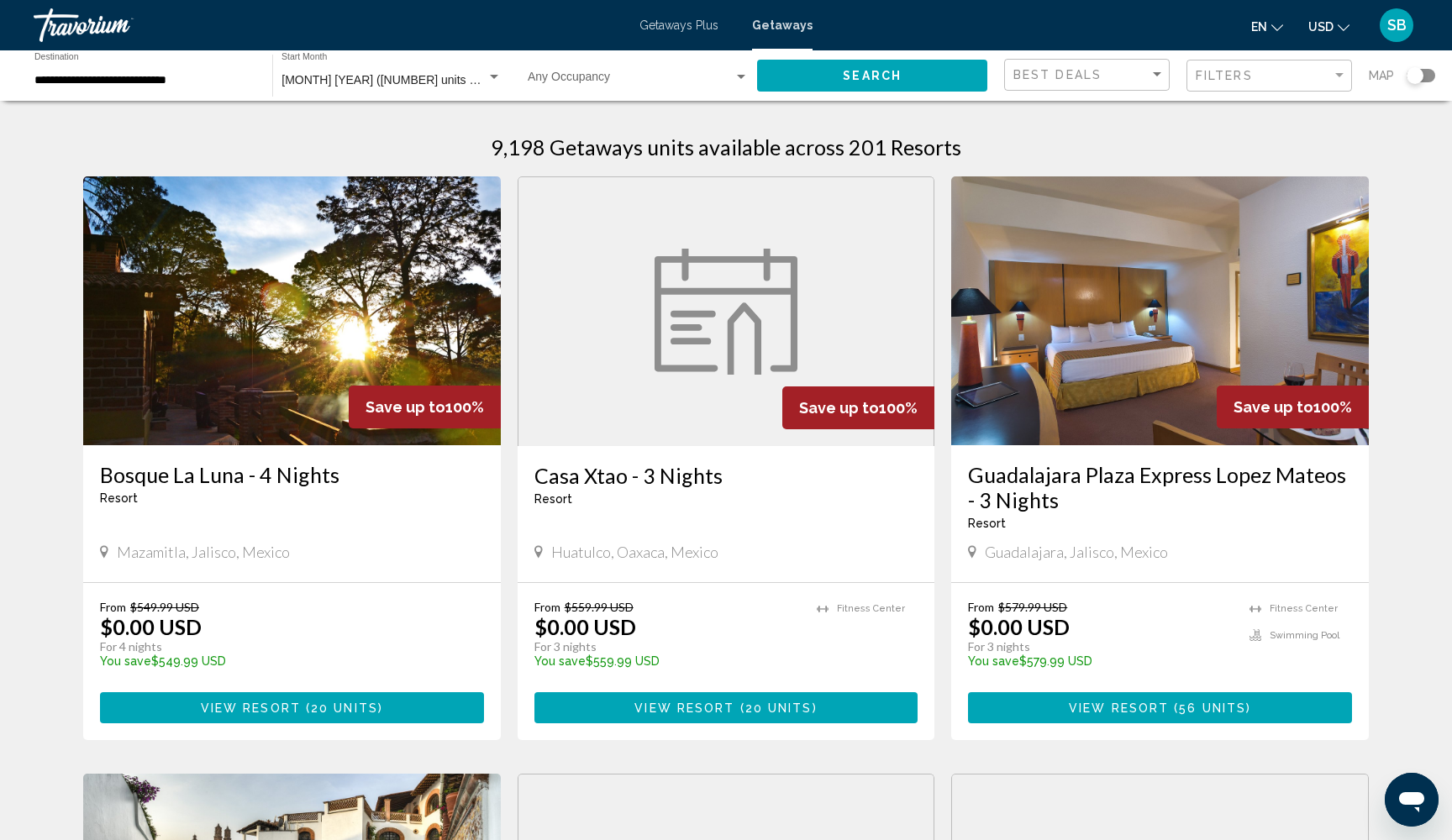click on "Filters" 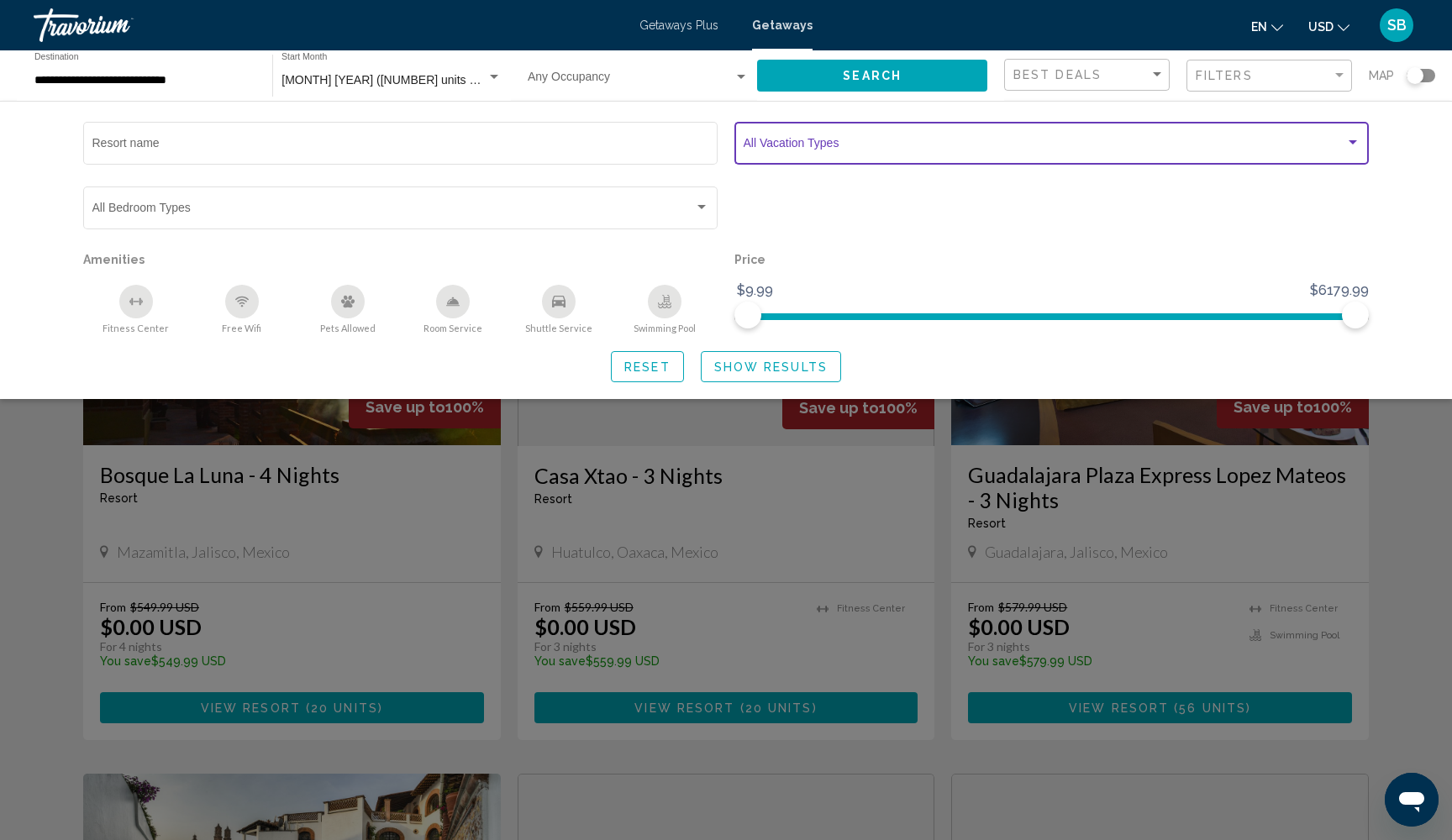 click at bounding box center [1044, 146] 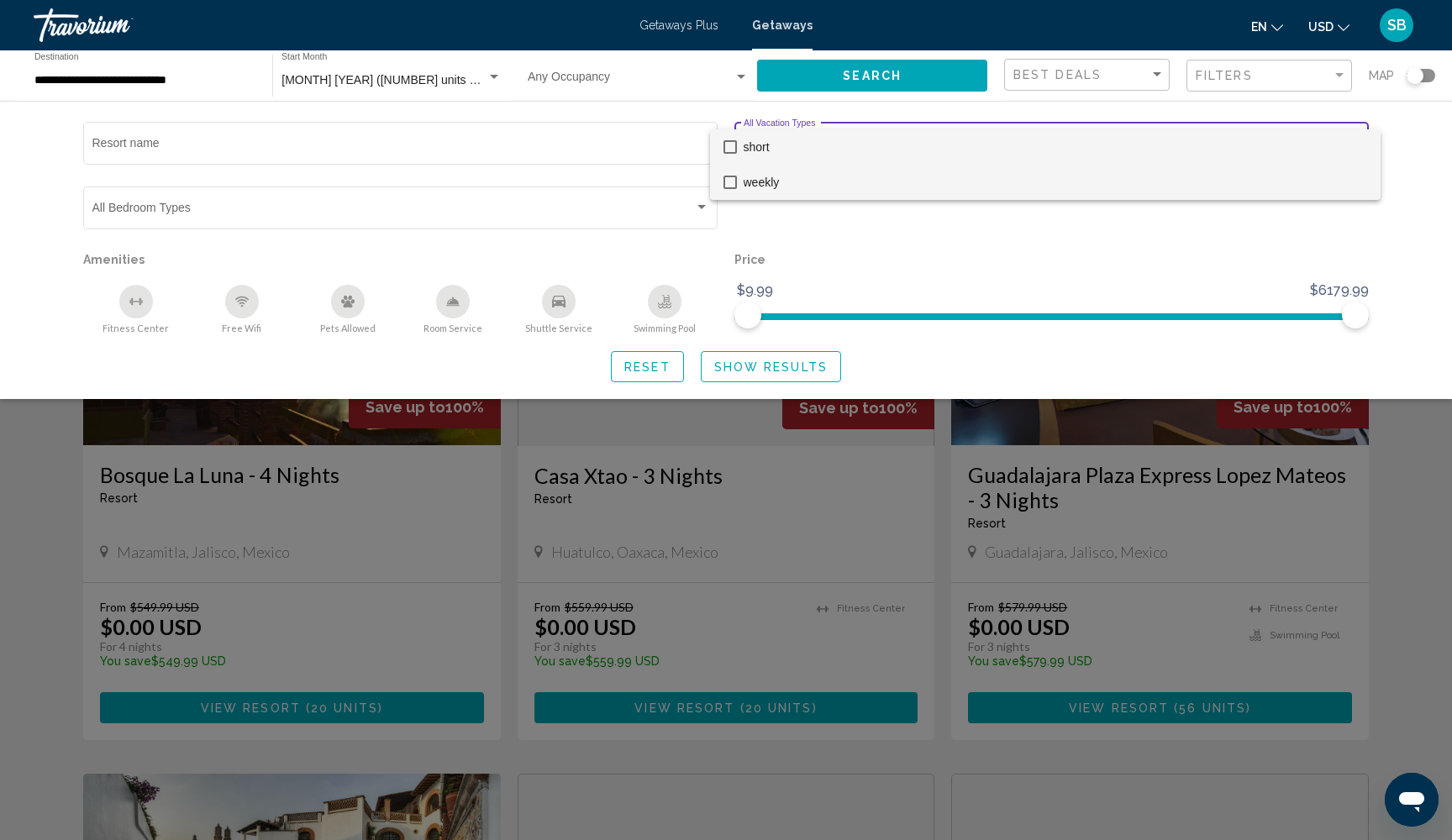 click at bounding box center [730, 182] 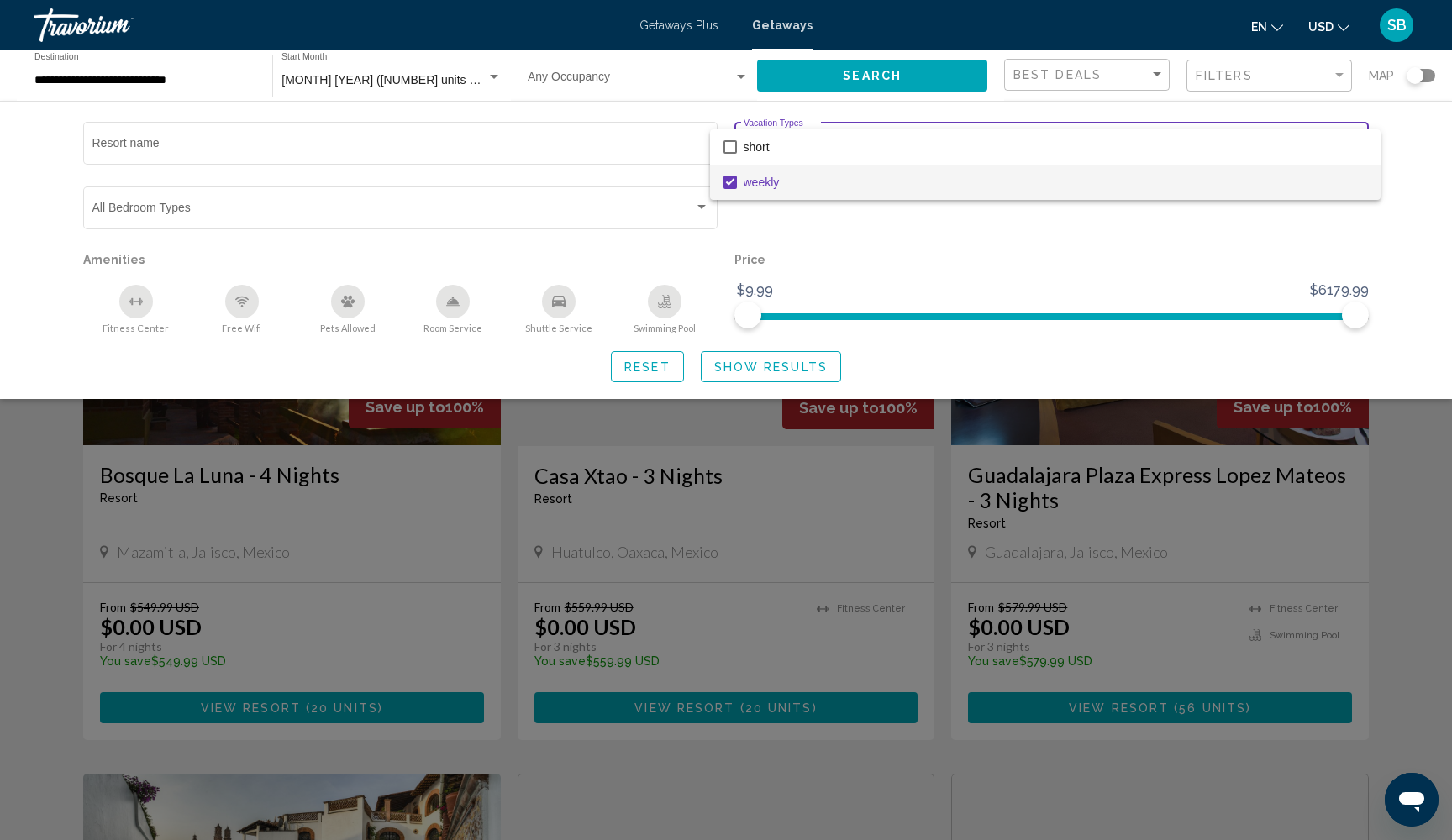 click at bounding box center [726, 420] 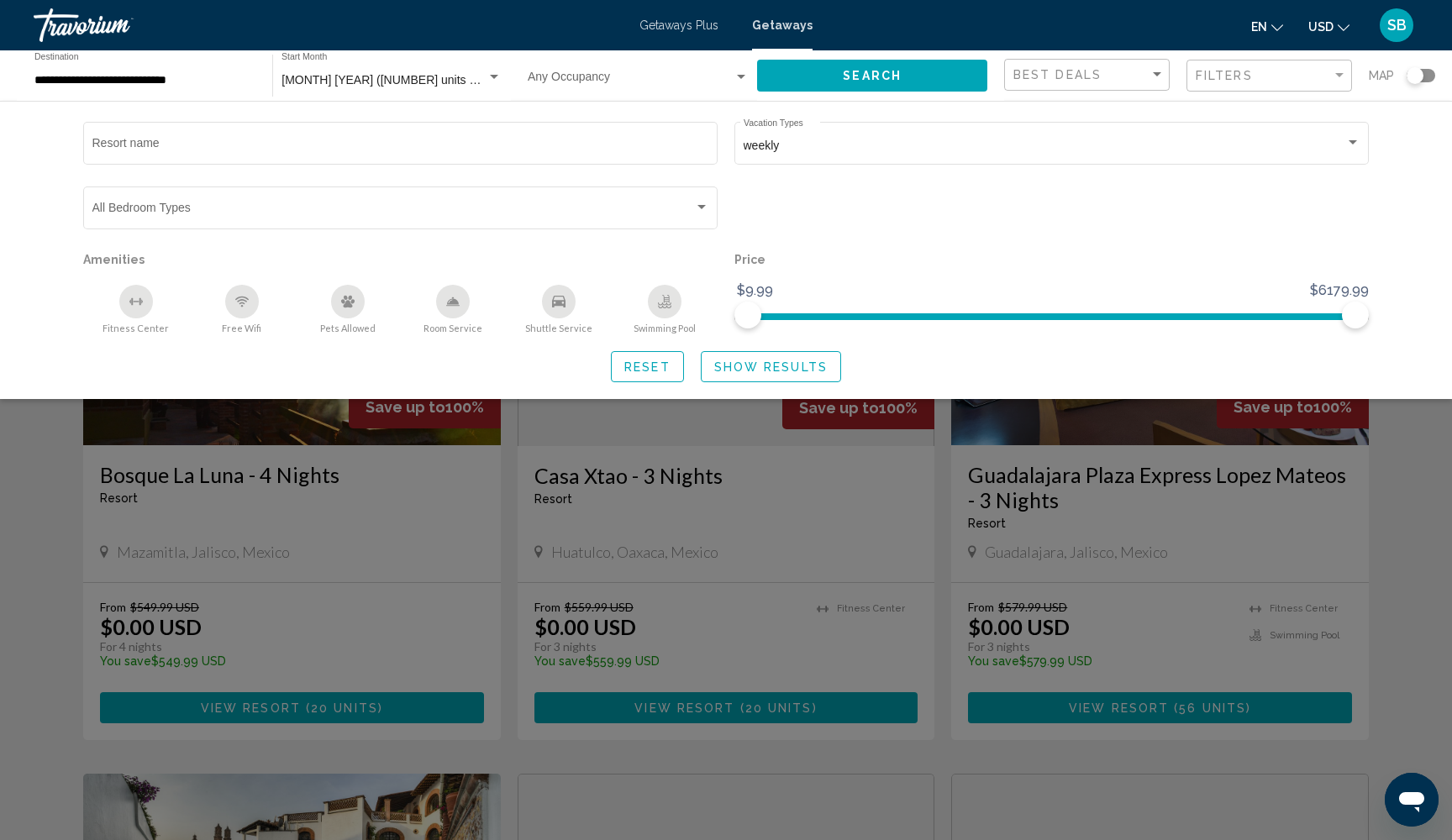 click on "Show Results" 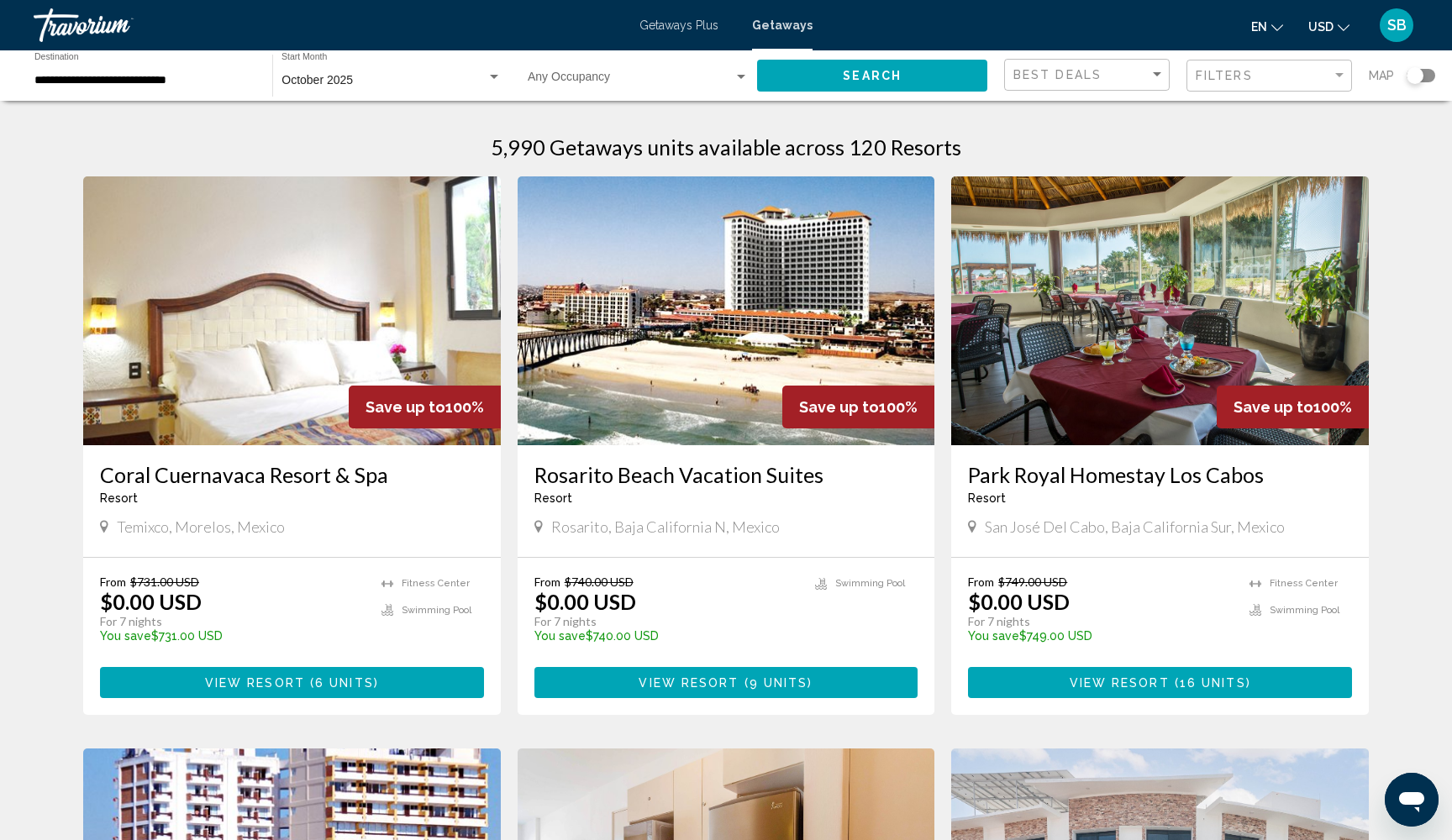 scroll, scrollTop: 0, scrollLeft: 0, axis: both 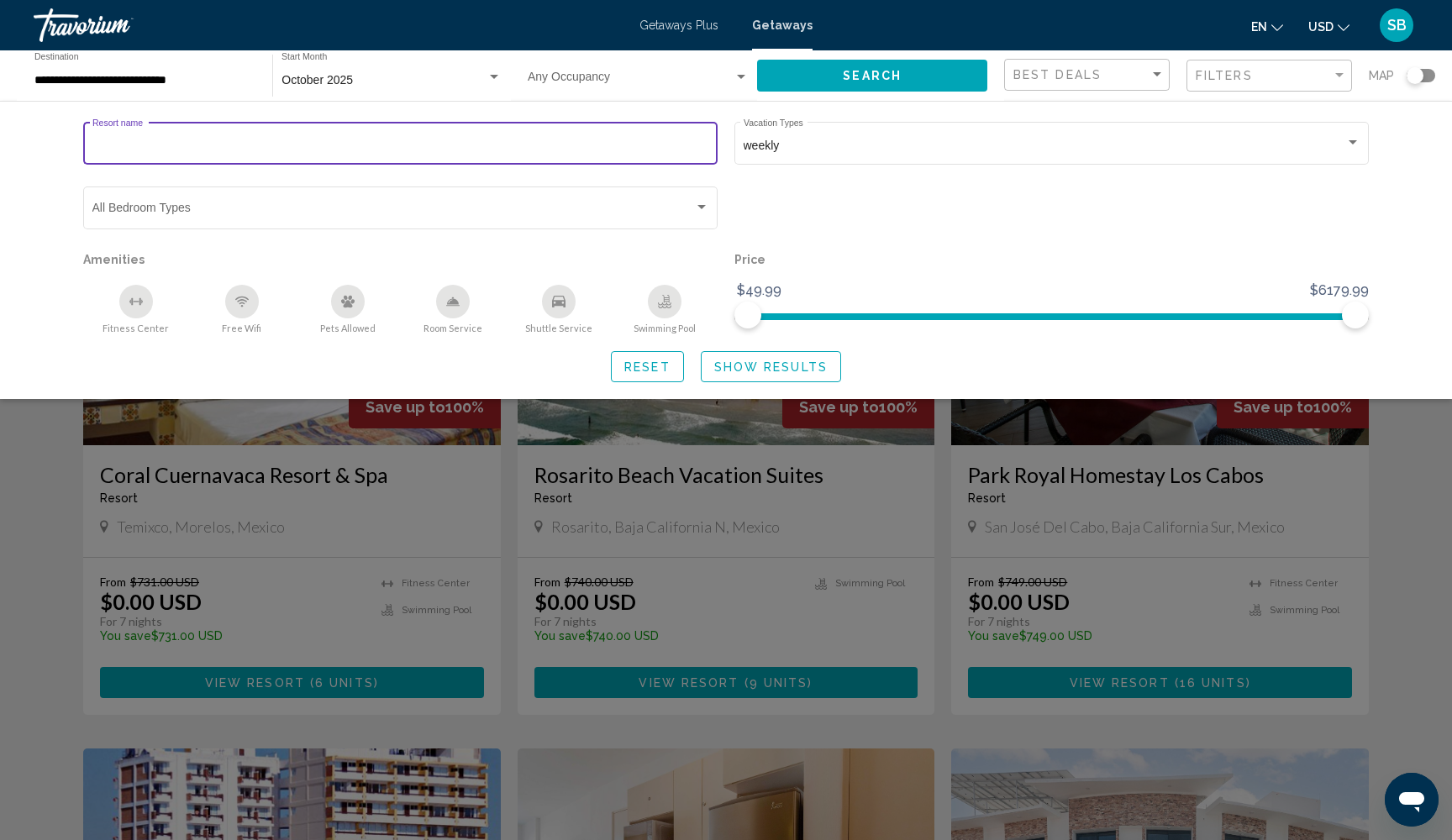 click on "Resort name" at bounding box center (401, 146) 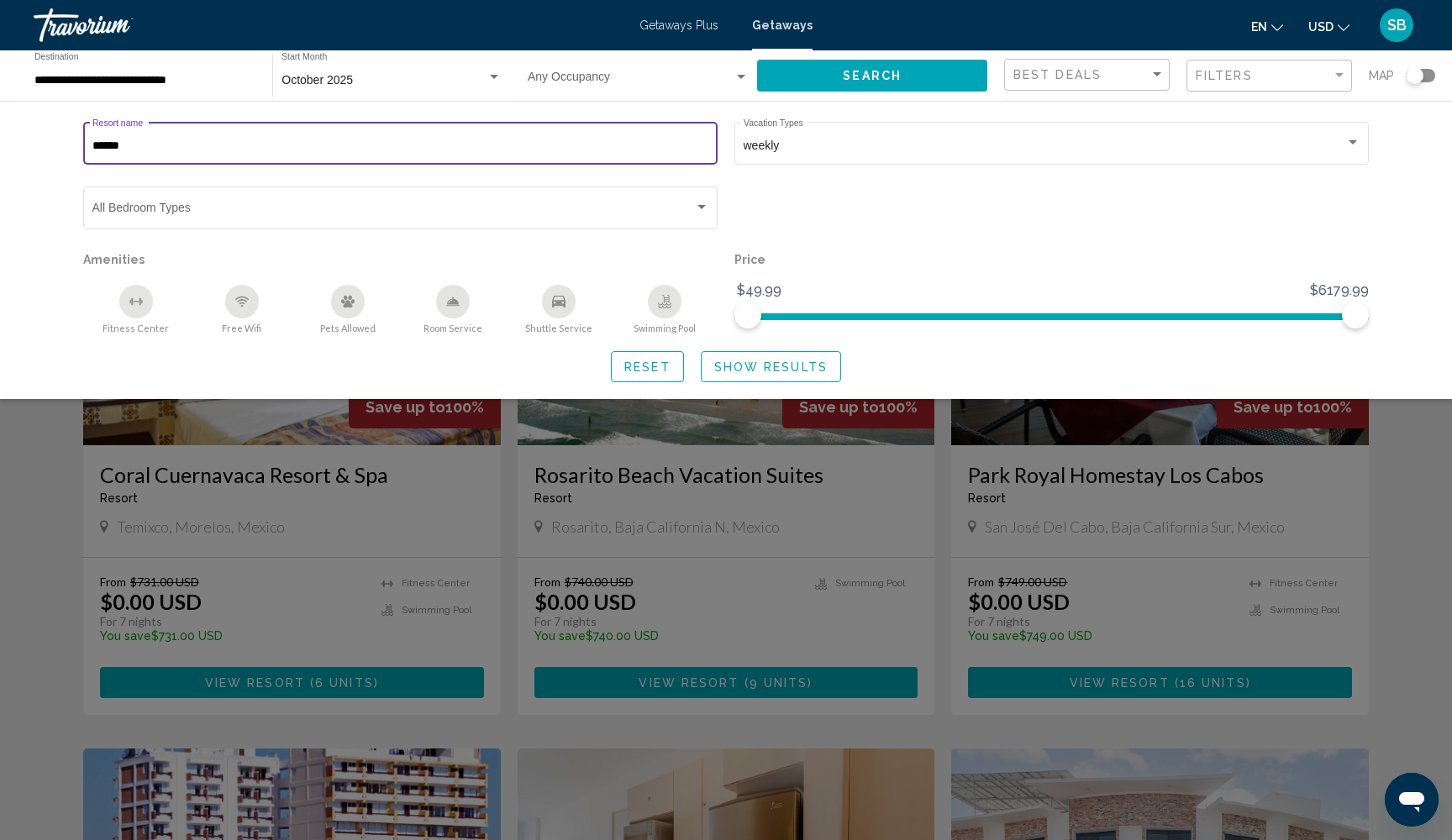 type on "******" 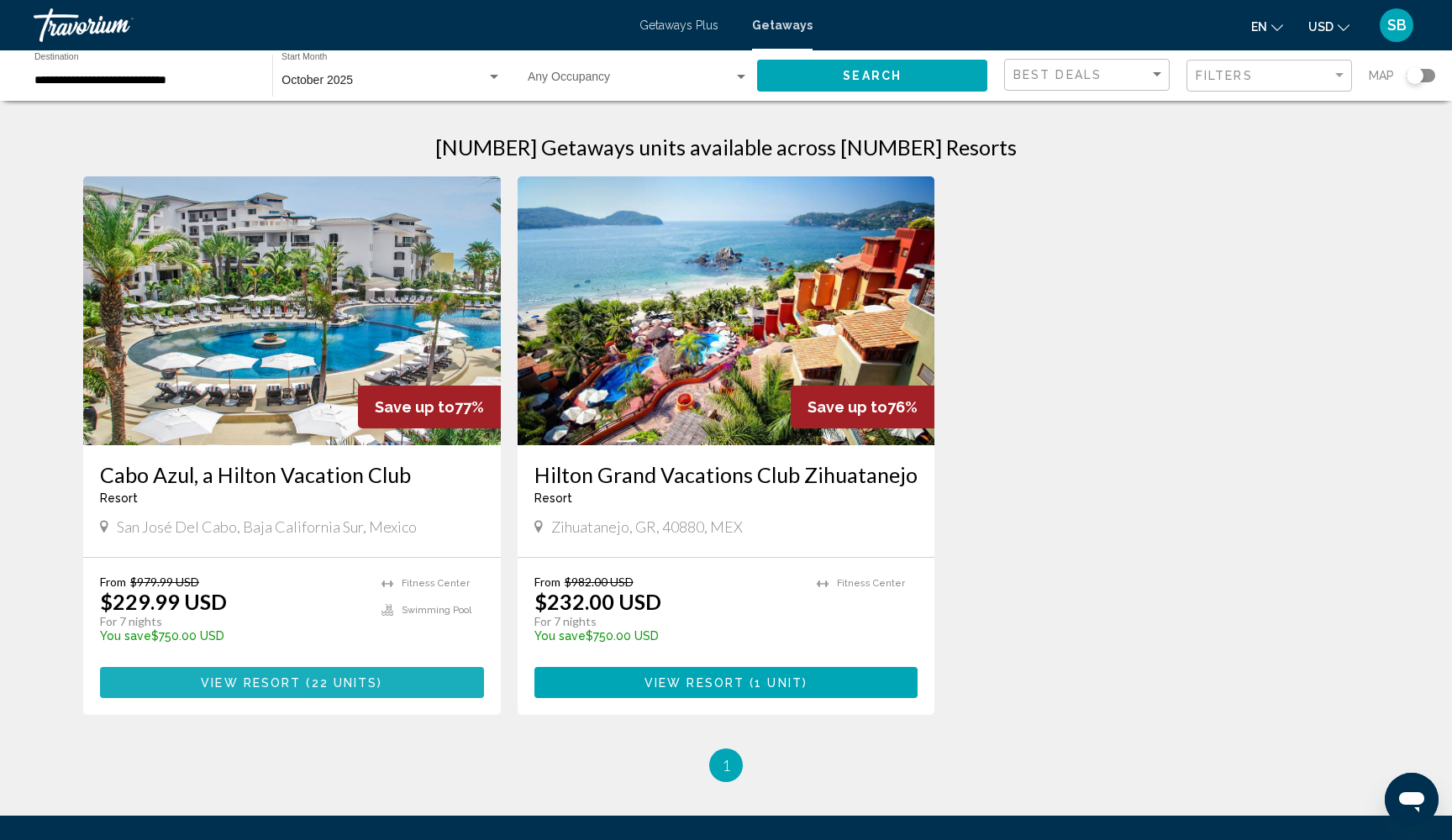 click on "View Resort" at bounding box center (250, 683) 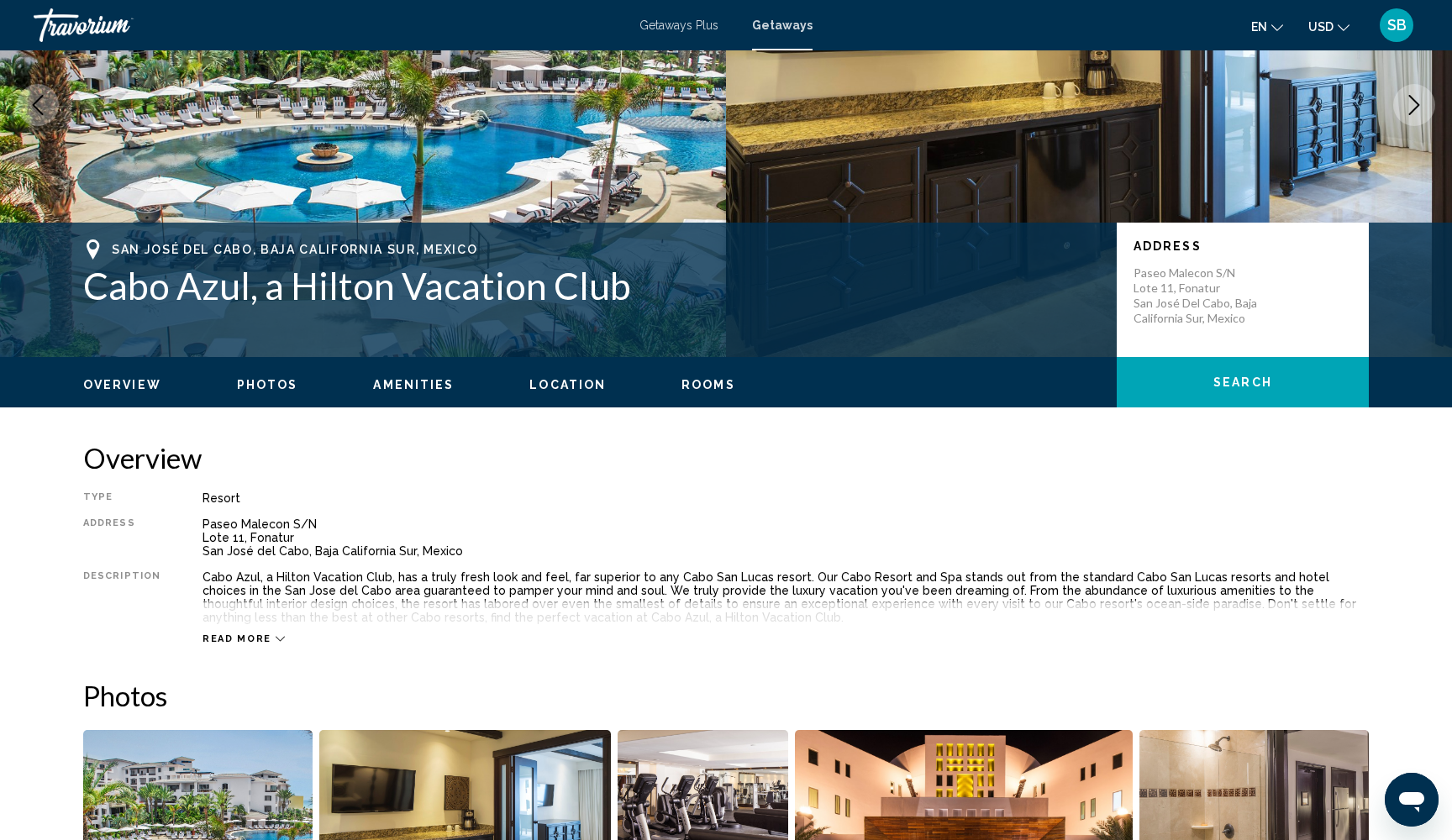scroll, scrollTop: 223, scrollLeft: 0, axis: vertical 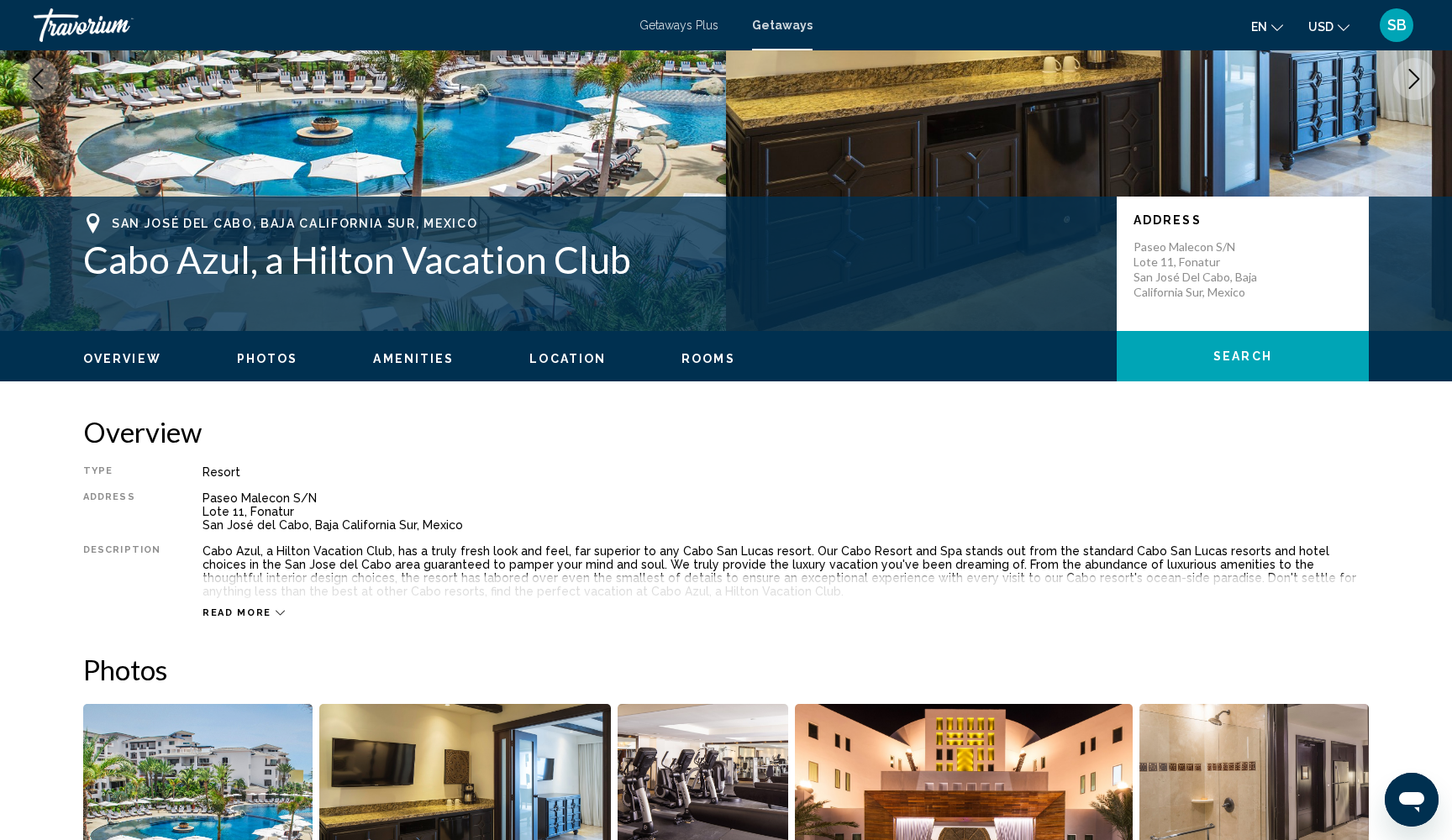click 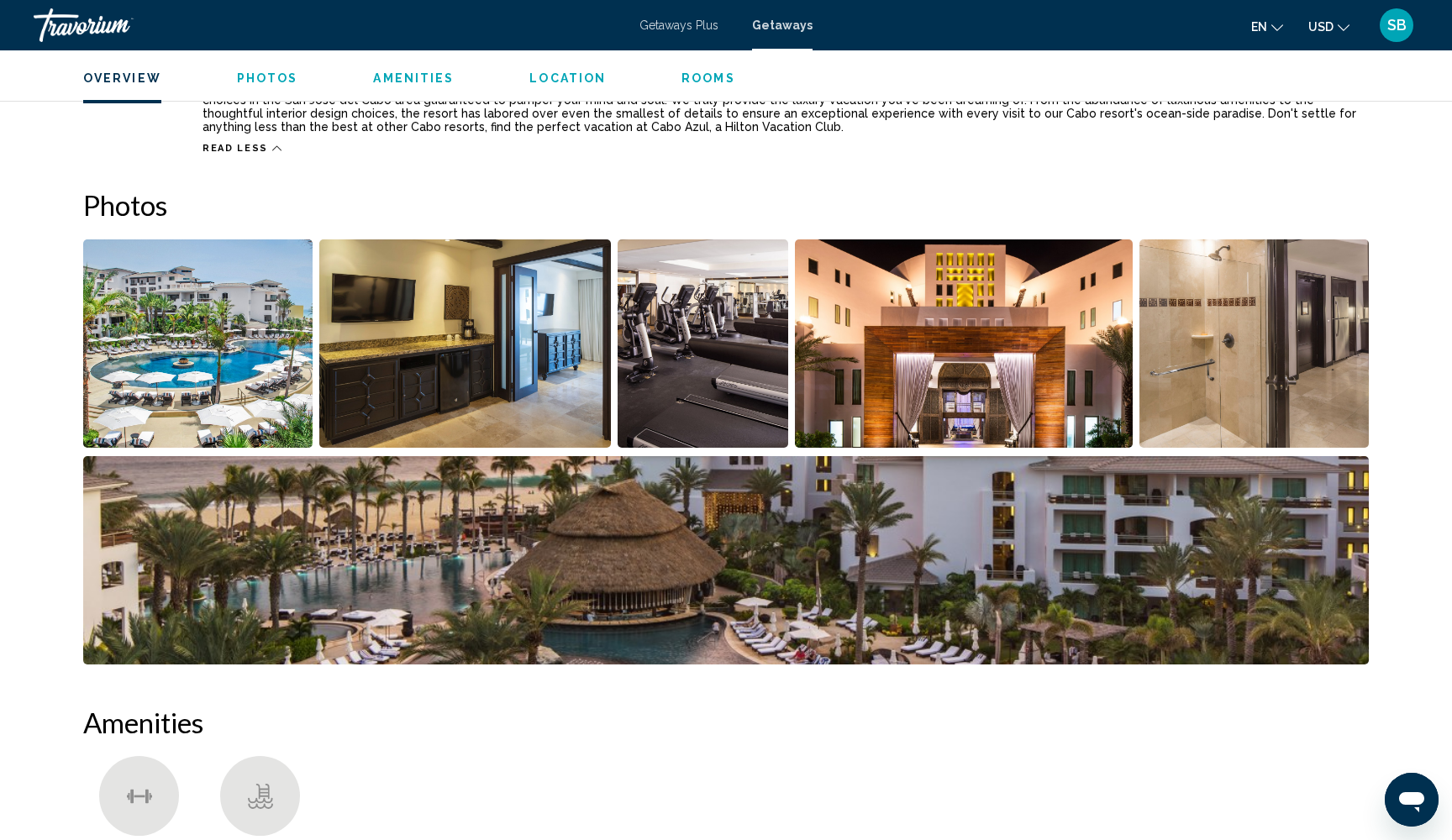 scroll, scrollTop: 688, scrollLeft: 0, axis: vertical 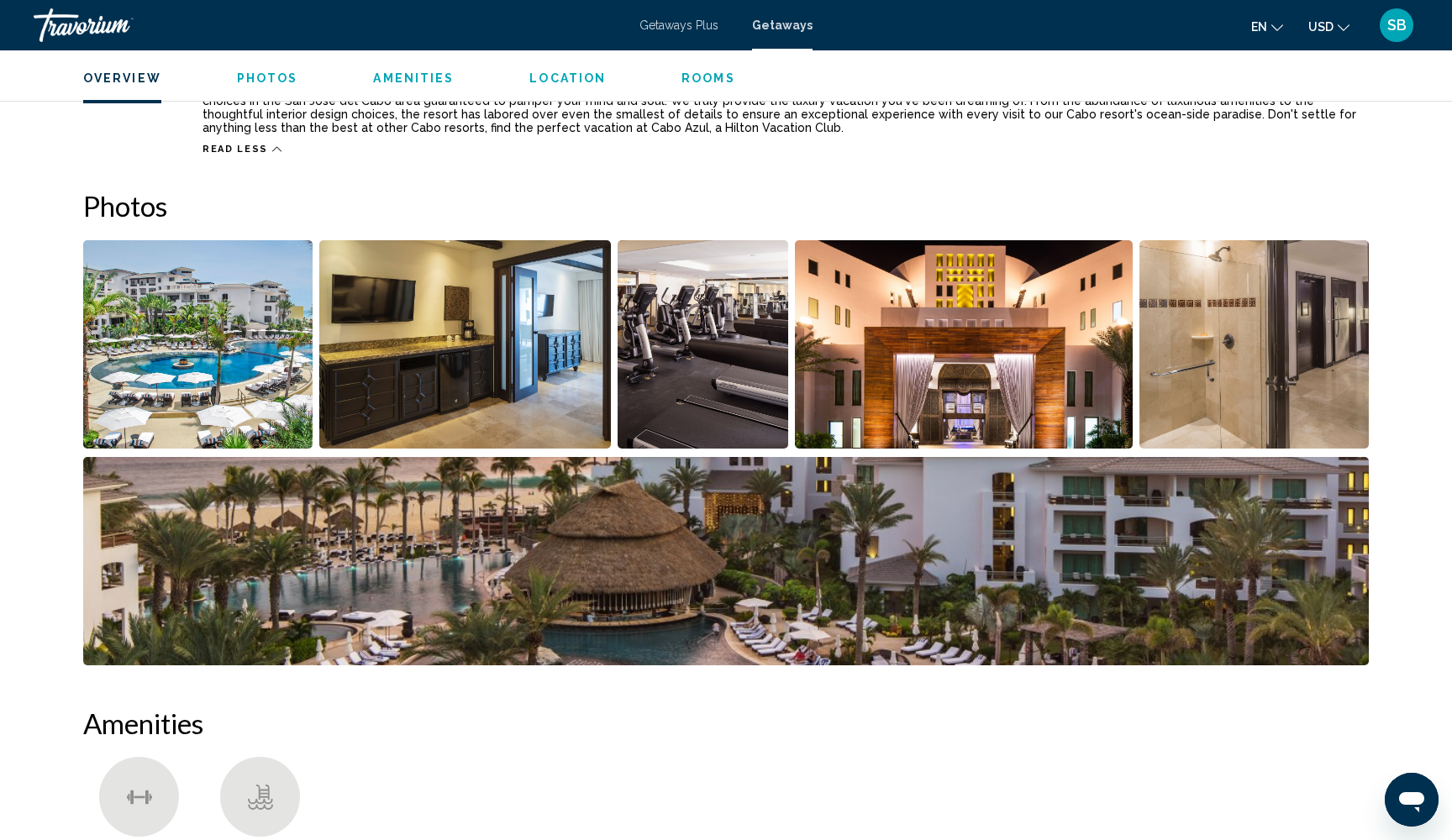 click at bounding box center (197, 344) 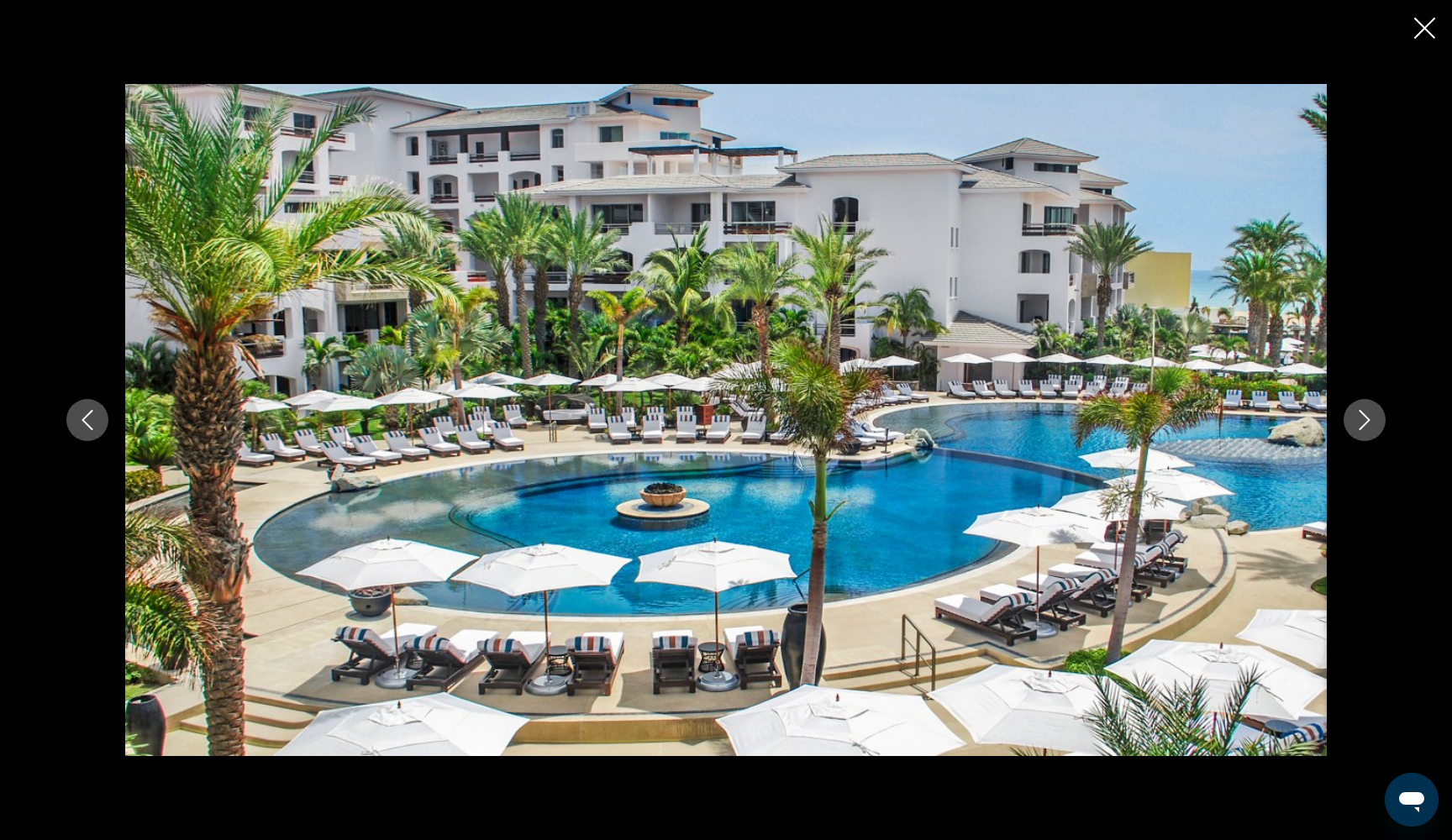 click 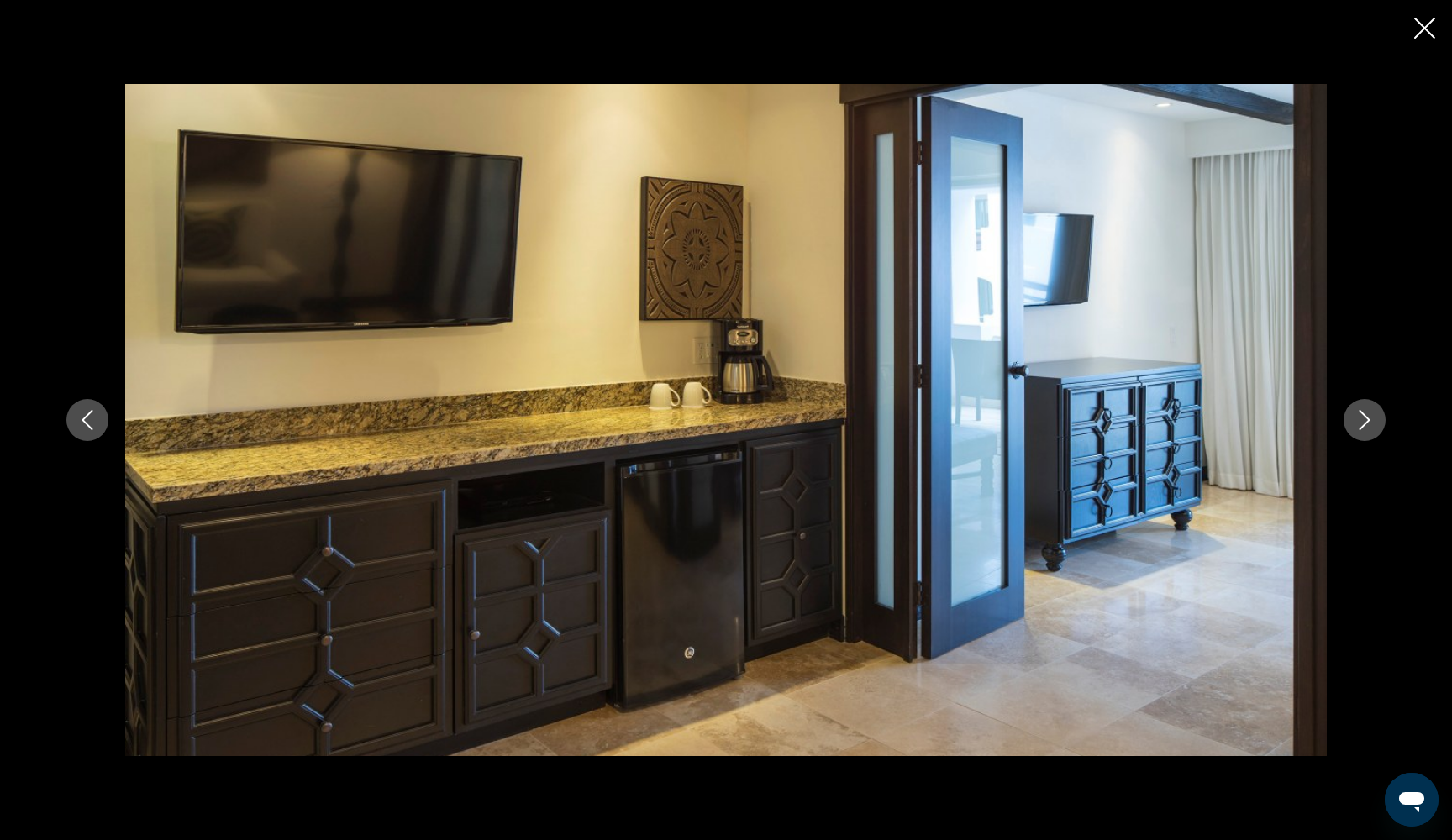 click 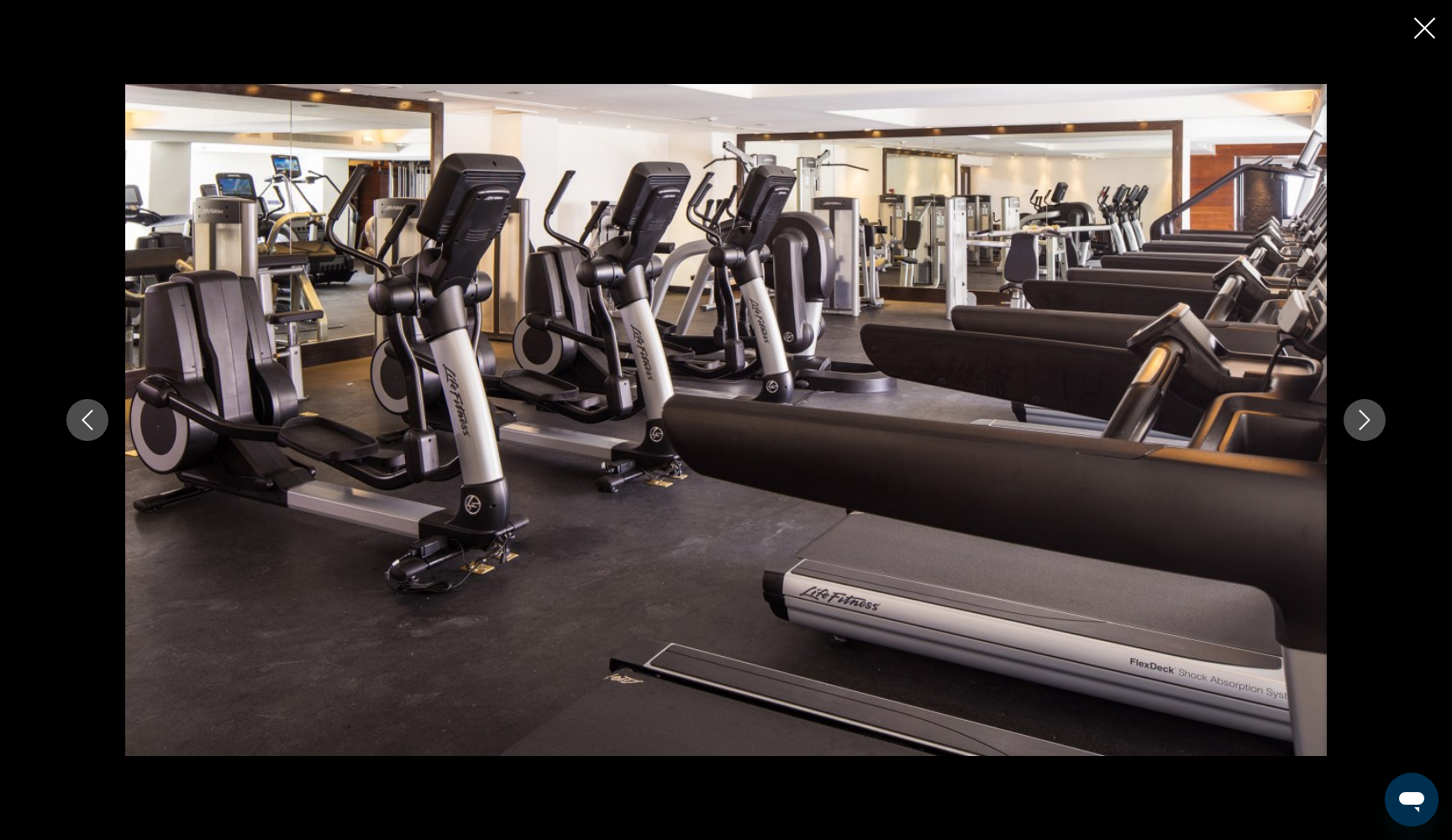 click 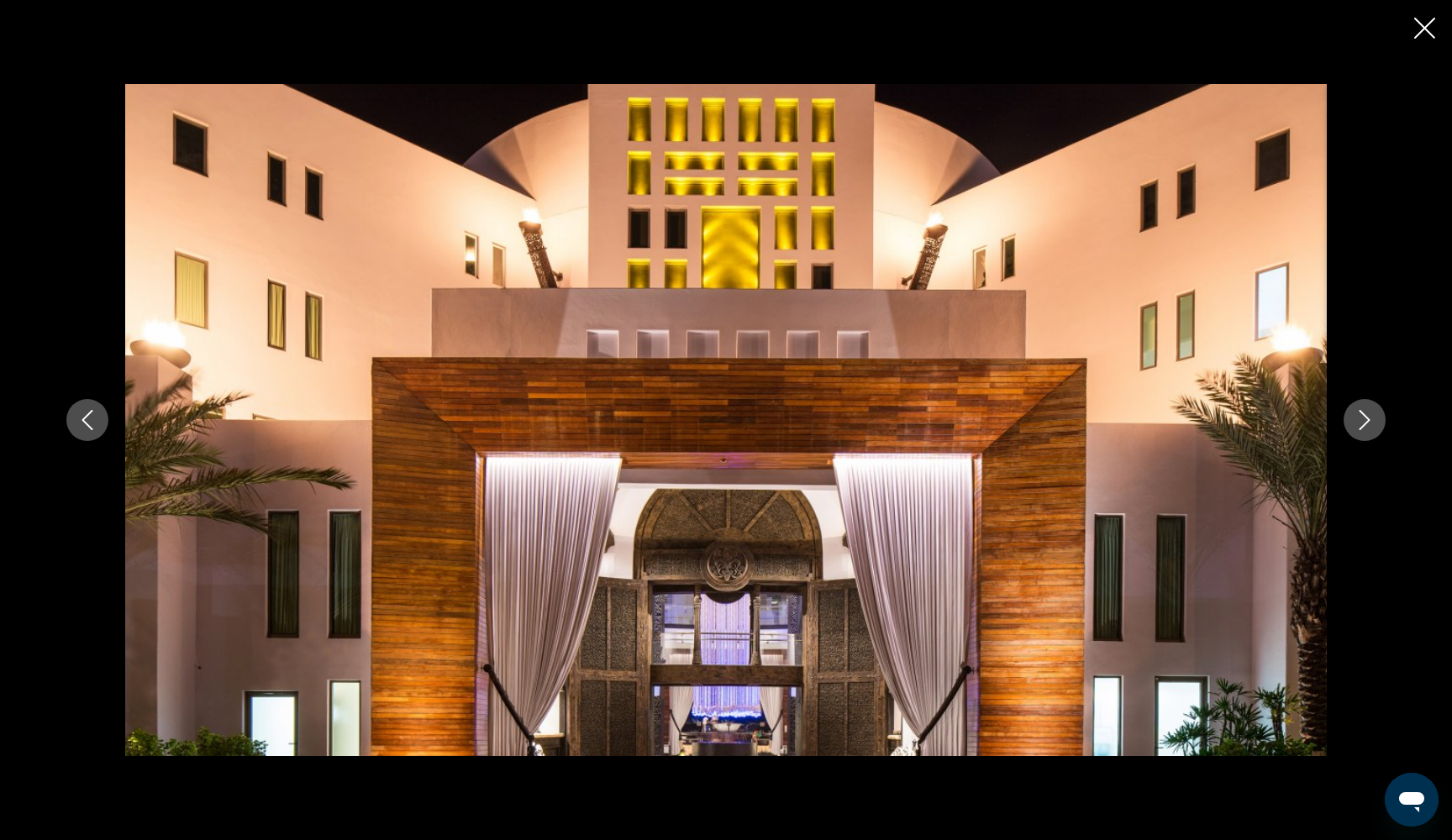click 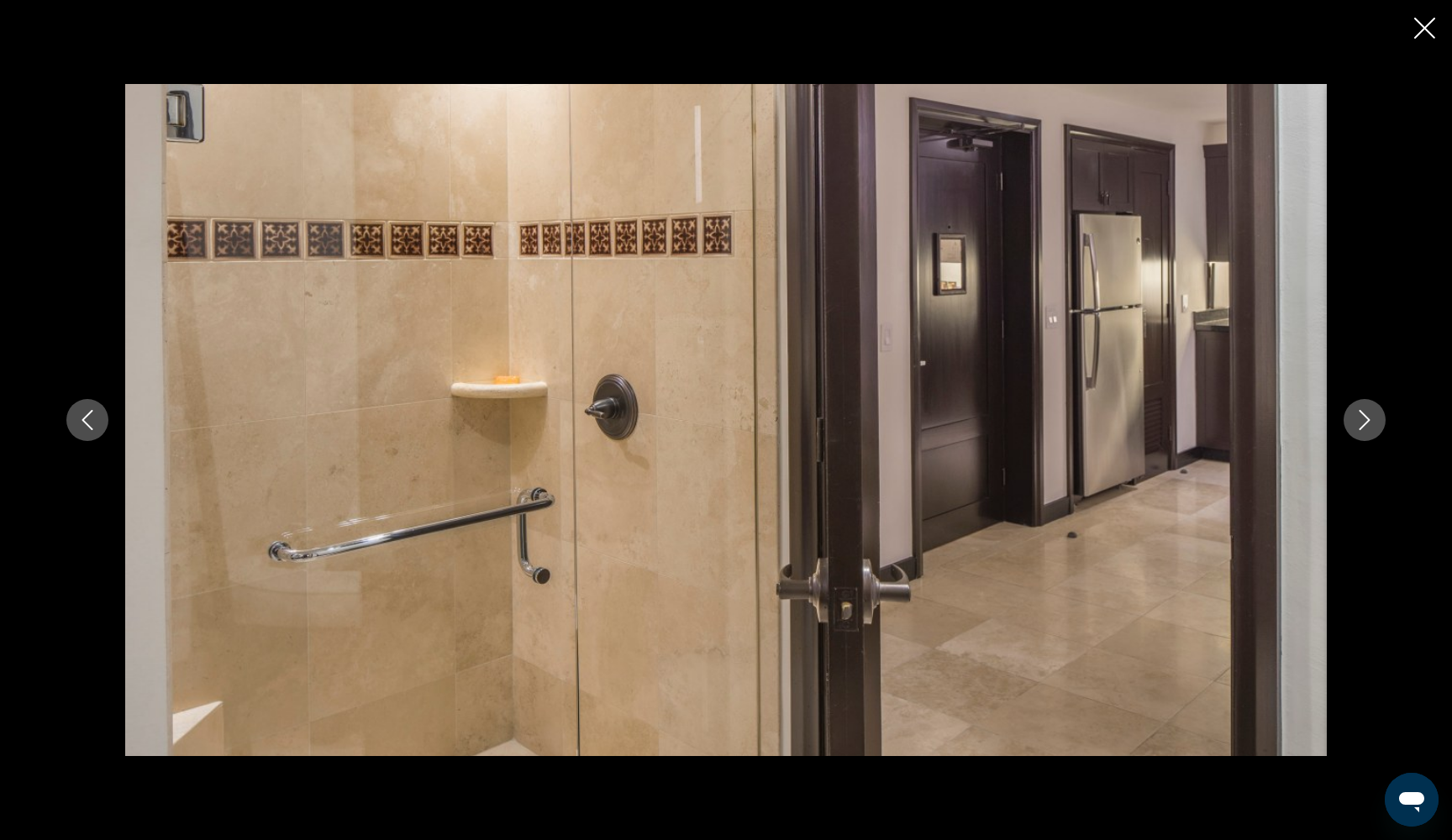 click 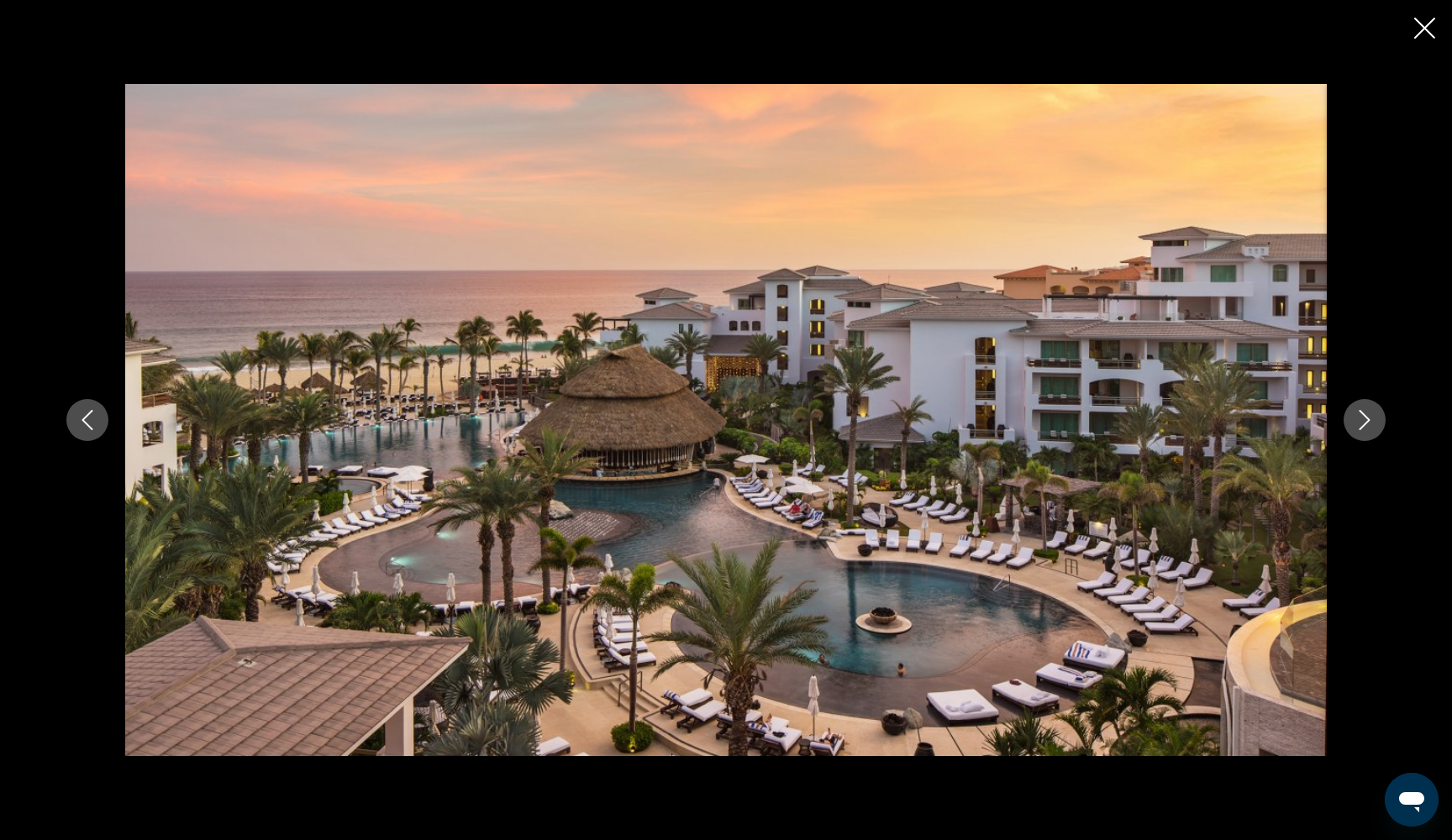 click 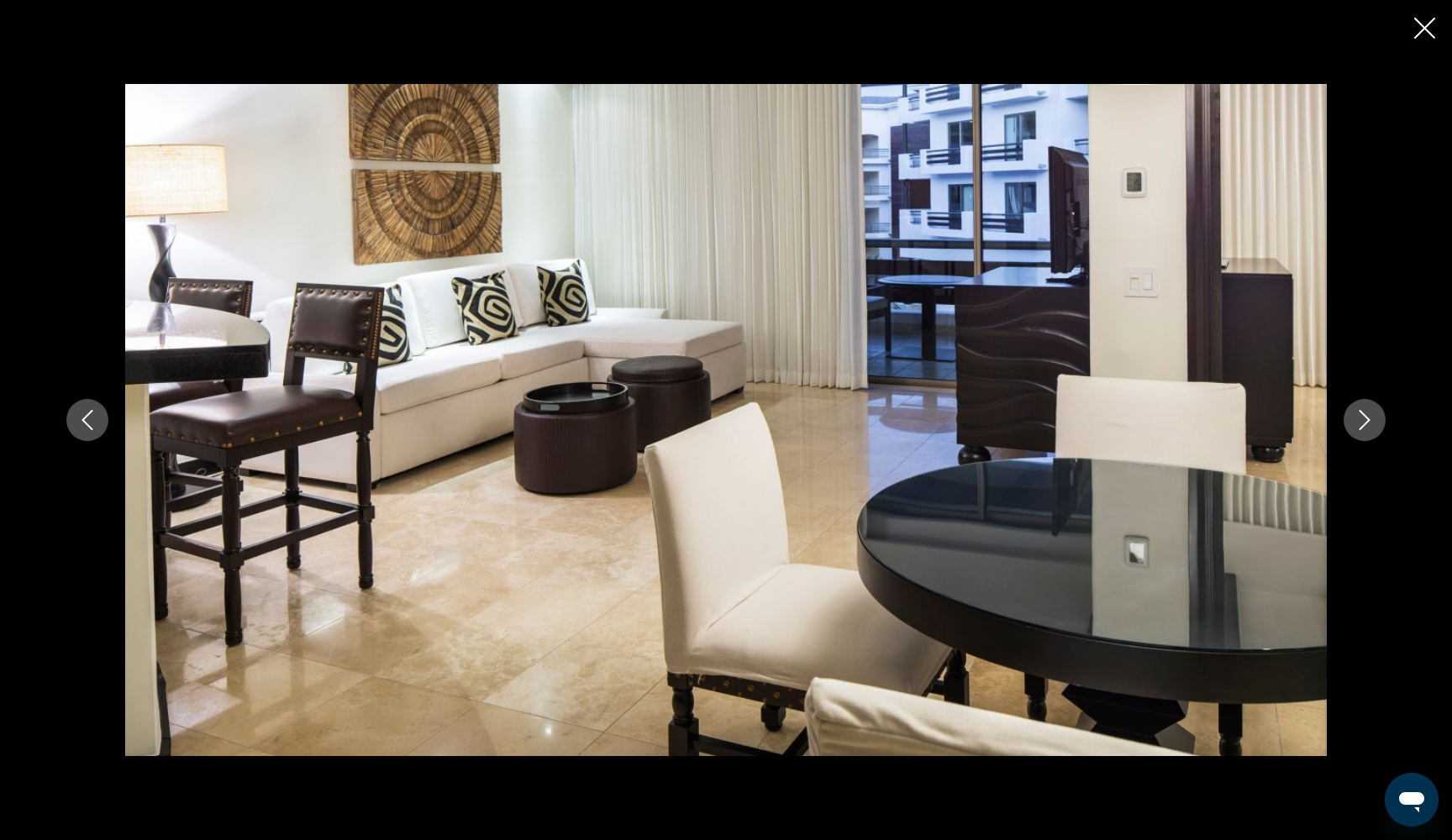click 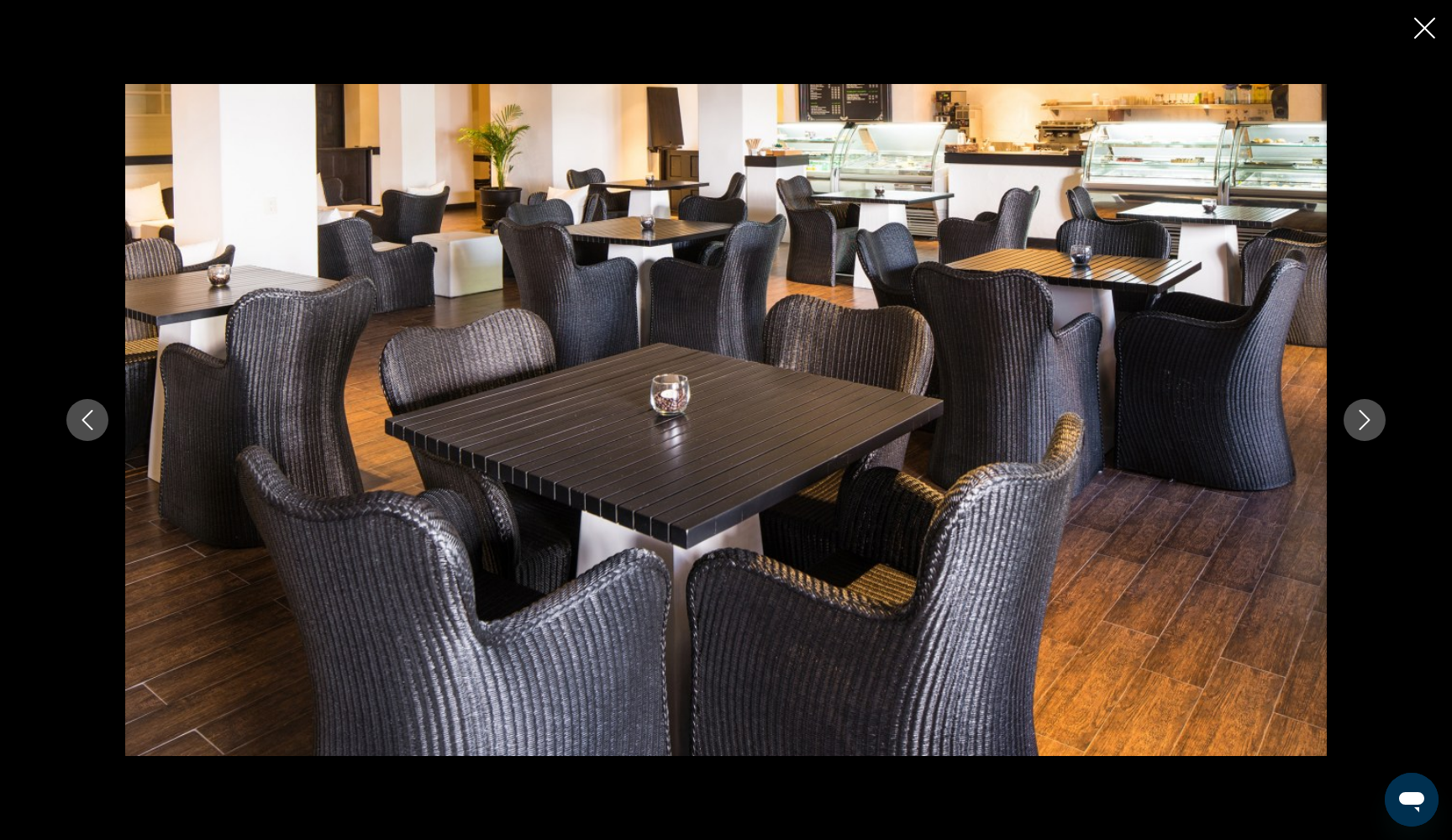 click 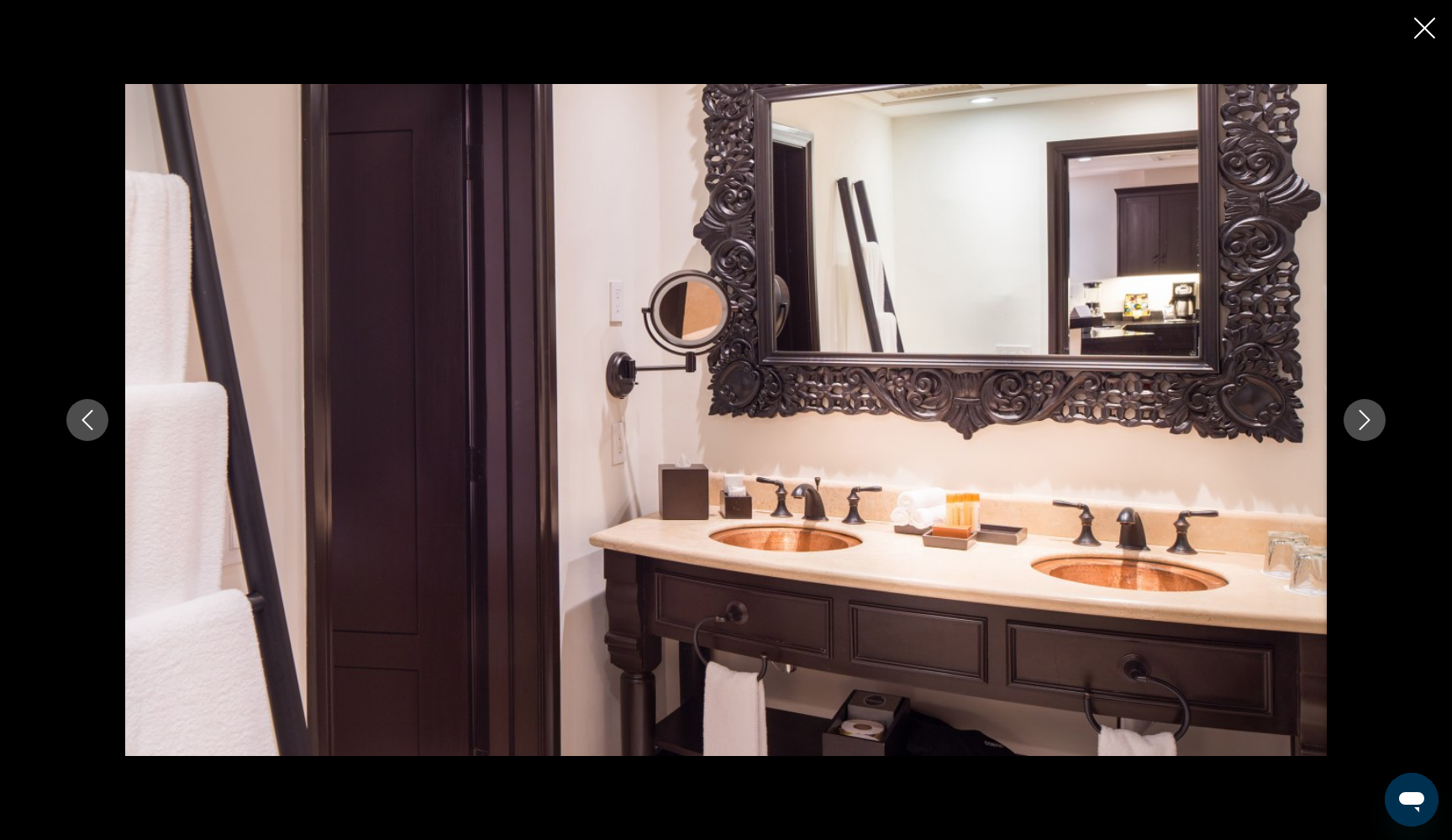 click 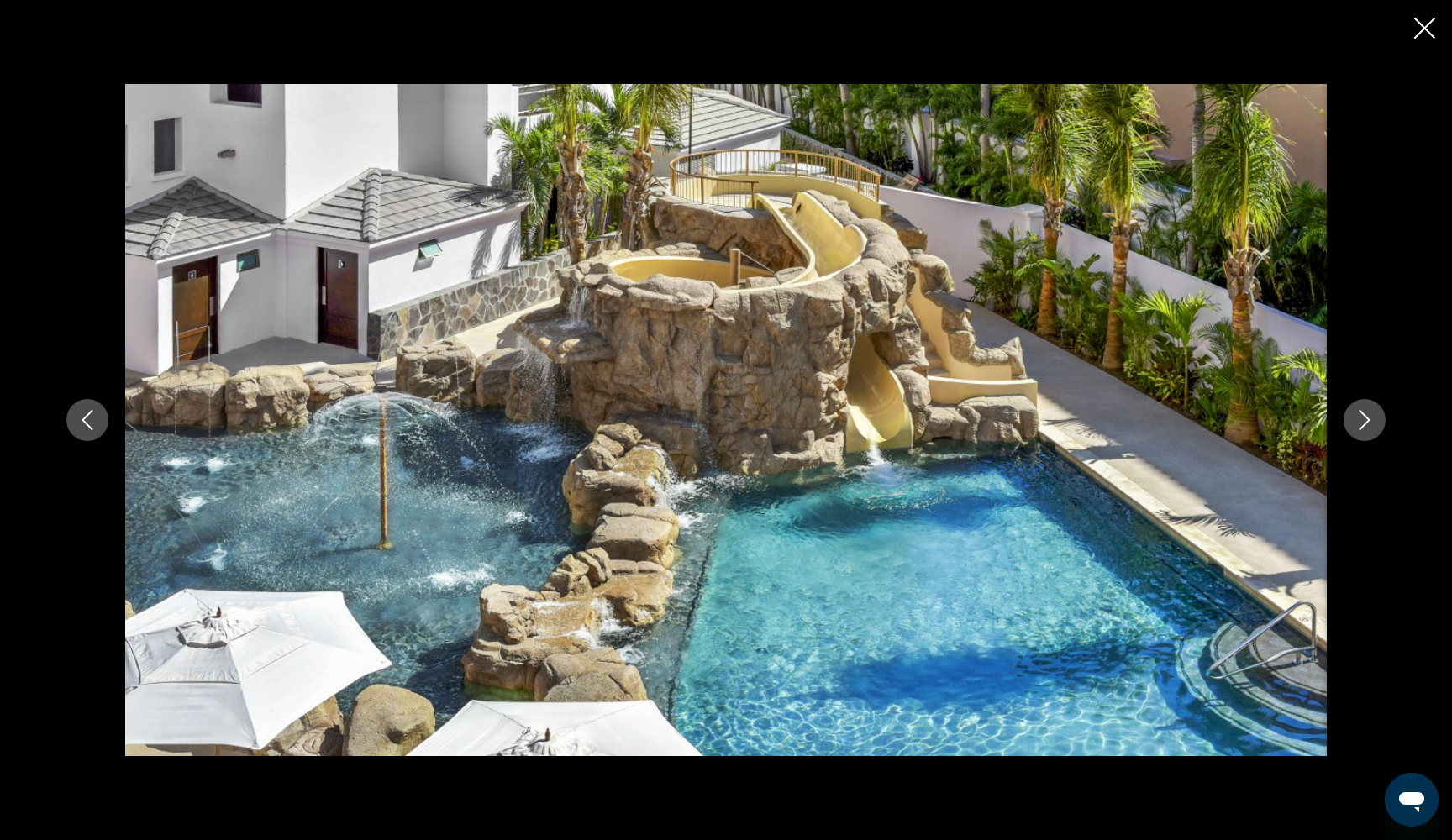click 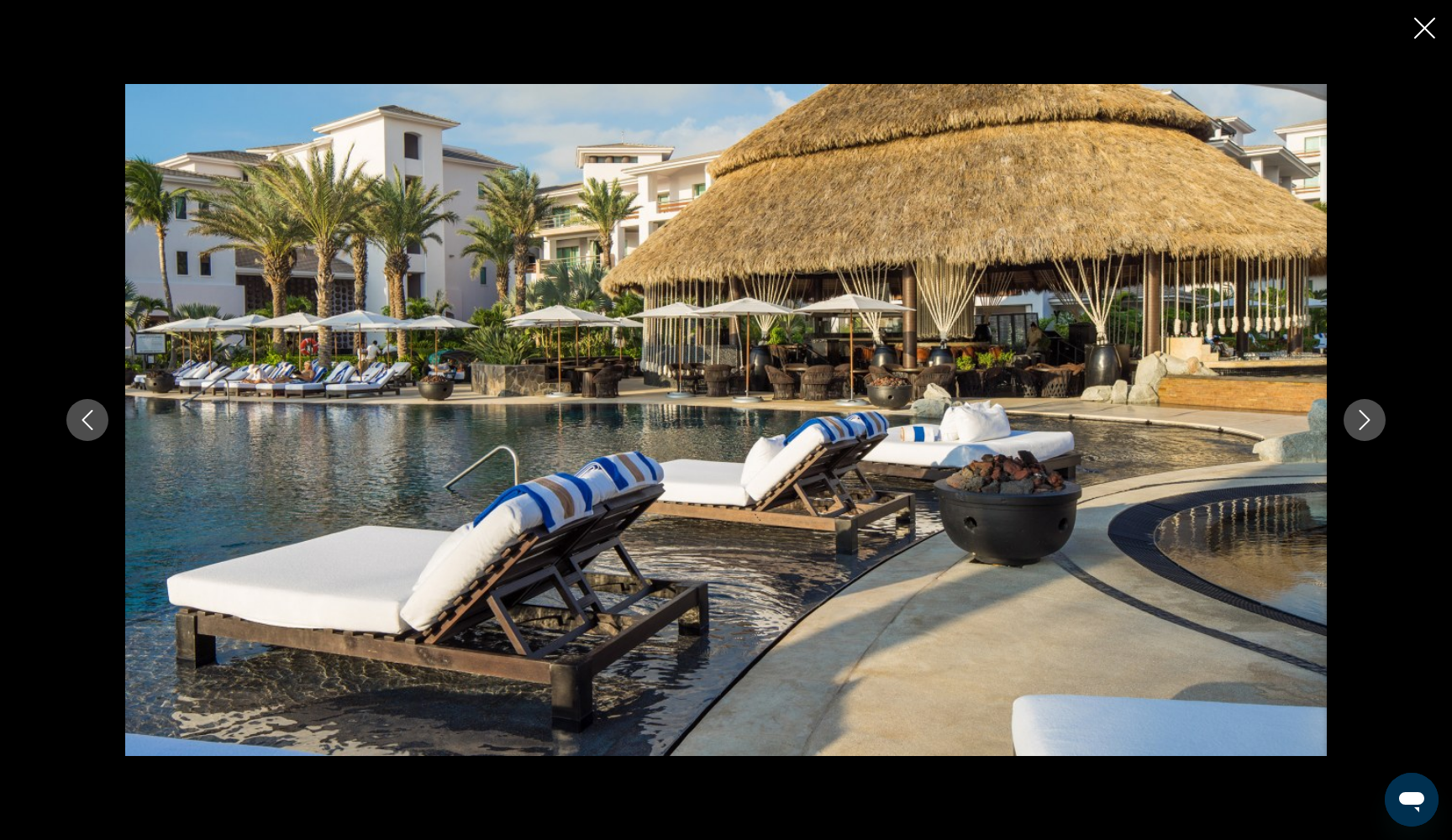 click 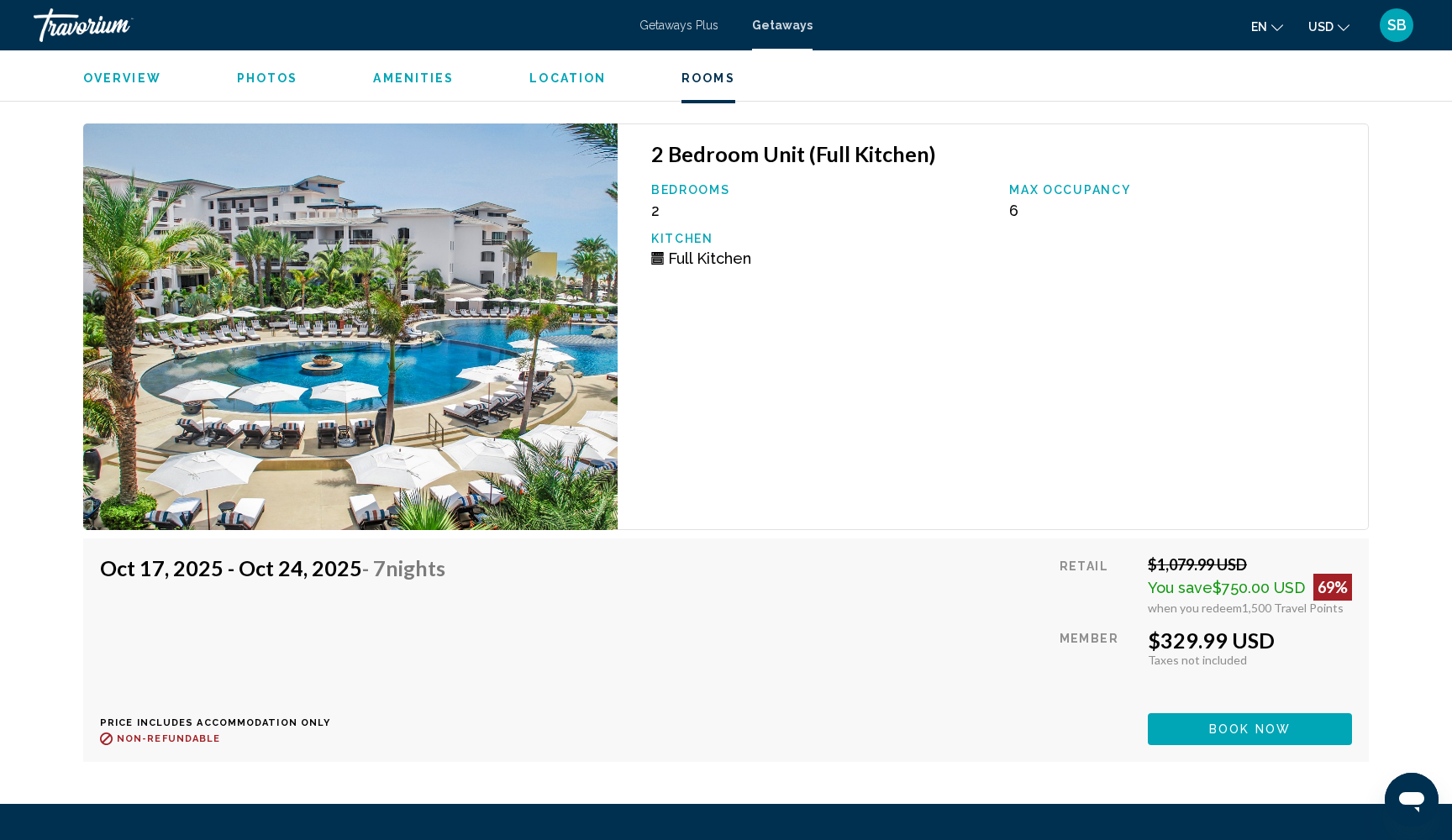 scroll, scrollTop: 4379, scrollLeft: 0, axis: vertical 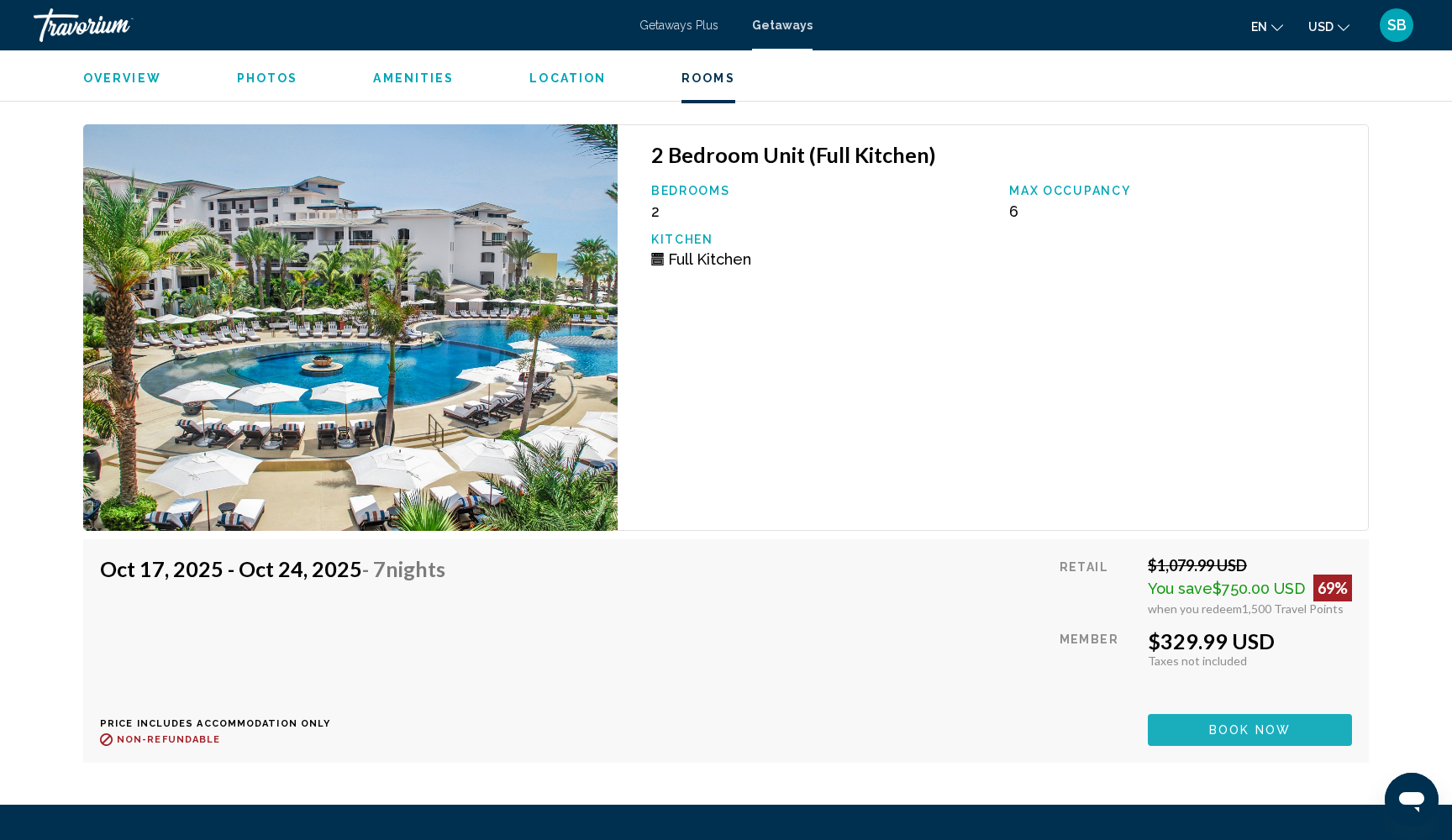 click on "Book now" at bounding box center (1249, 729) 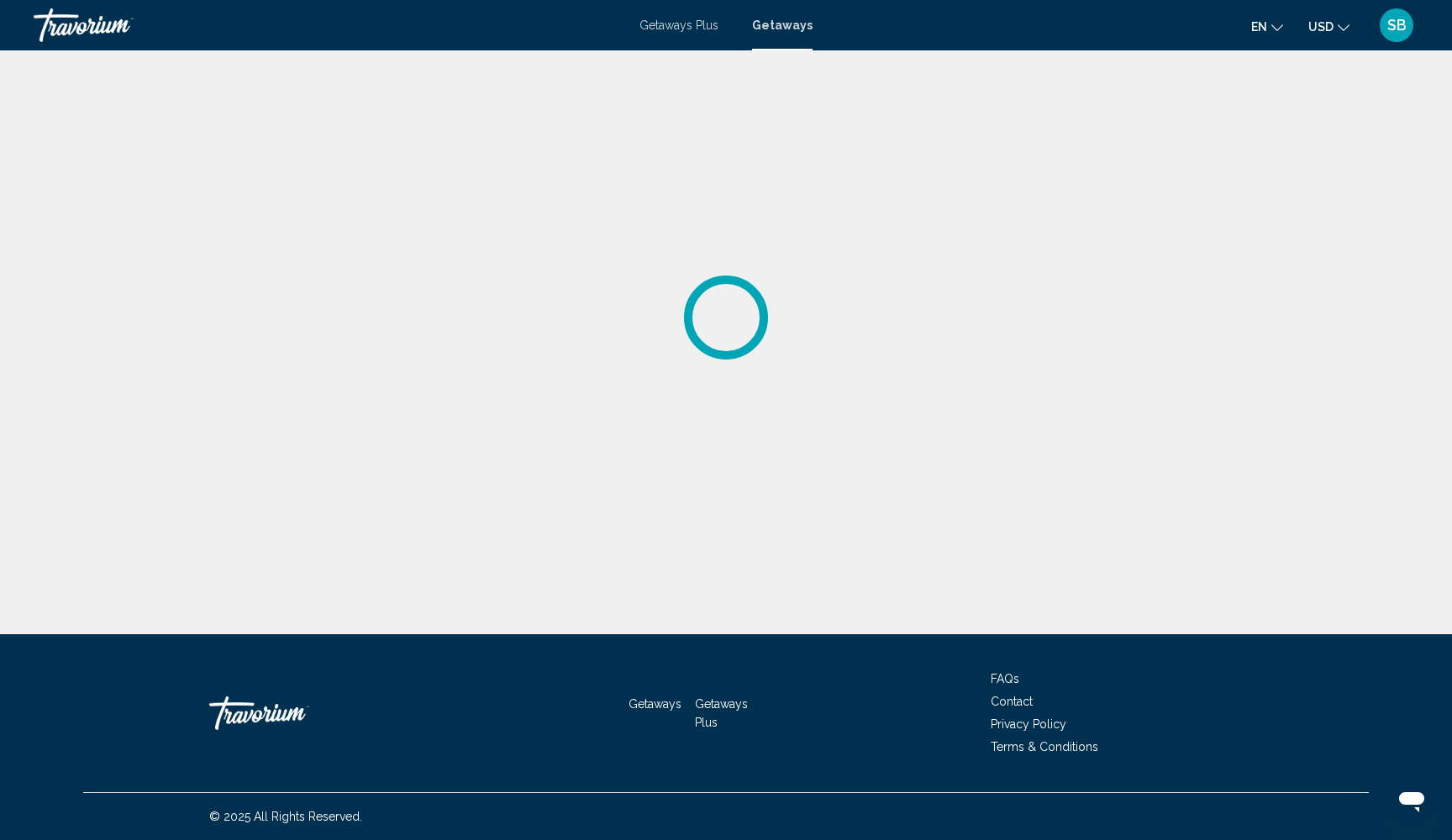 scroll, scrollTop: 0, scrollLeft: 0, axis: both 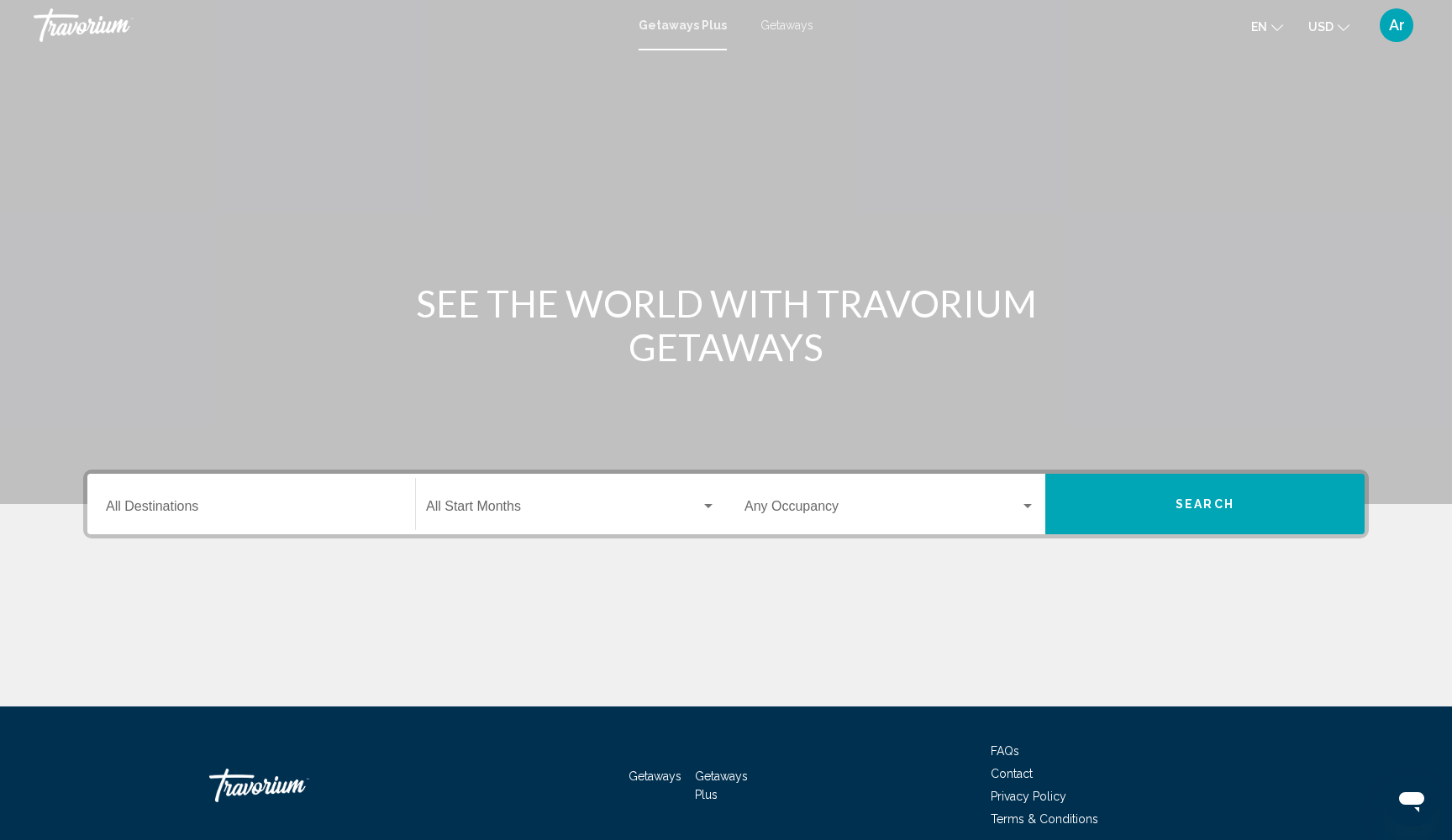 click on "Getaways" at bounding box center (786, 25) 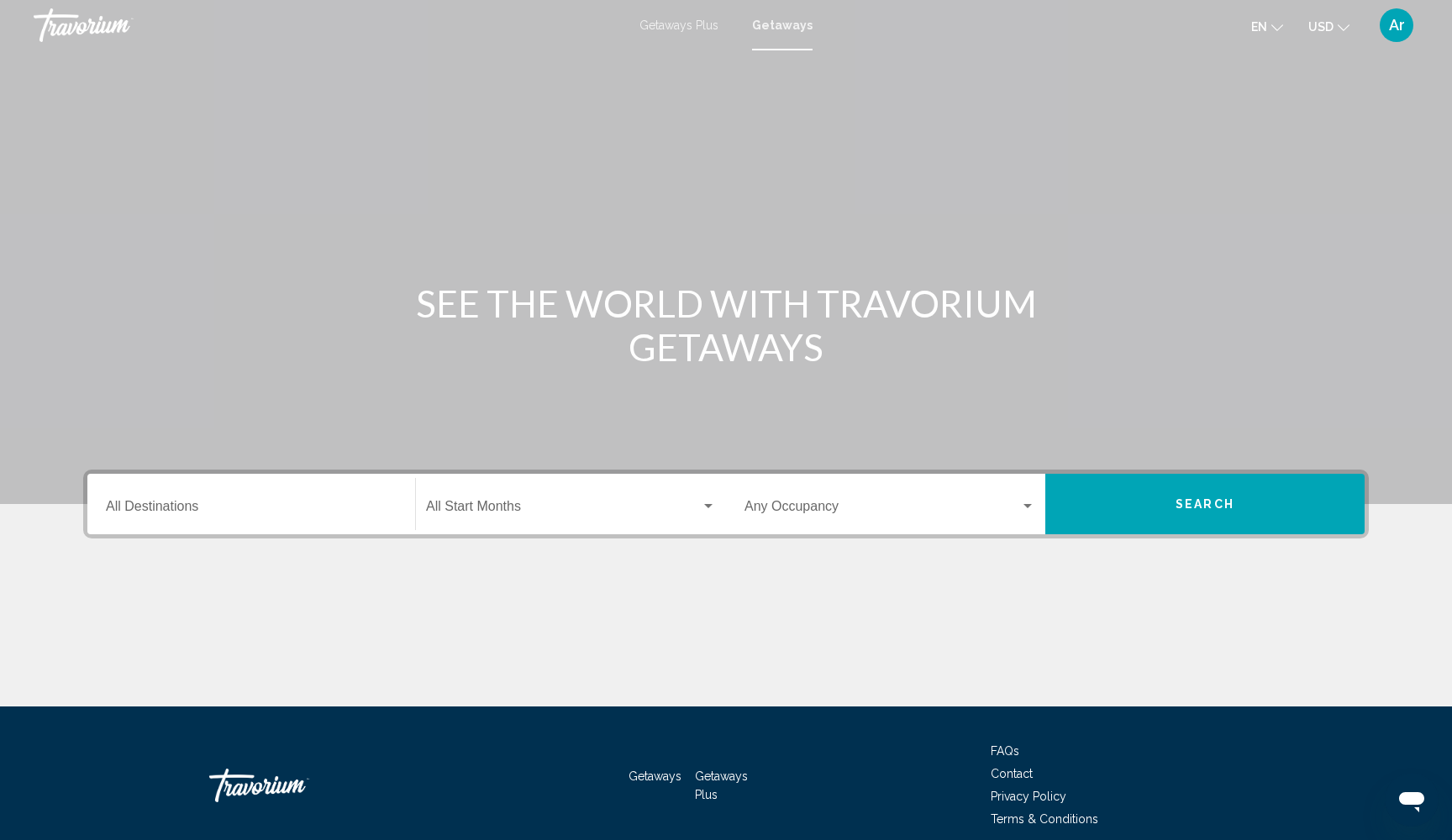 click on "Destination All Destinations" at bounding box center [251, 510] 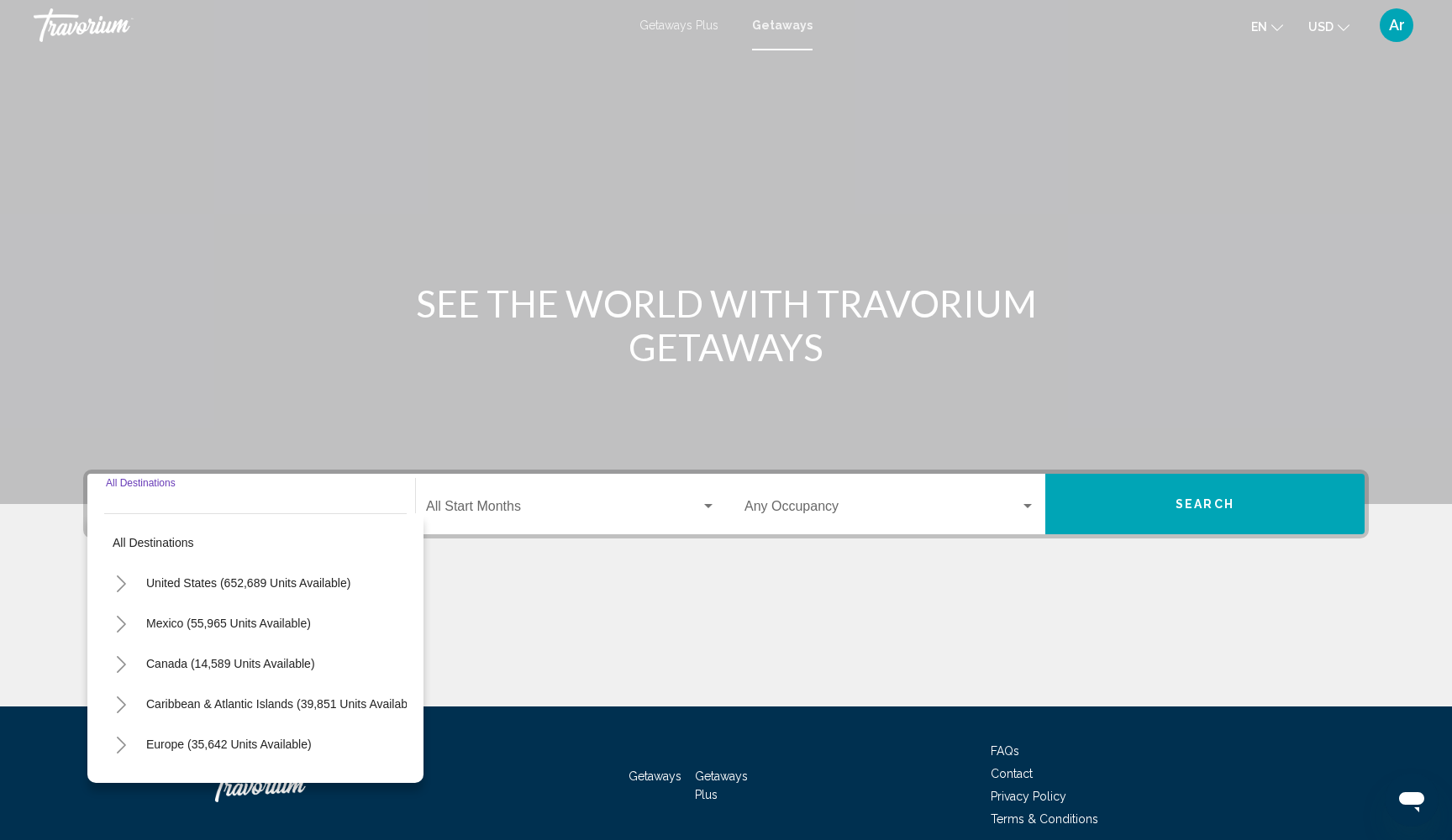 scroll, scrollTop: 72, scrollLeft: 0, axis: vertical 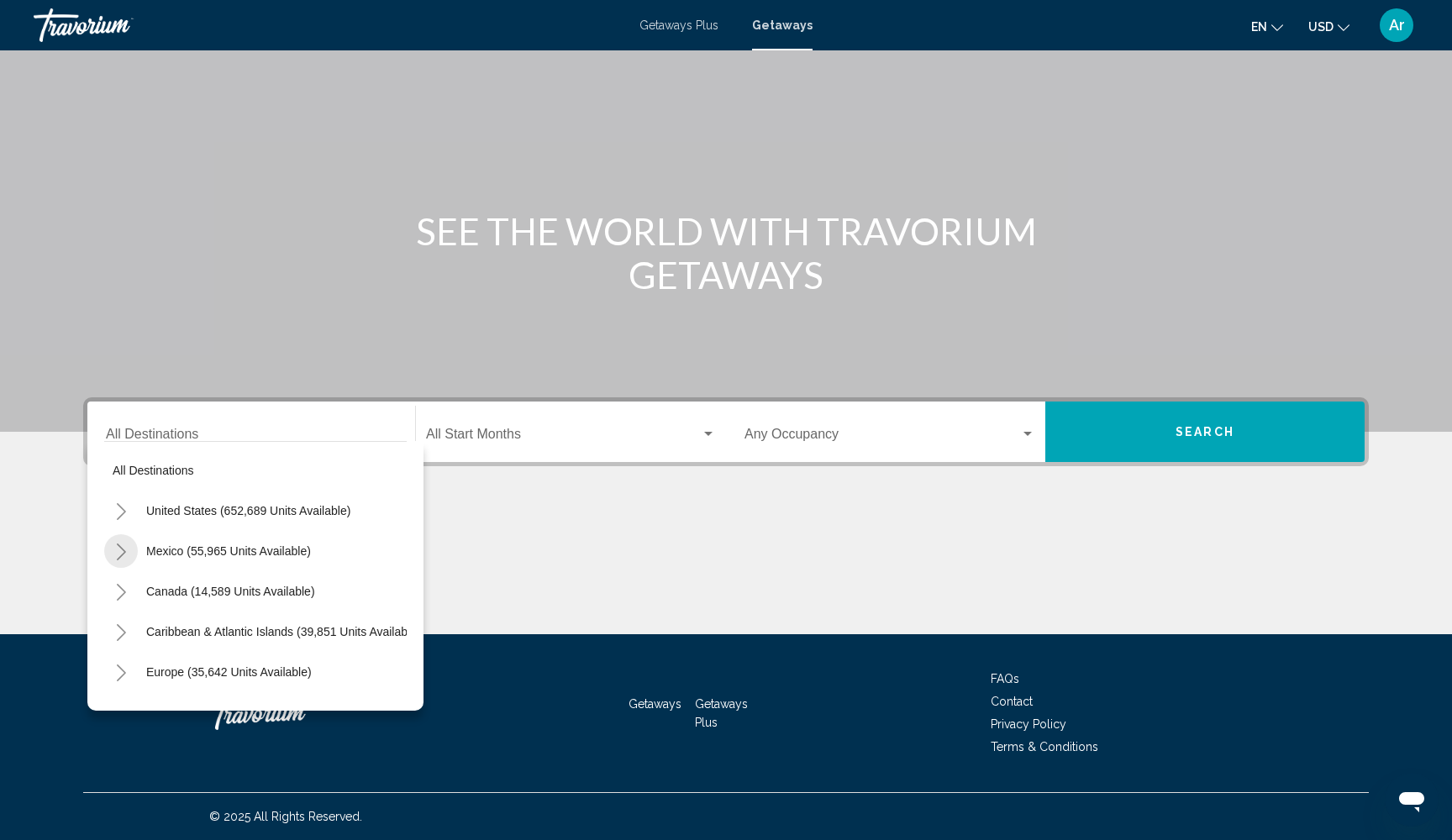 click 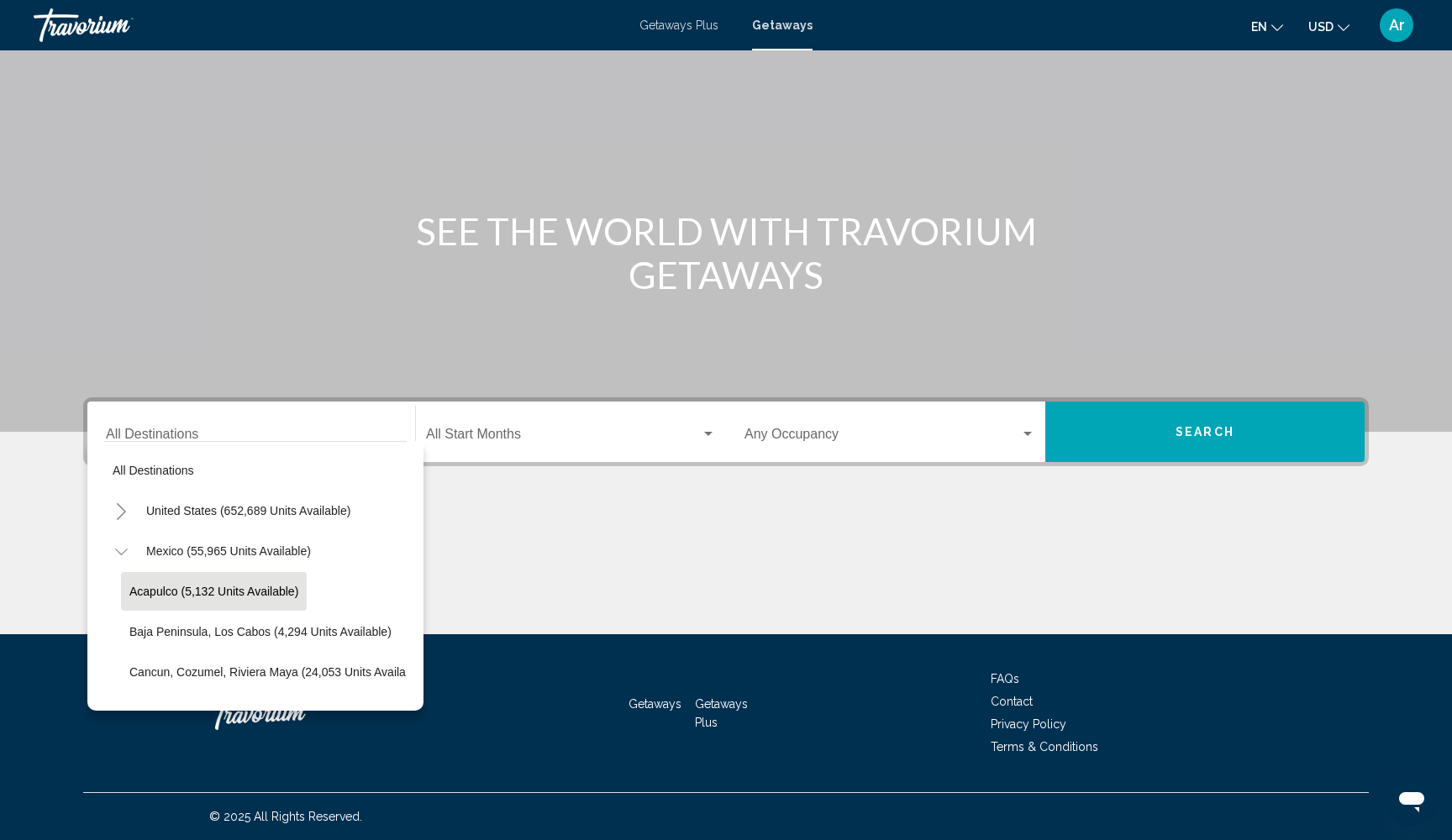 scroll, scrollTop: 0, scrollLeft: 0, axis: both 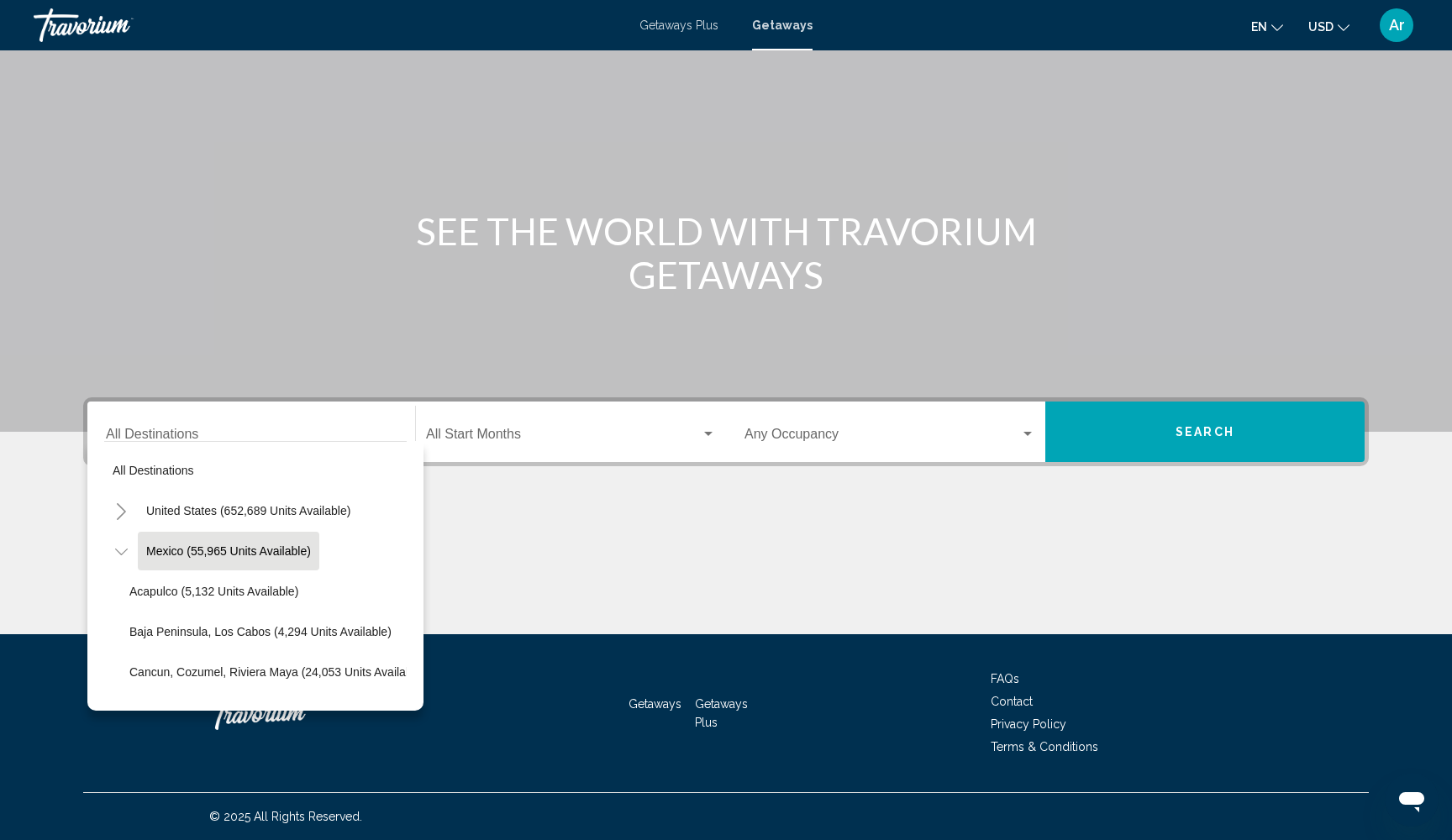 click on "Mexico (55,965 units available)" at bounding box center (230, 995) 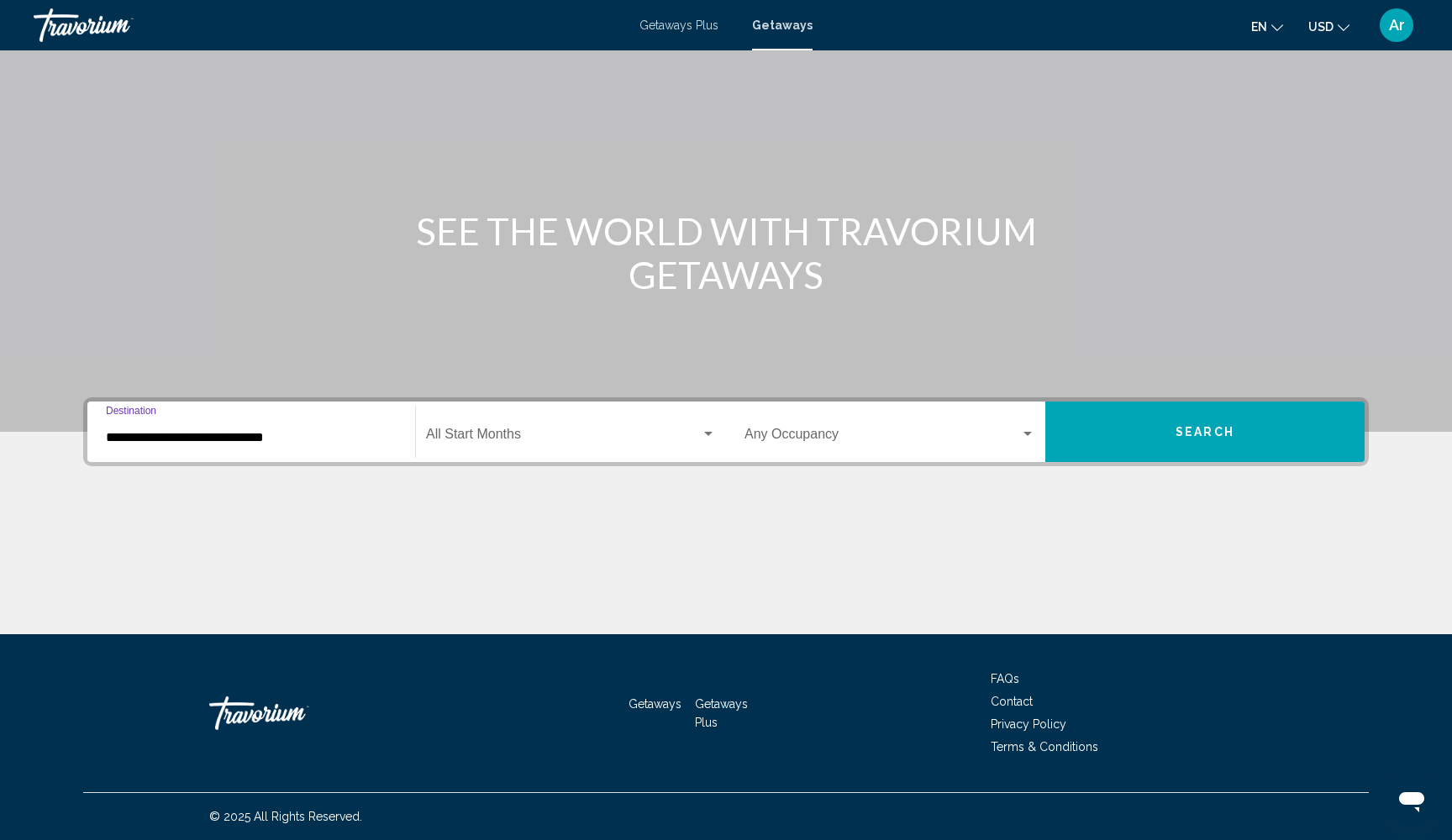 click at bounding box center [563, 438] 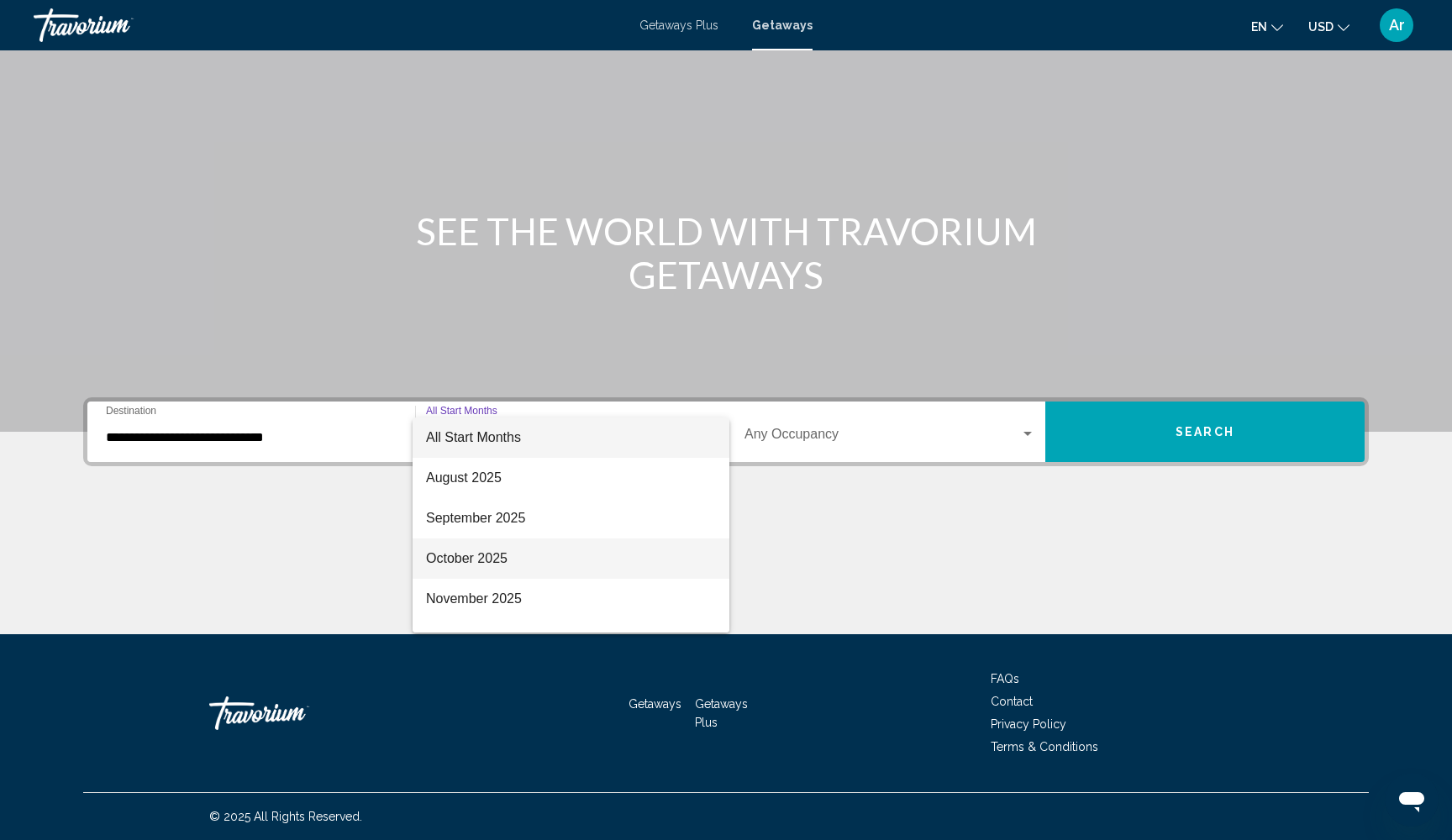 click on "October 2025" at bounding box center (571, 559) 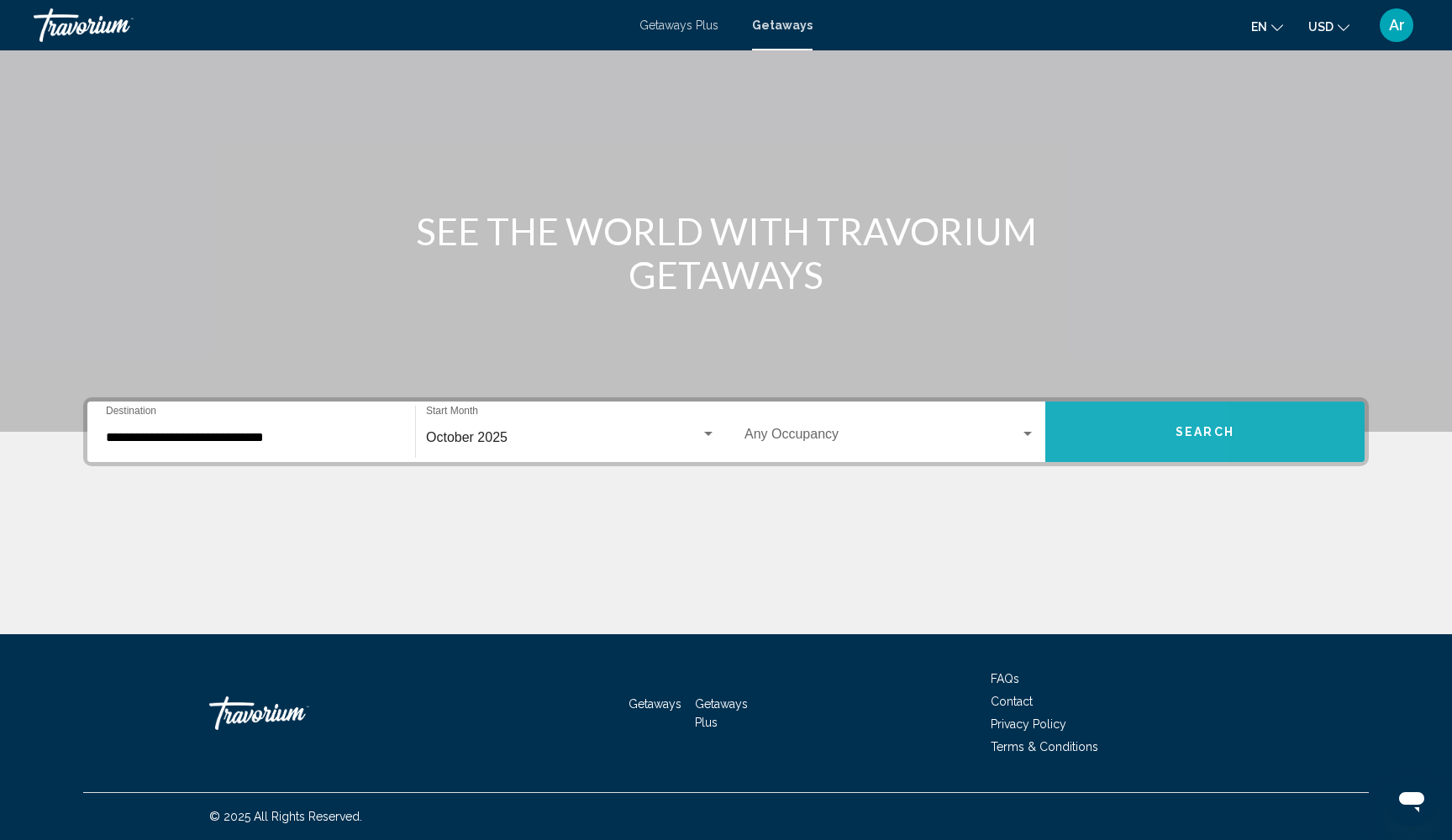 click on "Search" at bounding box center (1205, 432) 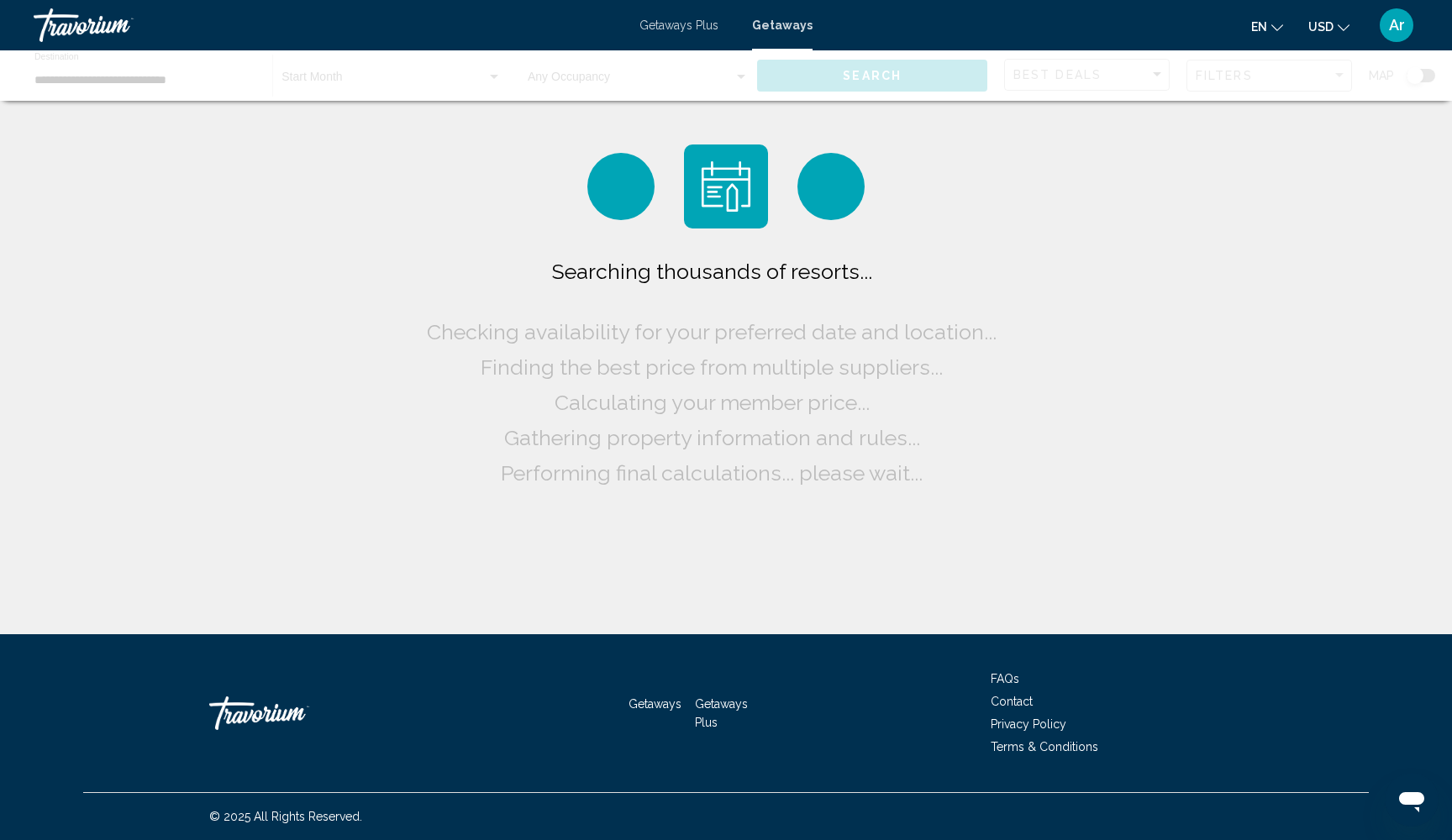 scroll, scrollTop: 0, scrollLeft: 0, axis: both 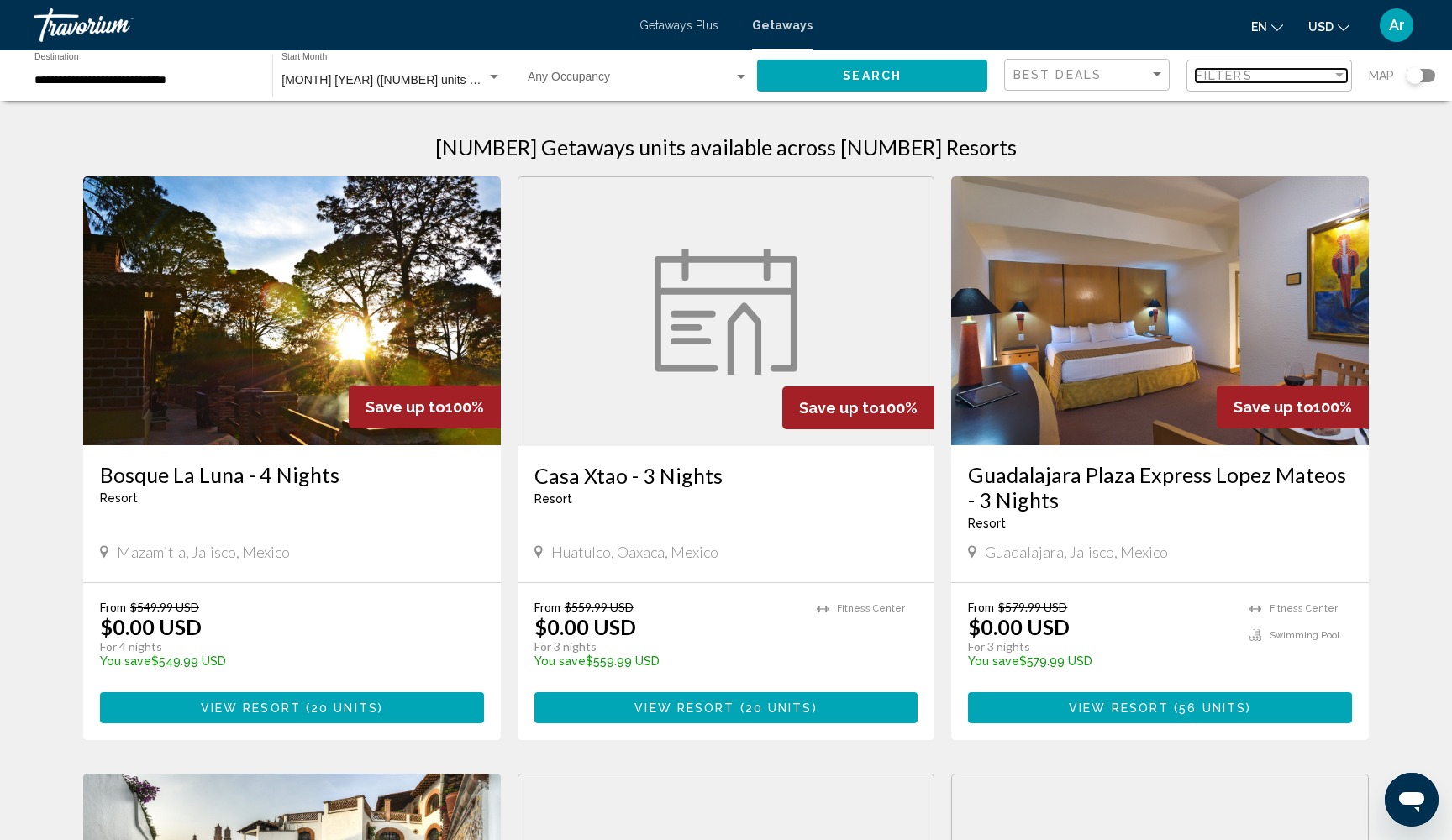 click on "Filters" at bounding box center [1224, 76] 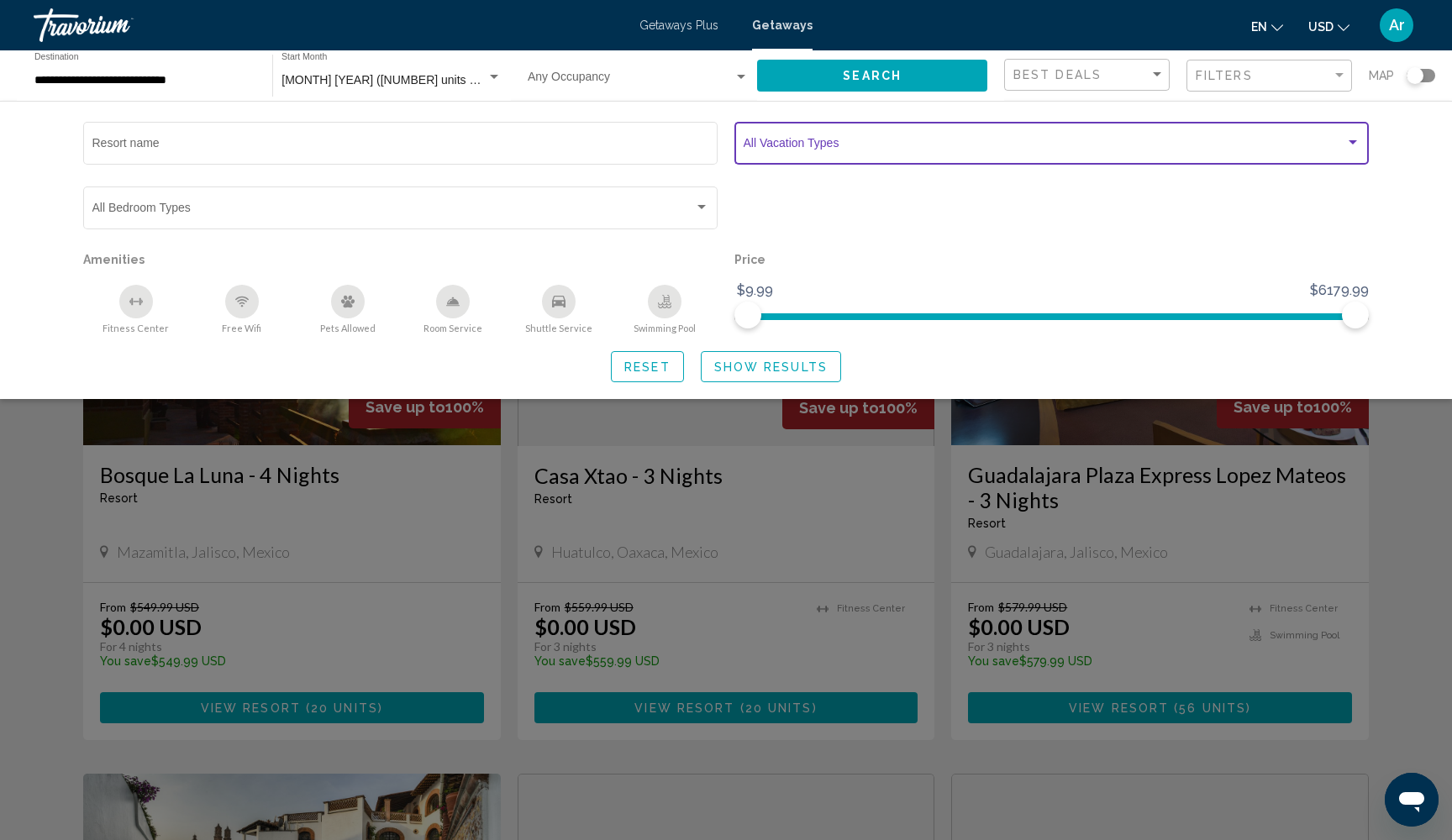 click at bounding box center [1044, 146] 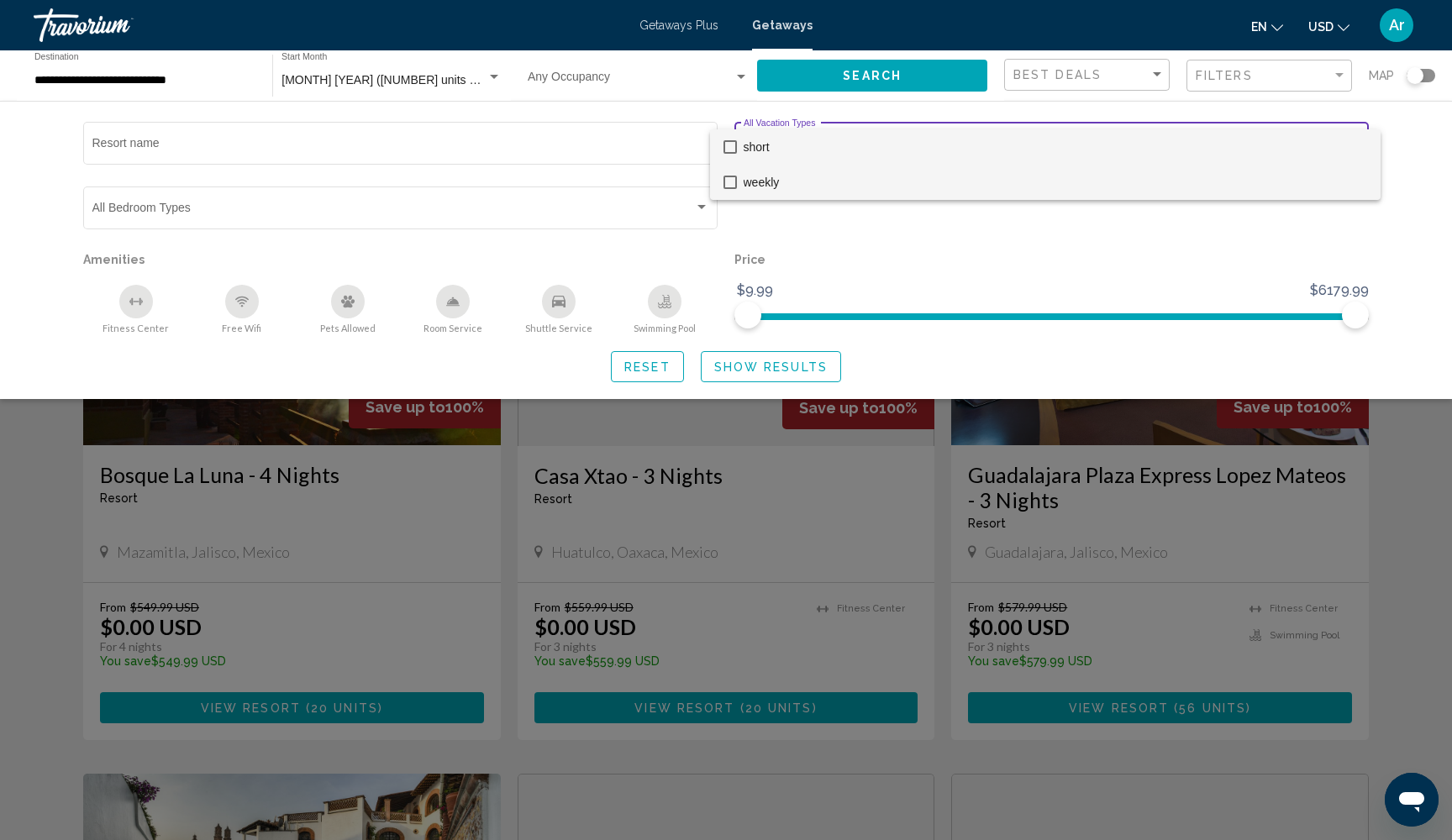 click at bounding box center (730, 182) 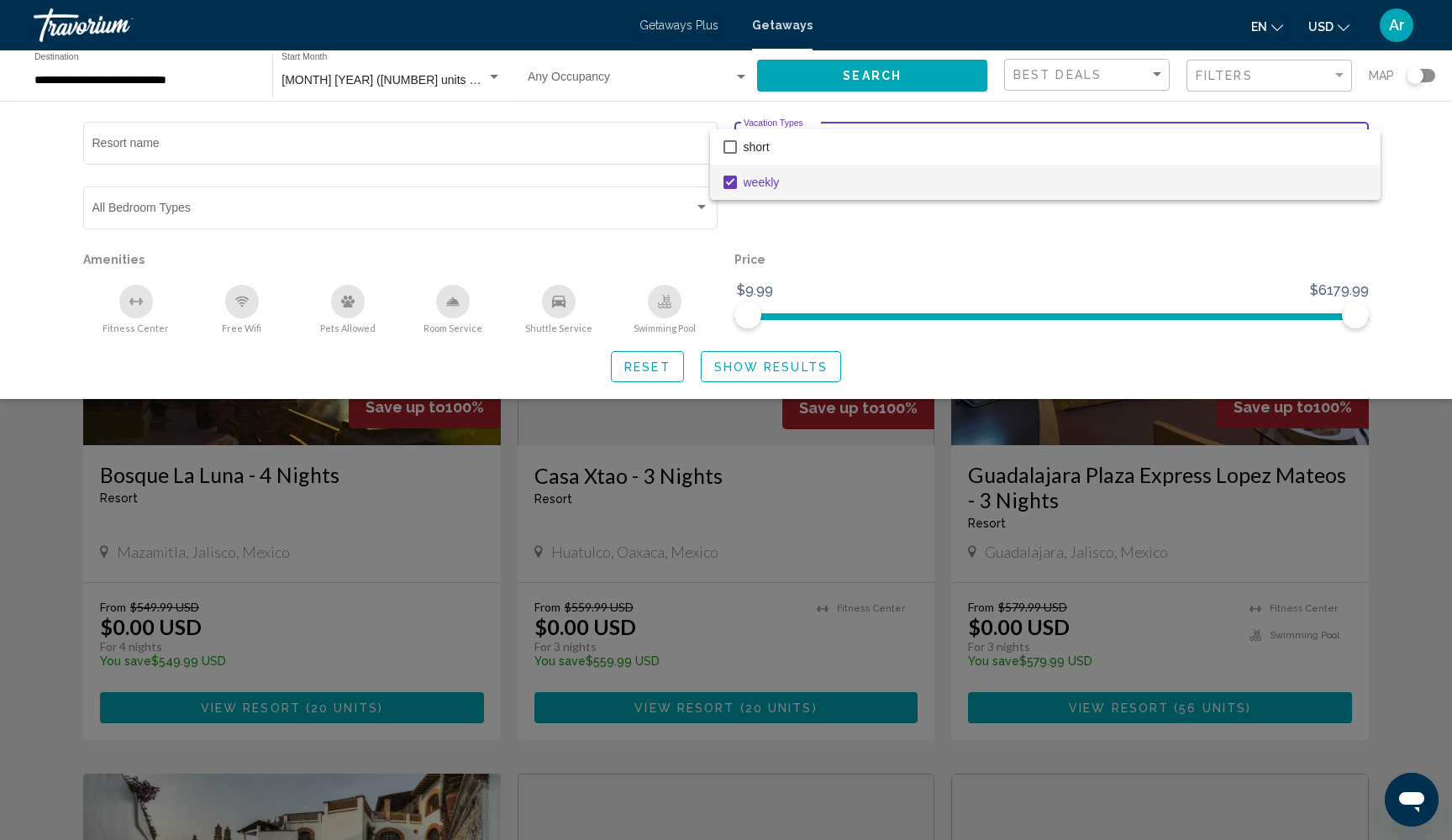 click at bounding box center (726, 420) 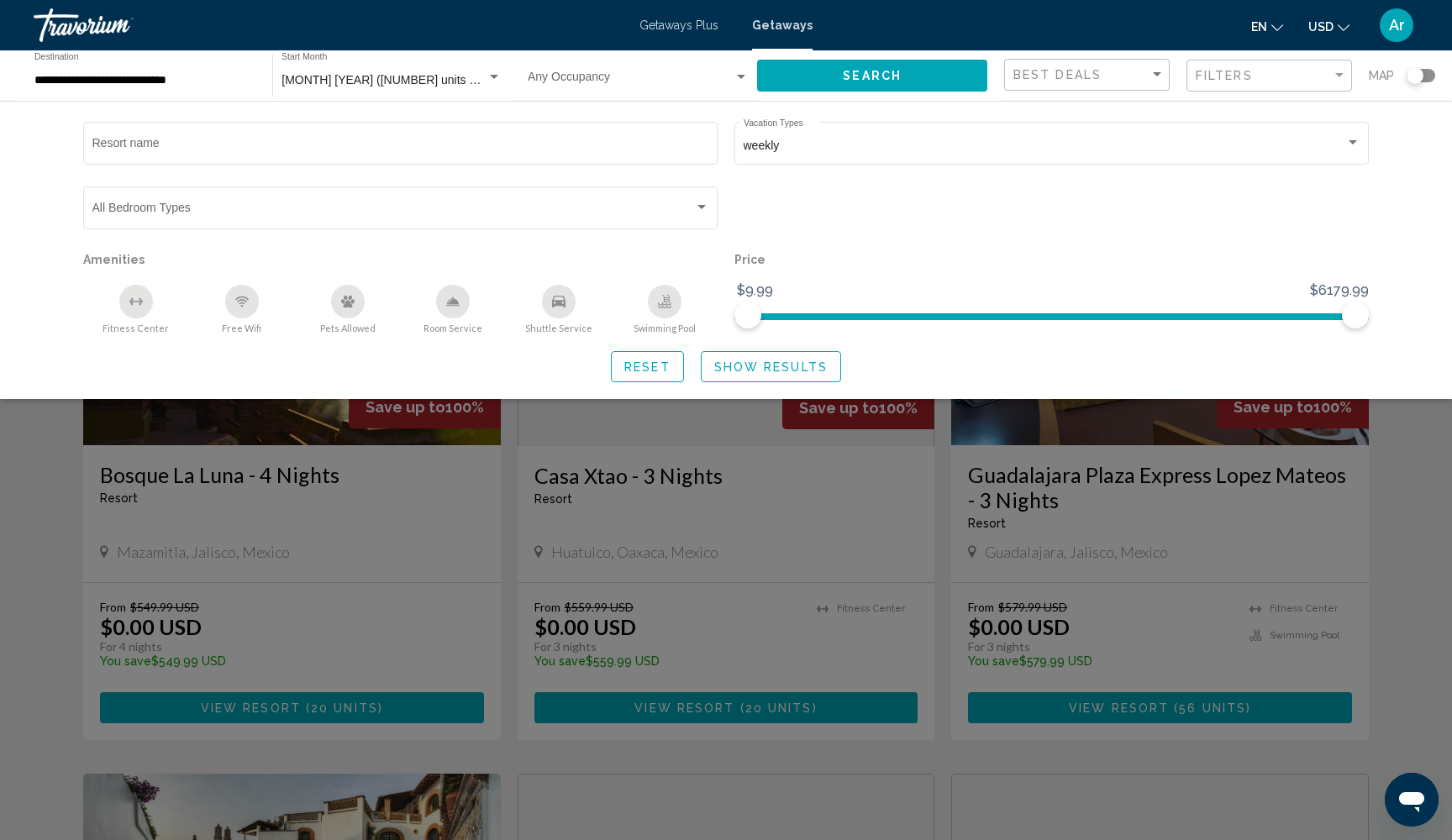 click on "Show Results" 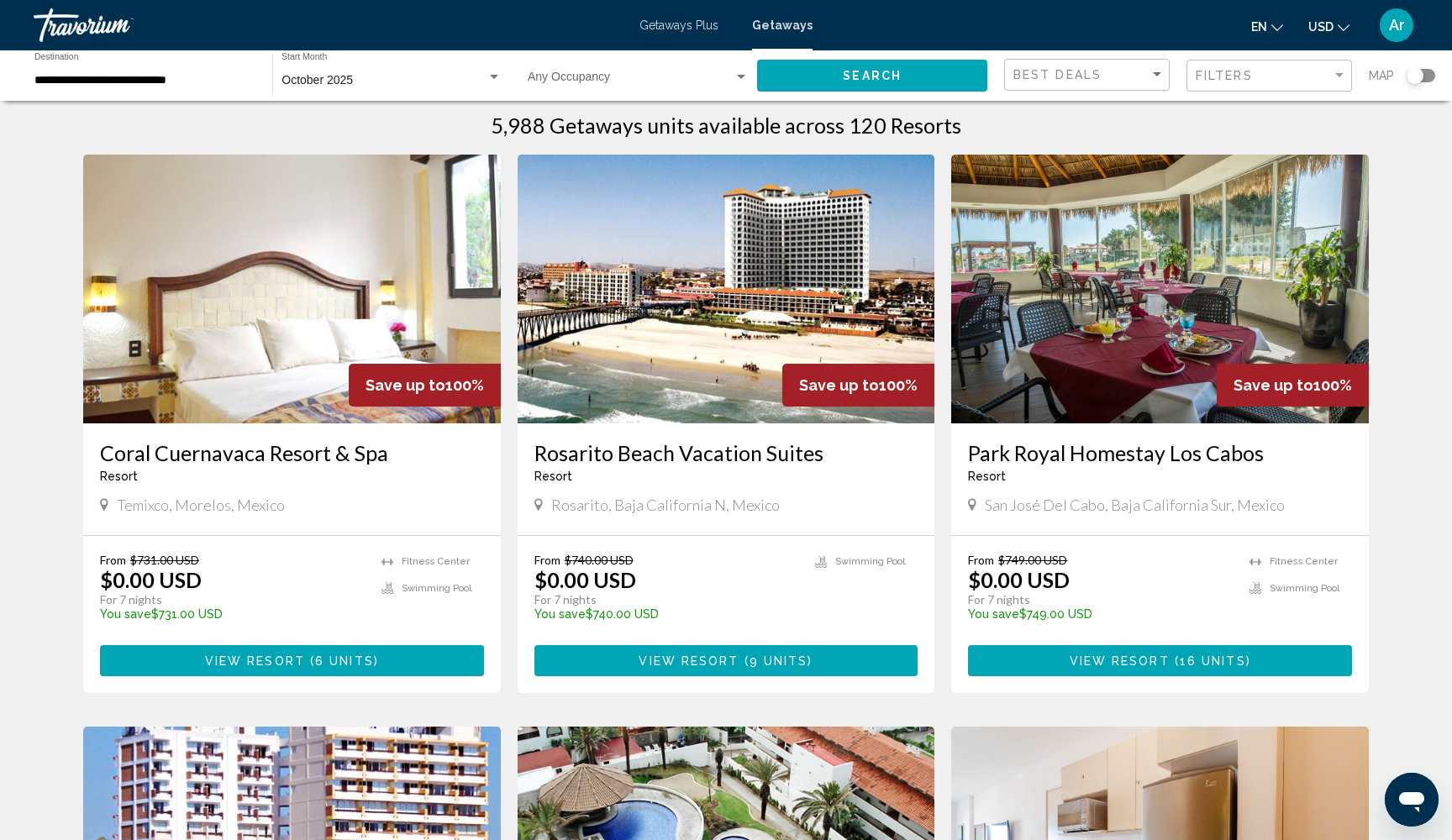 scroll, scrollTop: 12, scrollLeft: 0, axis: vertical 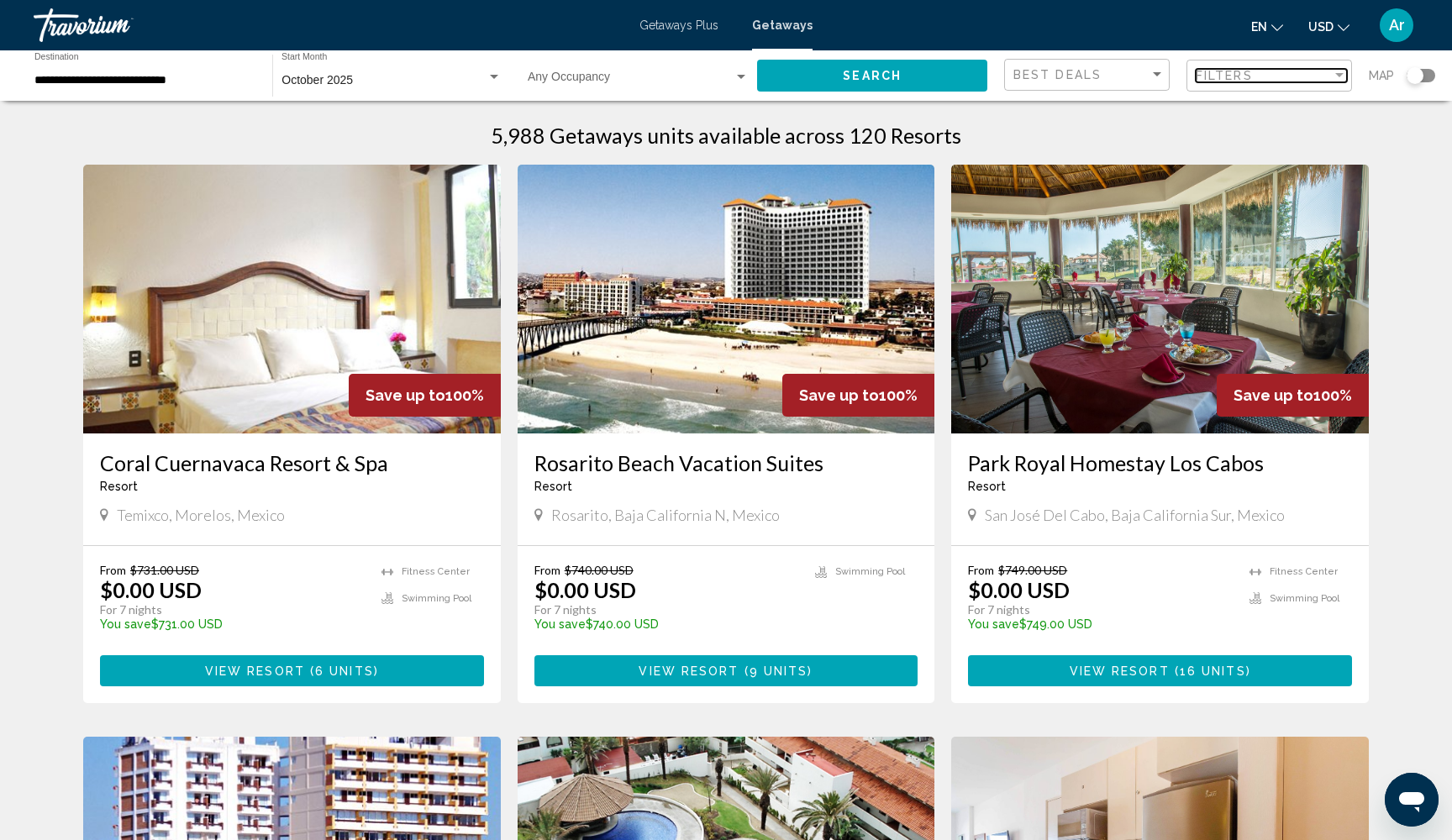 click on "Filters" at bounding box center [1224, 76] 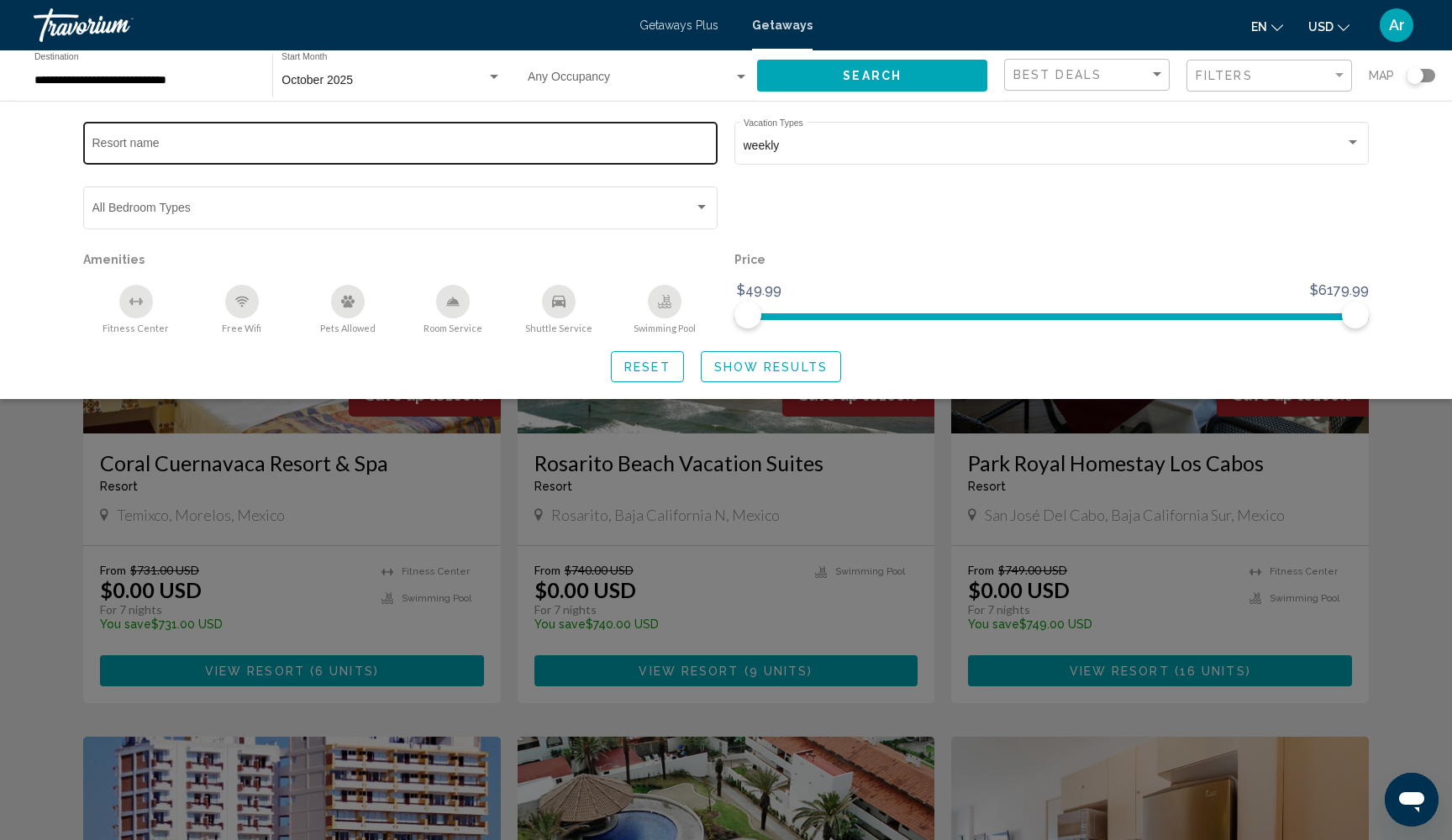 click on "Resort name" at bounding box center (401, 146) 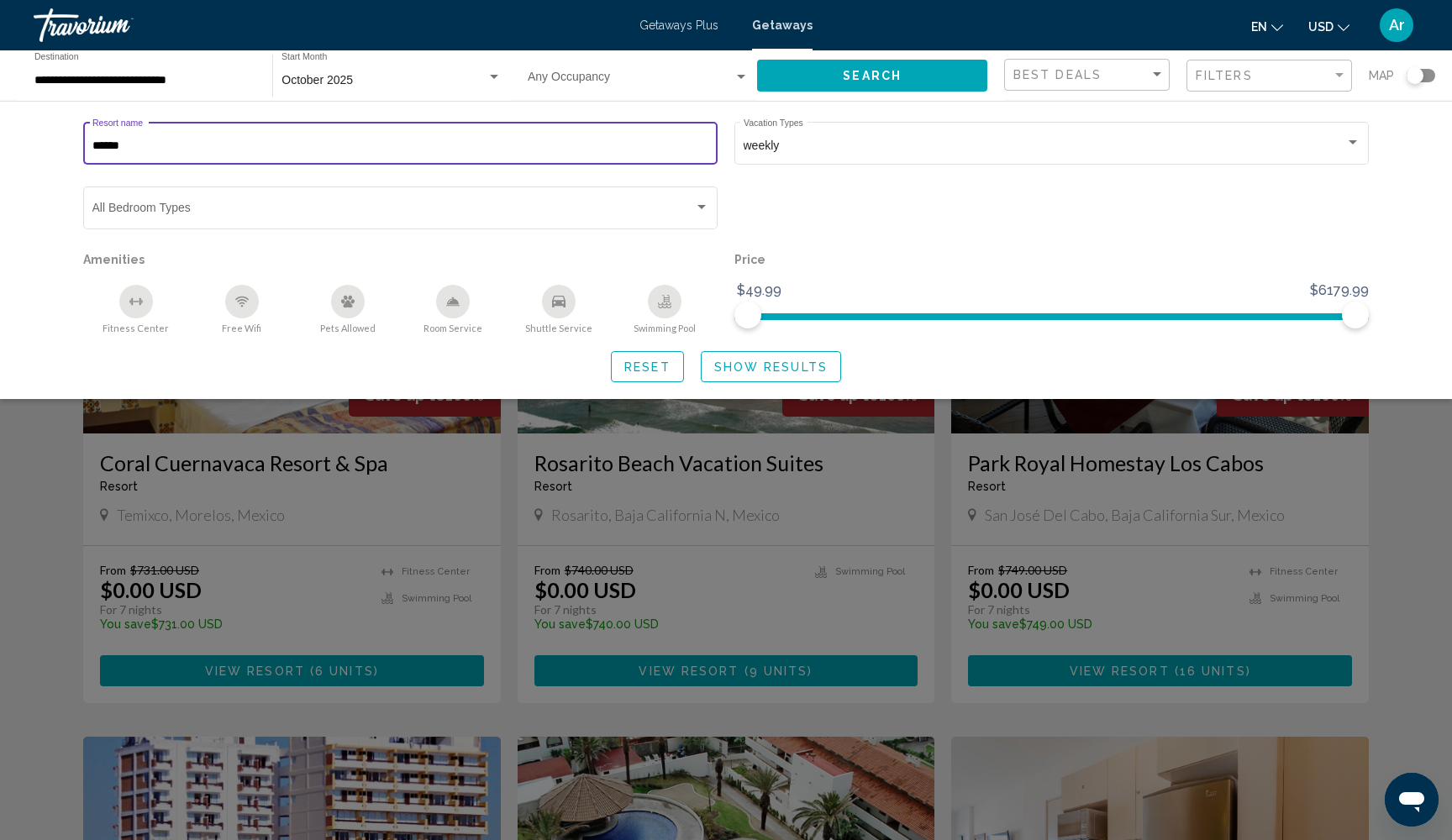 type on "******" 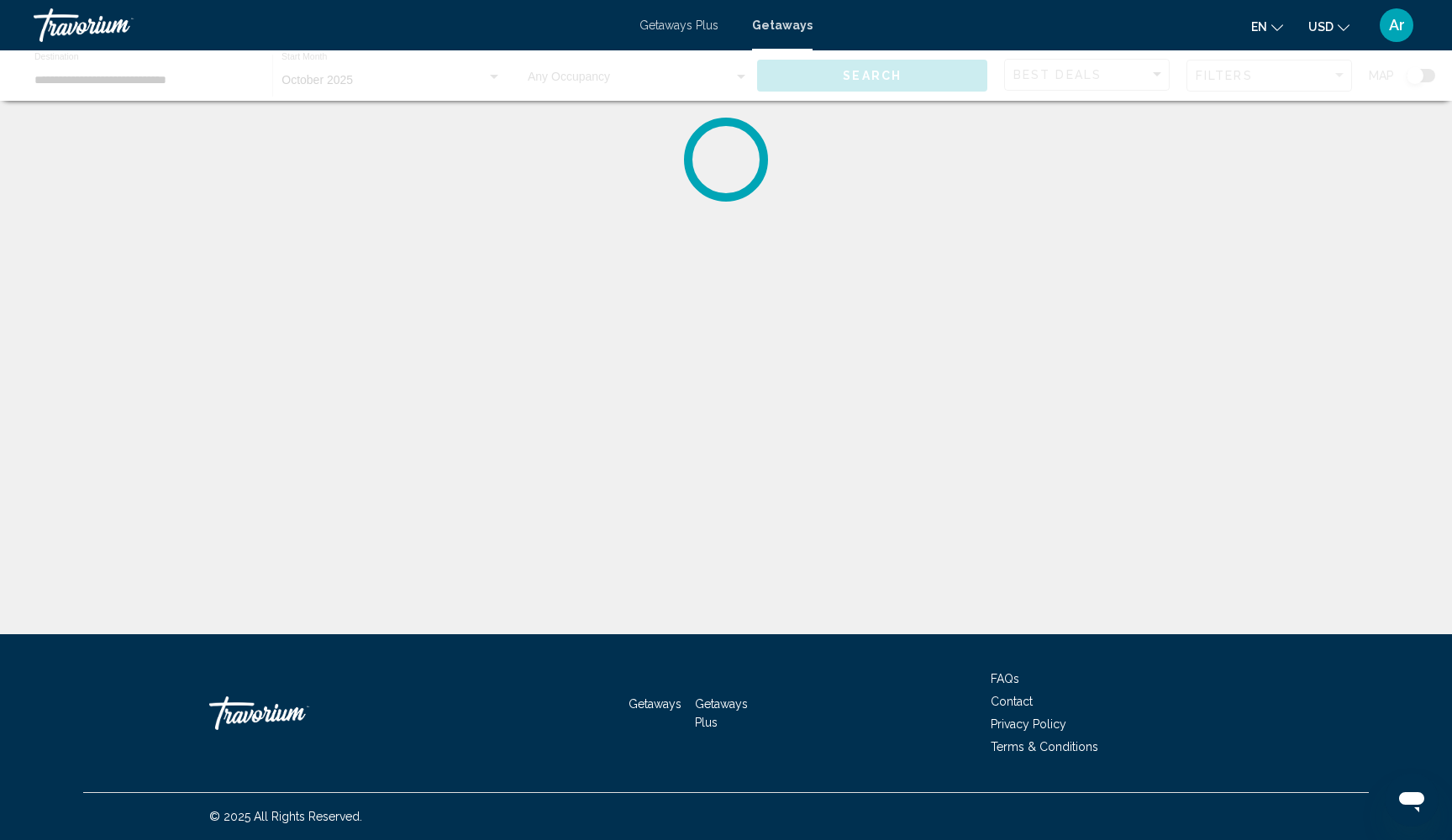 scroll, scrollTop: 0, scrollLeft: 0, axis: both 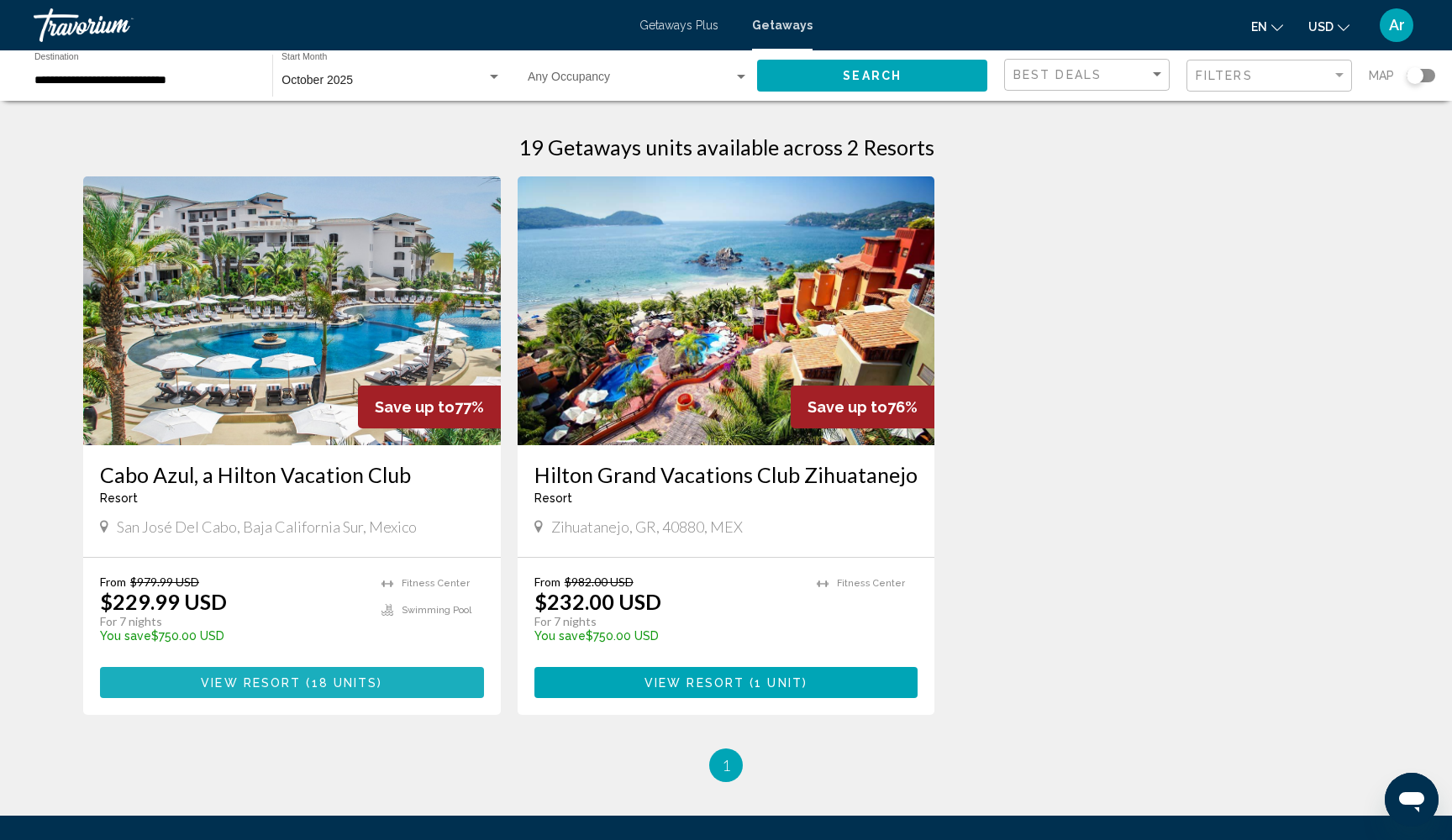 click on "View Resort" at bounding box center [250, 683] 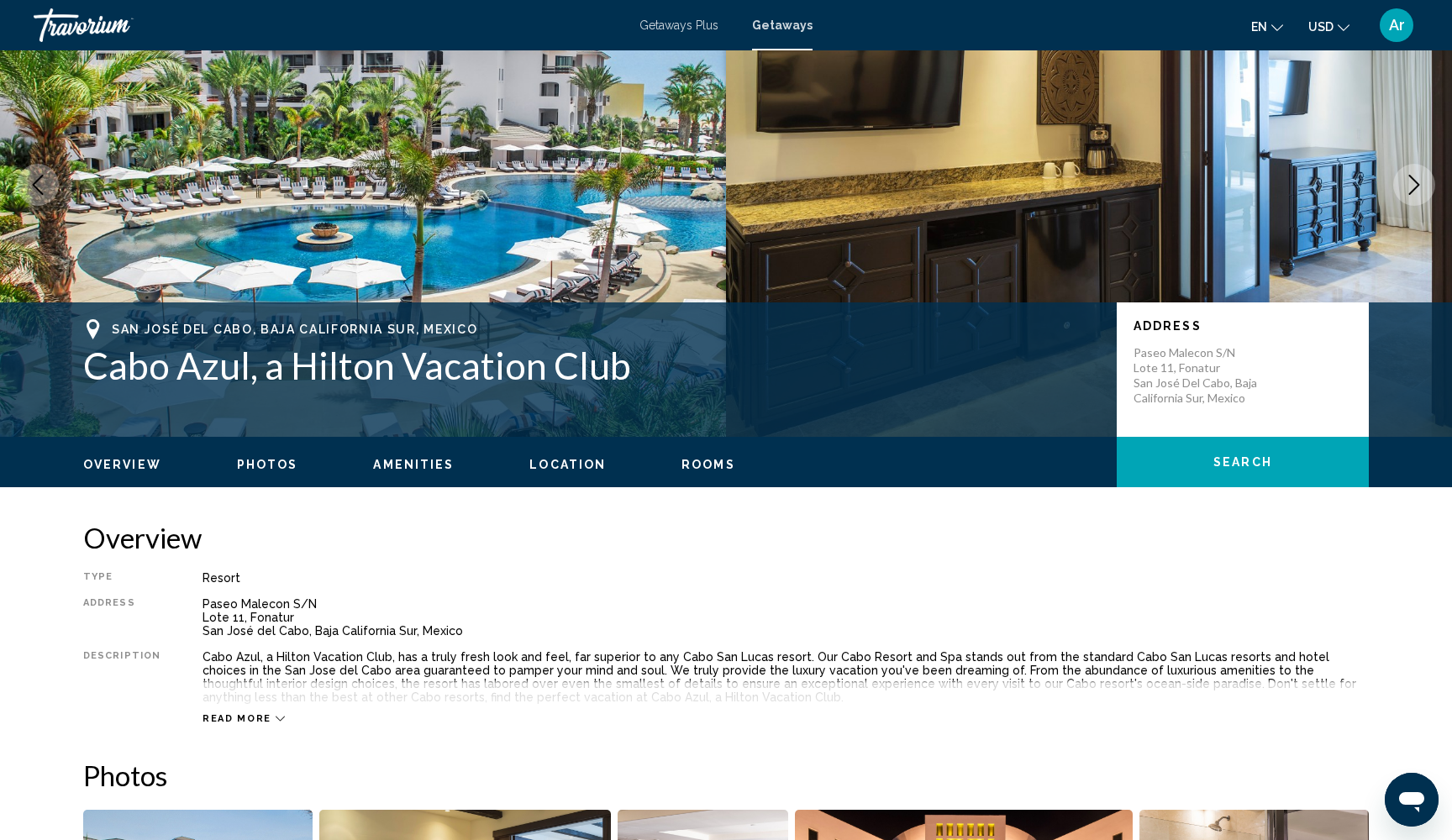 scroll, scrollTop: 143, scrollLeft: 0, axis: vertical 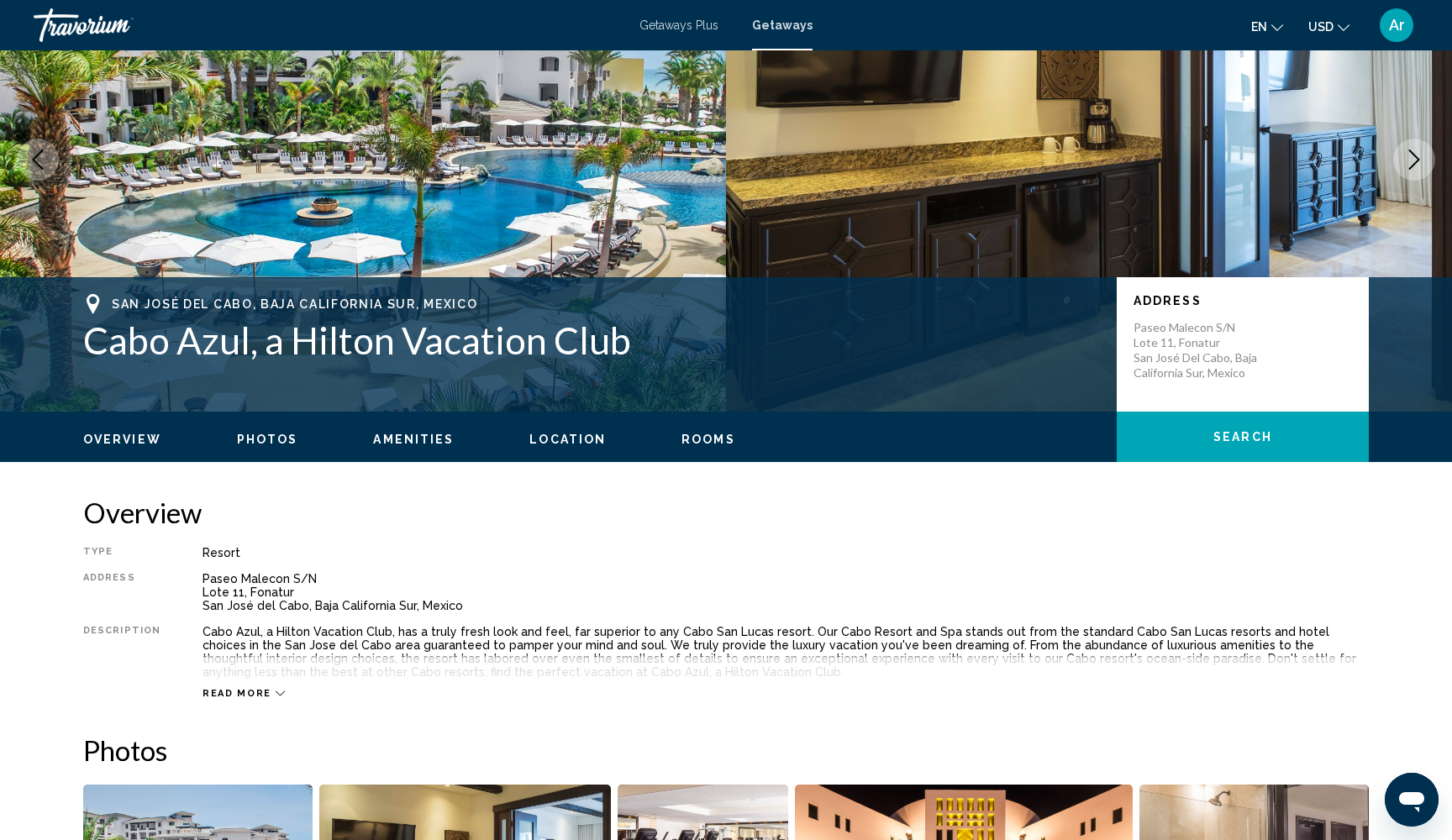click on "Read more" at bounding box center [237, 693] 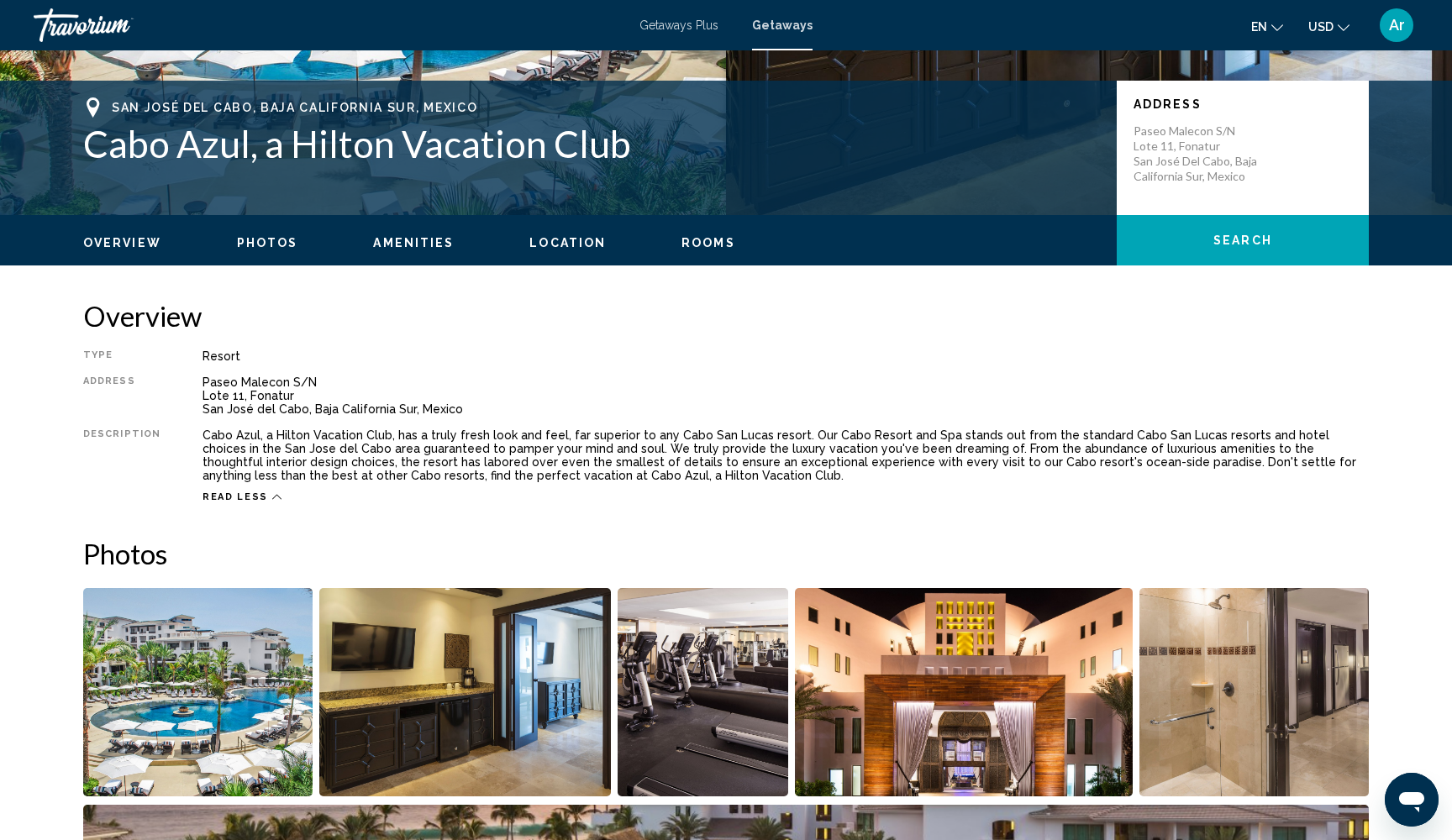 scroll, scrollTop: 353, scrollLeft: 0, axis: vertical 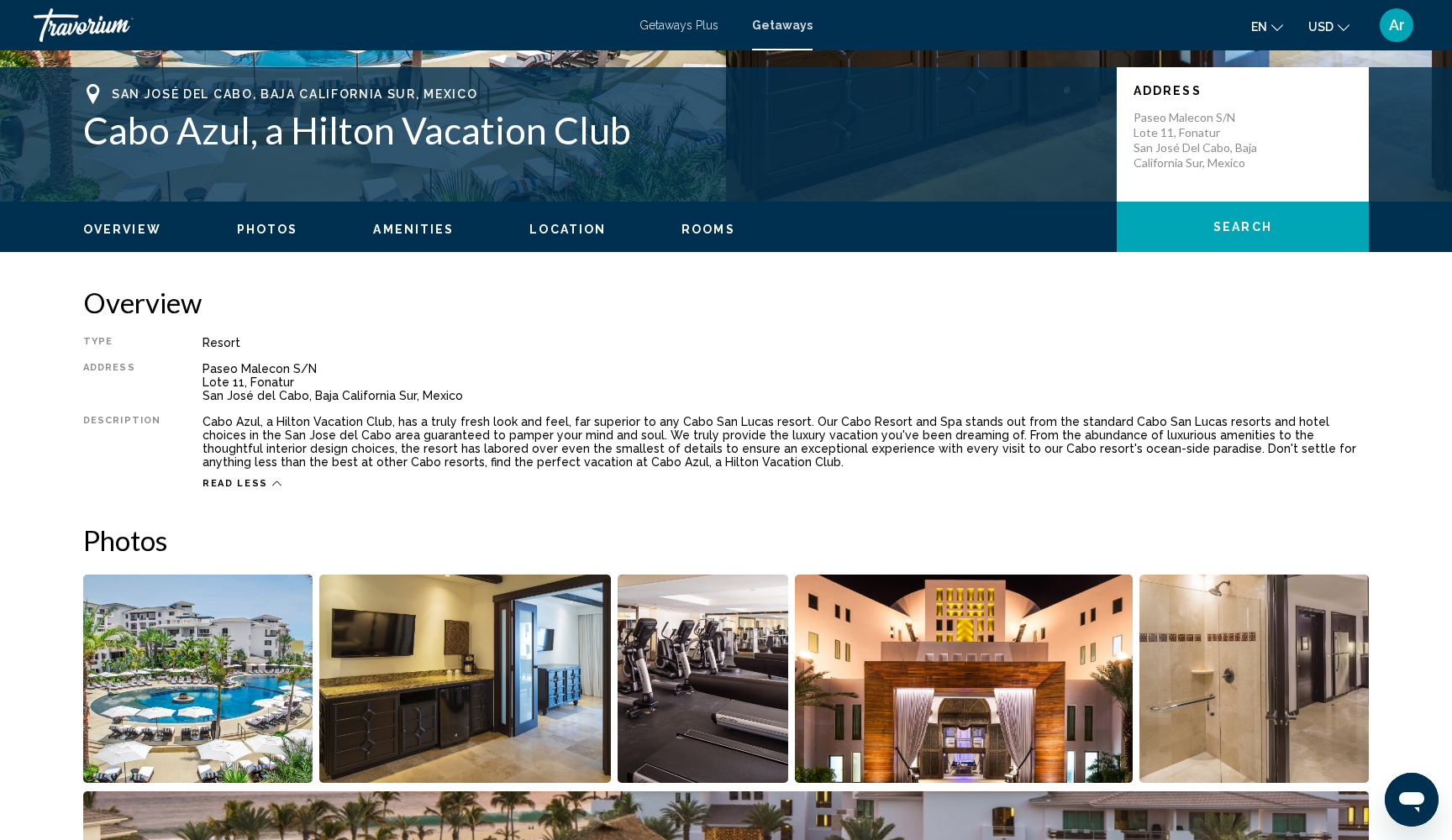 click at bounding box center [197, 679] 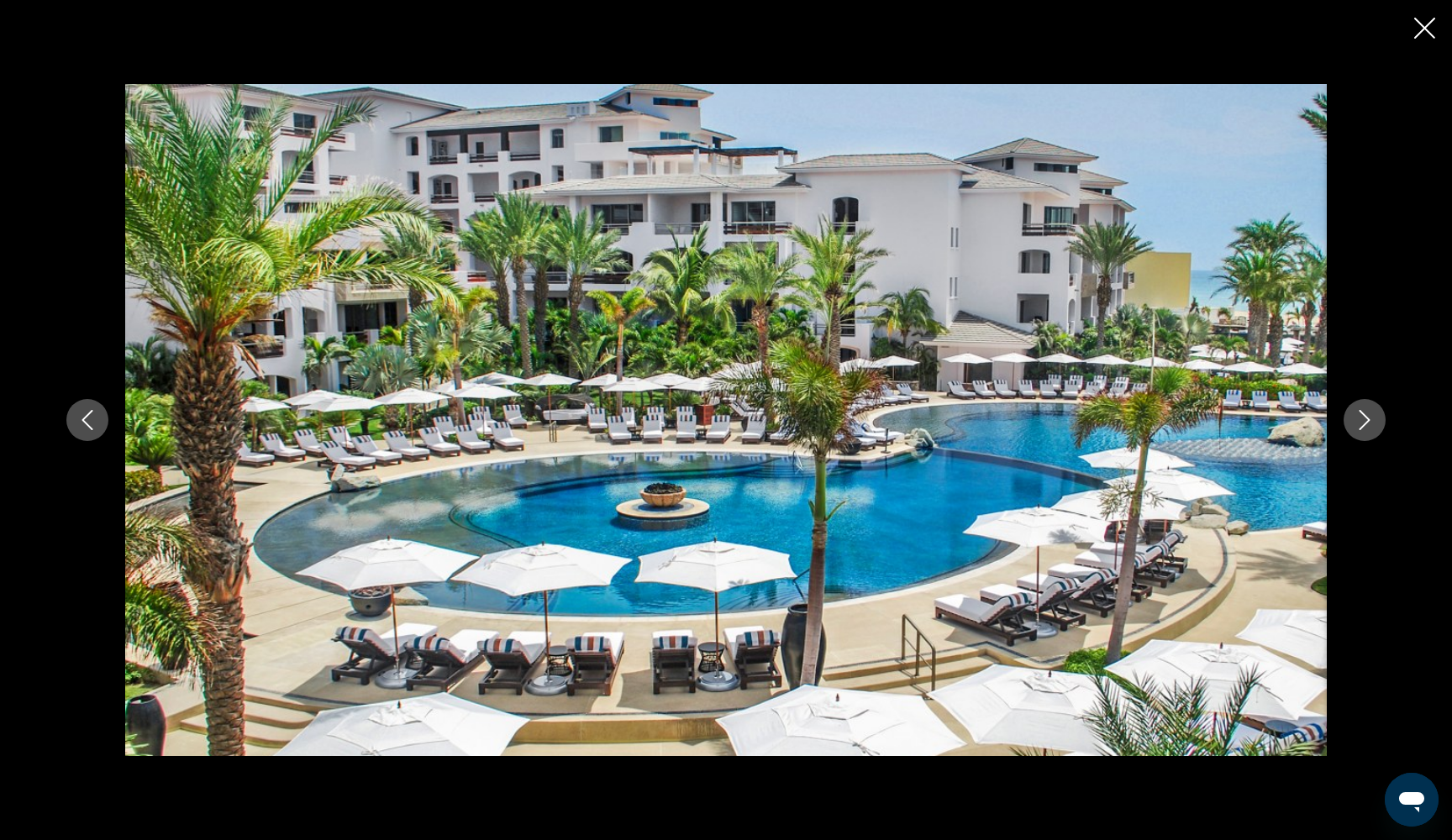 click 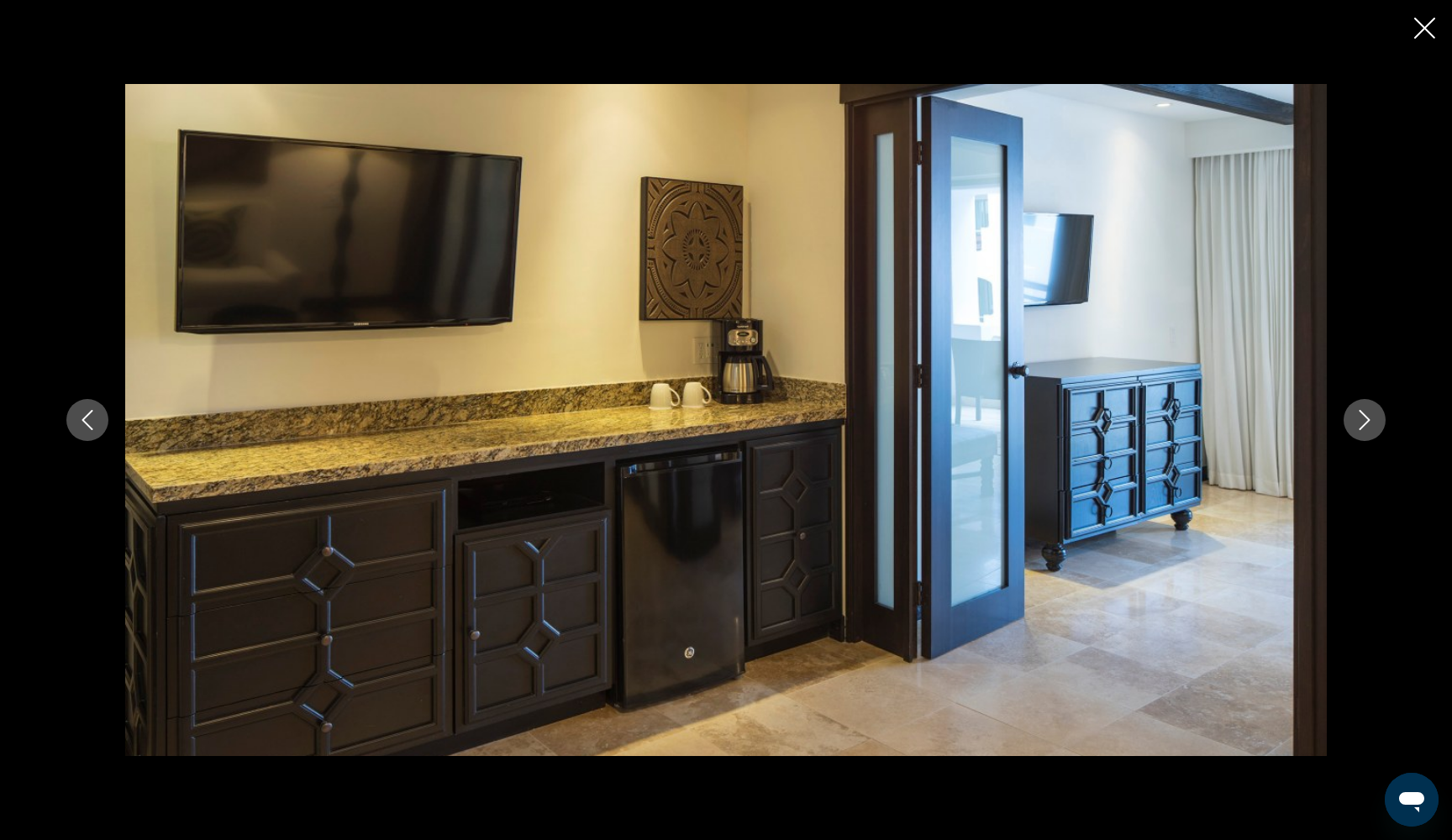 click 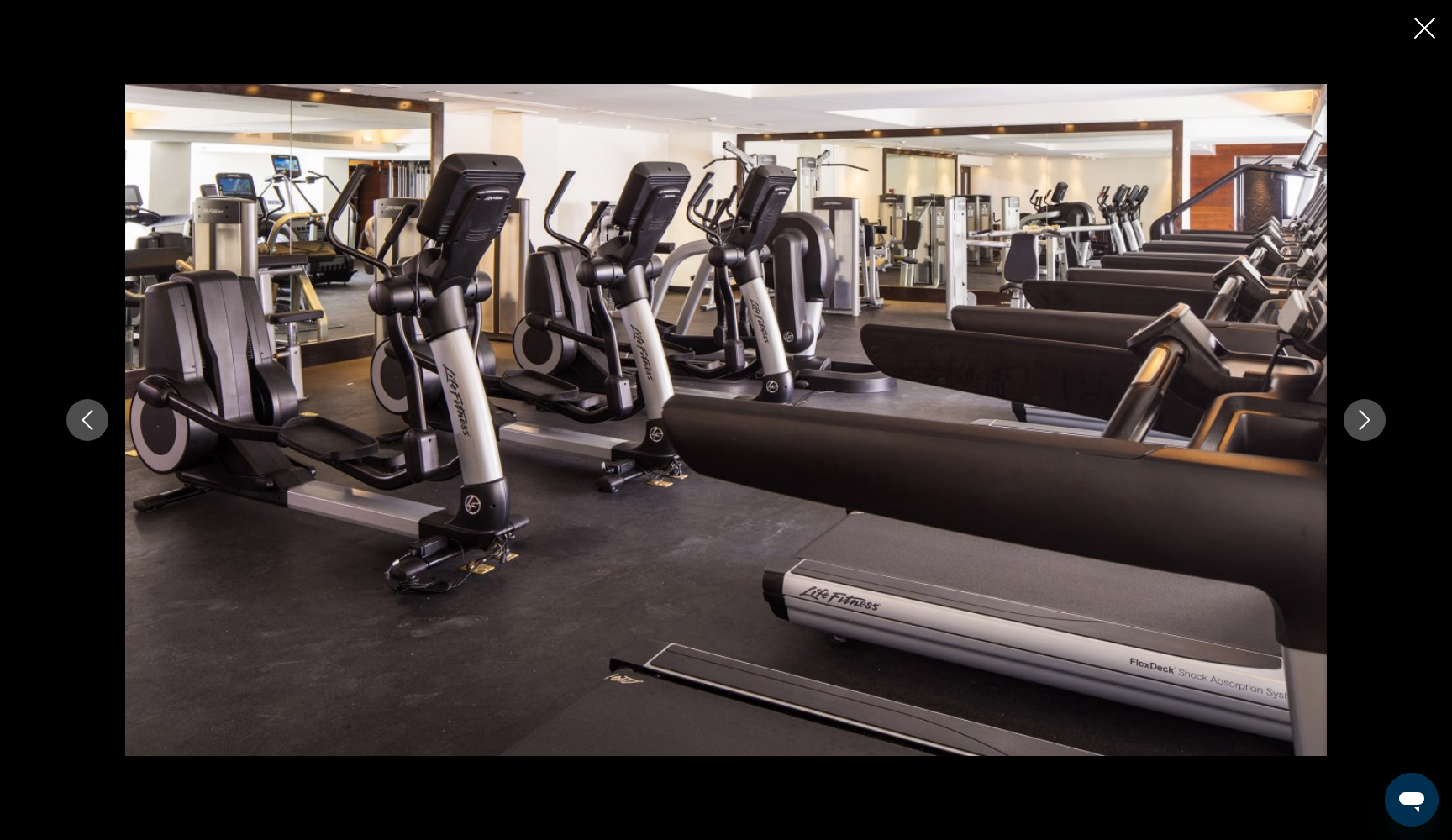 click 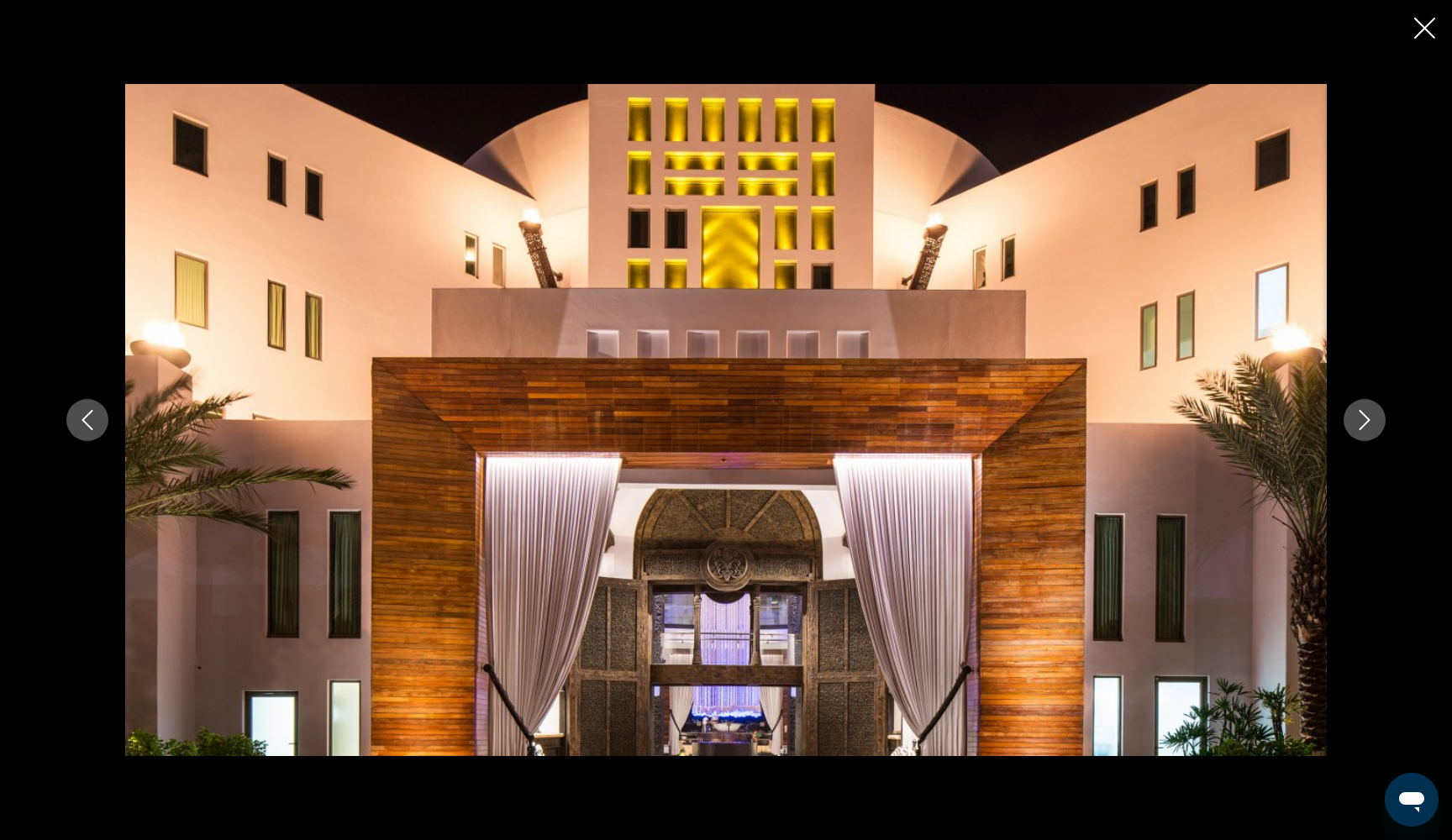 click 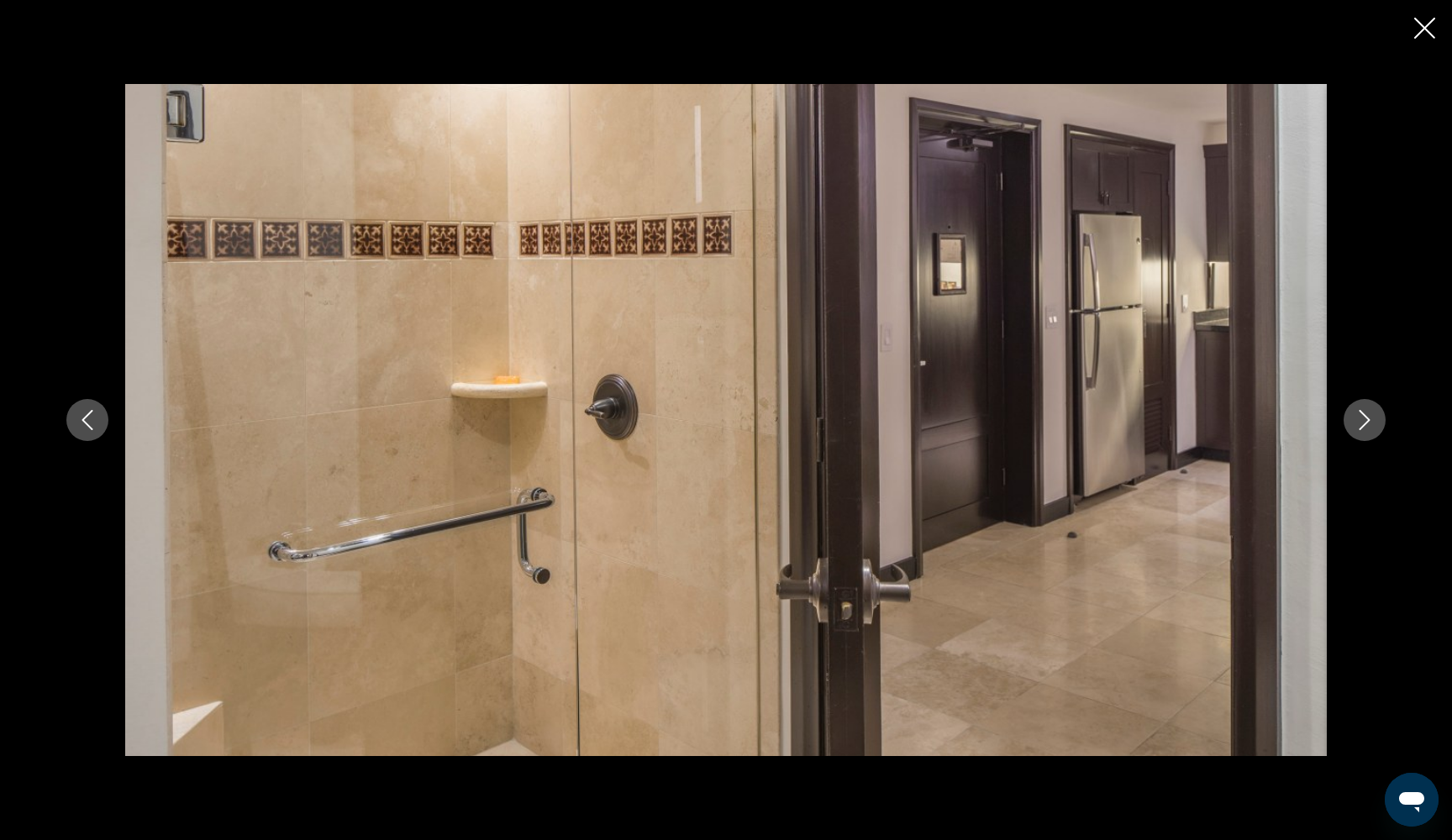 click 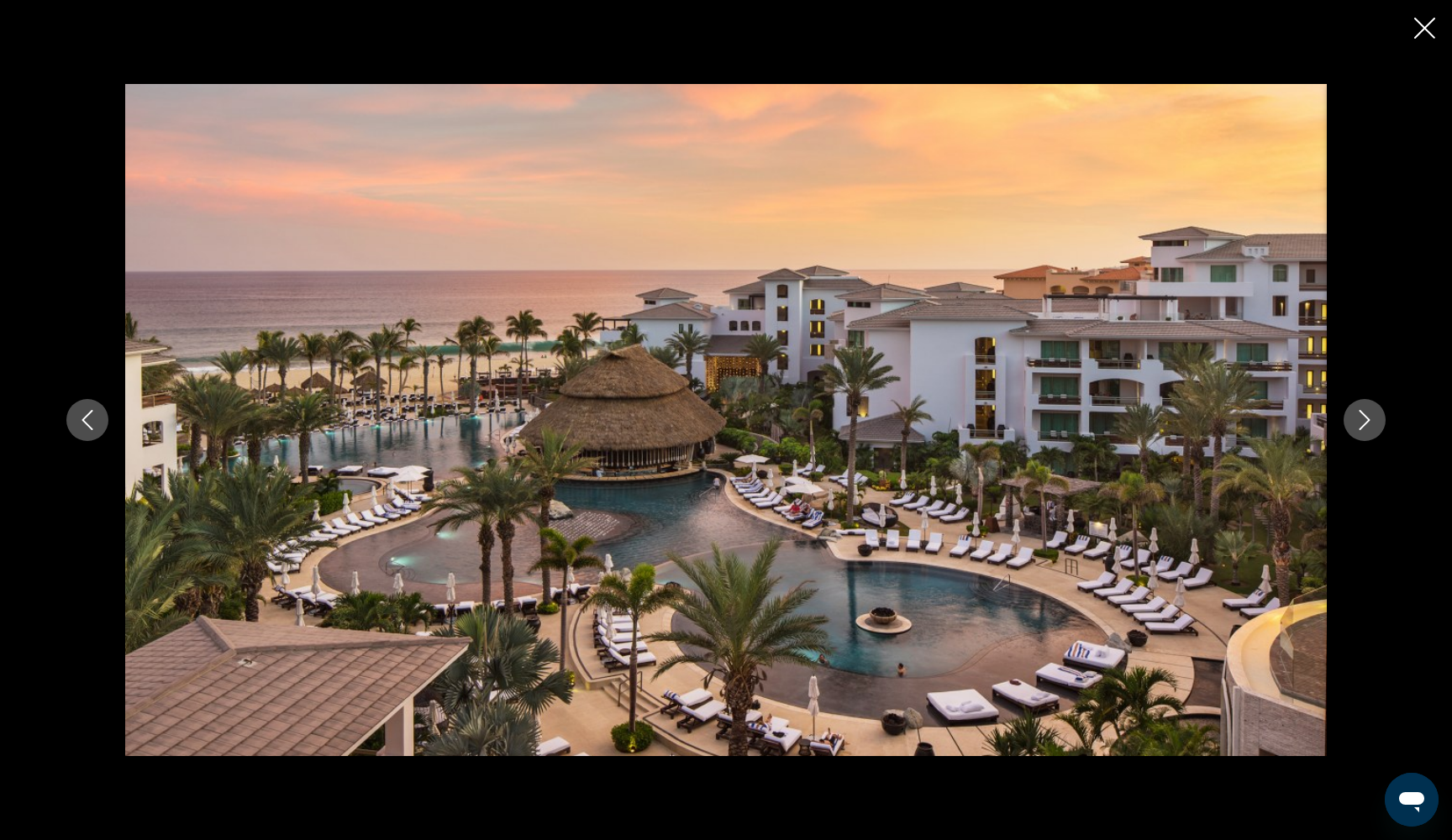 click 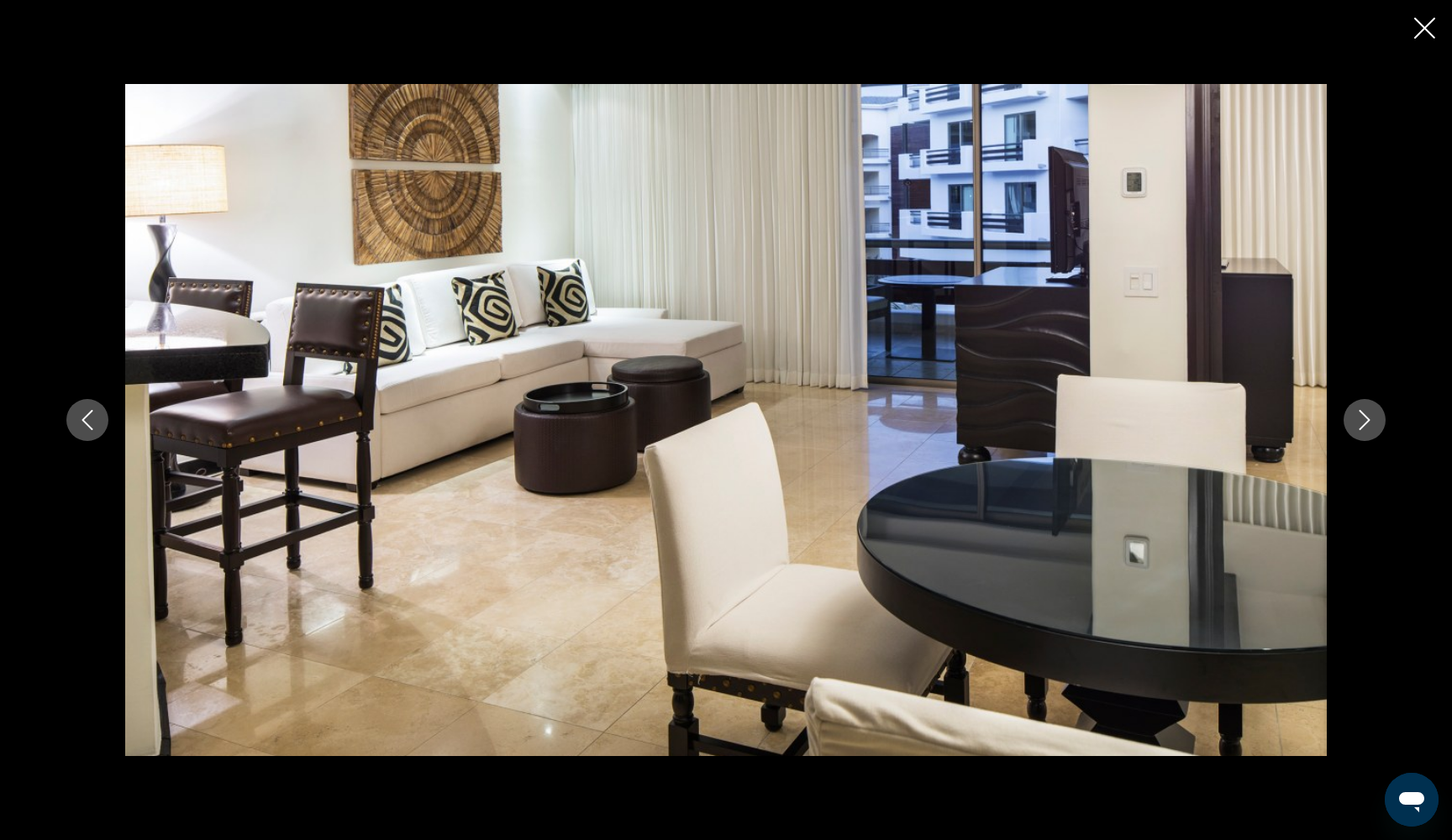 click 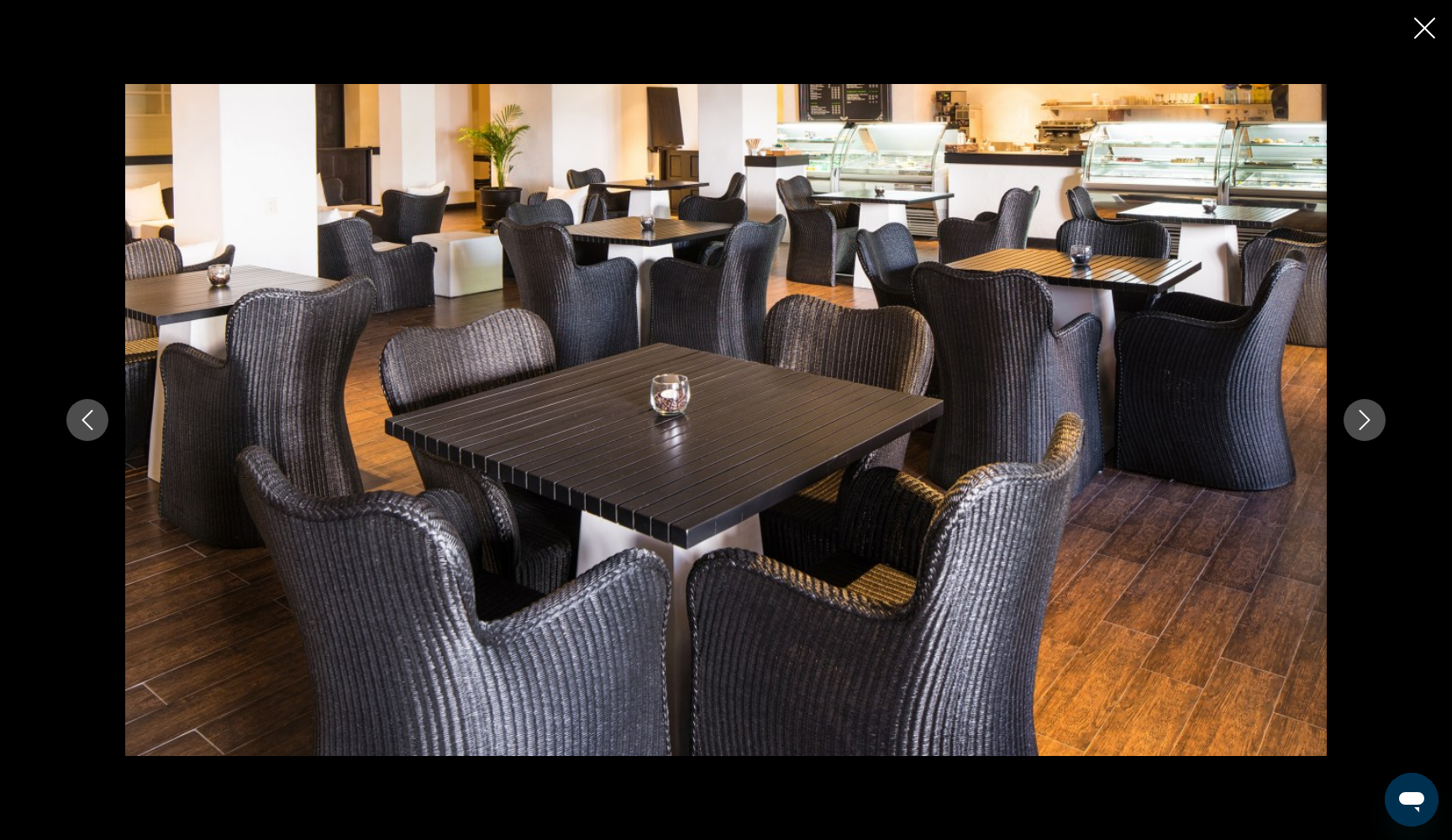 click 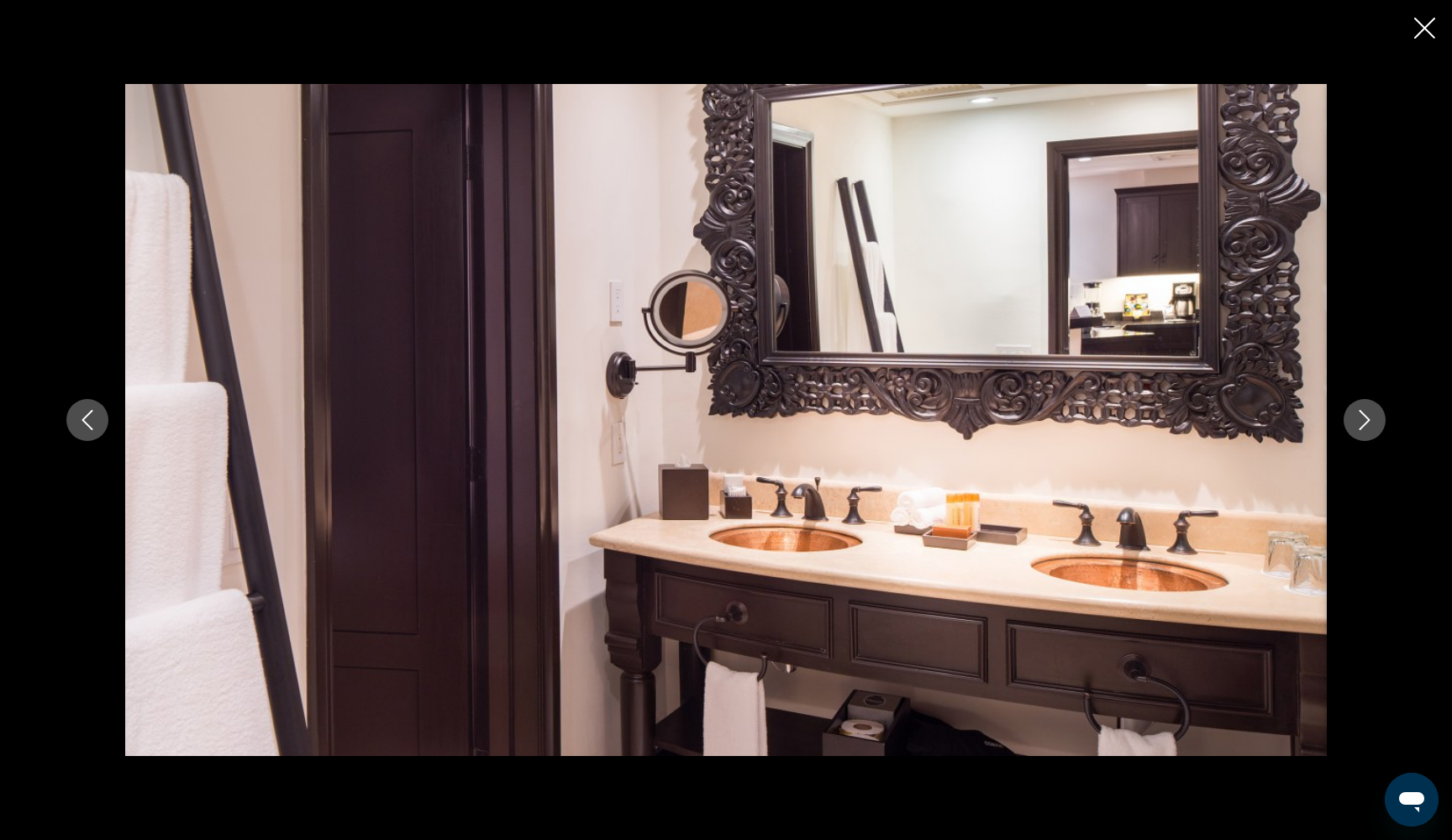 click 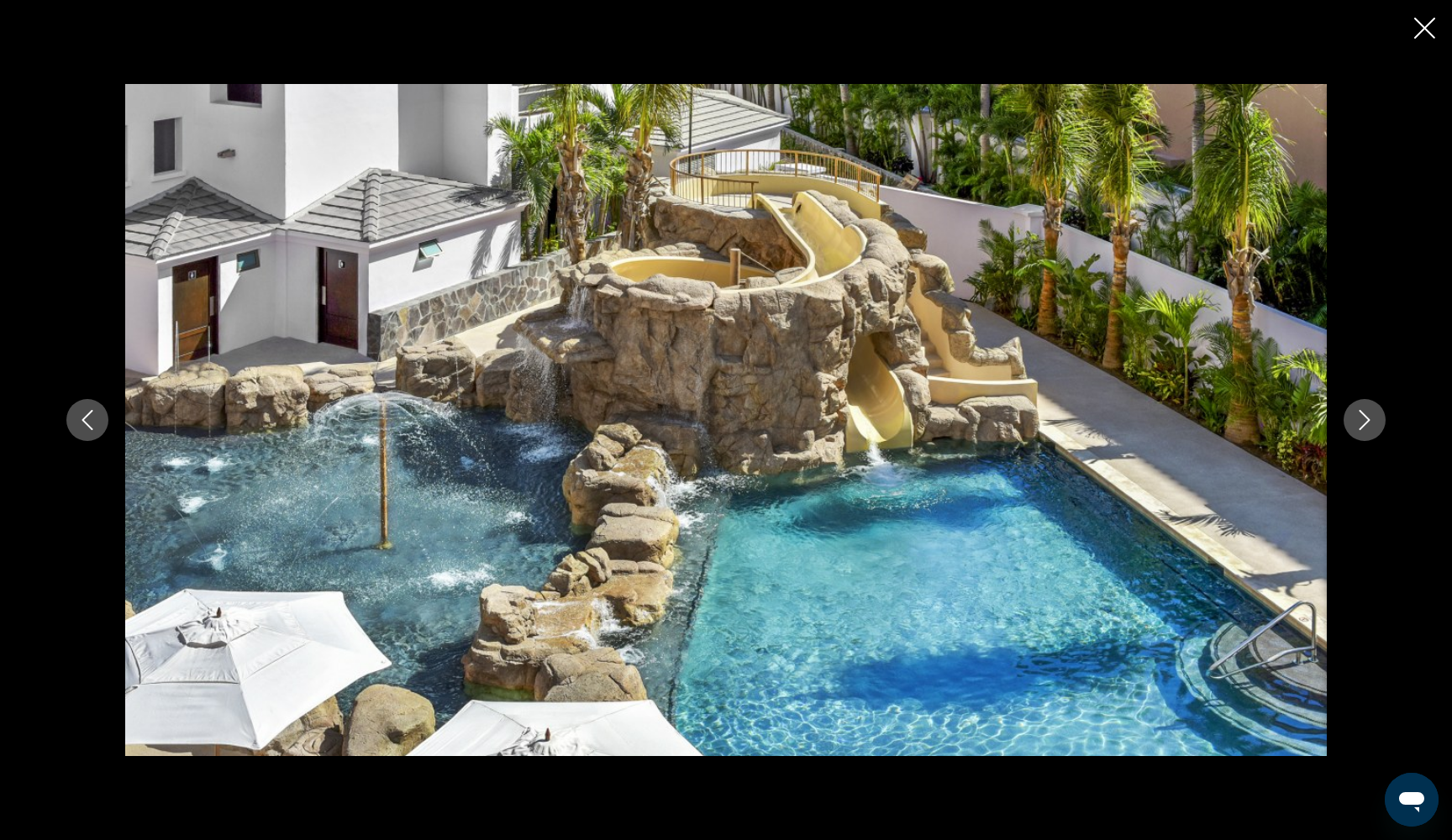 click 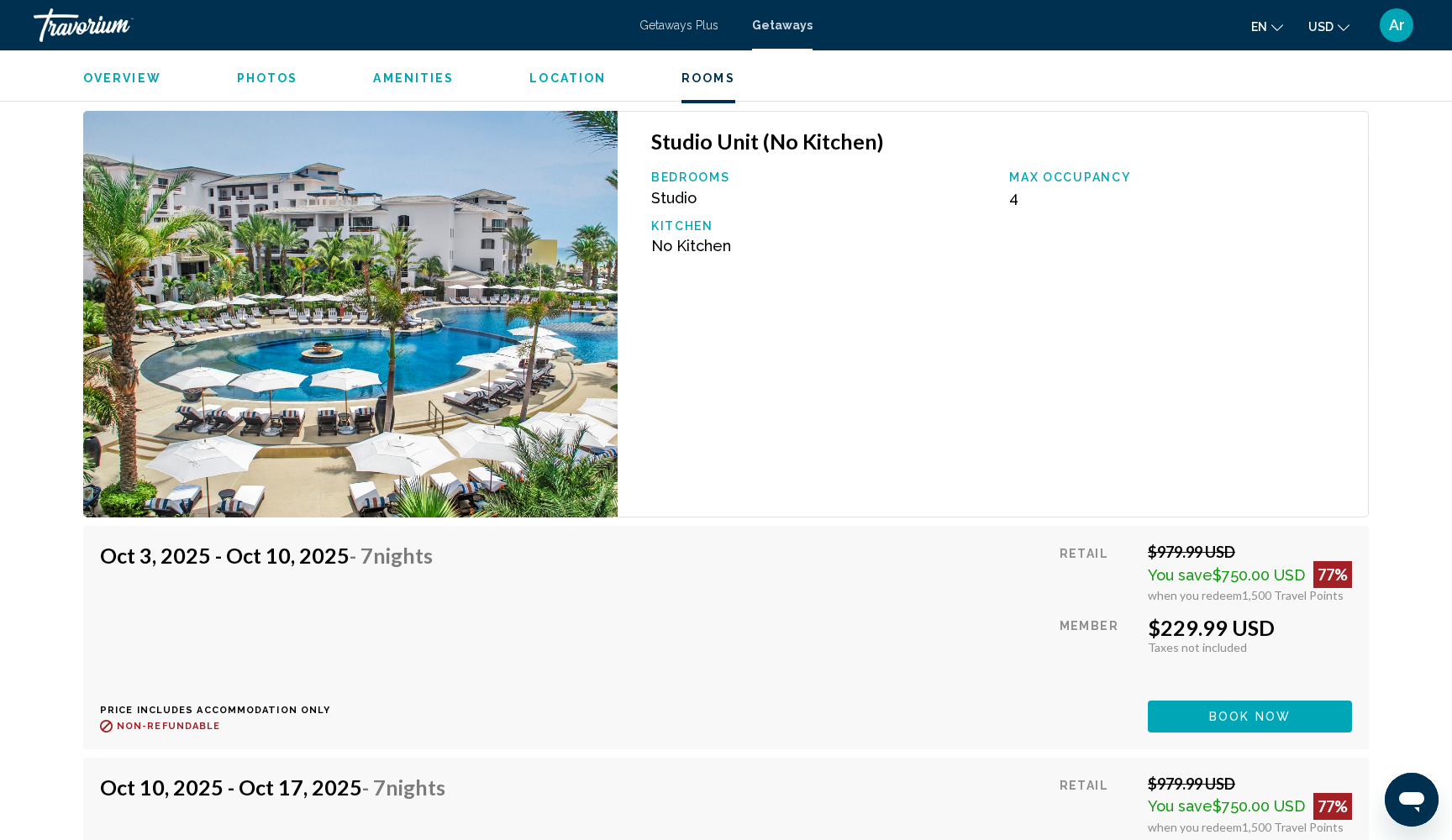 scroll, scrollTop: 2598, scrollLeft: 0, axis: vertical 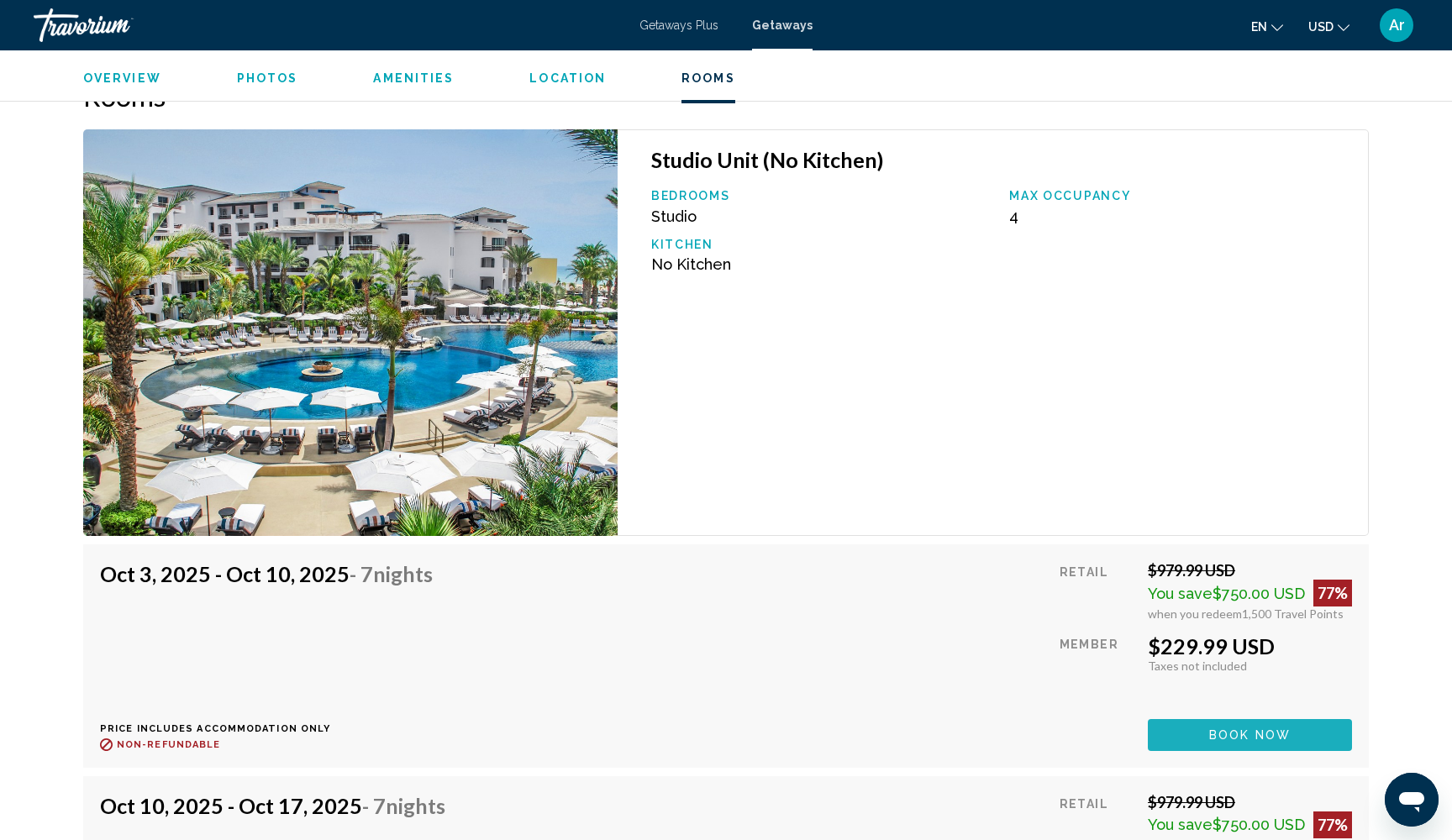 click on "Book now" at bounding box center [1249, 736] 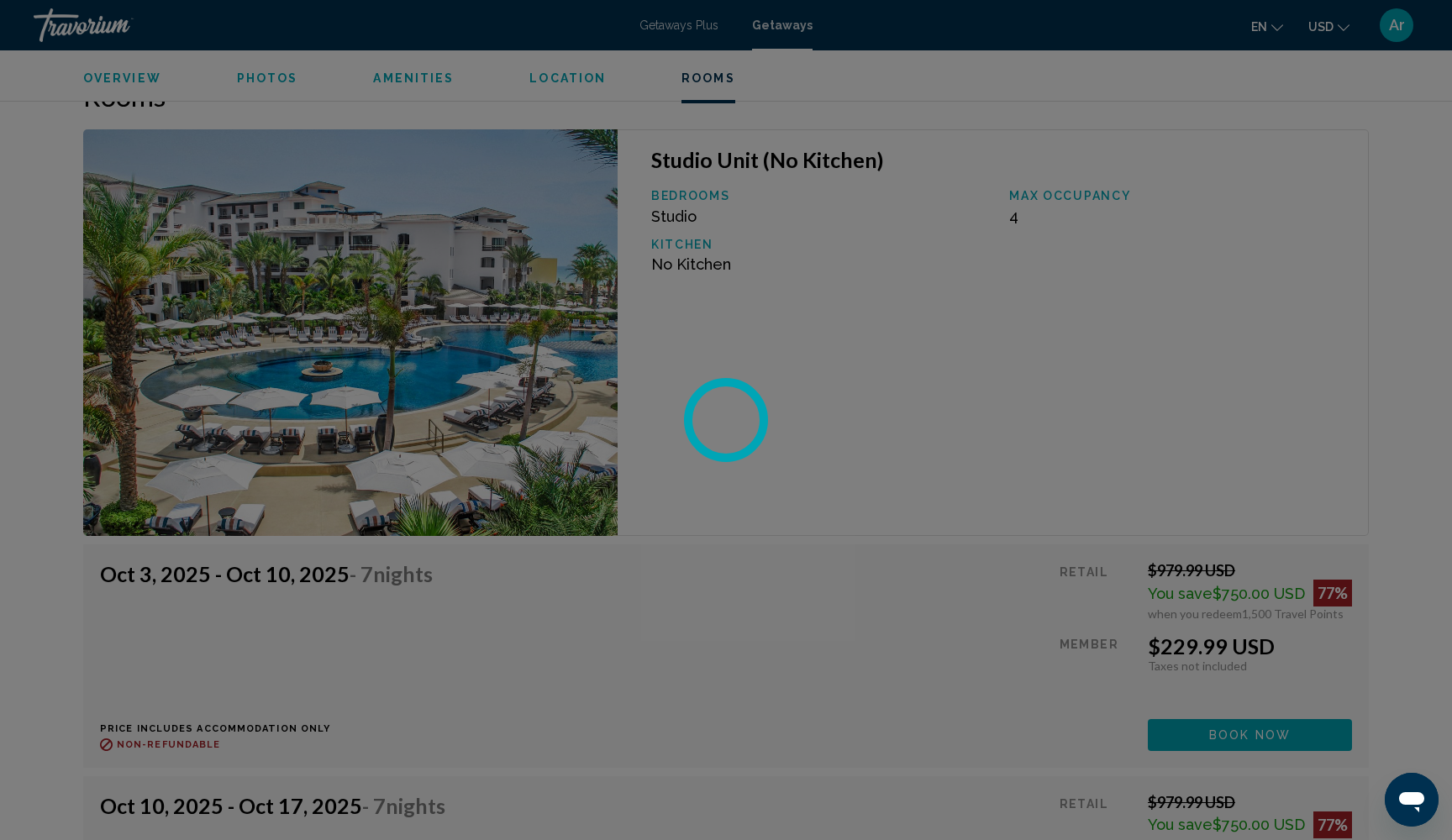 scroll, scrollTop: 0, scrollLeft: 0, axis: both 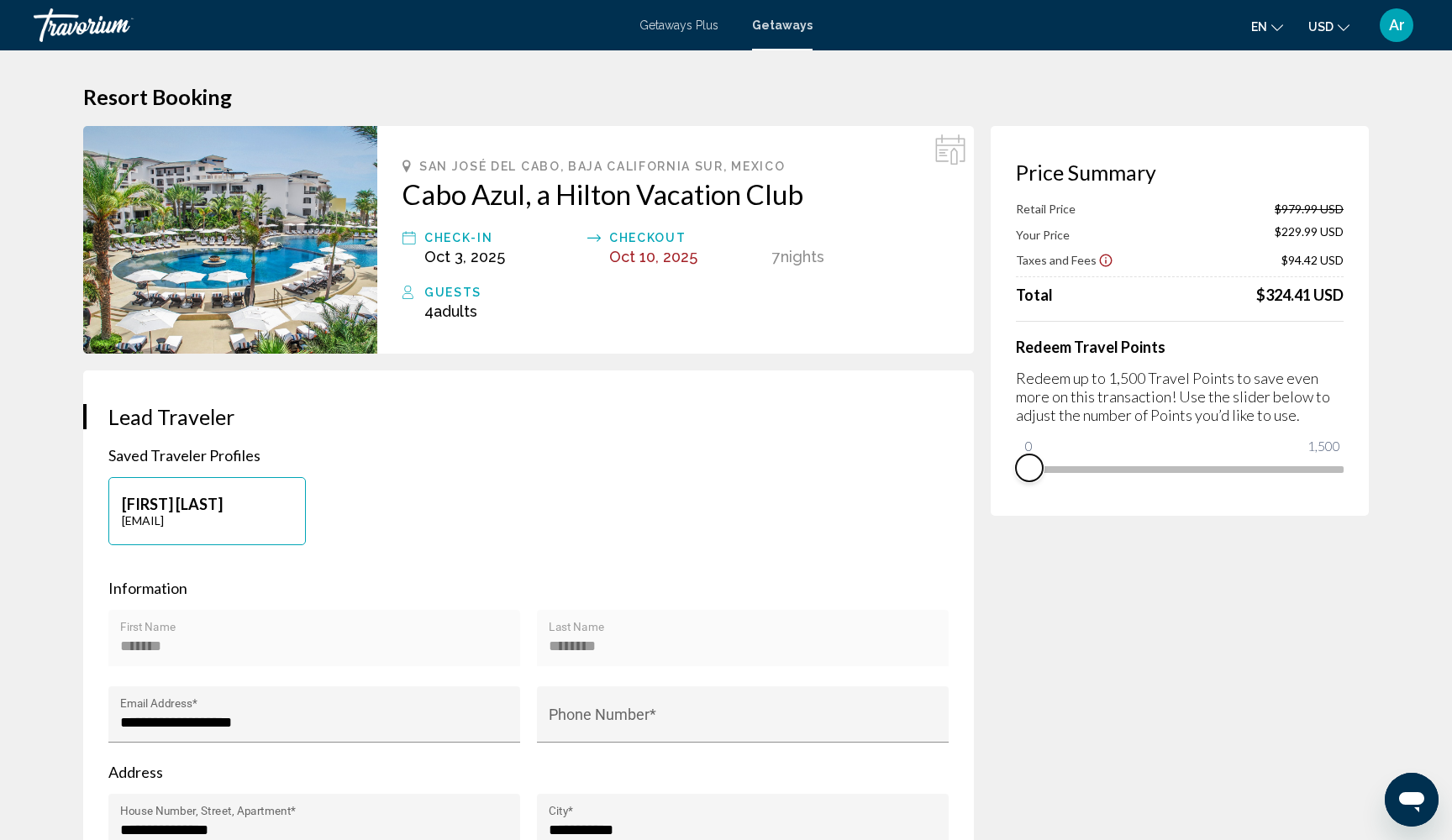 drag, startPoint x: 1334, startPoint y: 499, endPoint x: 986, endPoint y: 509, distance: 348.14365 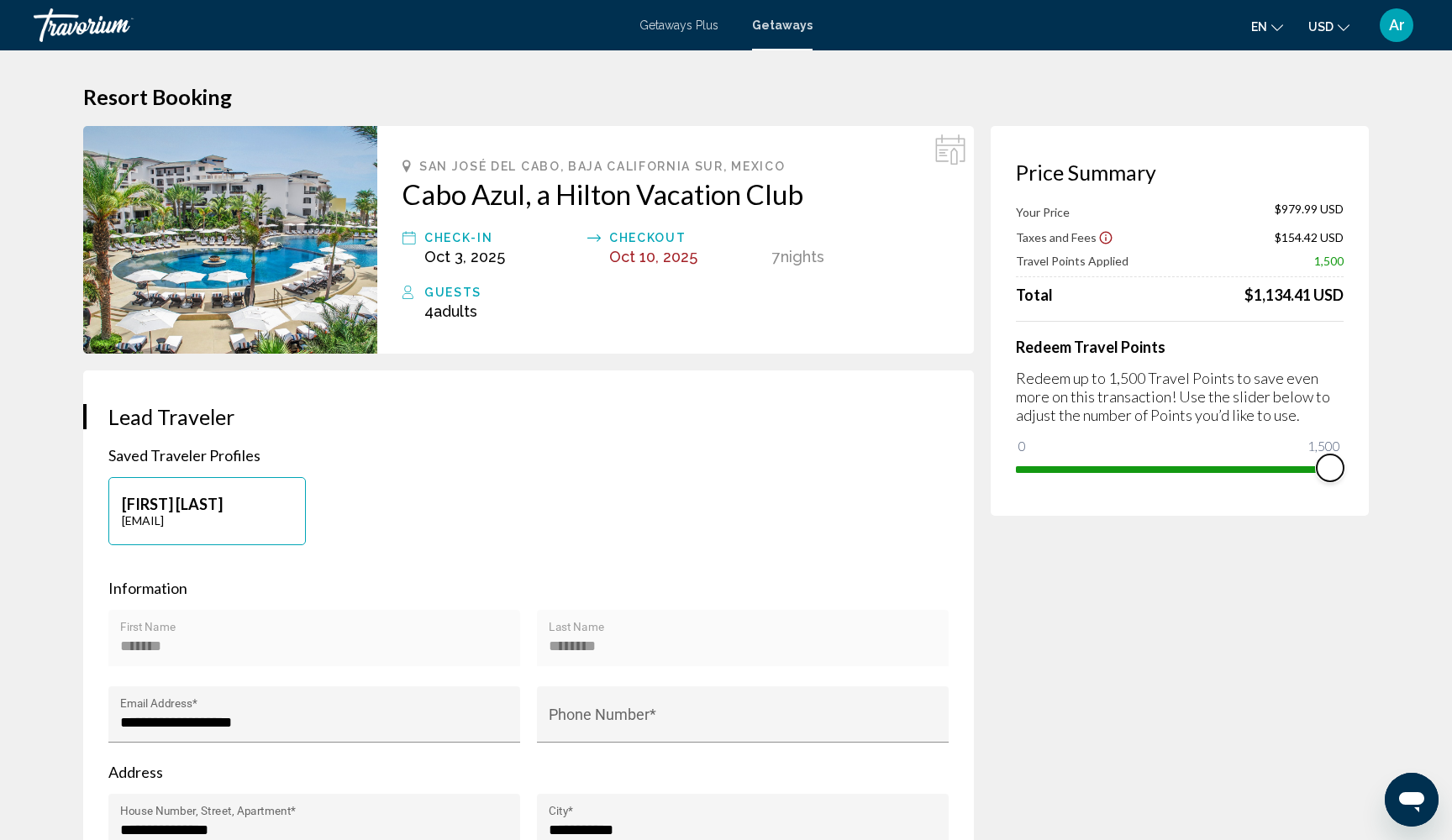 drag, startPoint x: 1028, startPoint y: 452, endPoint x: 1401, endPoint y: 498, distance: 375.82576 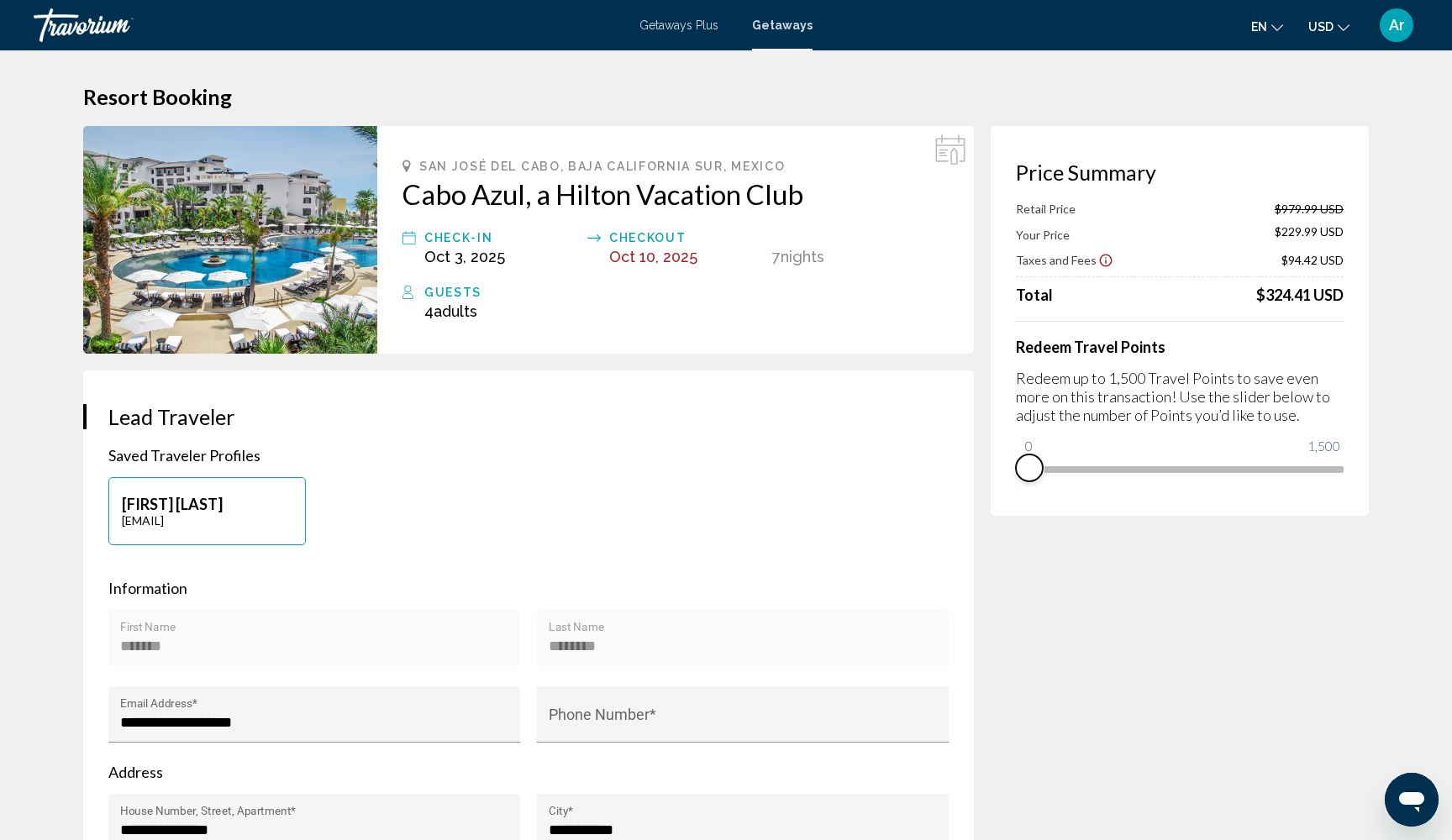 drag, startPoint x: 1333, startPoint y: 492, endPoint x: 961, endPoint y: 490, distance: 372.0054 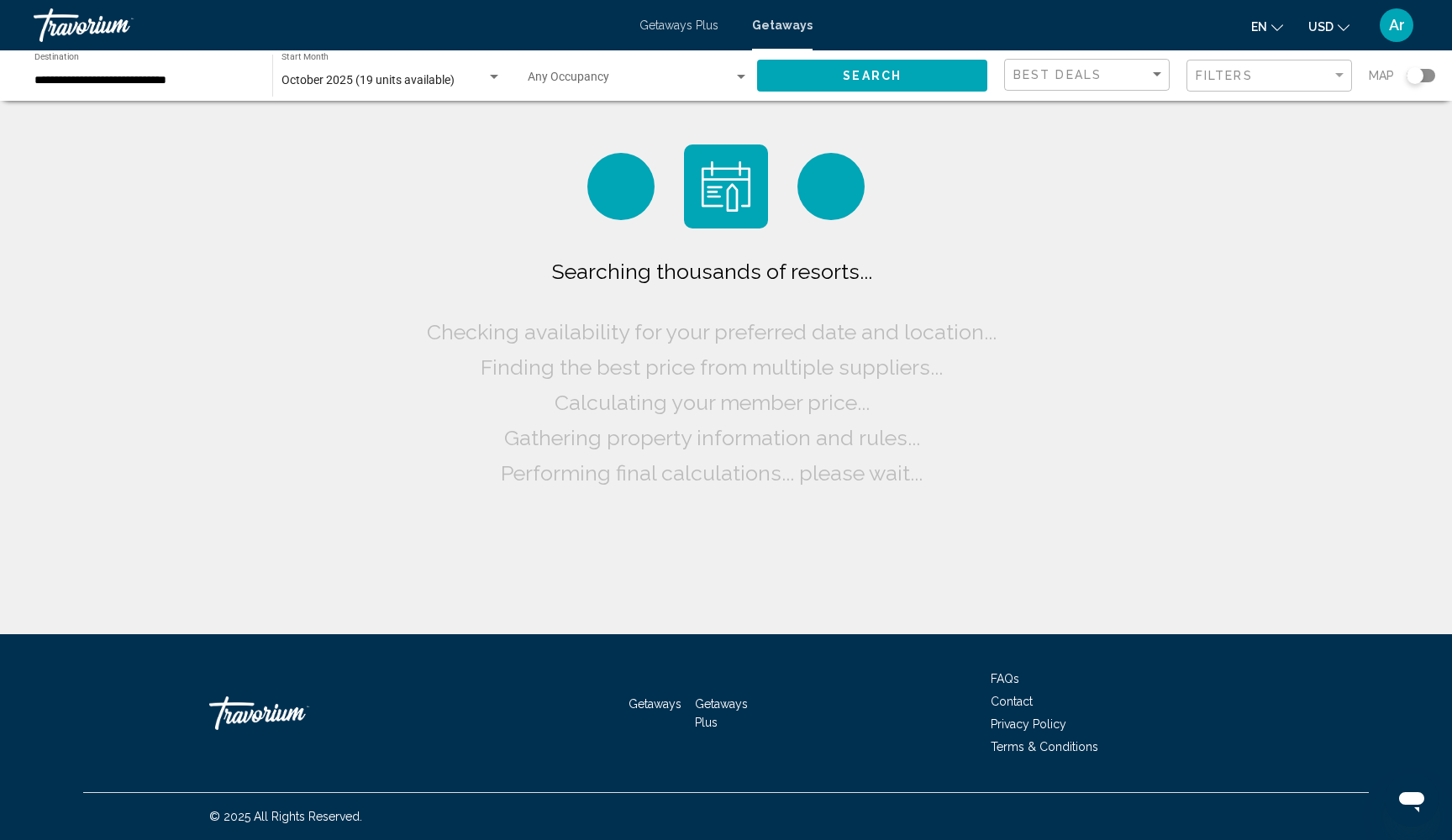 scroll, scrollTop: 0, scrollLeft: 0, axis: both 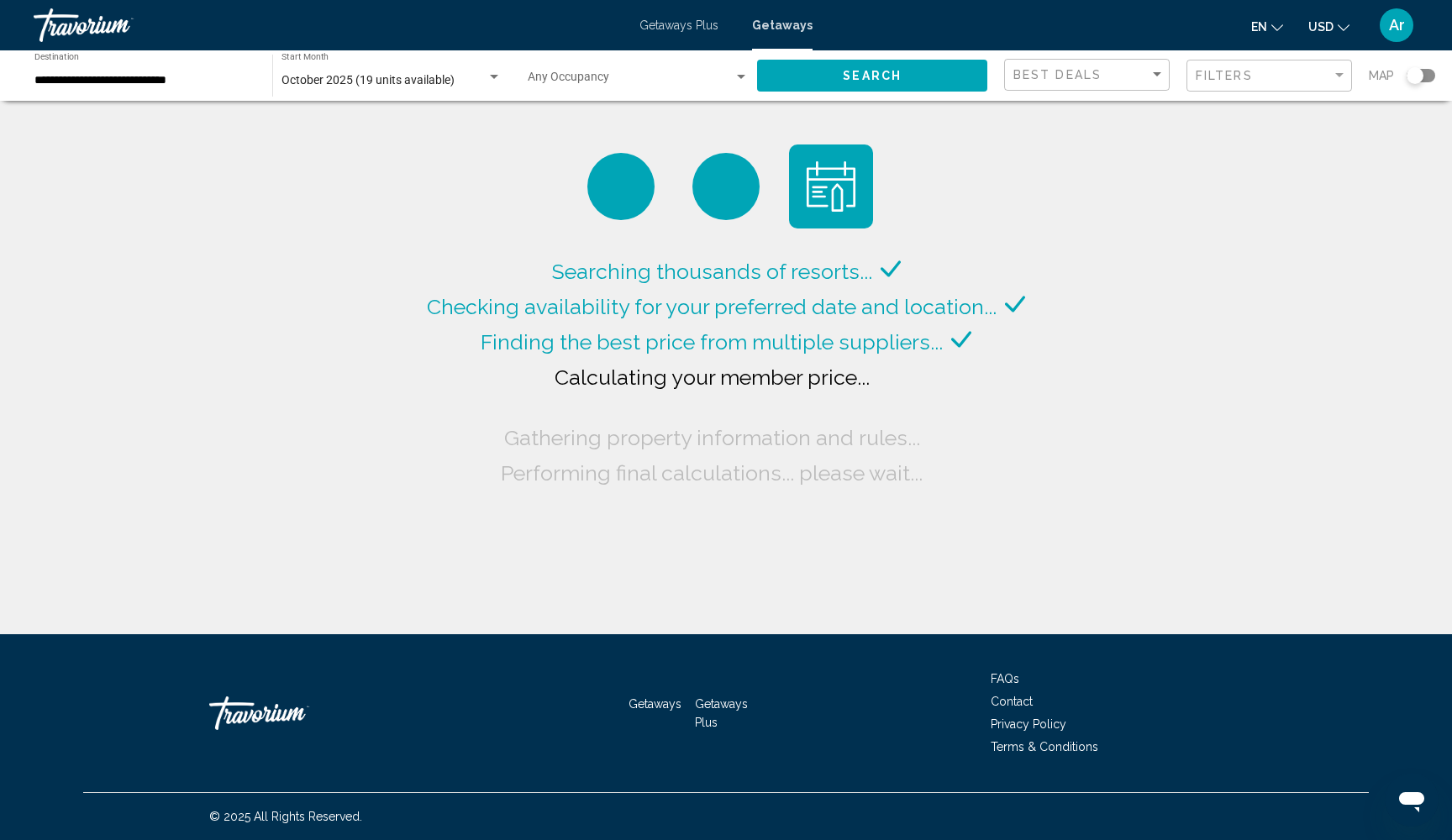click on "Getaways Plus" at bounding box center (679, 25) 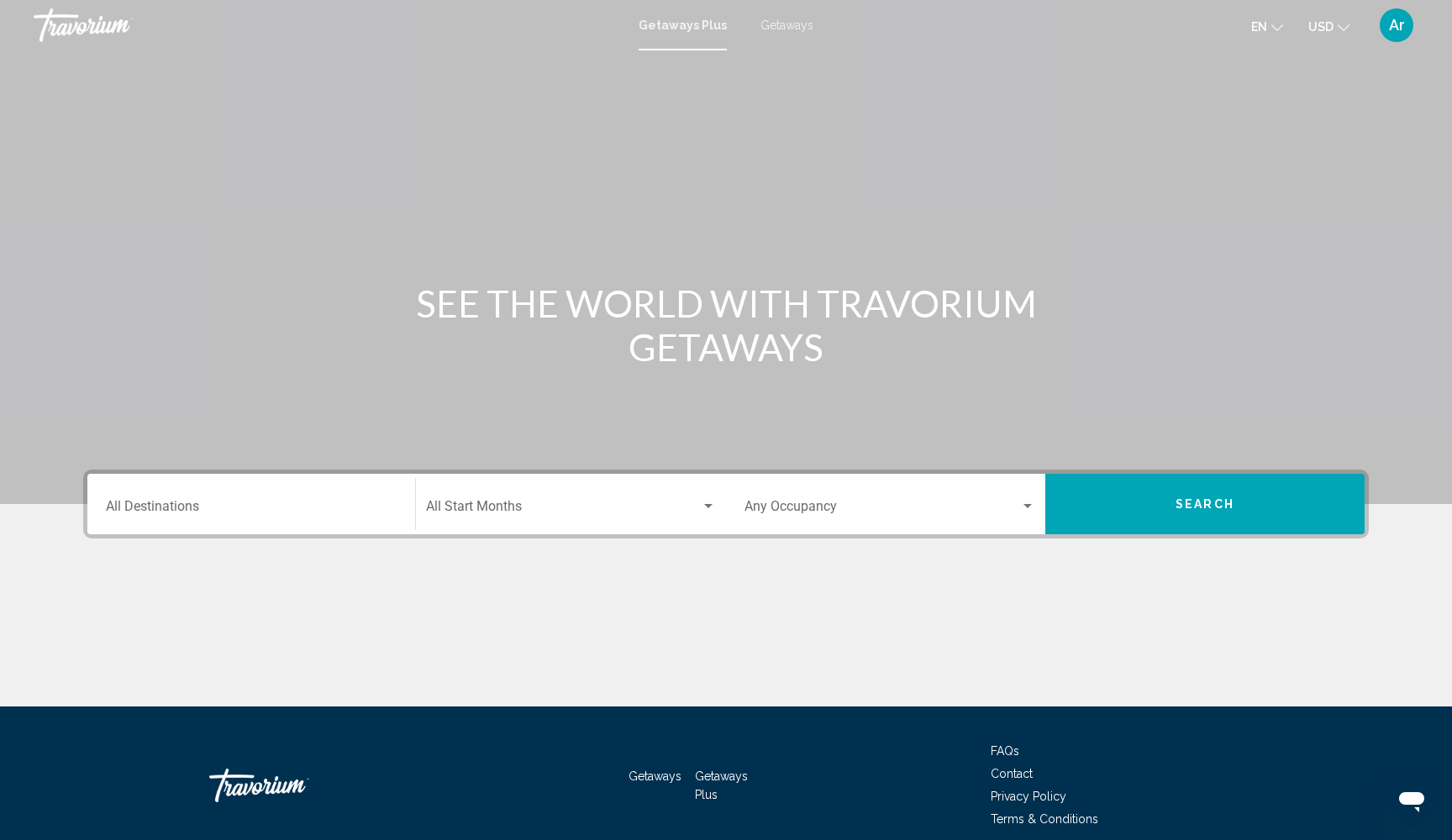 click on "Destination All Destinations" at bounding box center (251, 510) 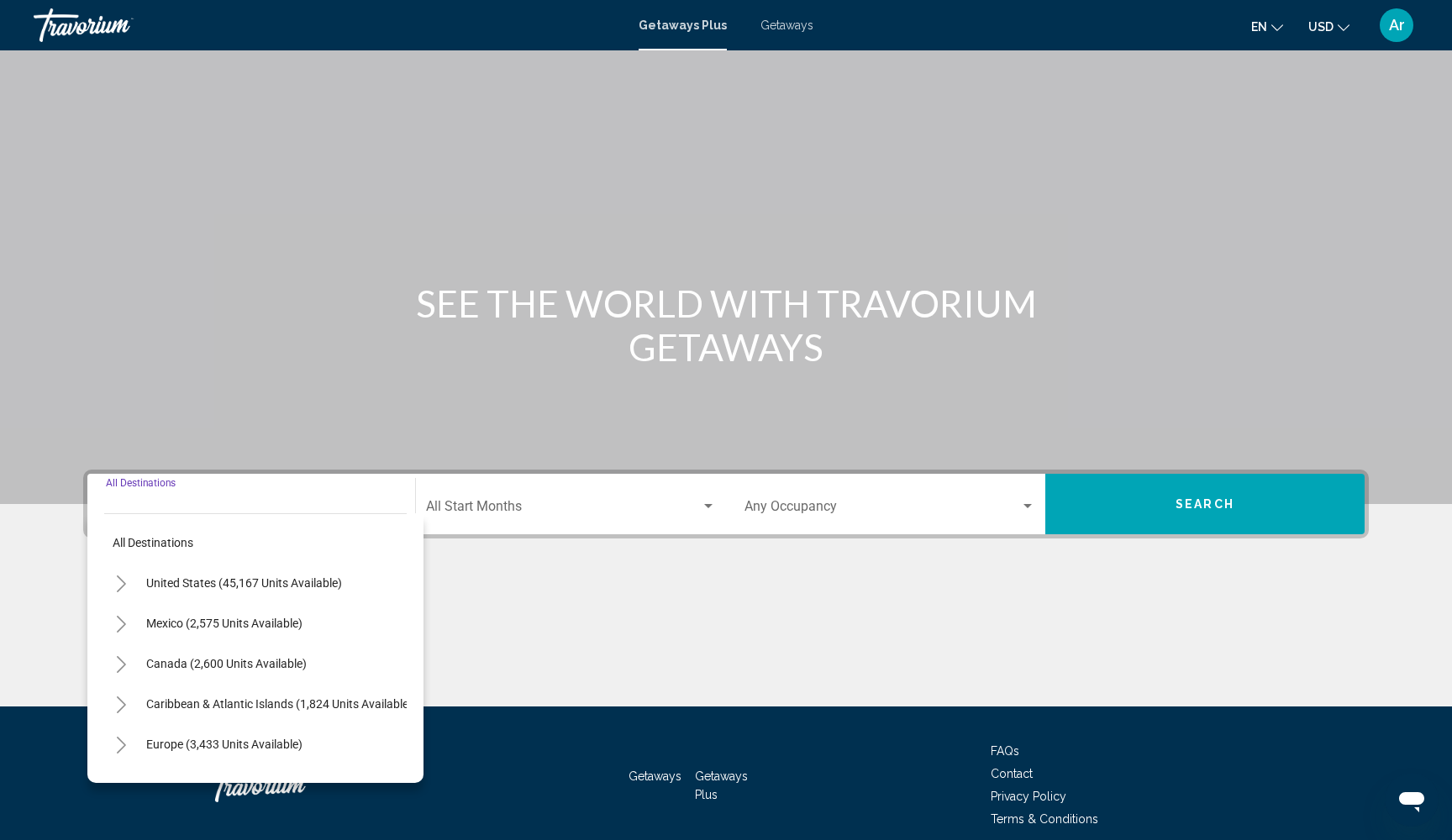 scroll, scrollTop: 72, scrollLeft: 0, axis: vertical 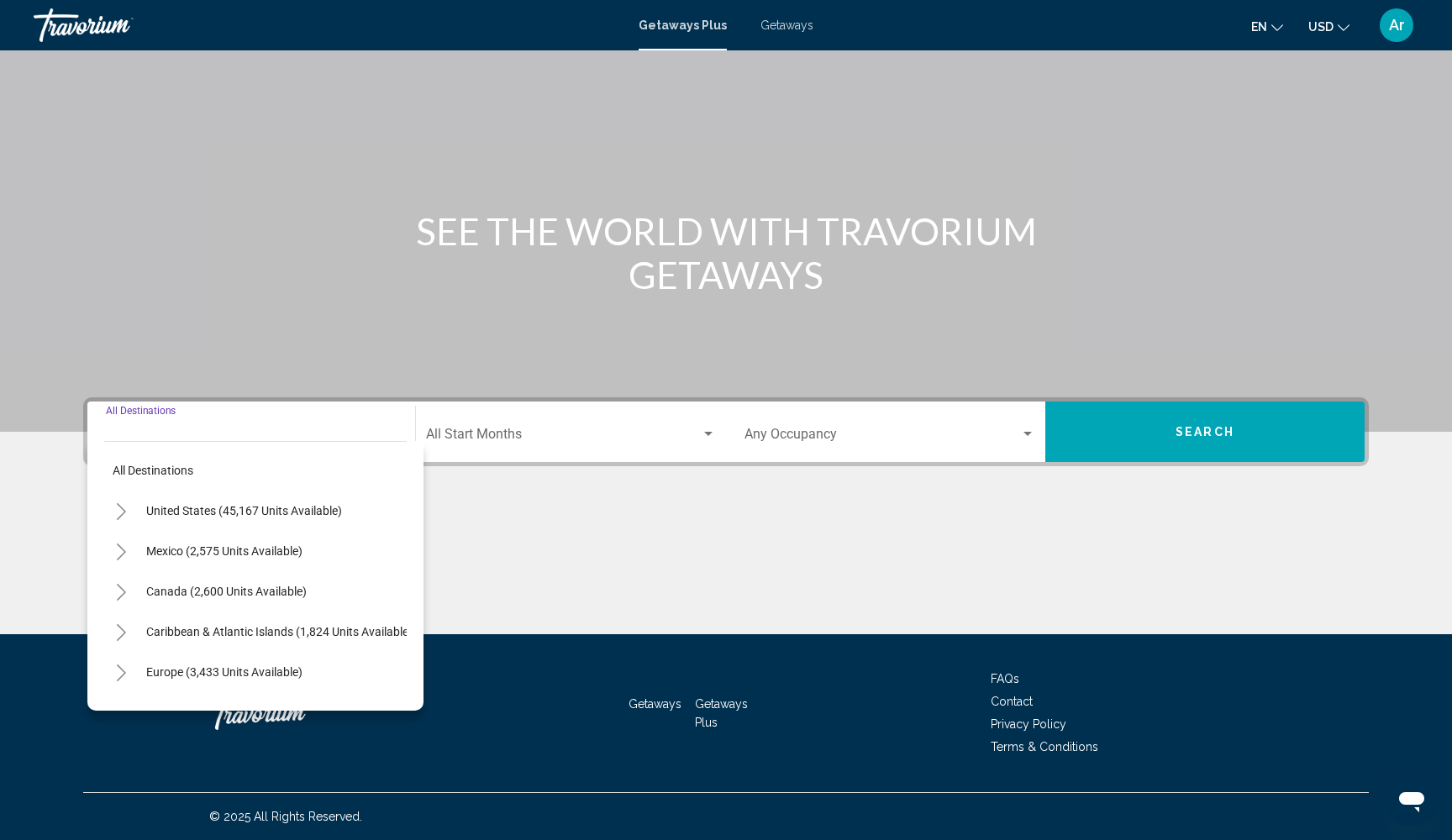 click 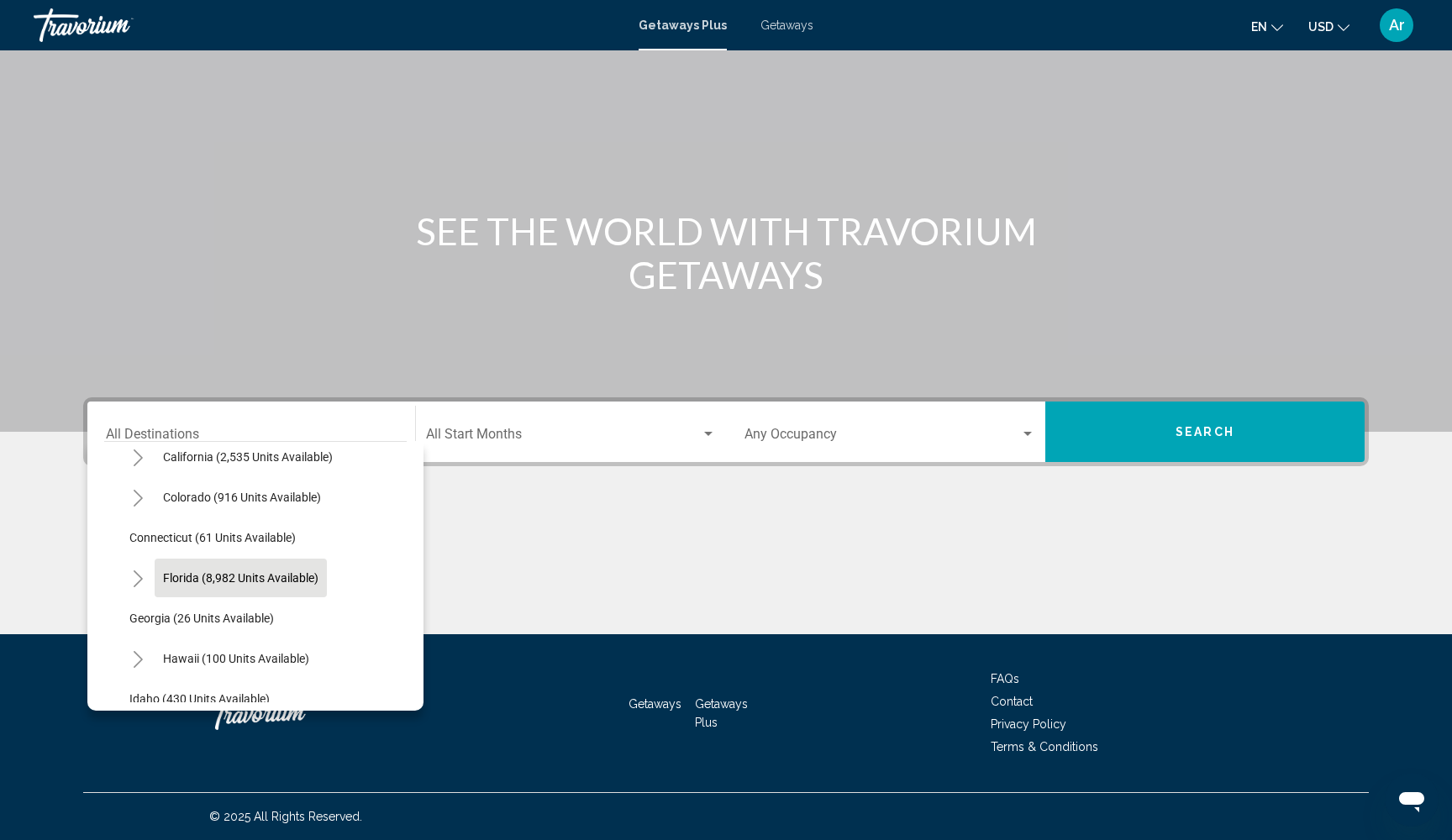 scroll, scrollTop: 175, scrollLeft: 0, axis: vertical 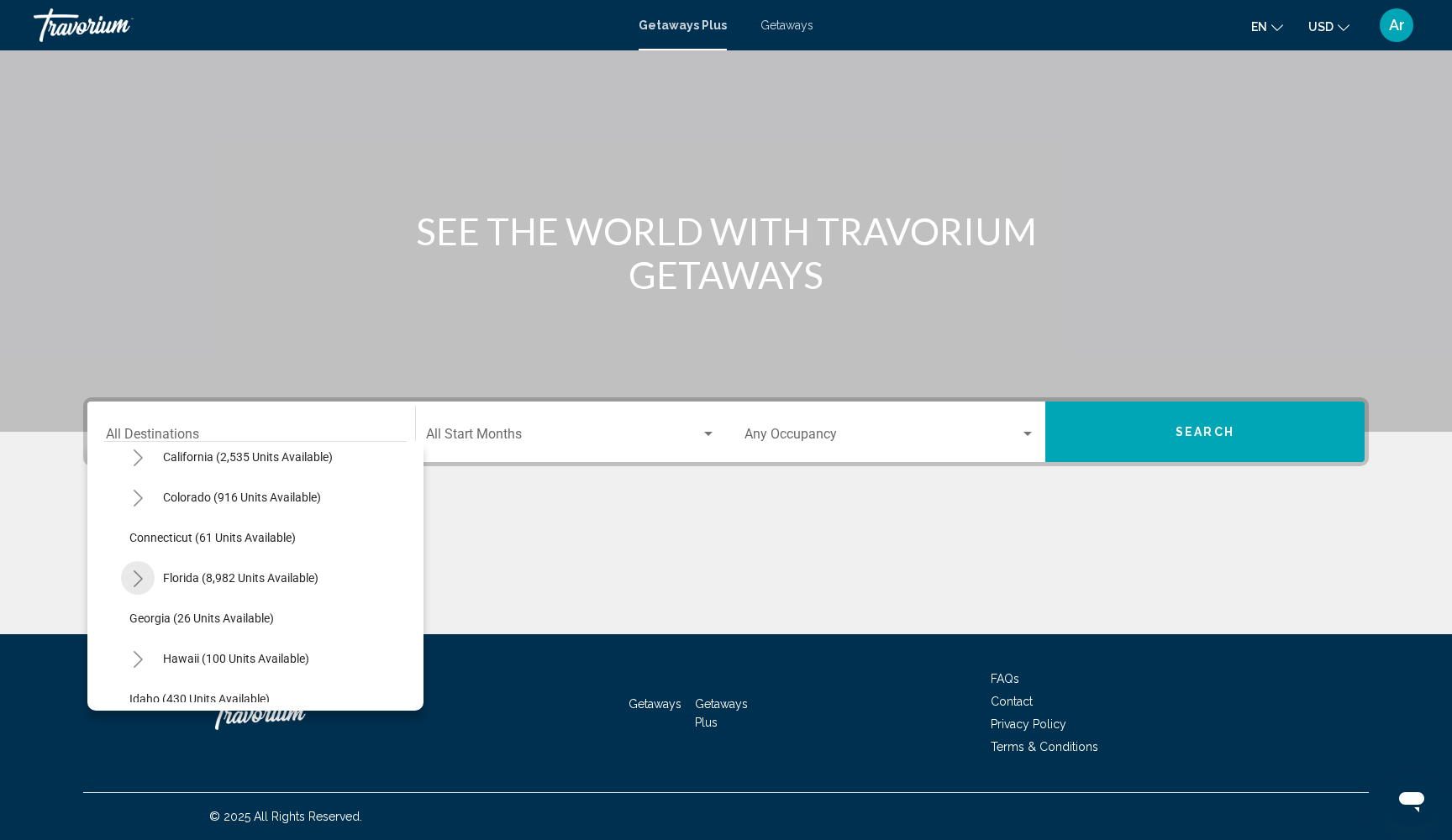 click 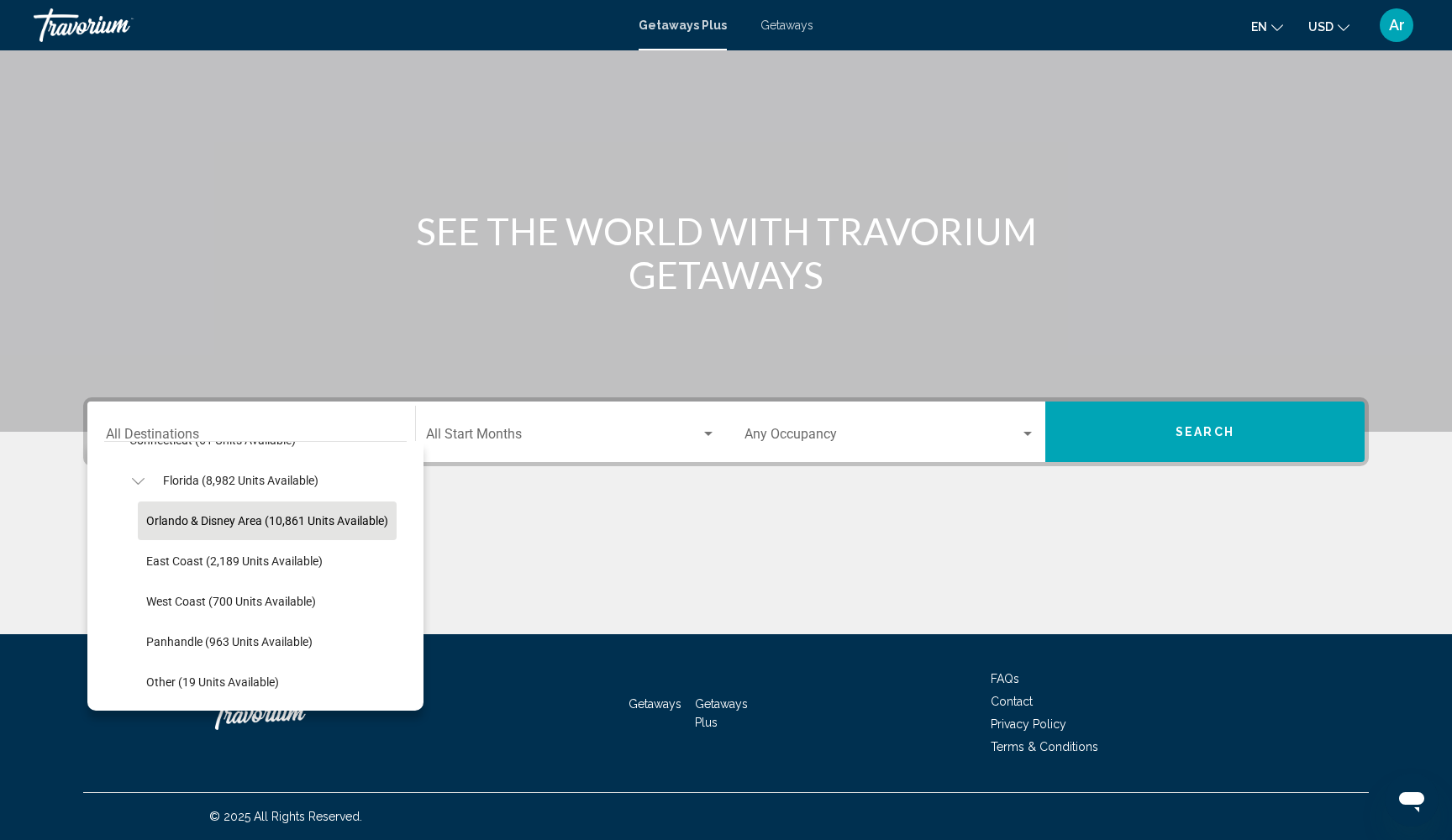 scroll, scrollTop: 269, scrollLeft: 0, axis: vertical 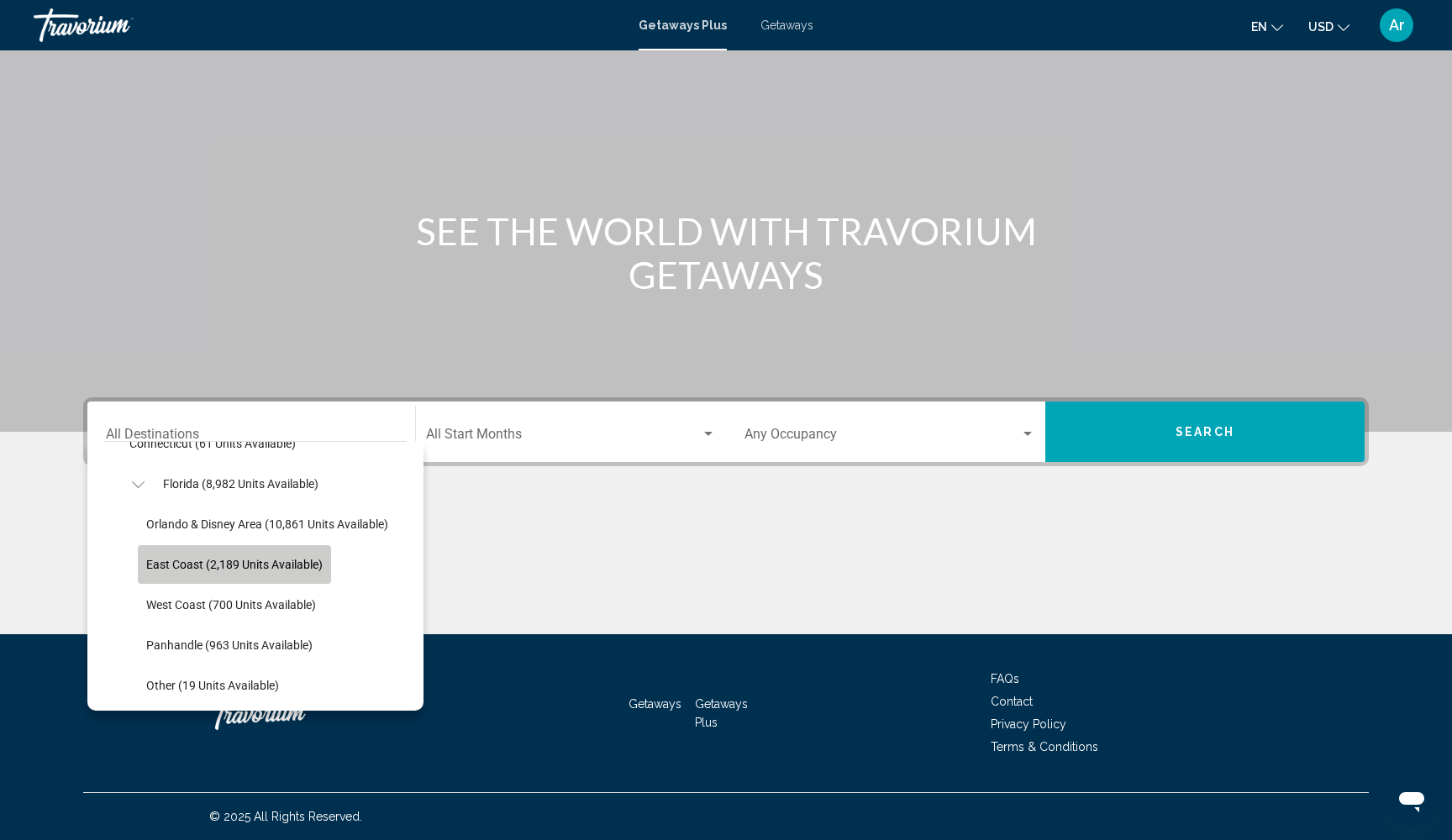 click on "East Coast (2,189 units available)" 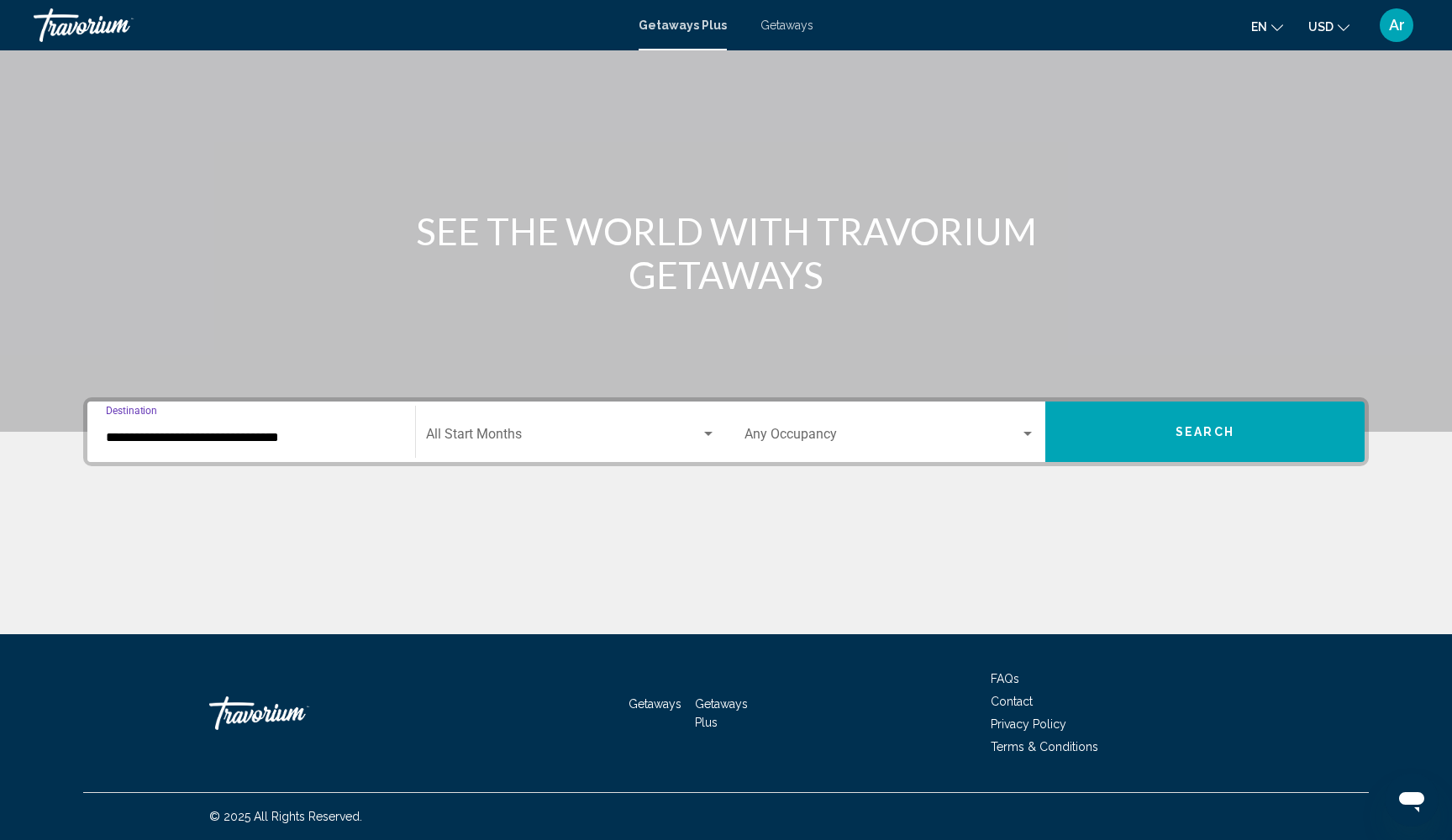 click at bounding box center (563, 438) 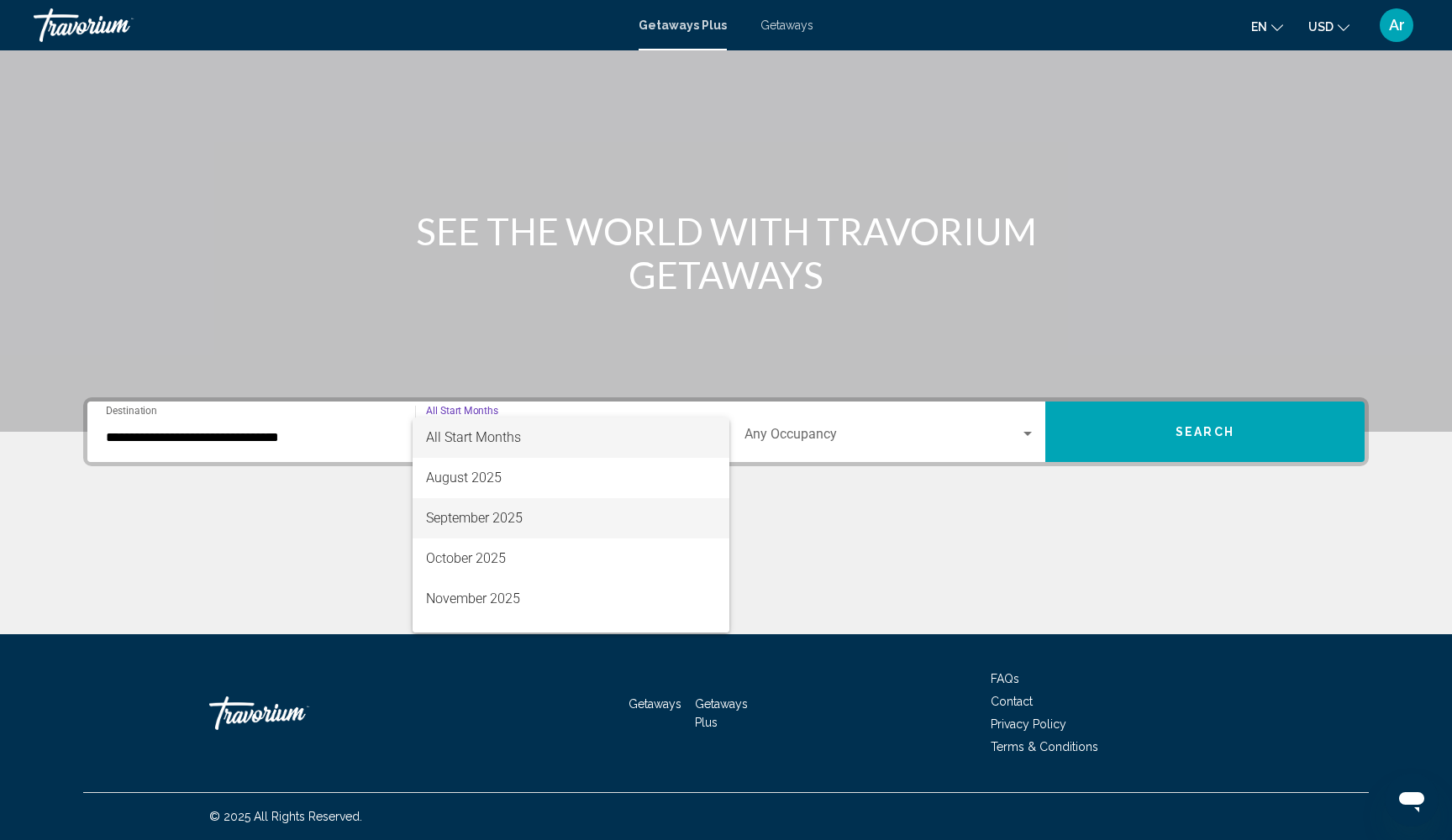 click on "September 2025" at bounding box center [571, 518] 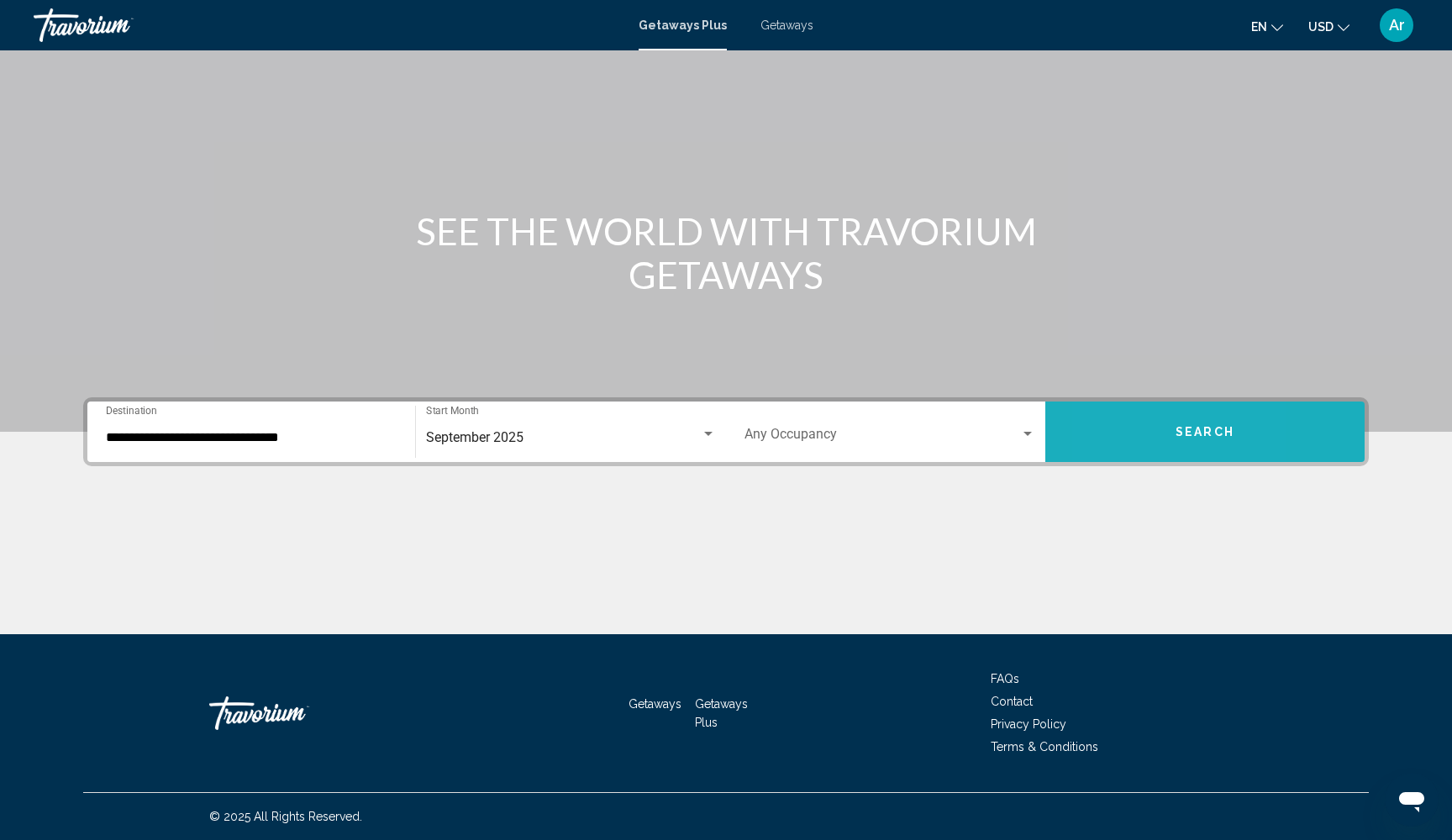 click on "Search" at bounding box center (1205, 432) 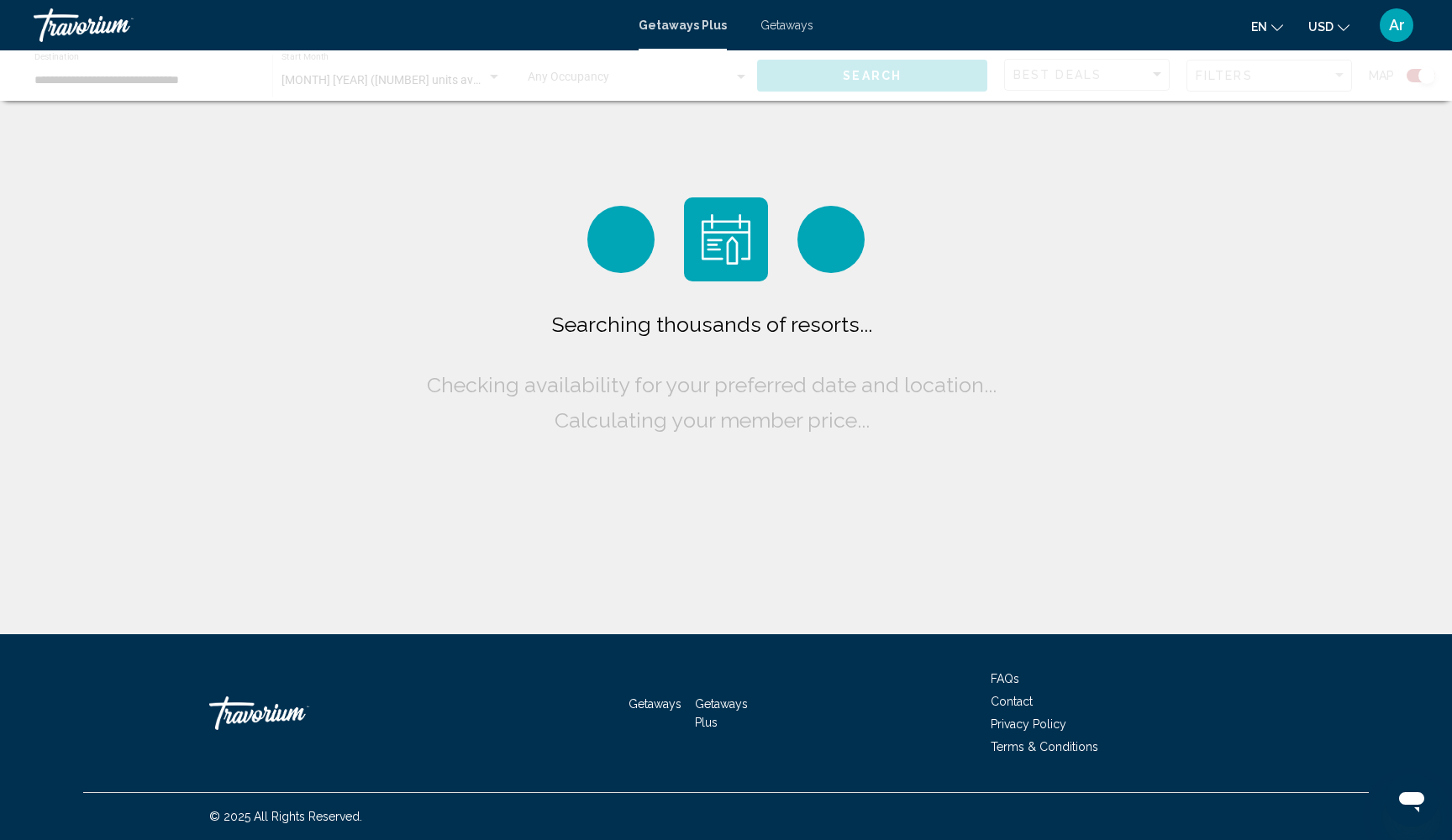 scroll, scrollTop: 0, scrollLeft: 0, axis: both 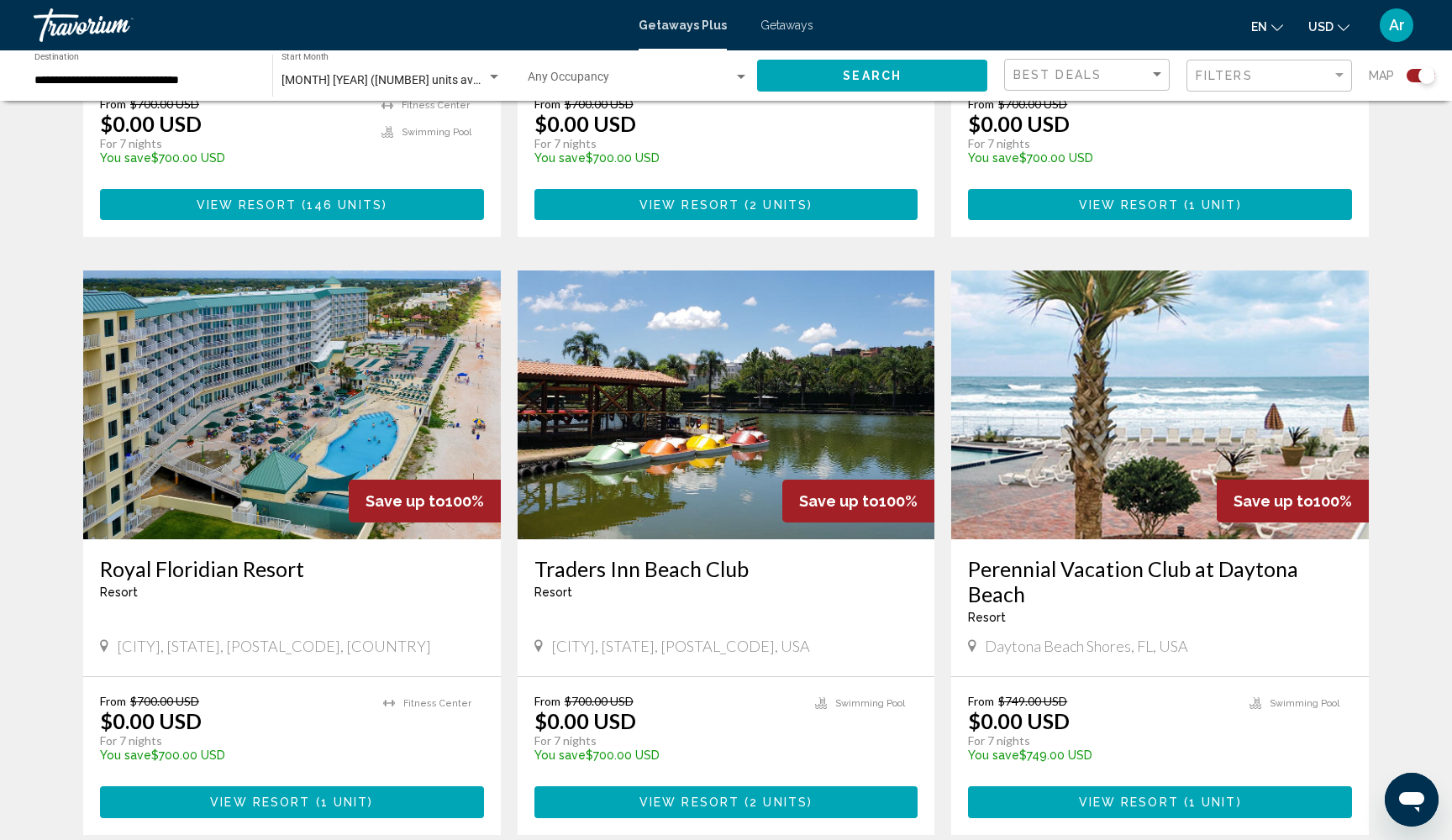 click on "View Resort" at bounding box center (260, 803) 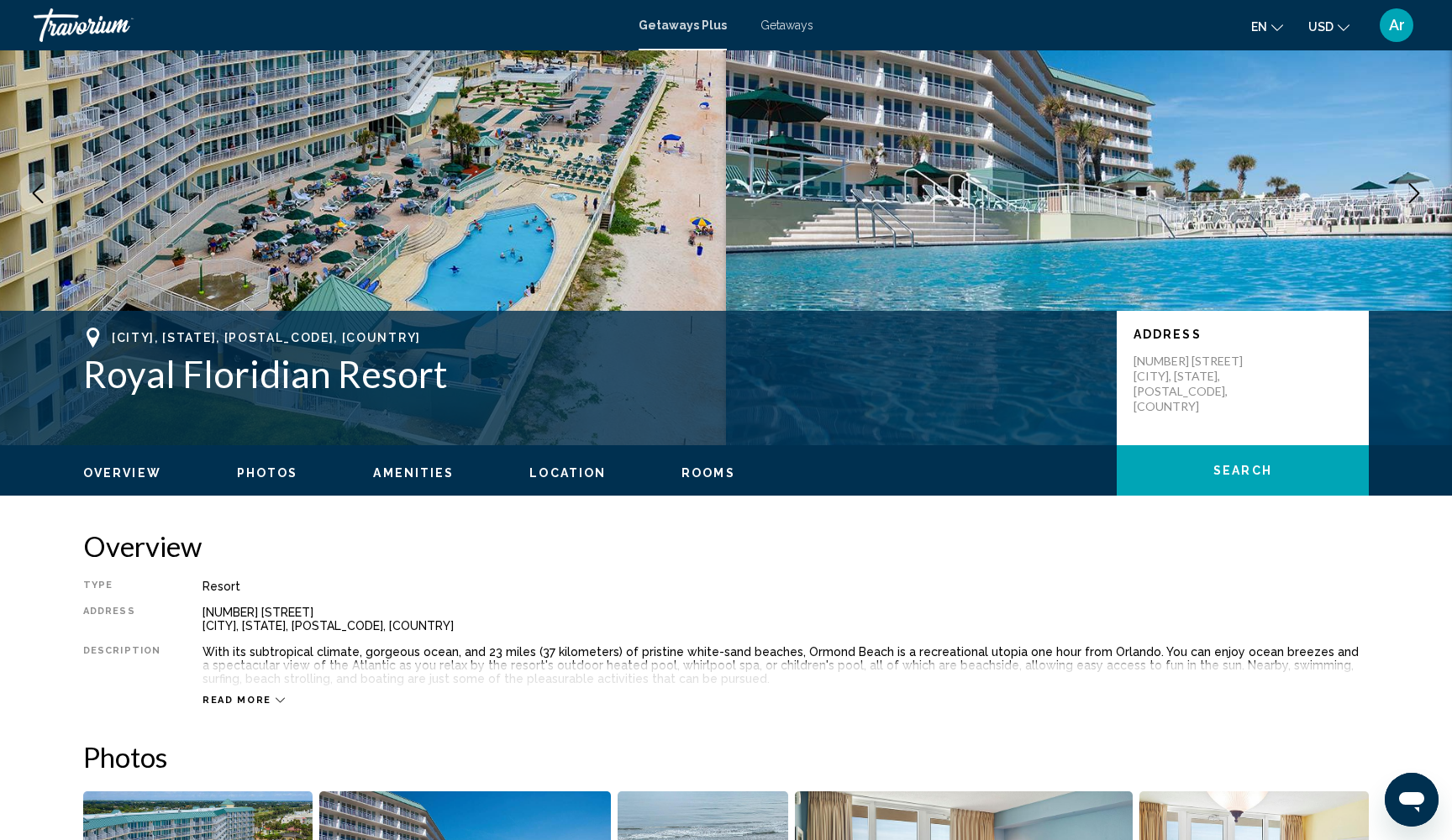 scroll, scrollTop: 120, scrollLeft: 0, axis: vertical 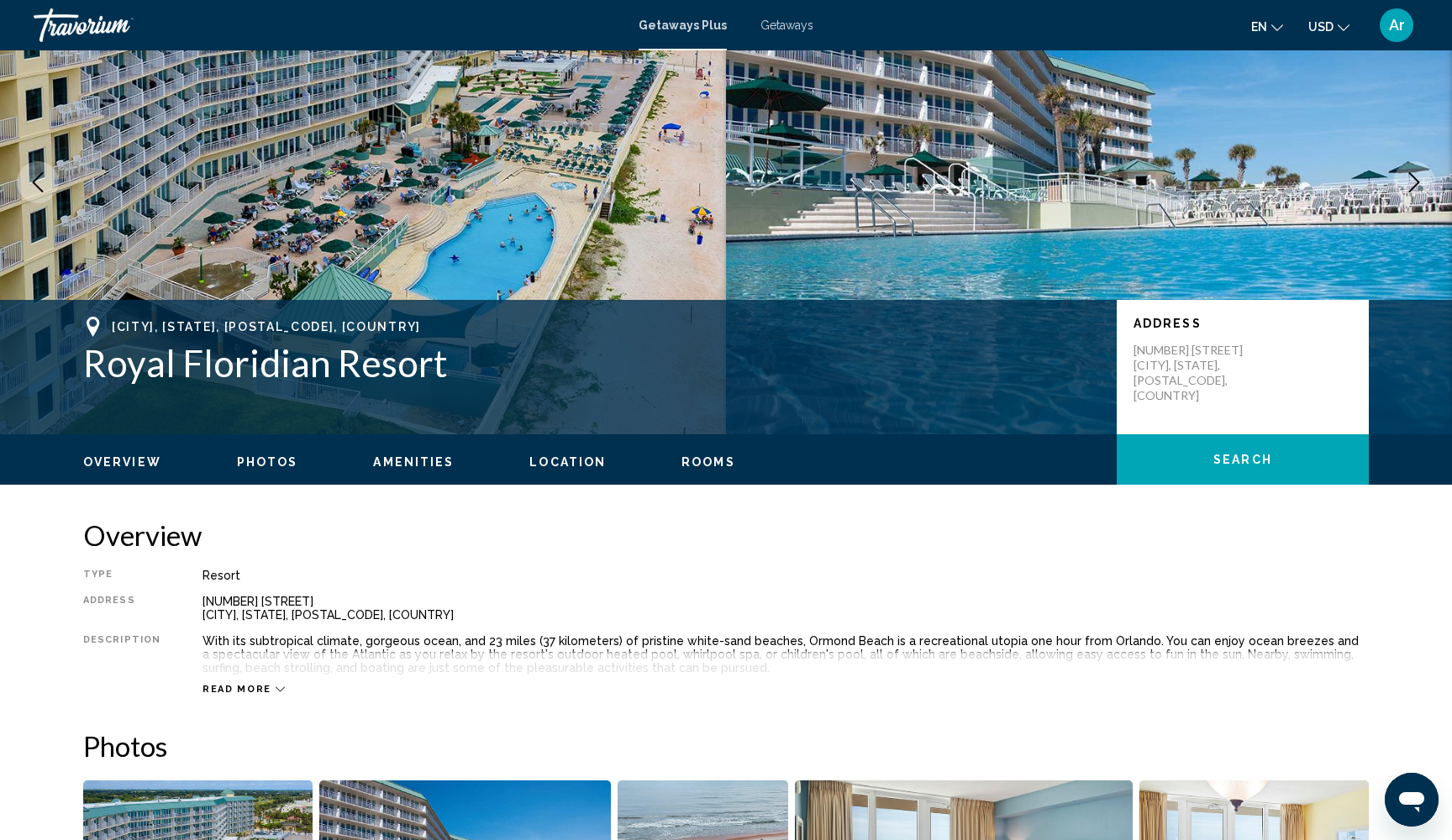 click 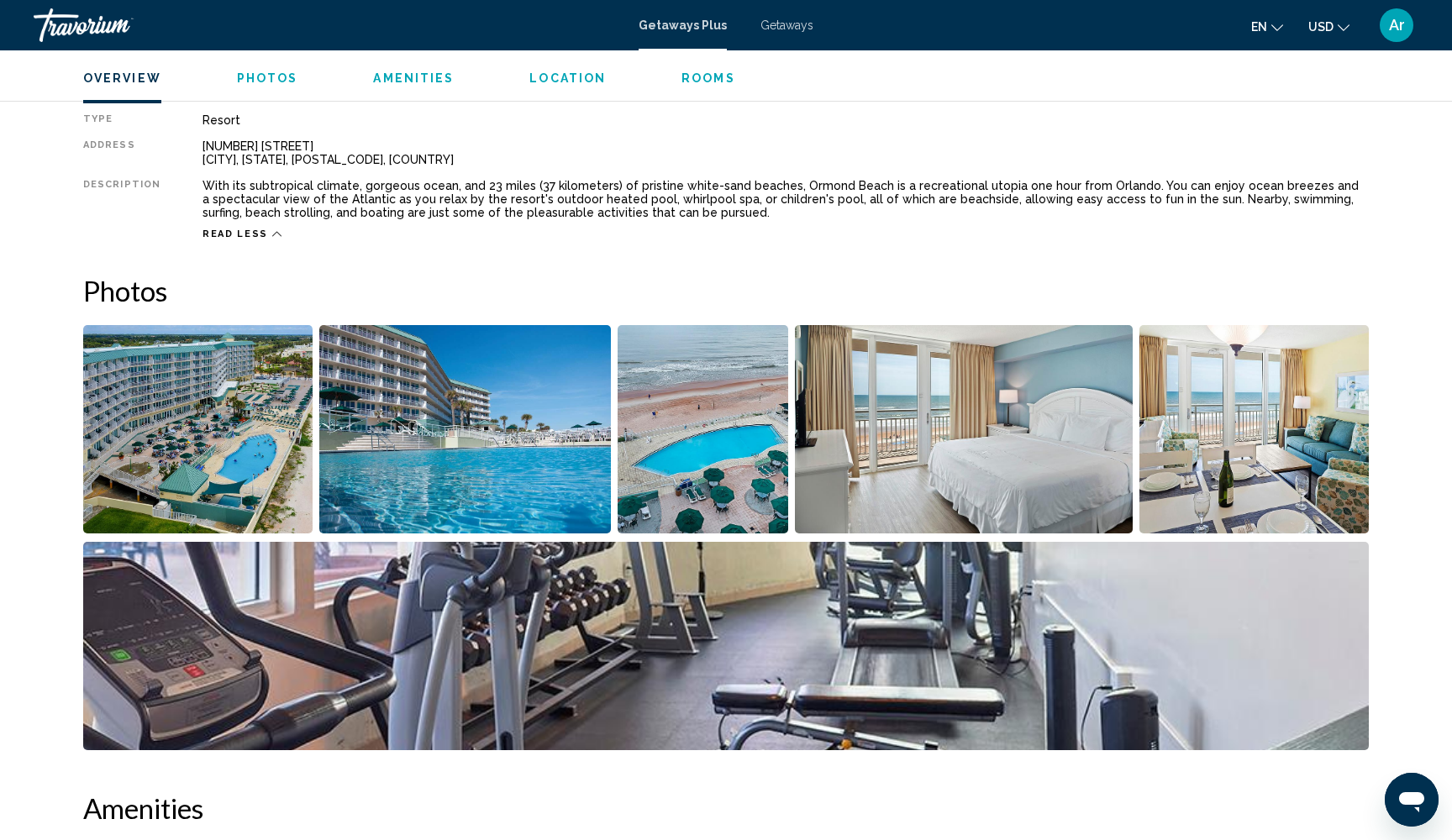 scroll, scrollTop: 578, scrollLeft: 0, axis: vertical 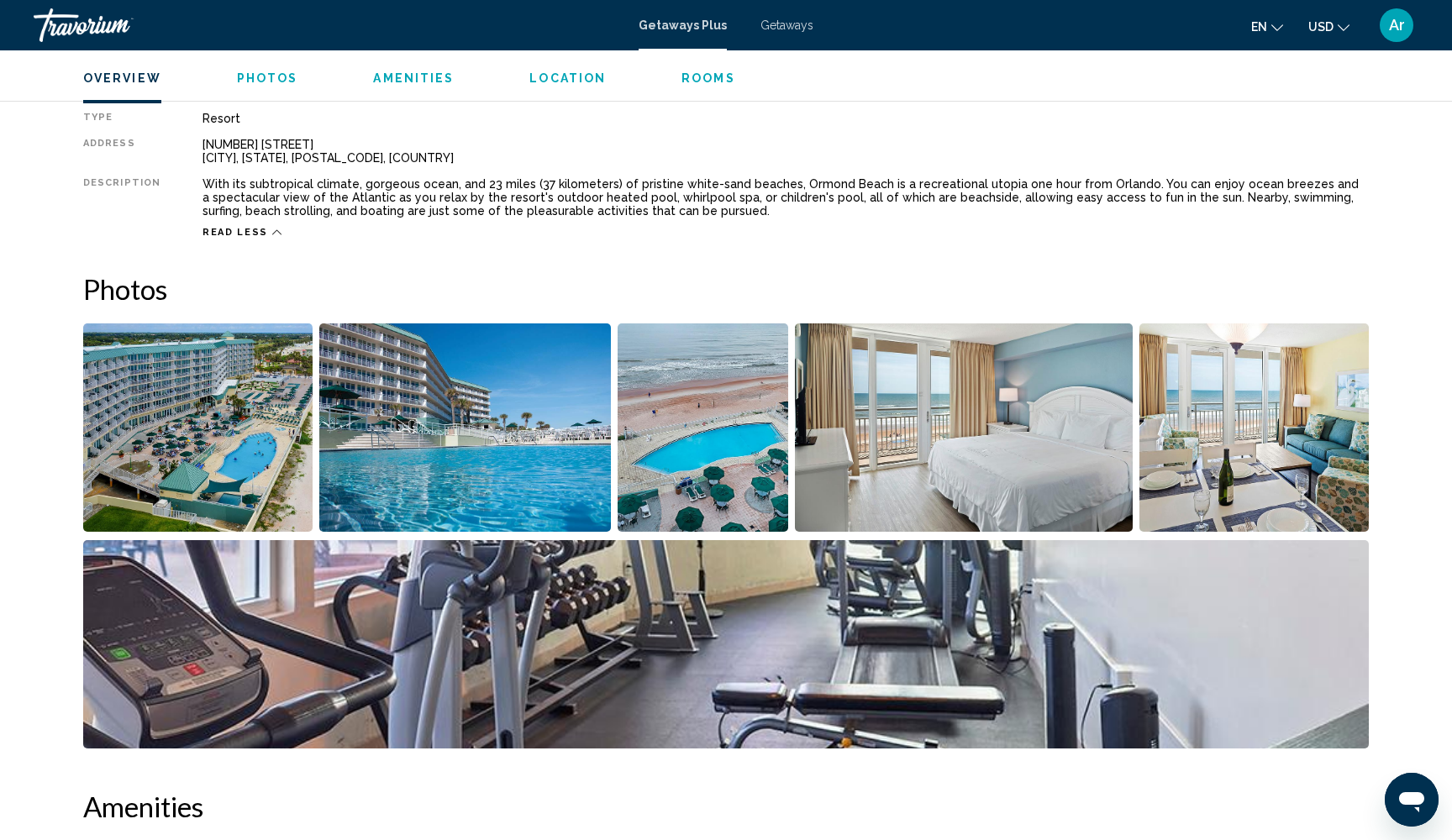 click at bounding box center (197, 428) 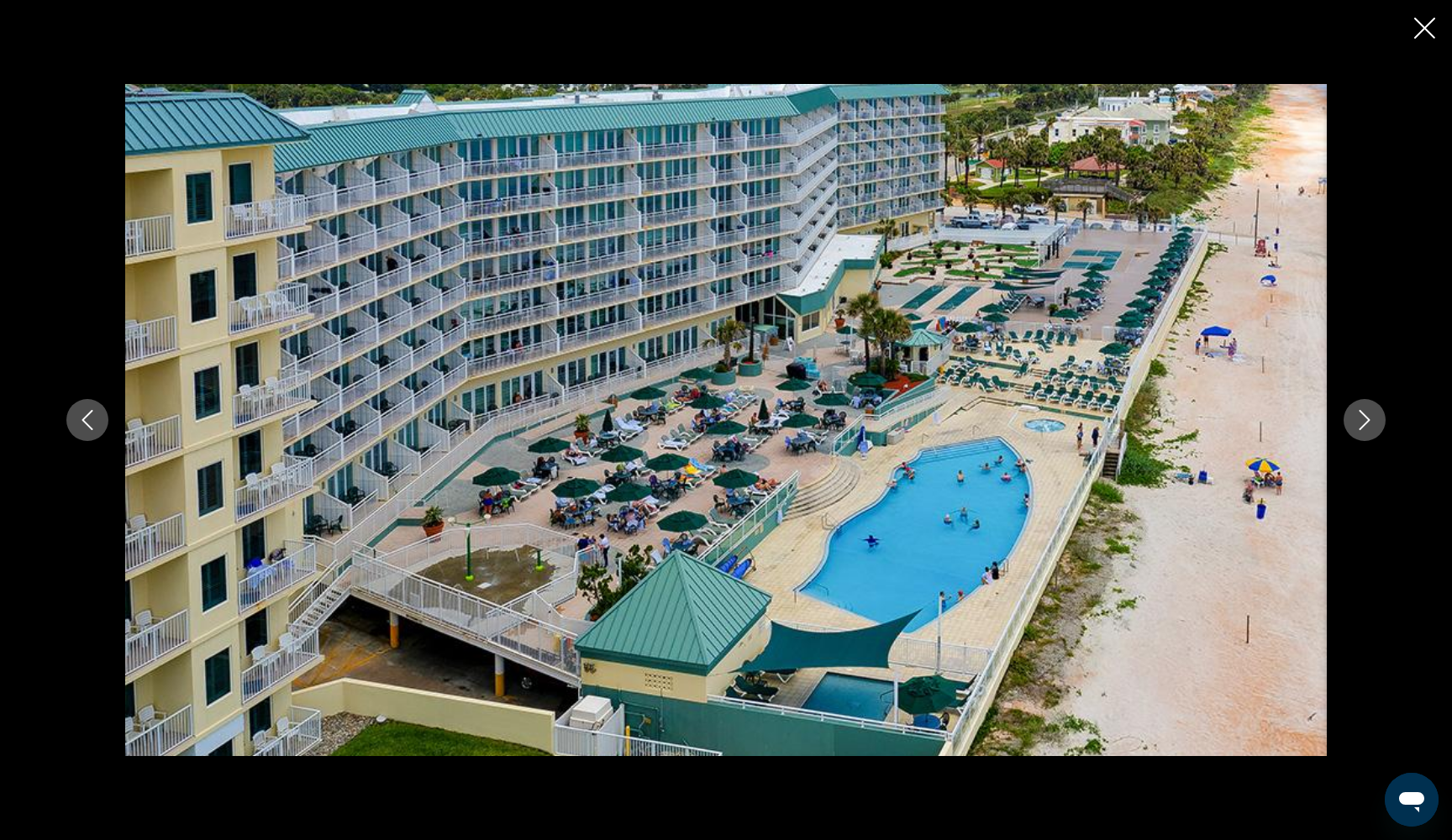 click 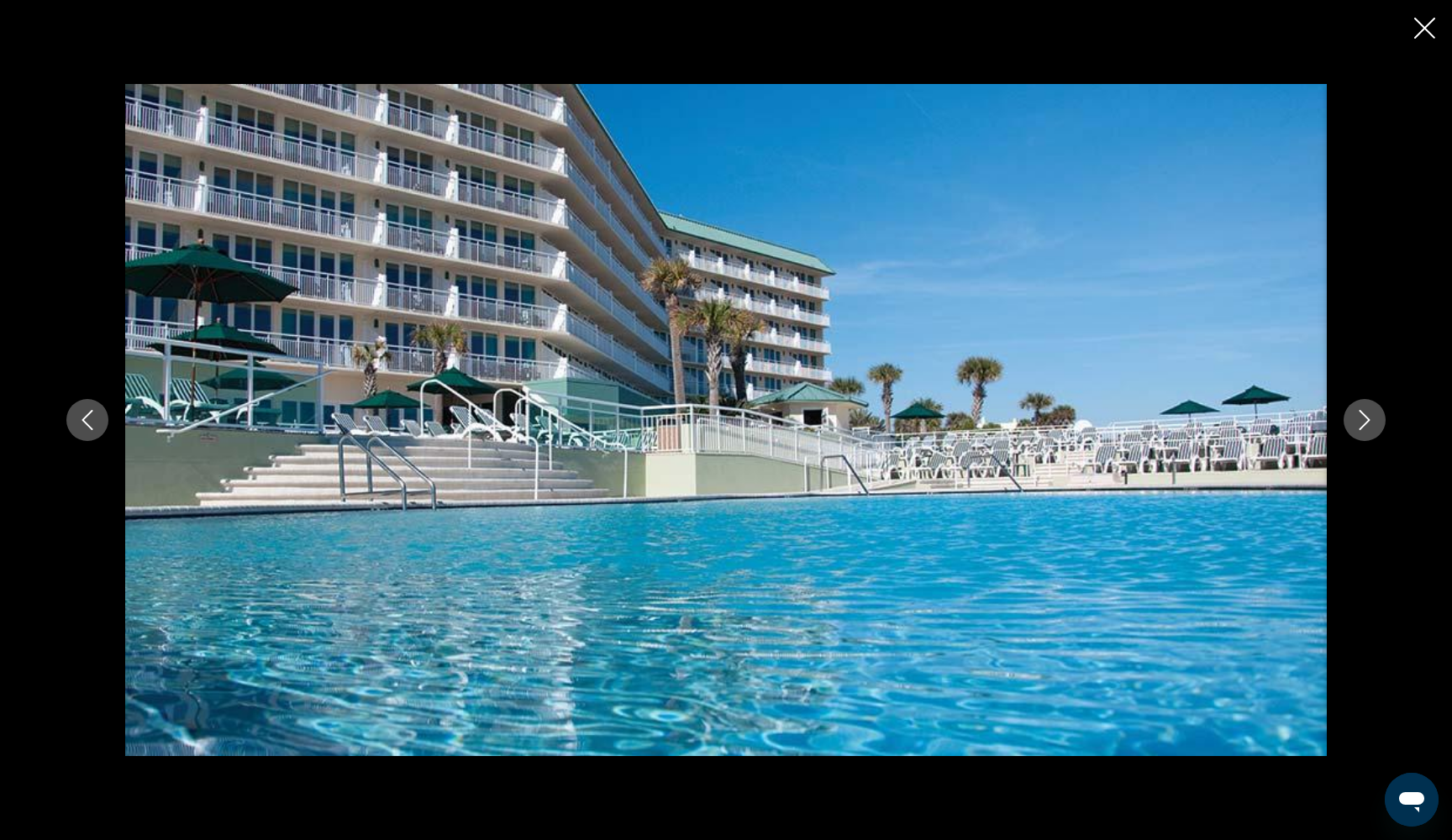 click 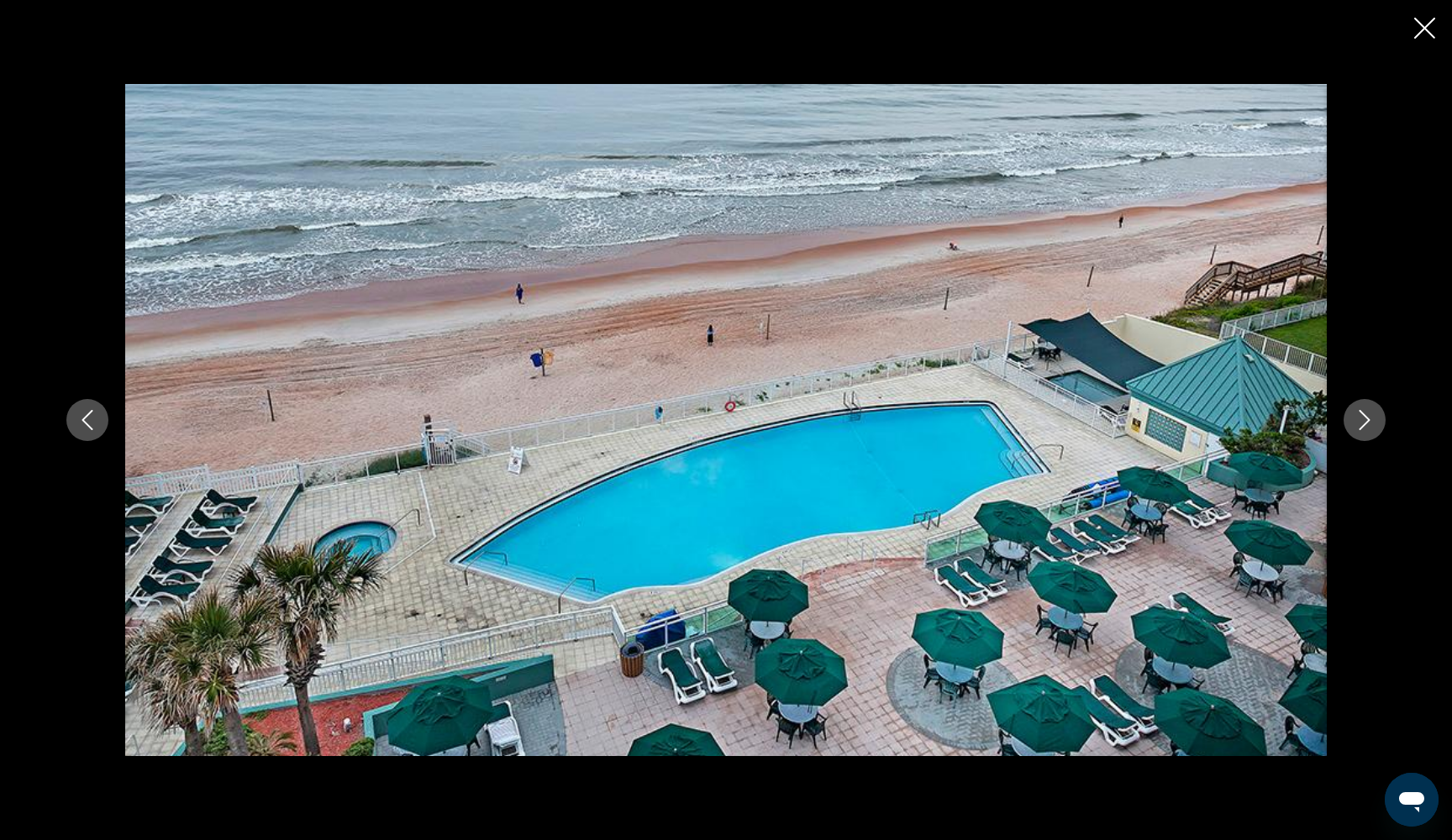 click 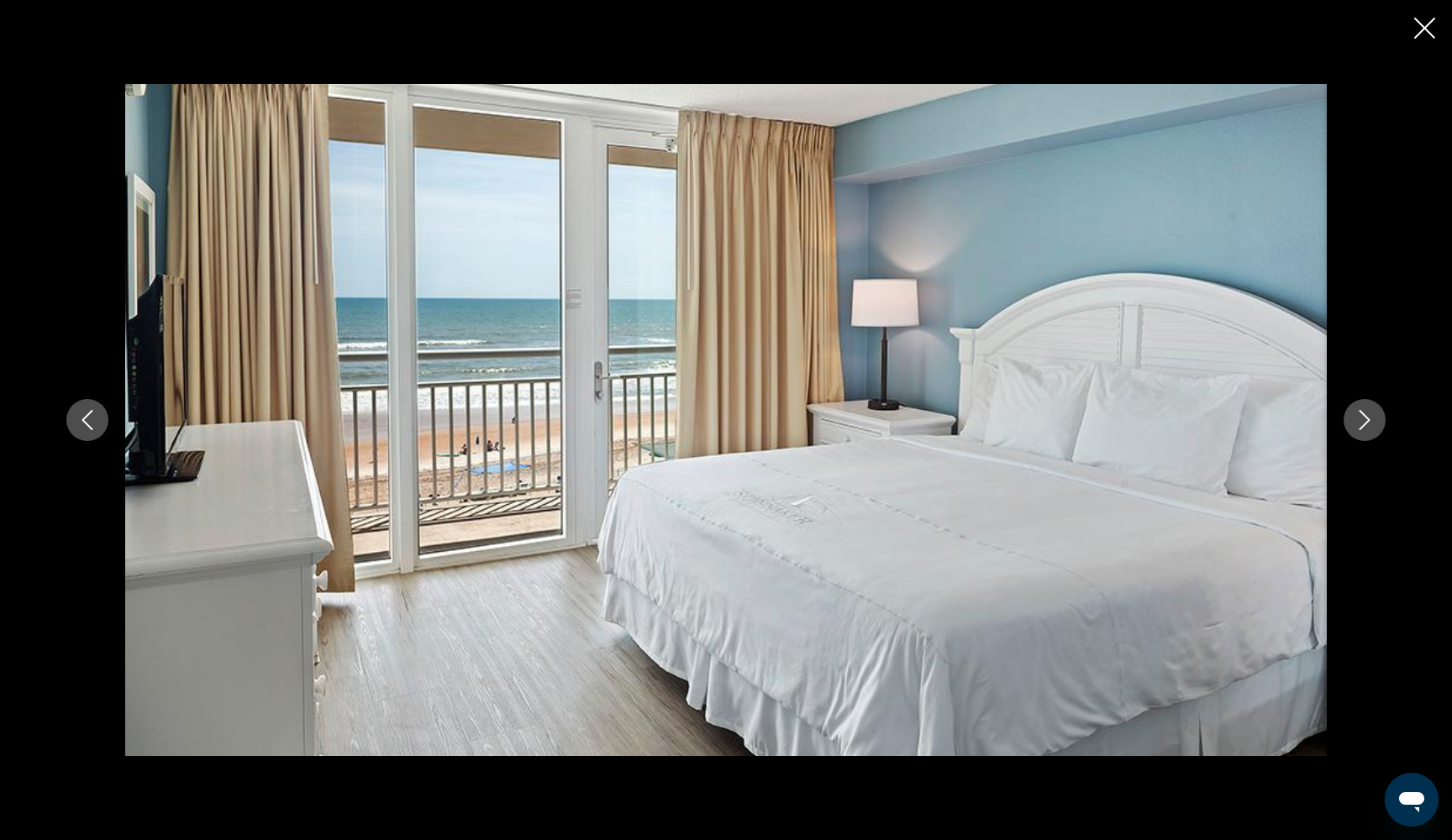 click 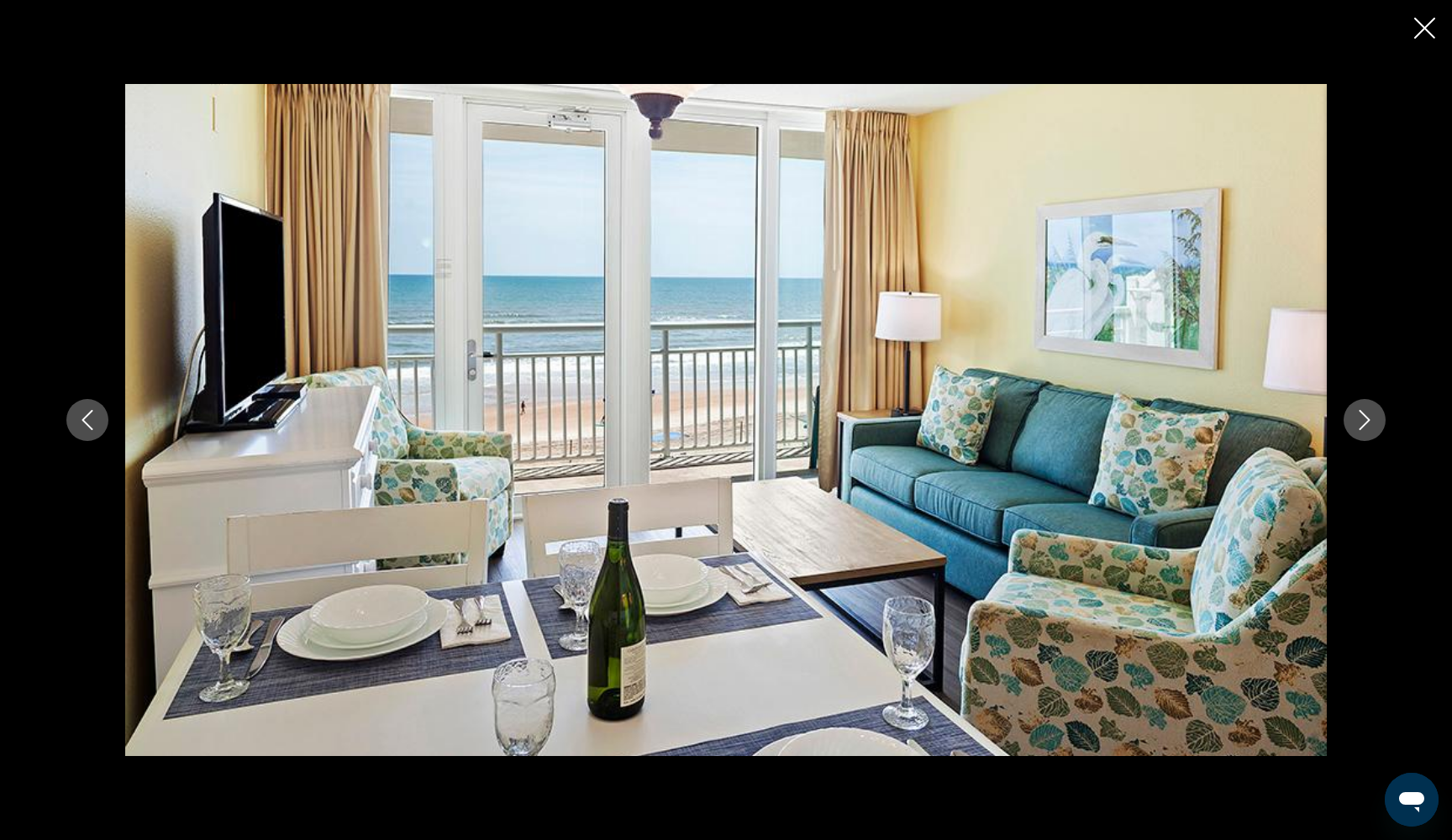 click 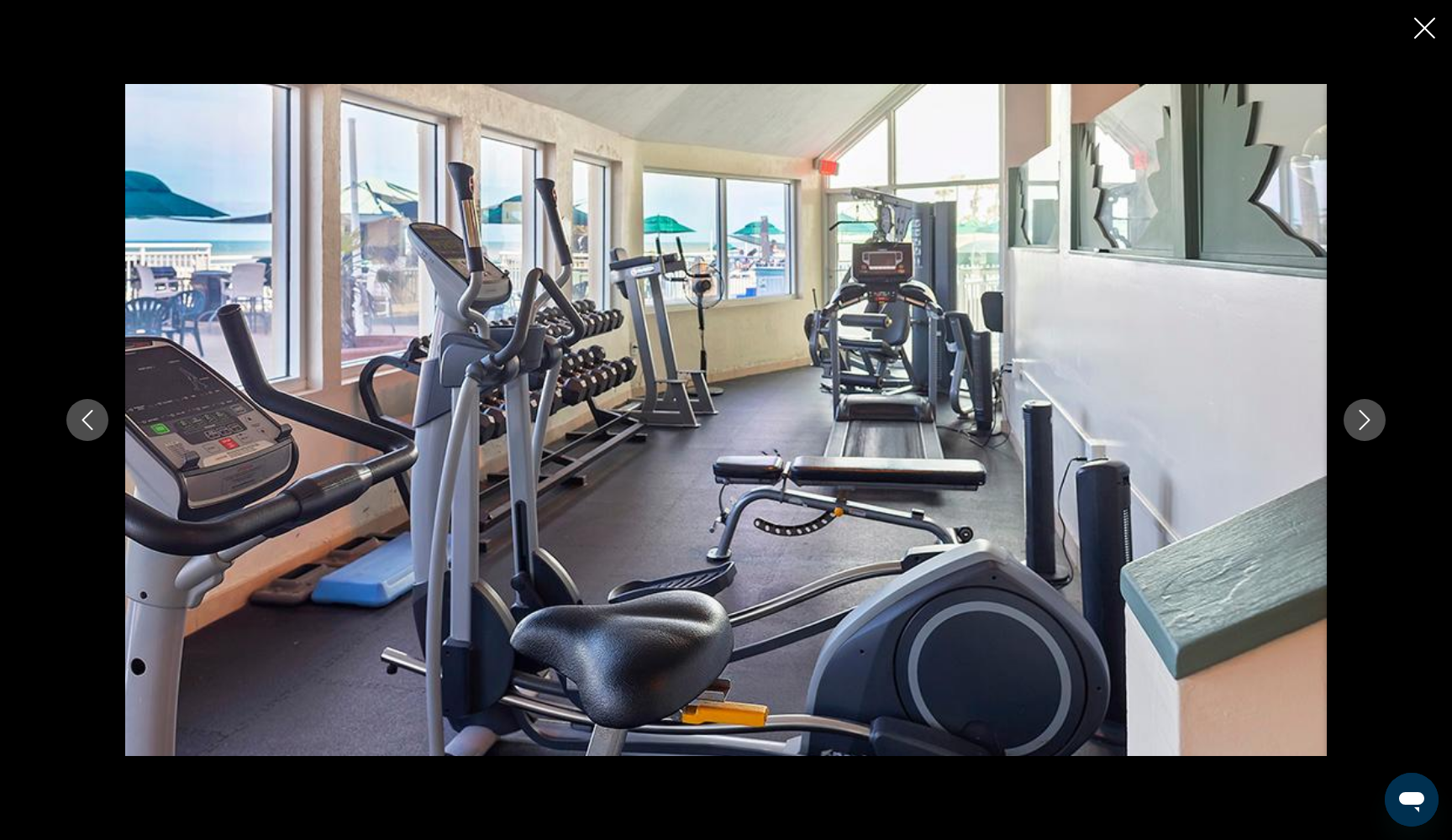 click 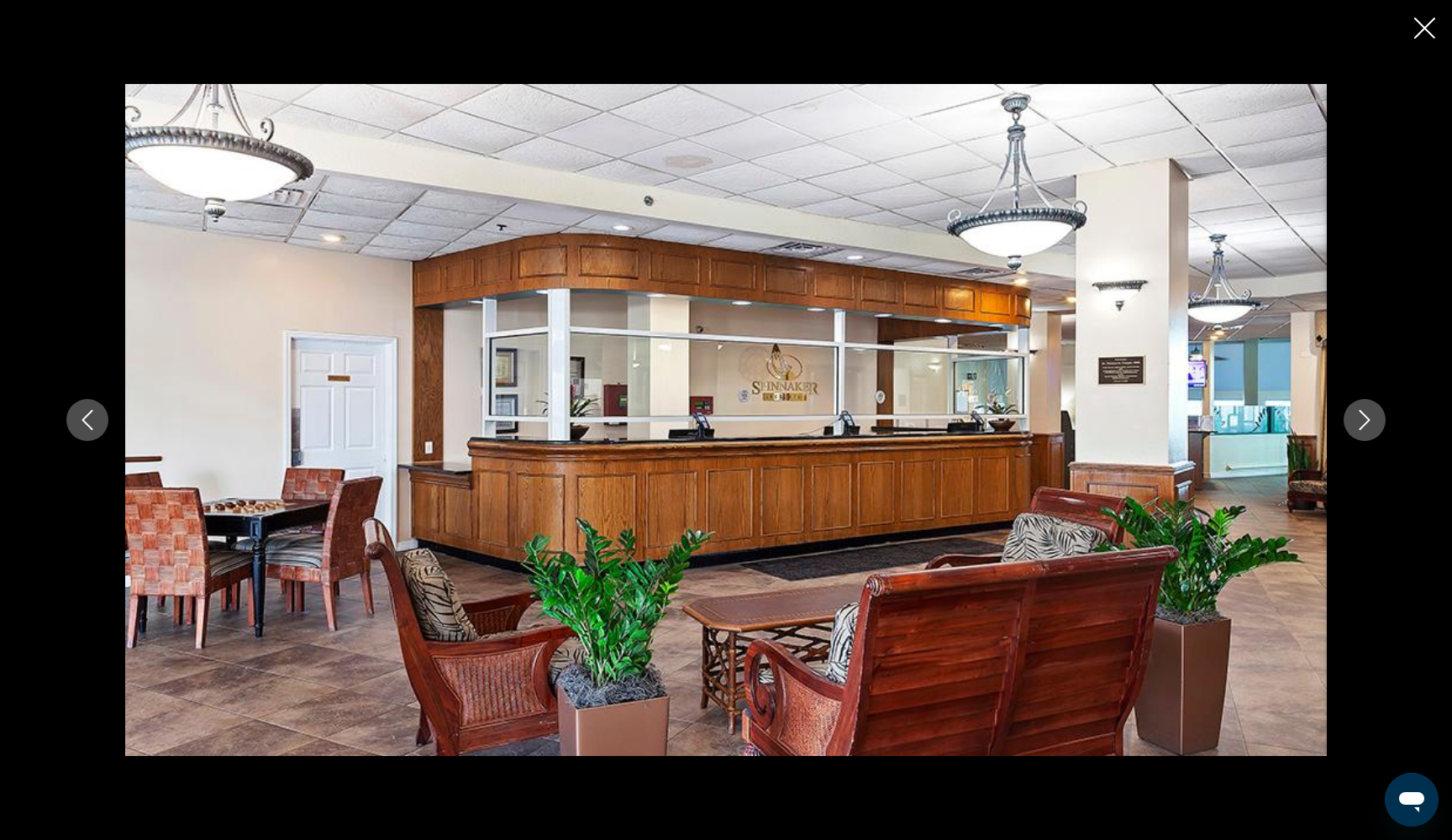 click 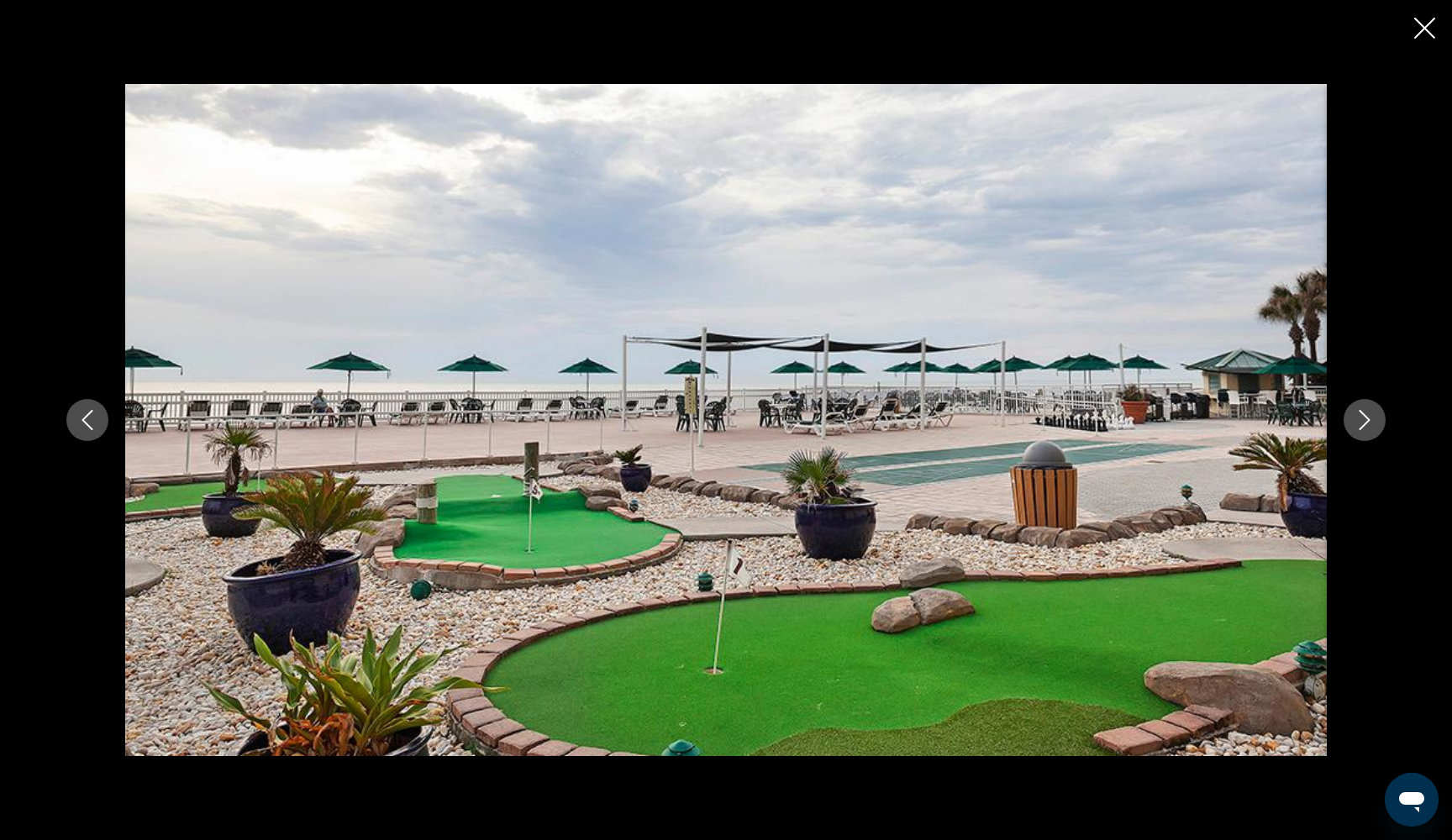 click 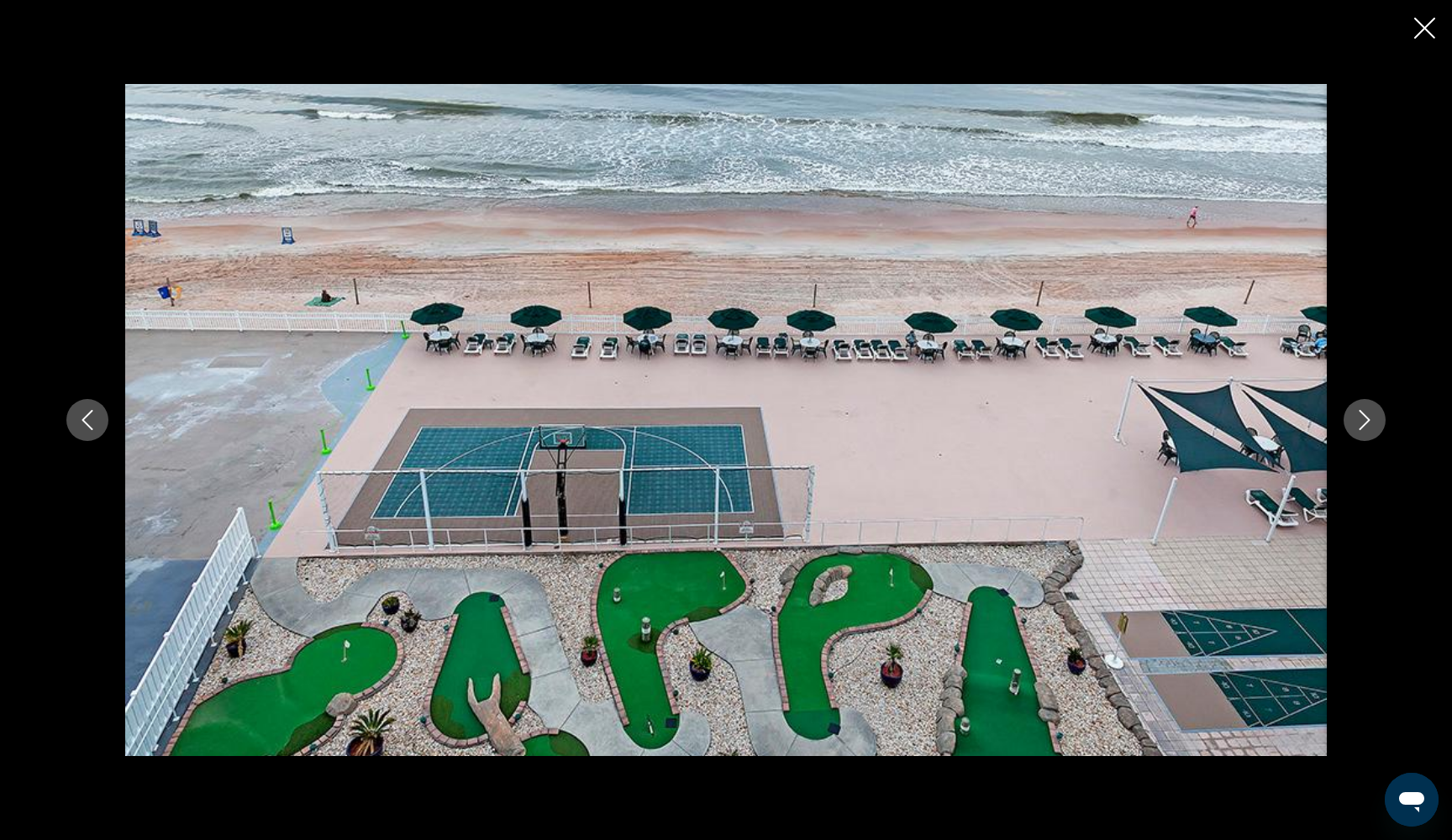 click 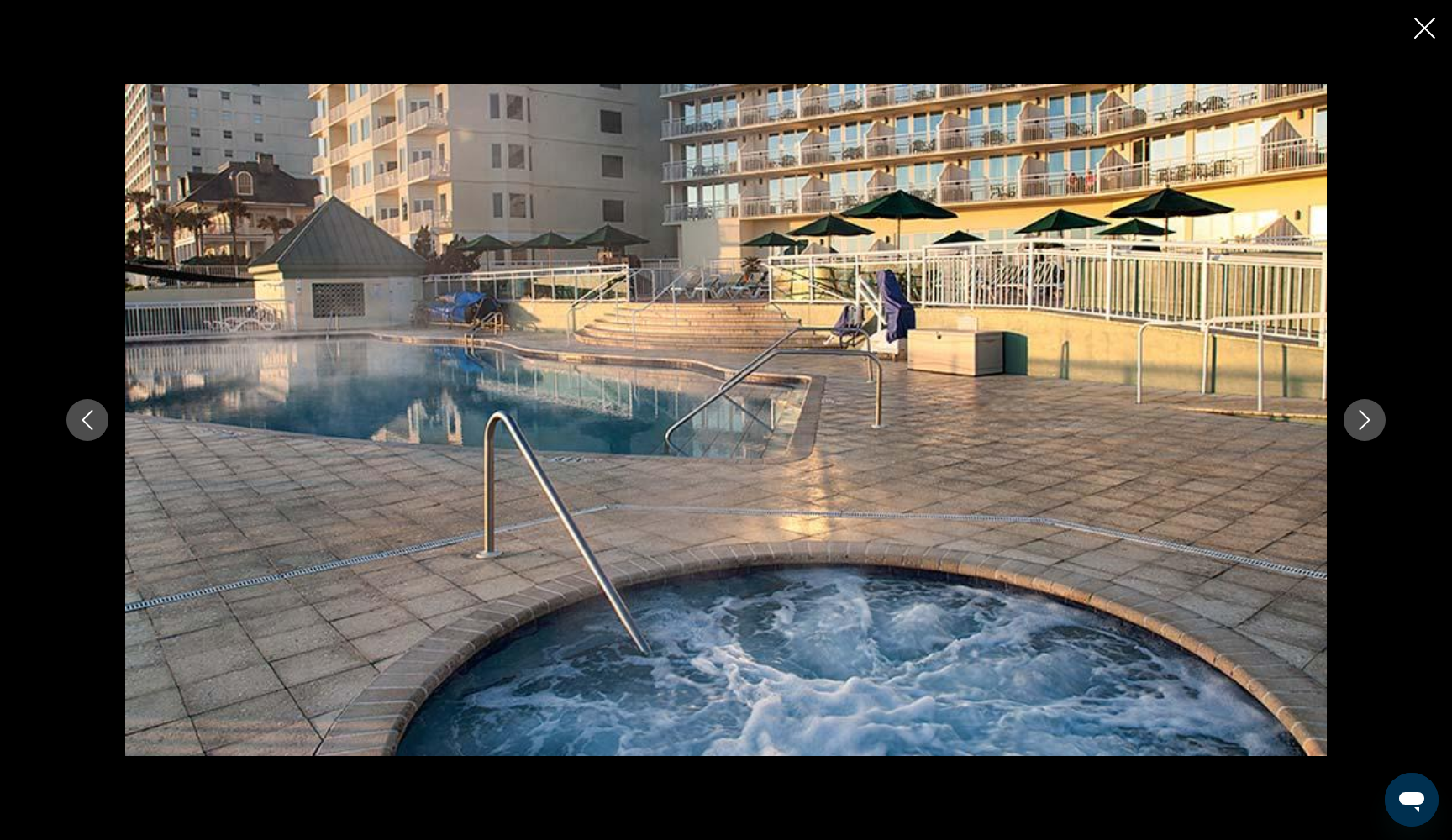 click 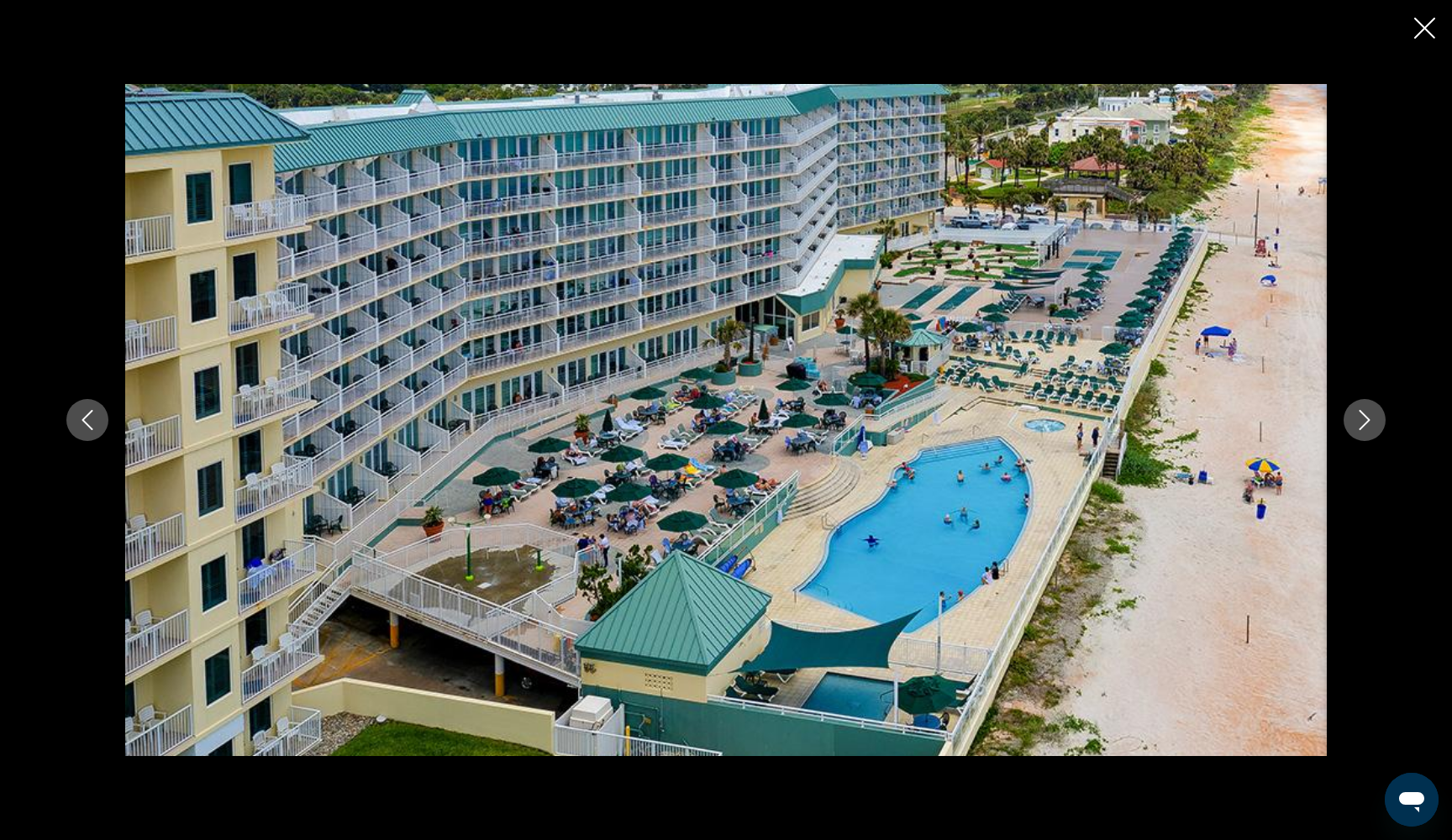 click 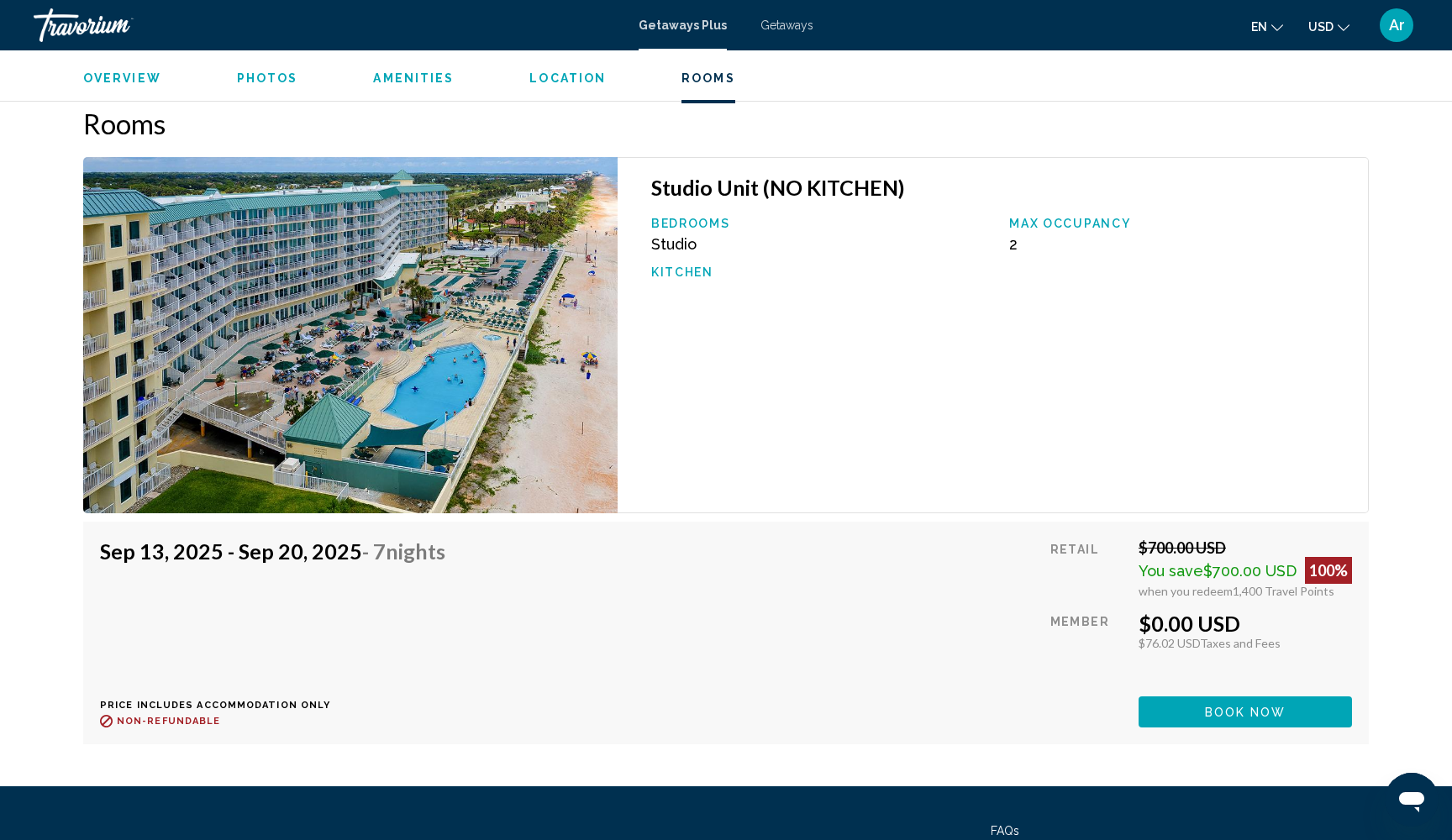 scroll, scrollTop: 2551, scrollLeft: 0, axis: vertical 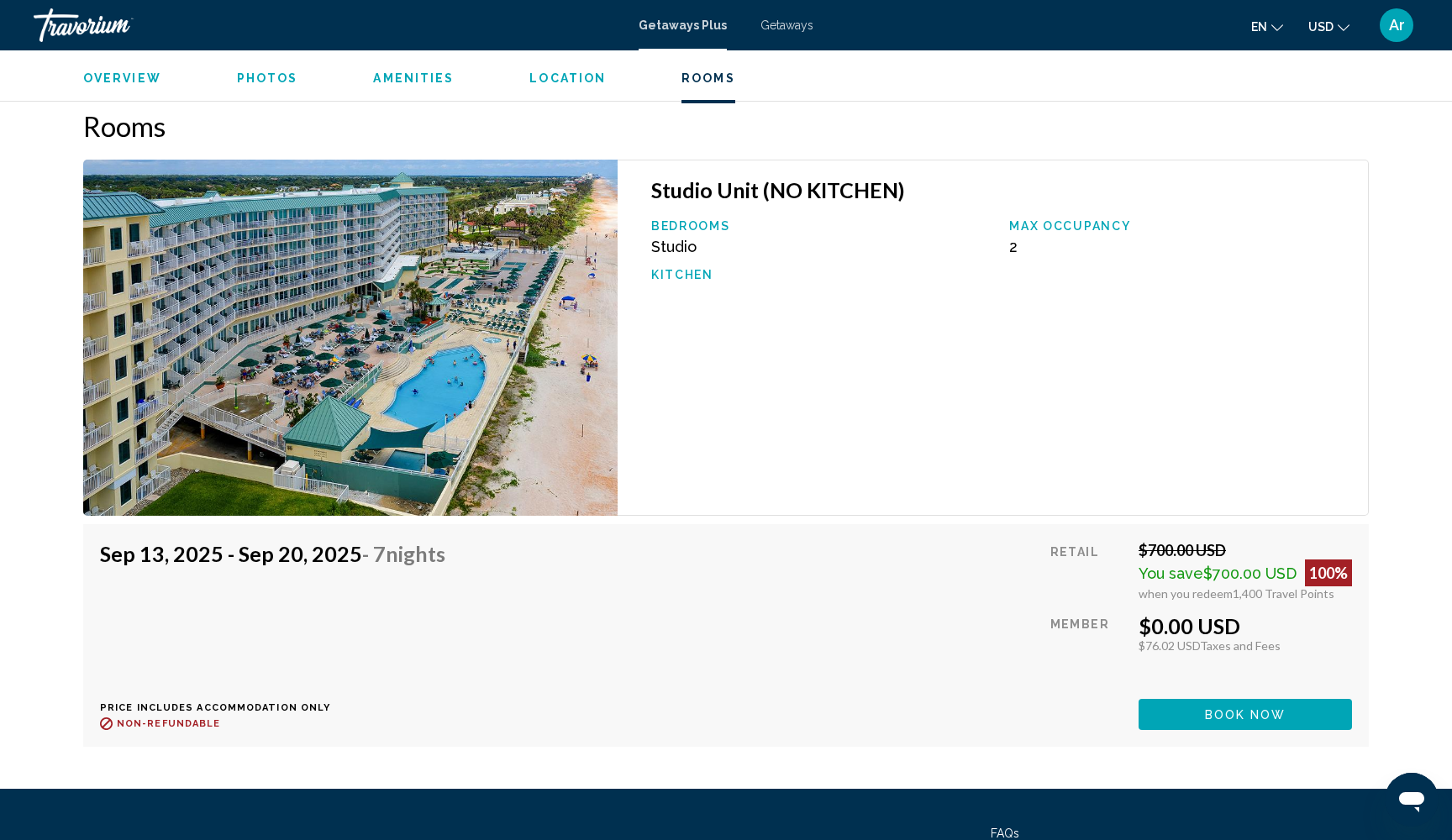 click on "Book now" at bounding box center (1245, 714) 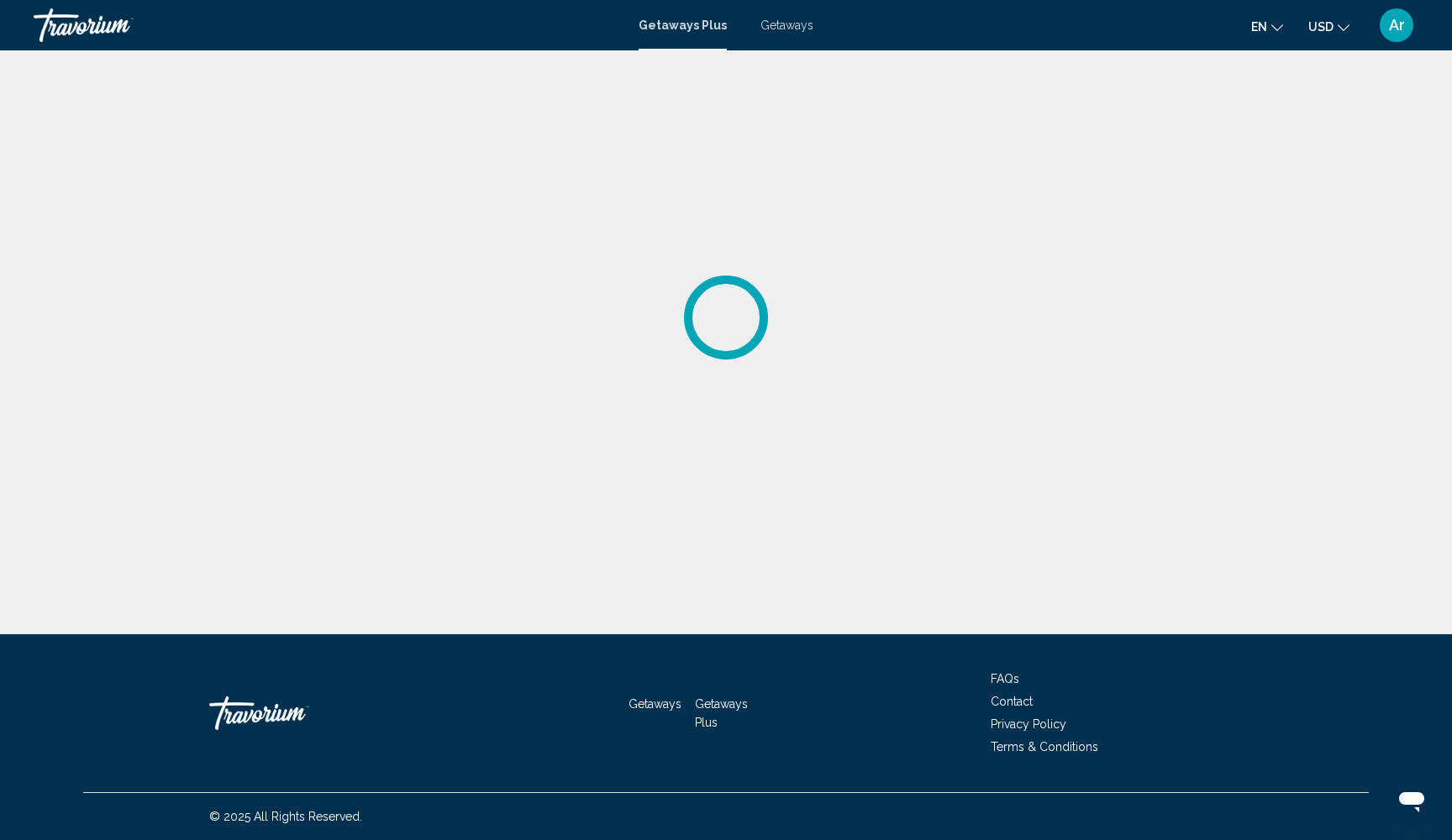 scroll, scrollTop: 0, scrollLeft: 0, axis: both 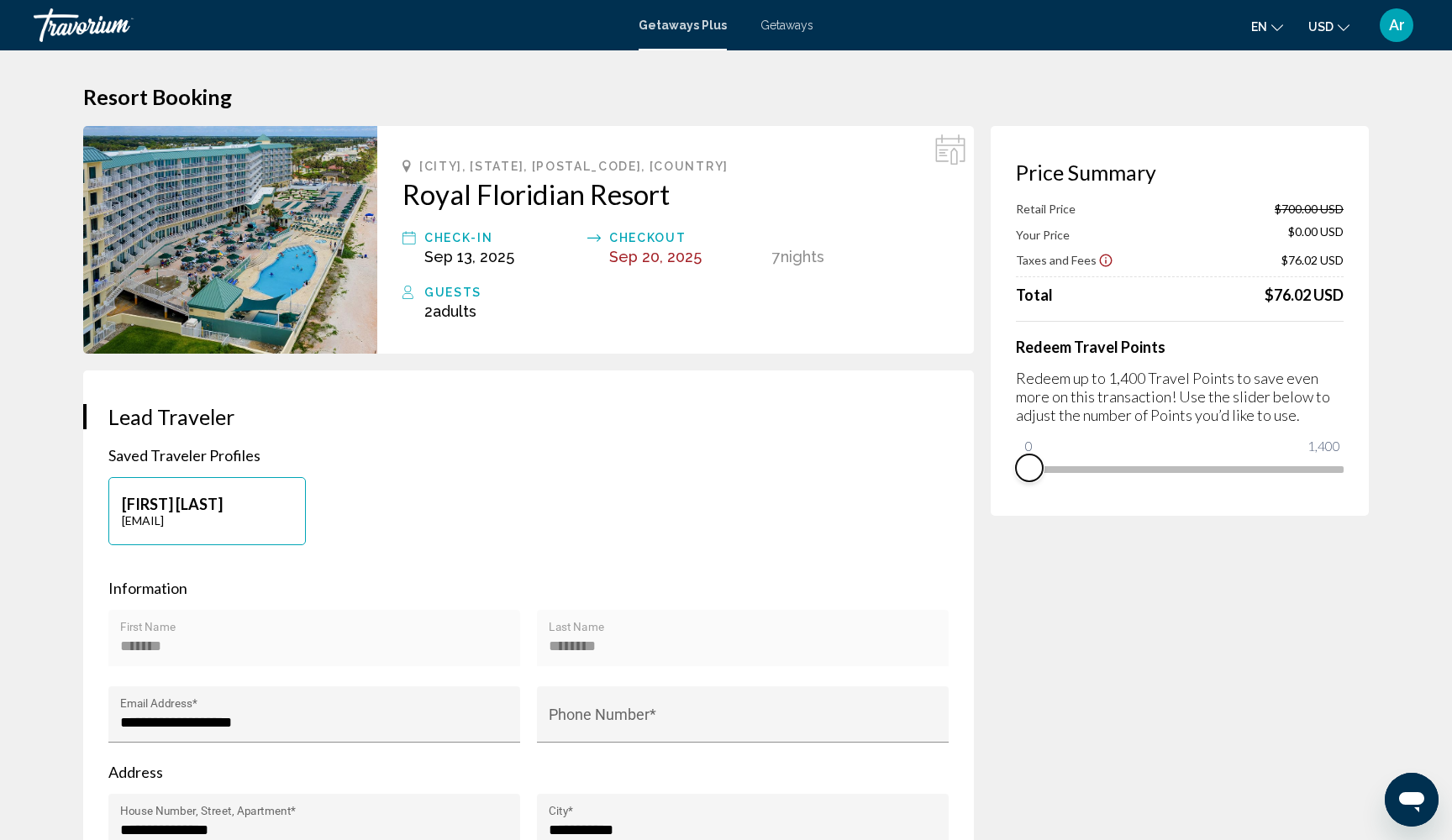 drag, startPoint x: 1330, startPoint y: 498, endPoint x: 936, endPoint y: 539, distance: 396.1275 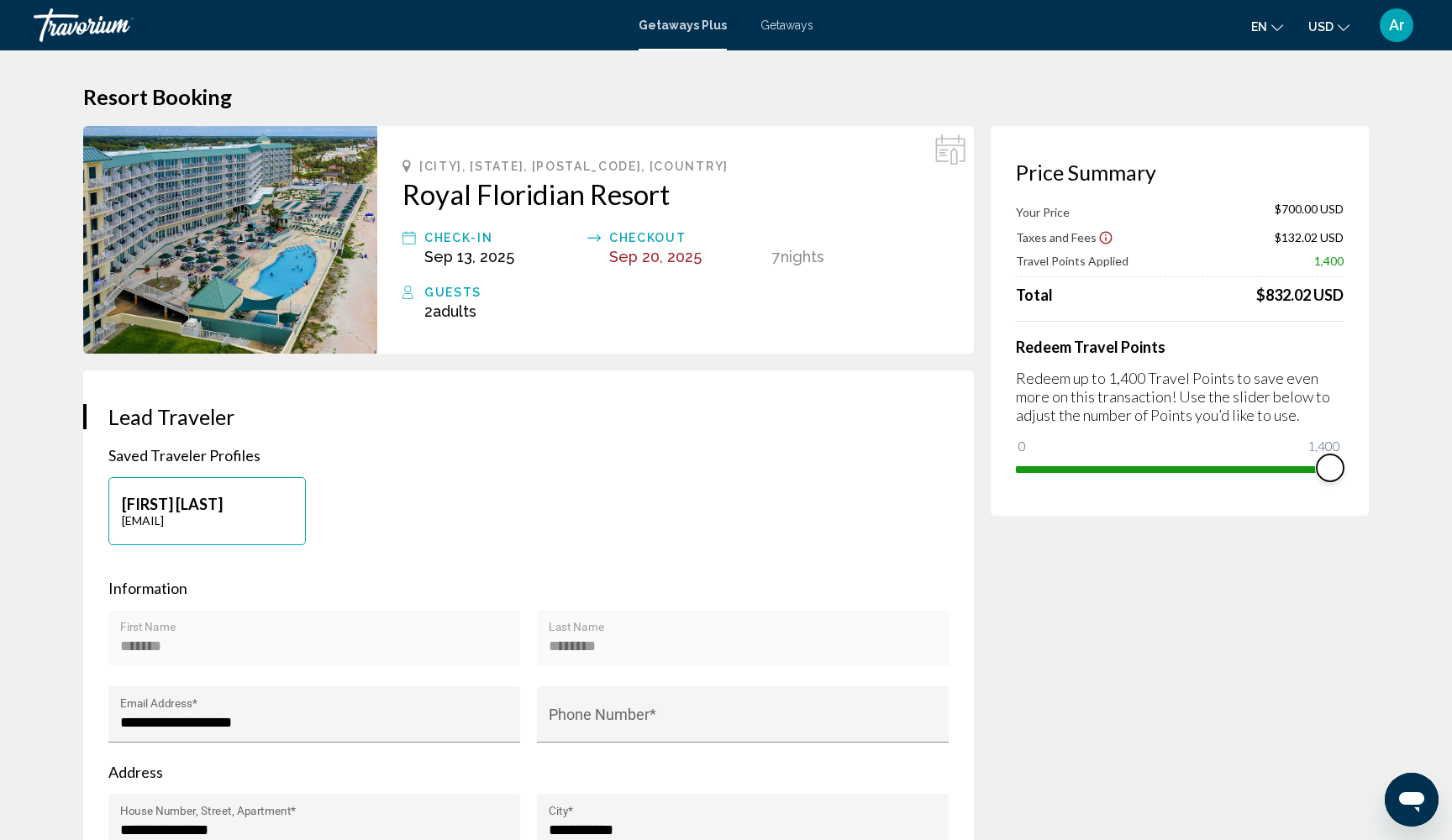 drag, startPoint x: 1028, startPoint y: 454, endPoint x: 1371, endPoint y: 480, distance: 343.98401 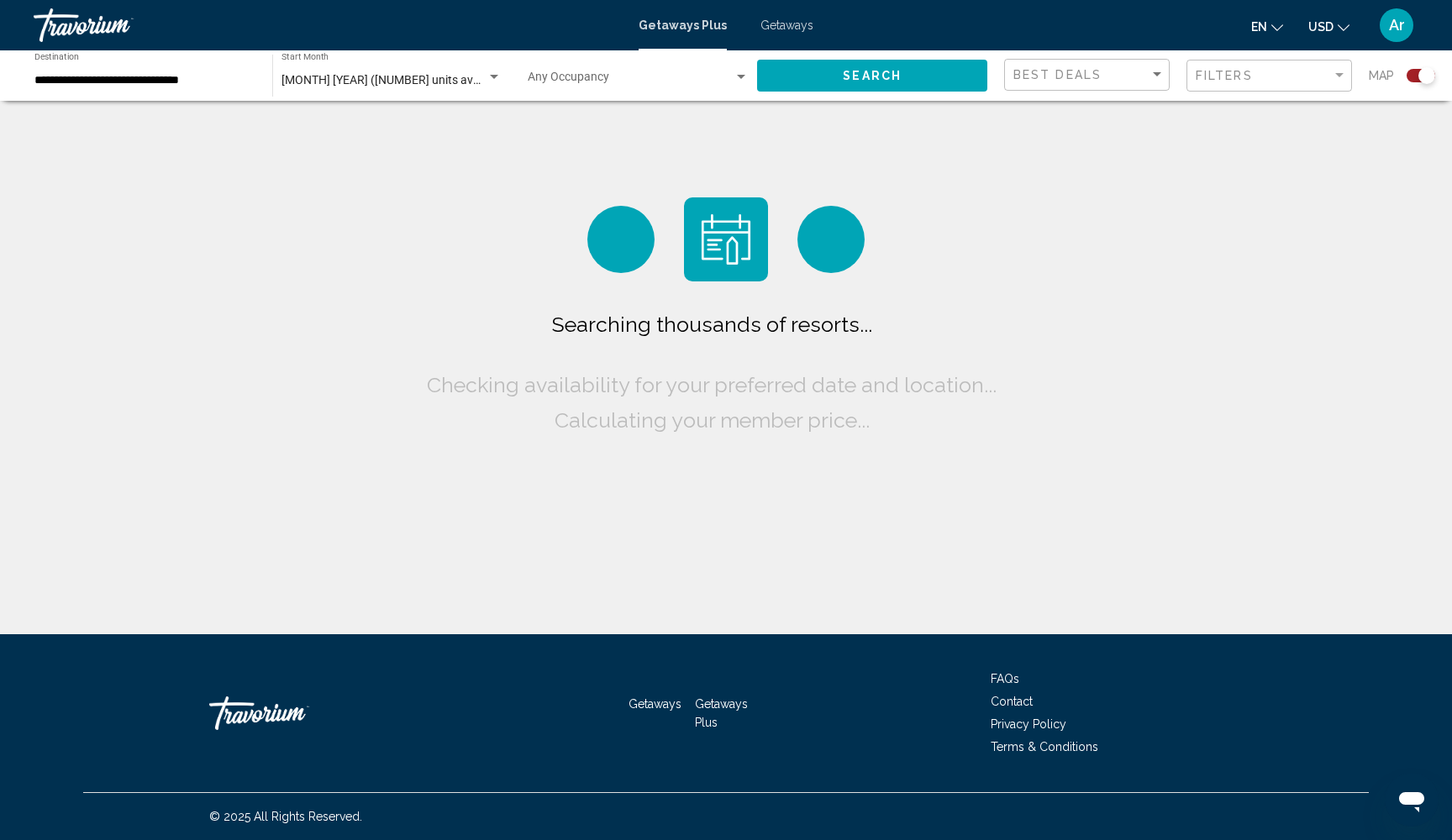 scroll, scrollTop: 0, scrollLeft: 0, axis: both 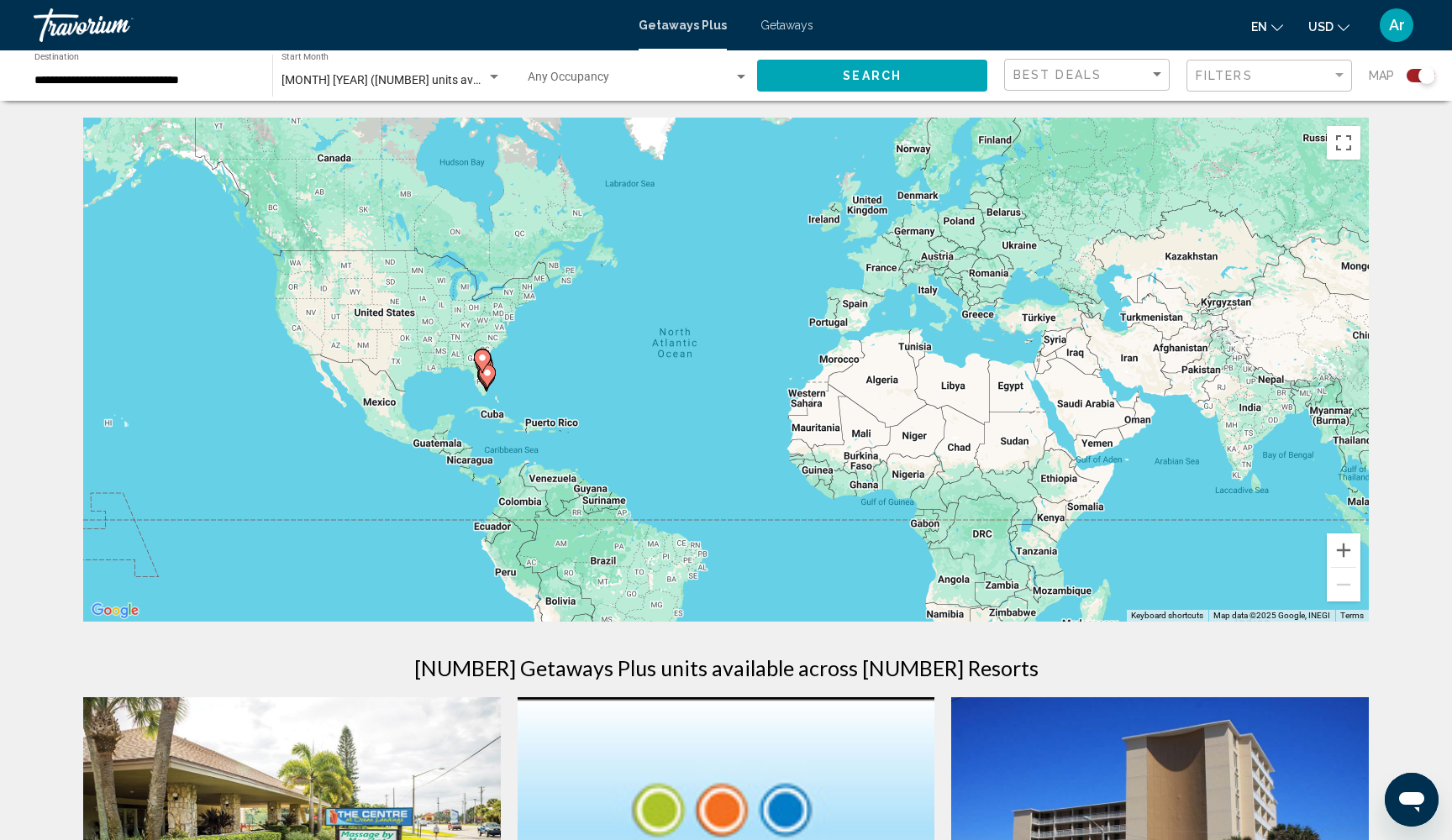 click on "**********" at bounding box center (145, 81) 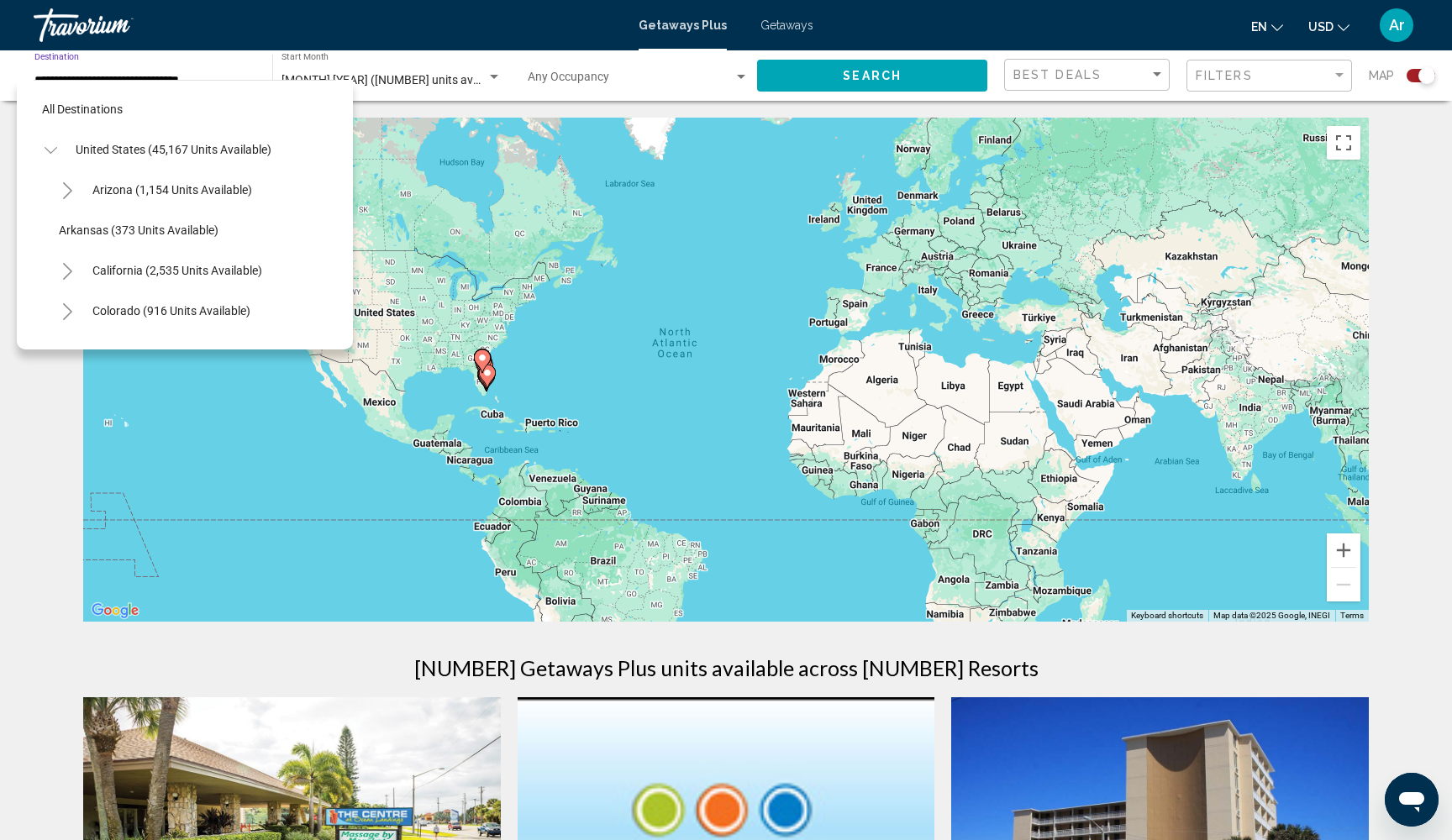scroll, scrollTop: 0, scrollLeft: 0, axis: both 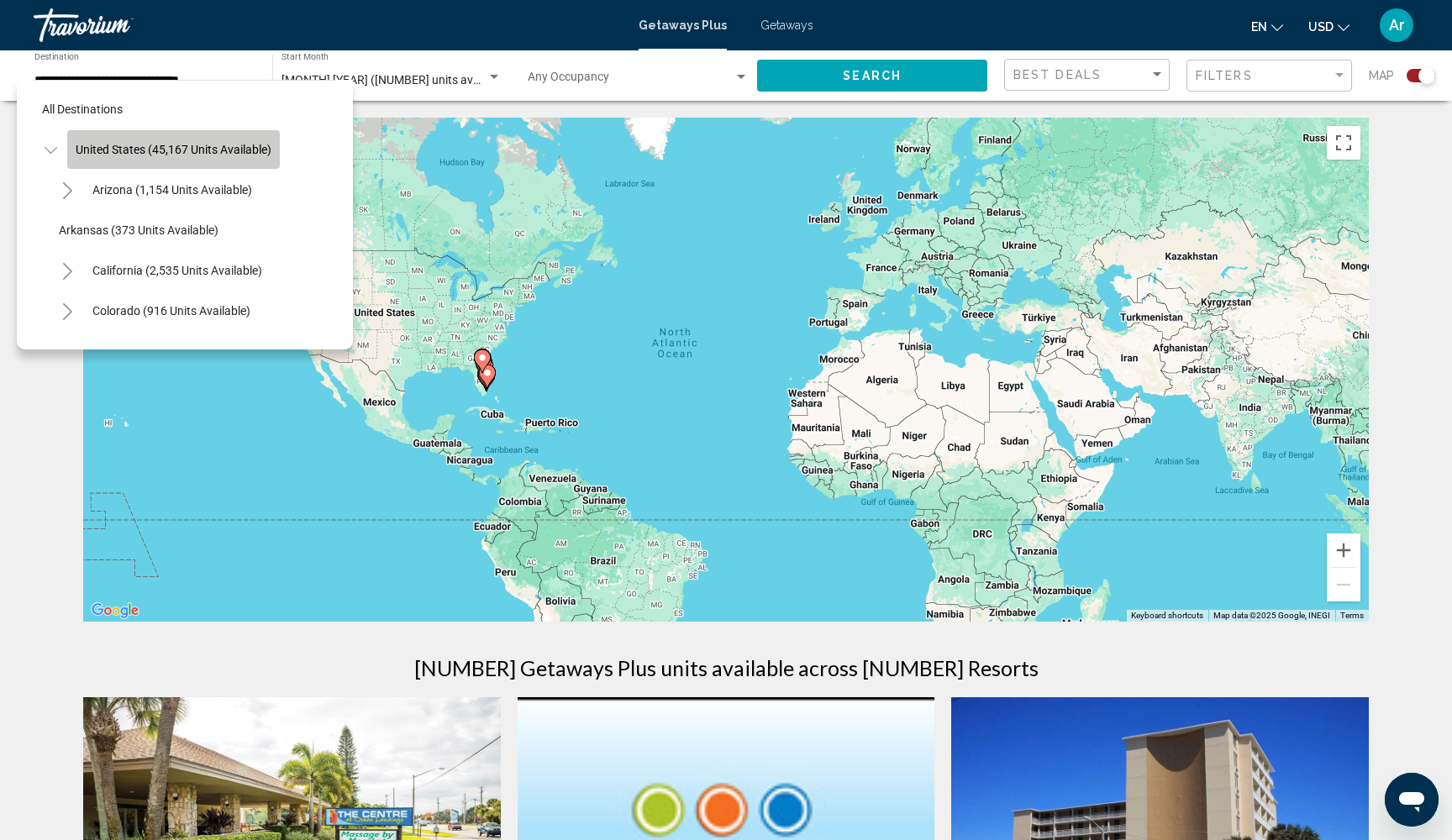 click on "United States (45,167 units available)" at bounding box center (154, 2004) 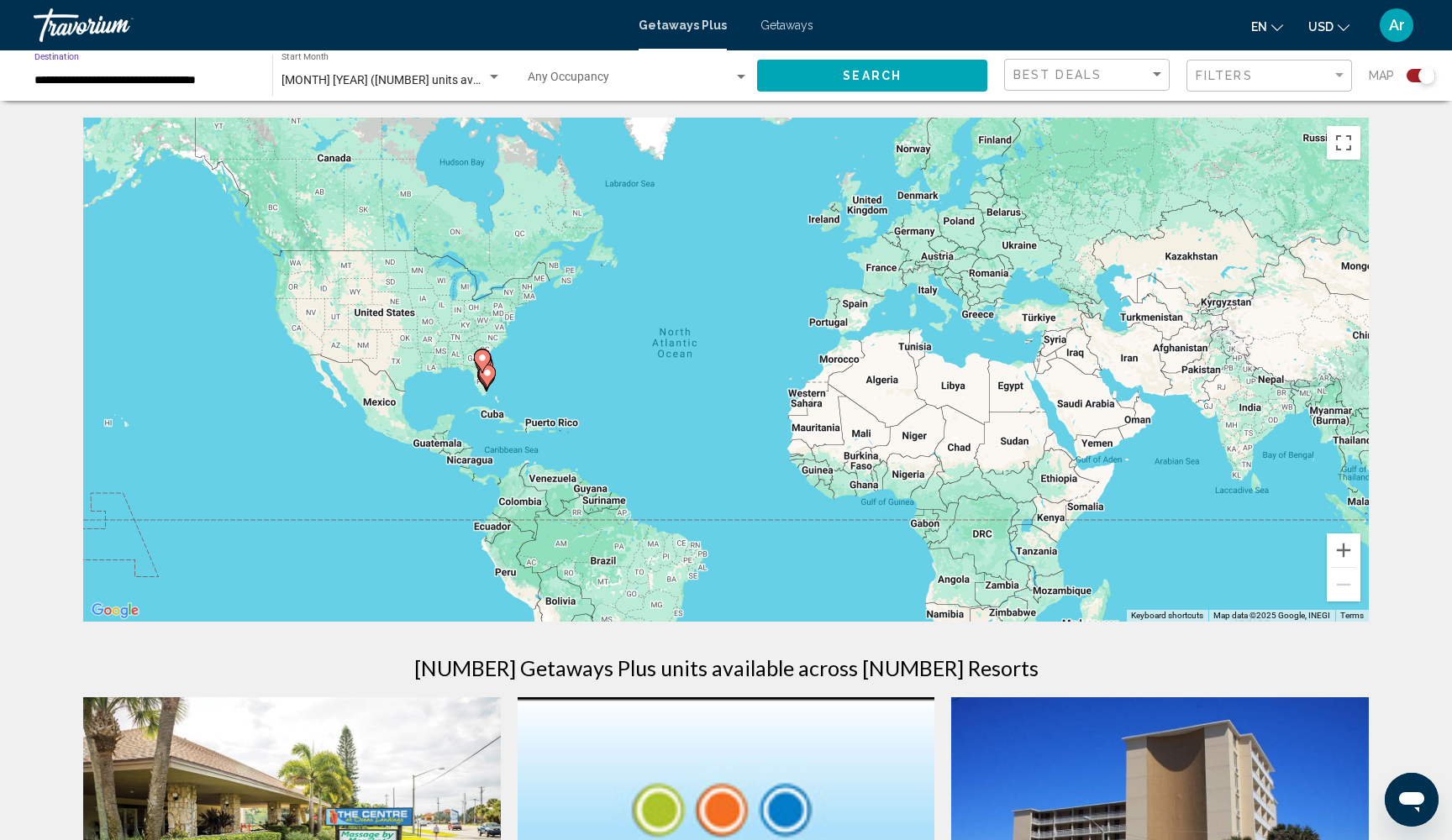 click on "Search" 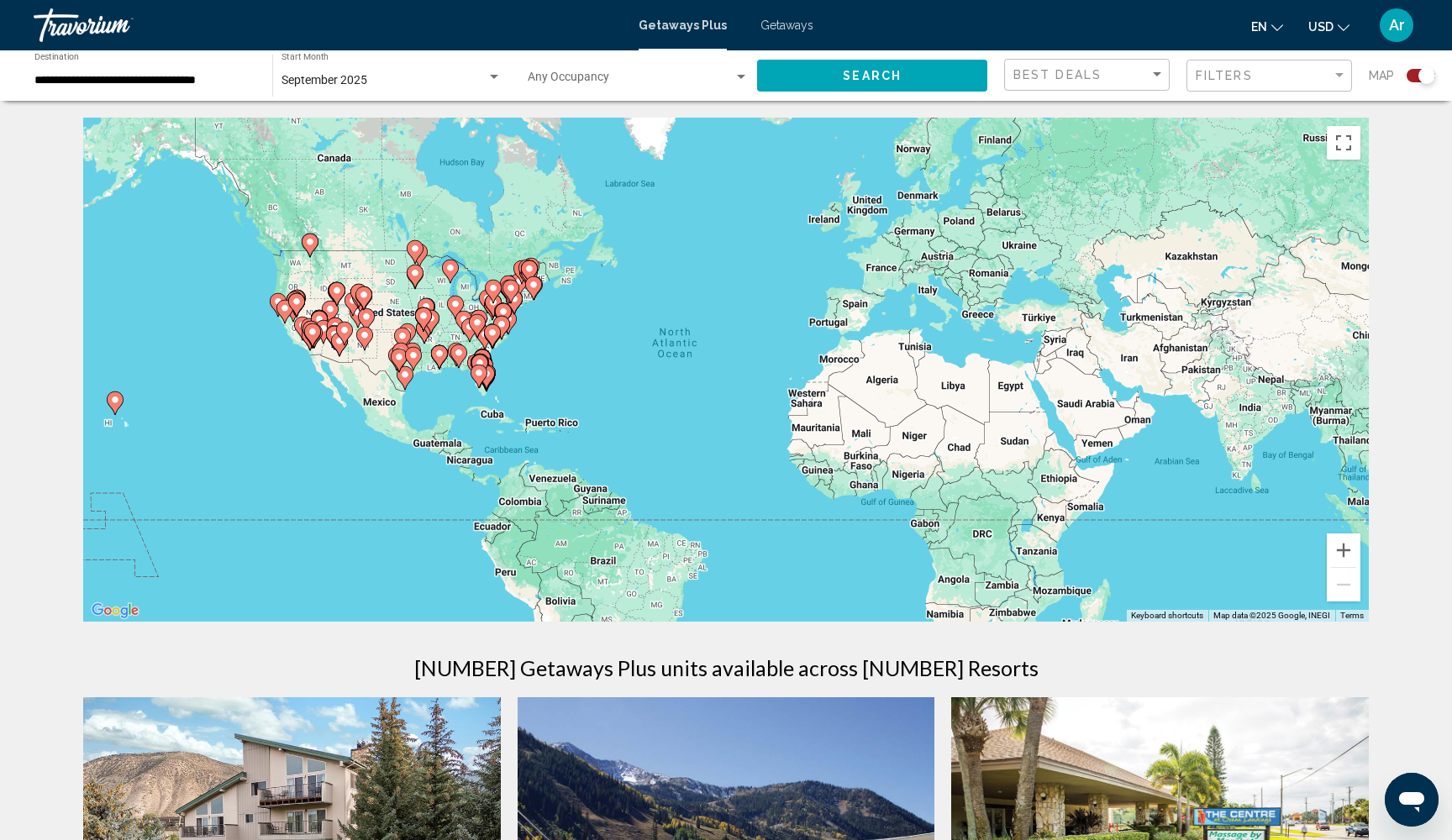 scroll, scrollTop: 0, scrollLeft: 0, axis: both 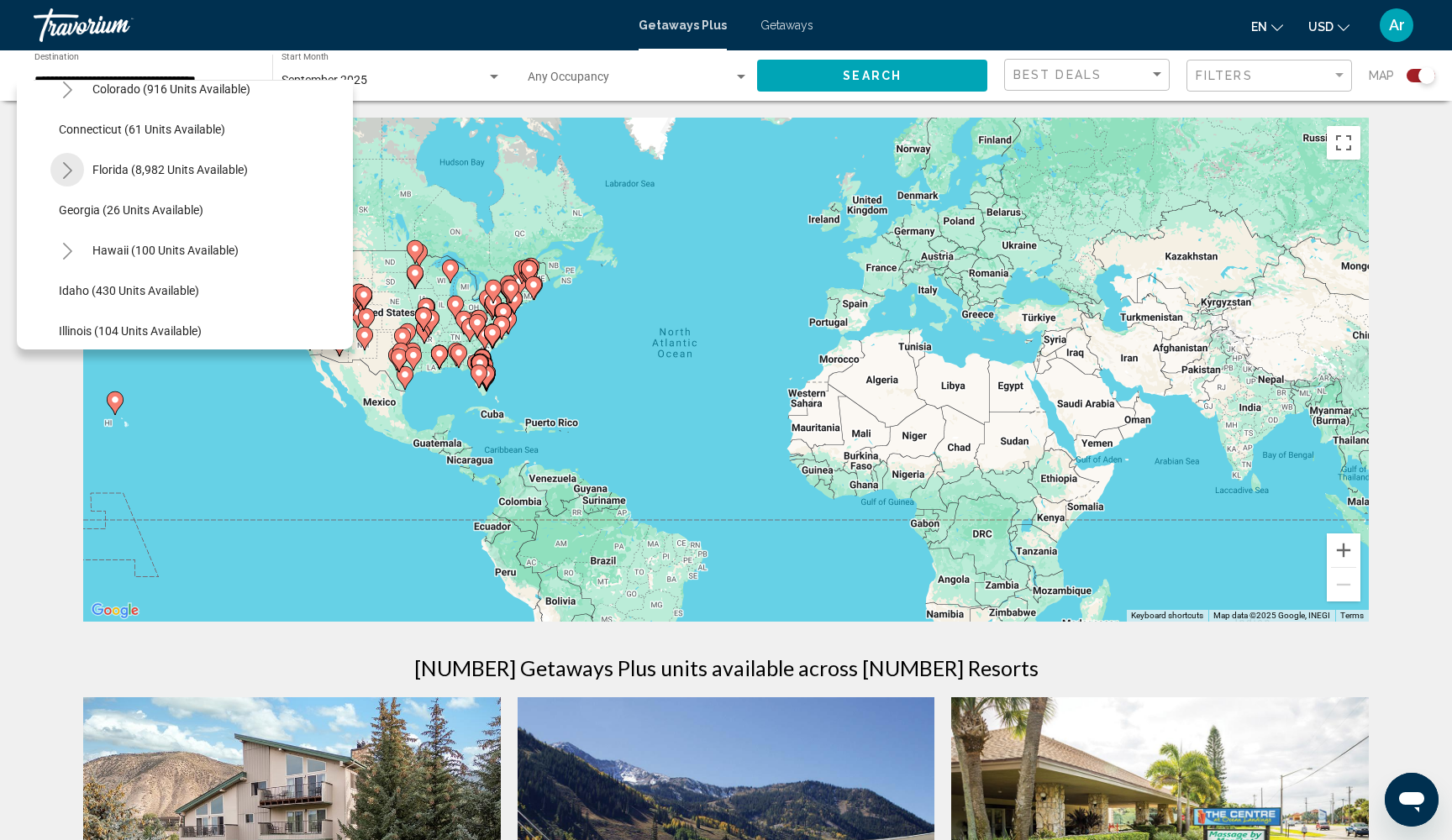 click 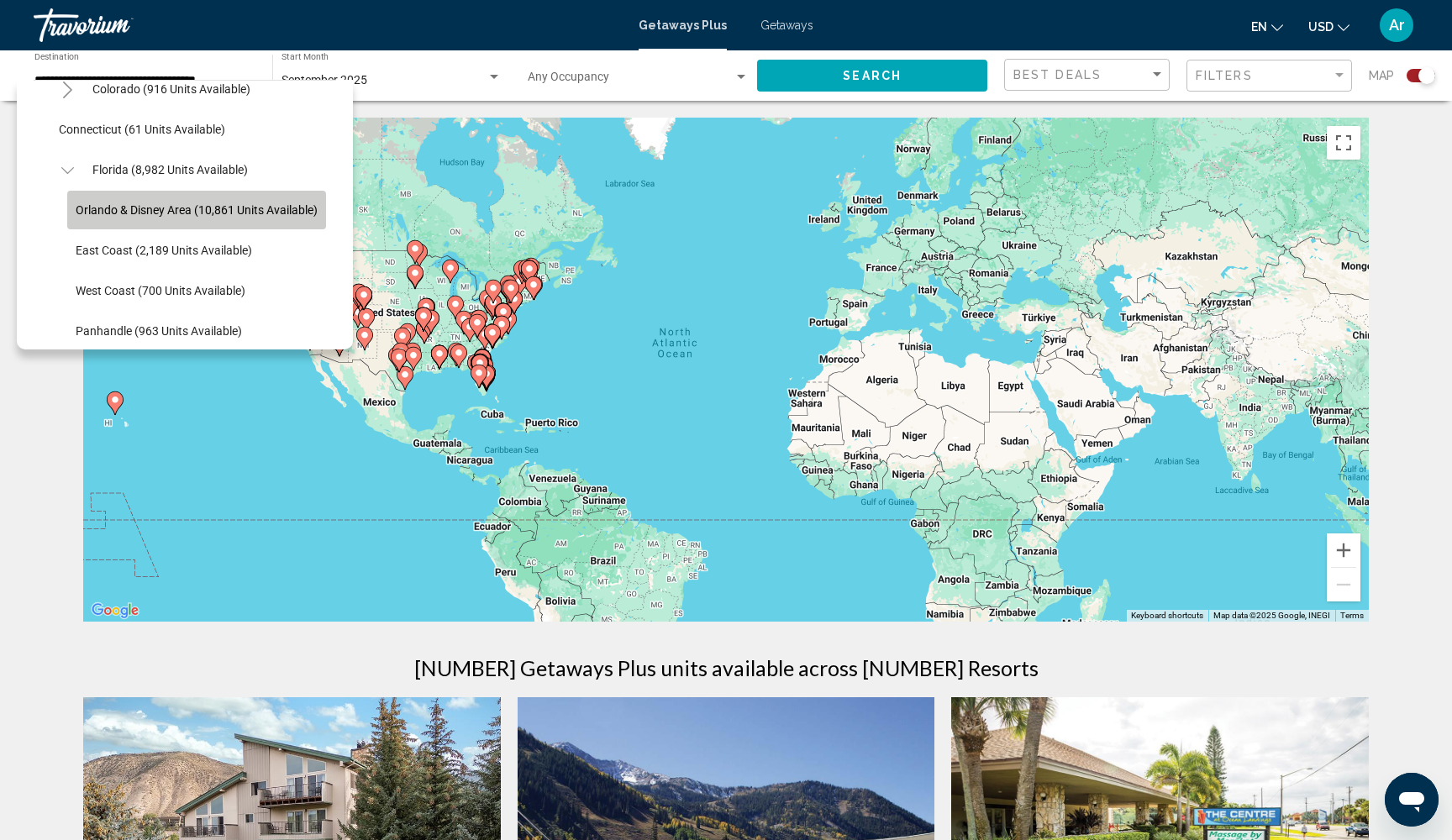 click on "Orlando & Disney Area (10,861 units available)" 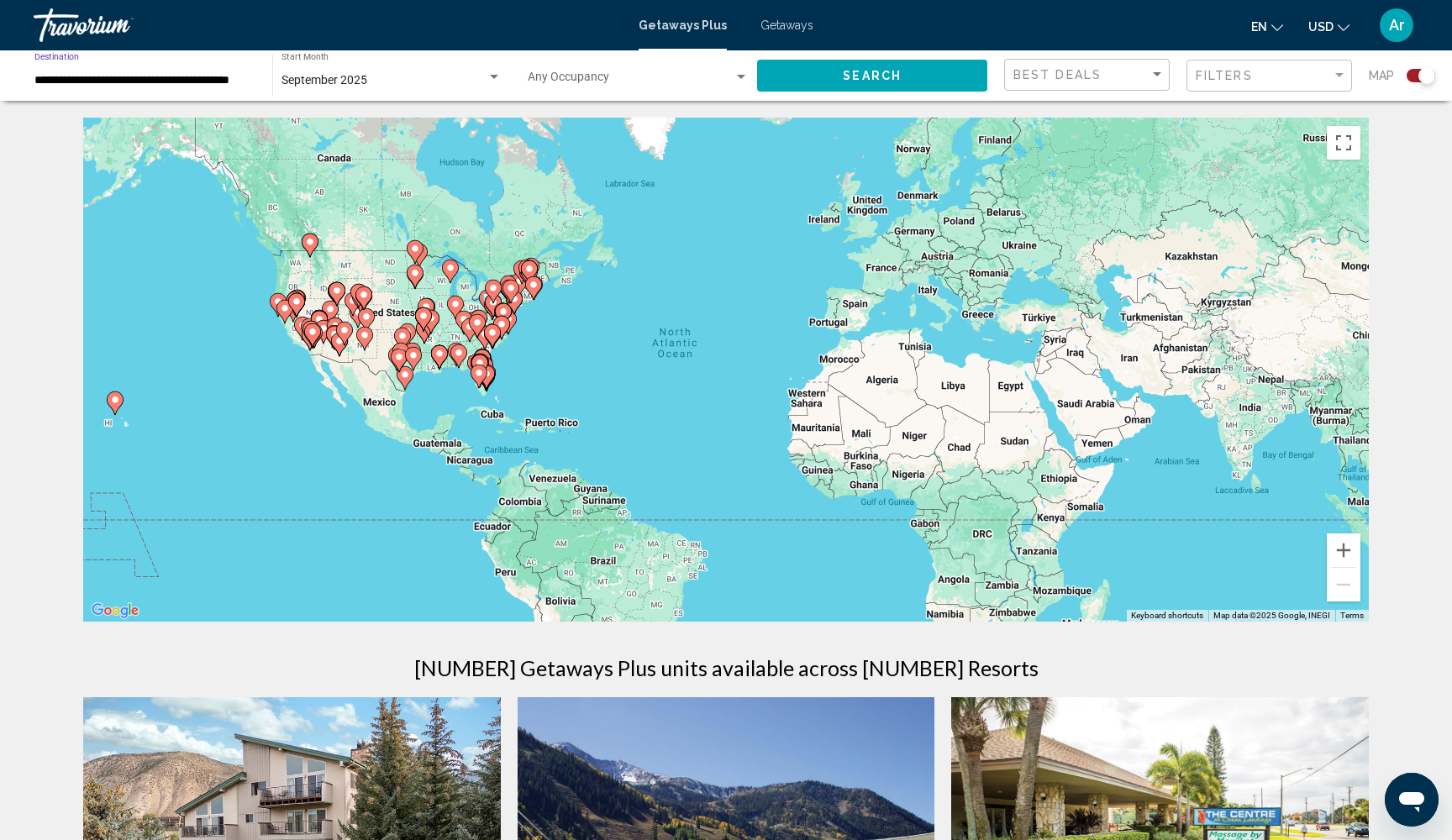 click on "Search" 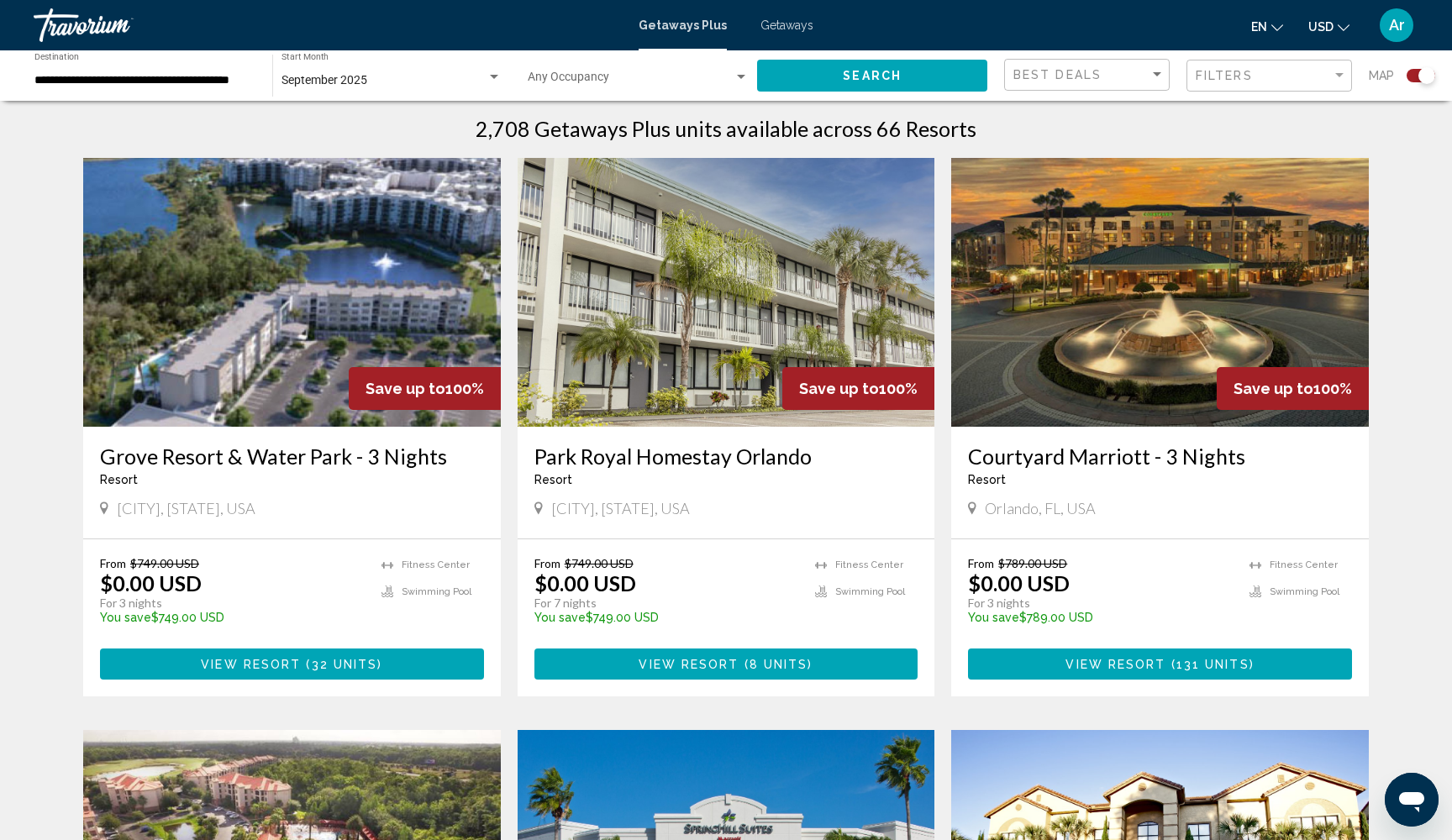 scroll, scrollTop: 533, scrollLeft: 0, axis: vertical 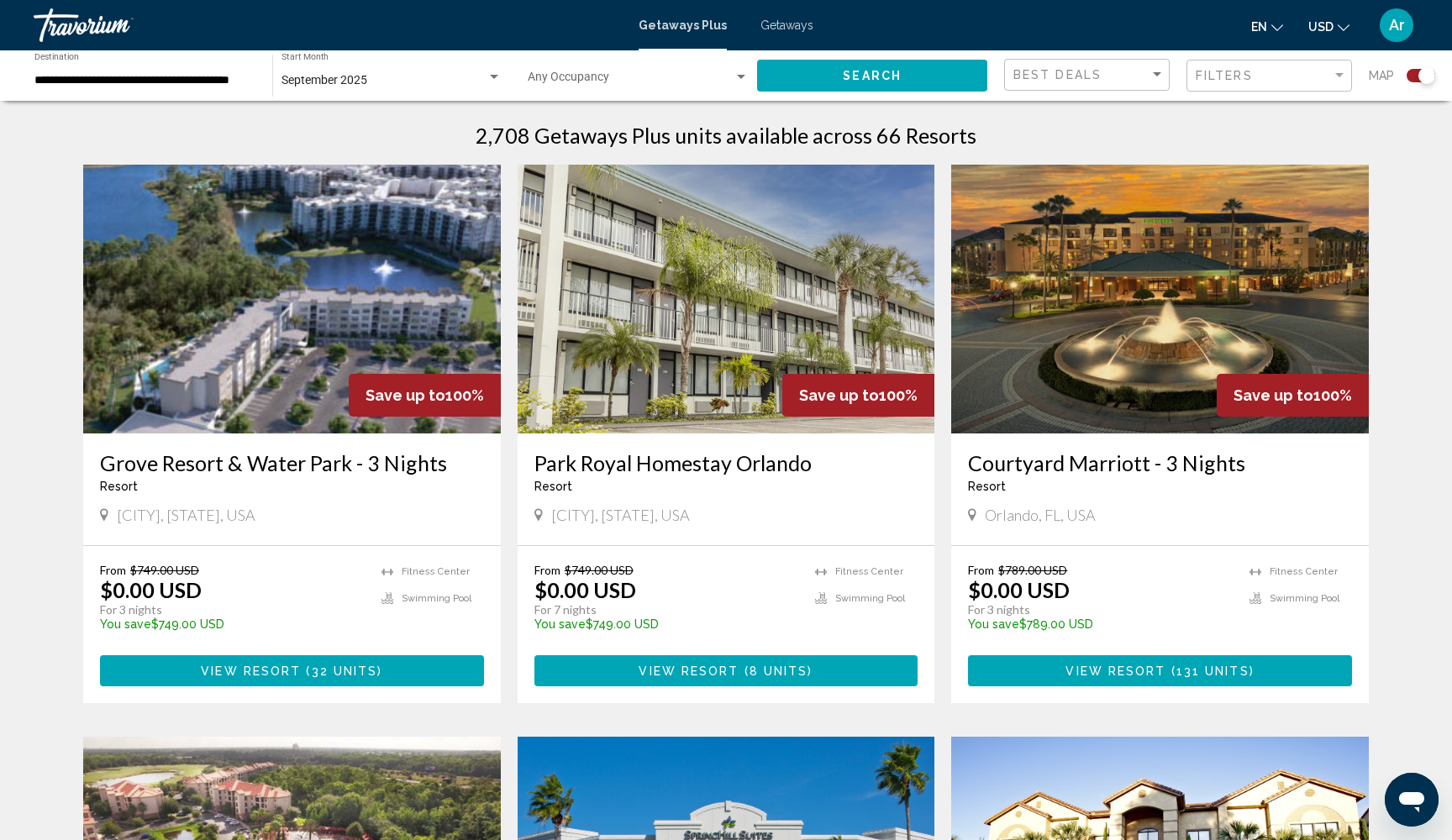 click on "Getaways" at bounding box center (786, 25) 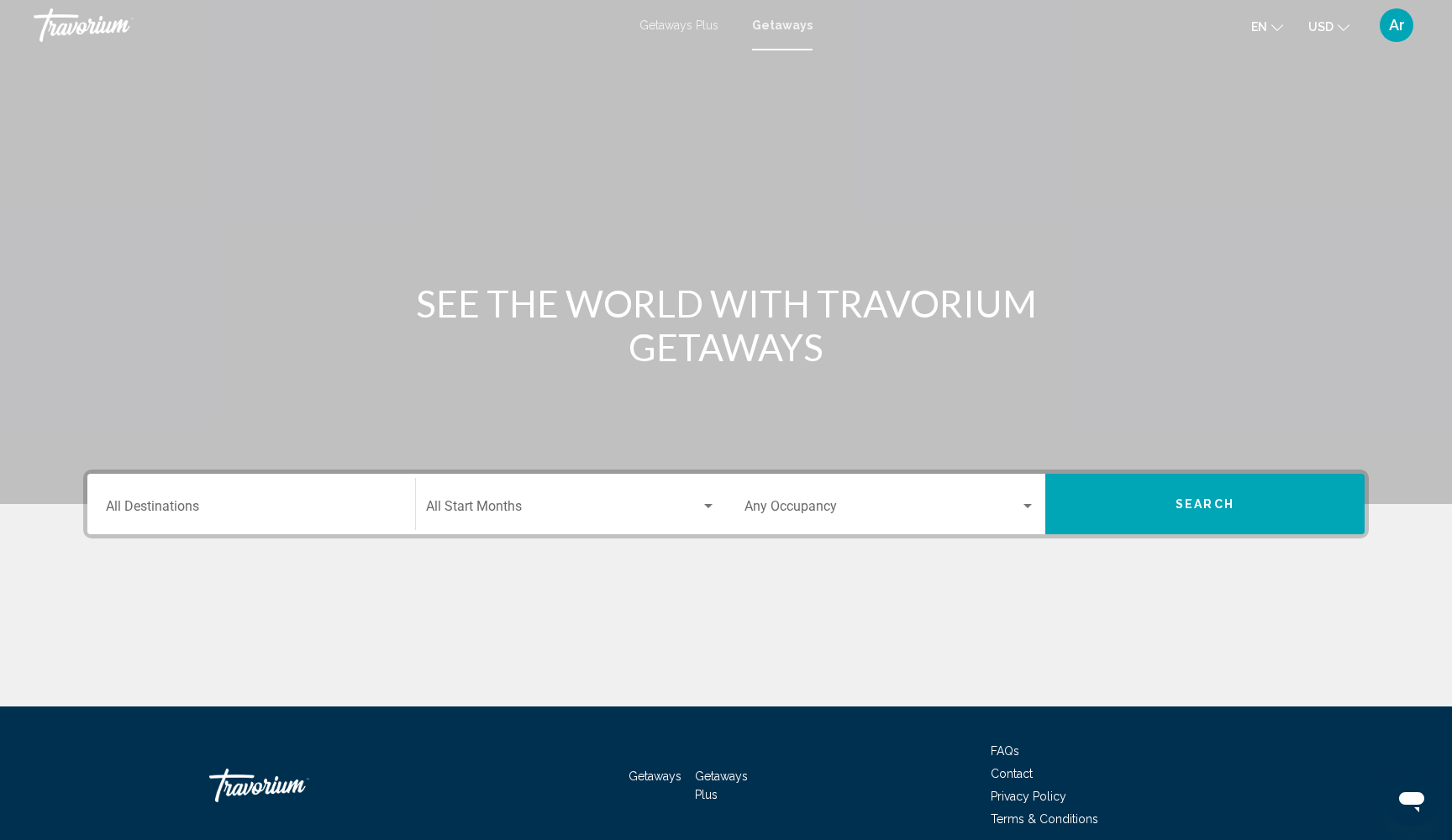 click on "Destination All Destinations" at bounding box center (251, 510) 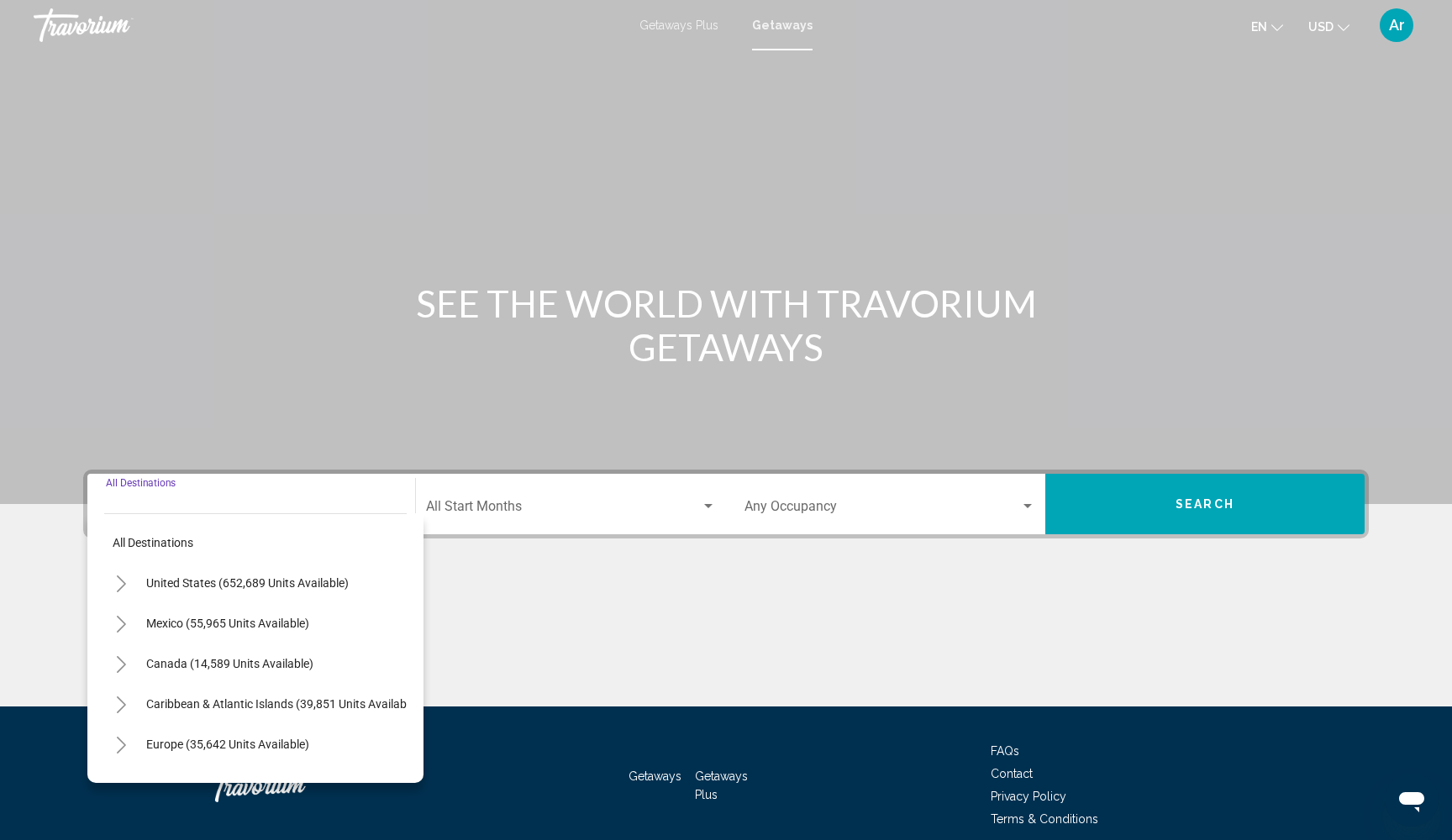 scroll, scrollTop: 72, scrollLeft: 0, axis: vertical 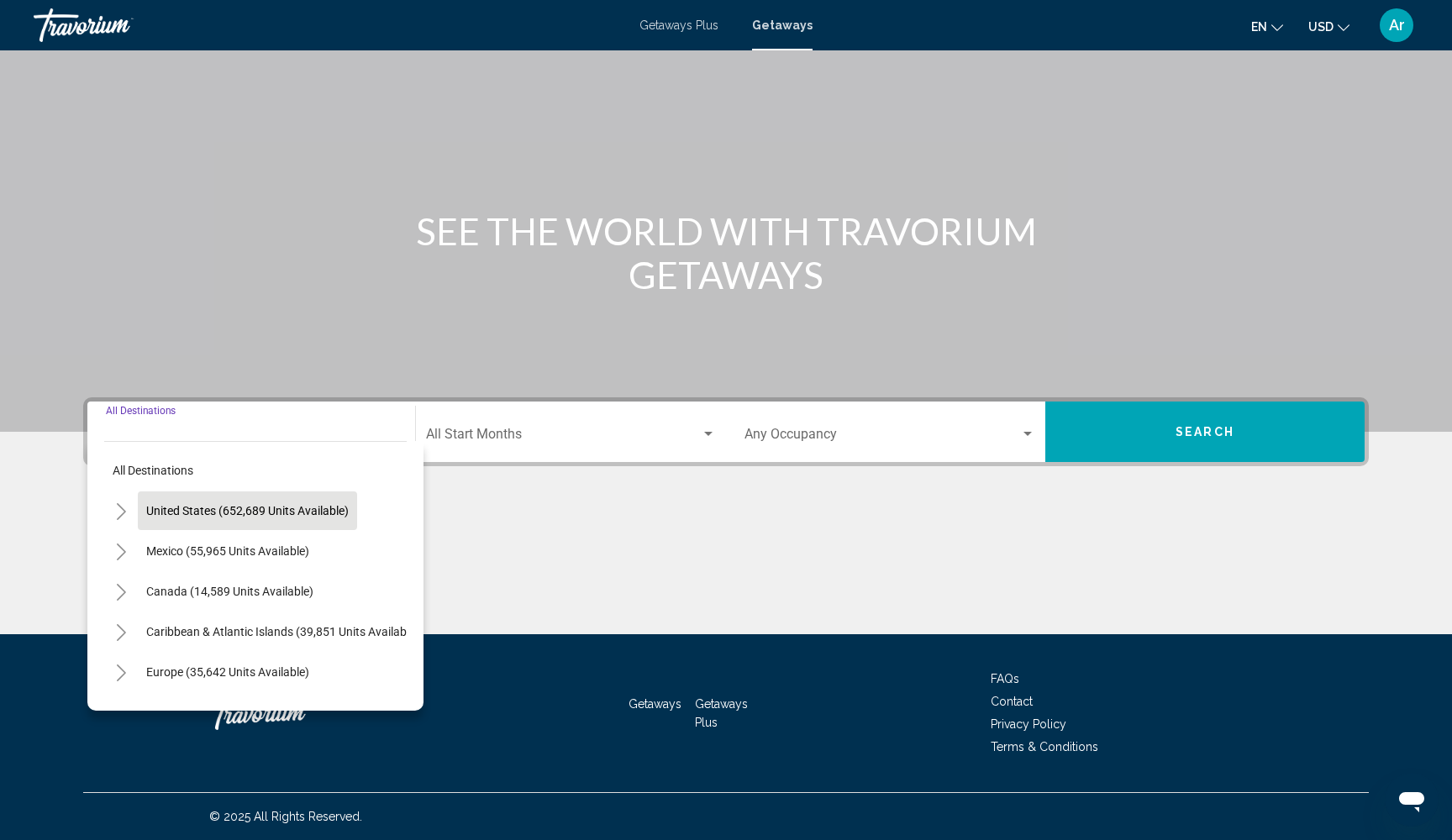 click on "United States (652,689 units available)" at bounding box center [228, 551] 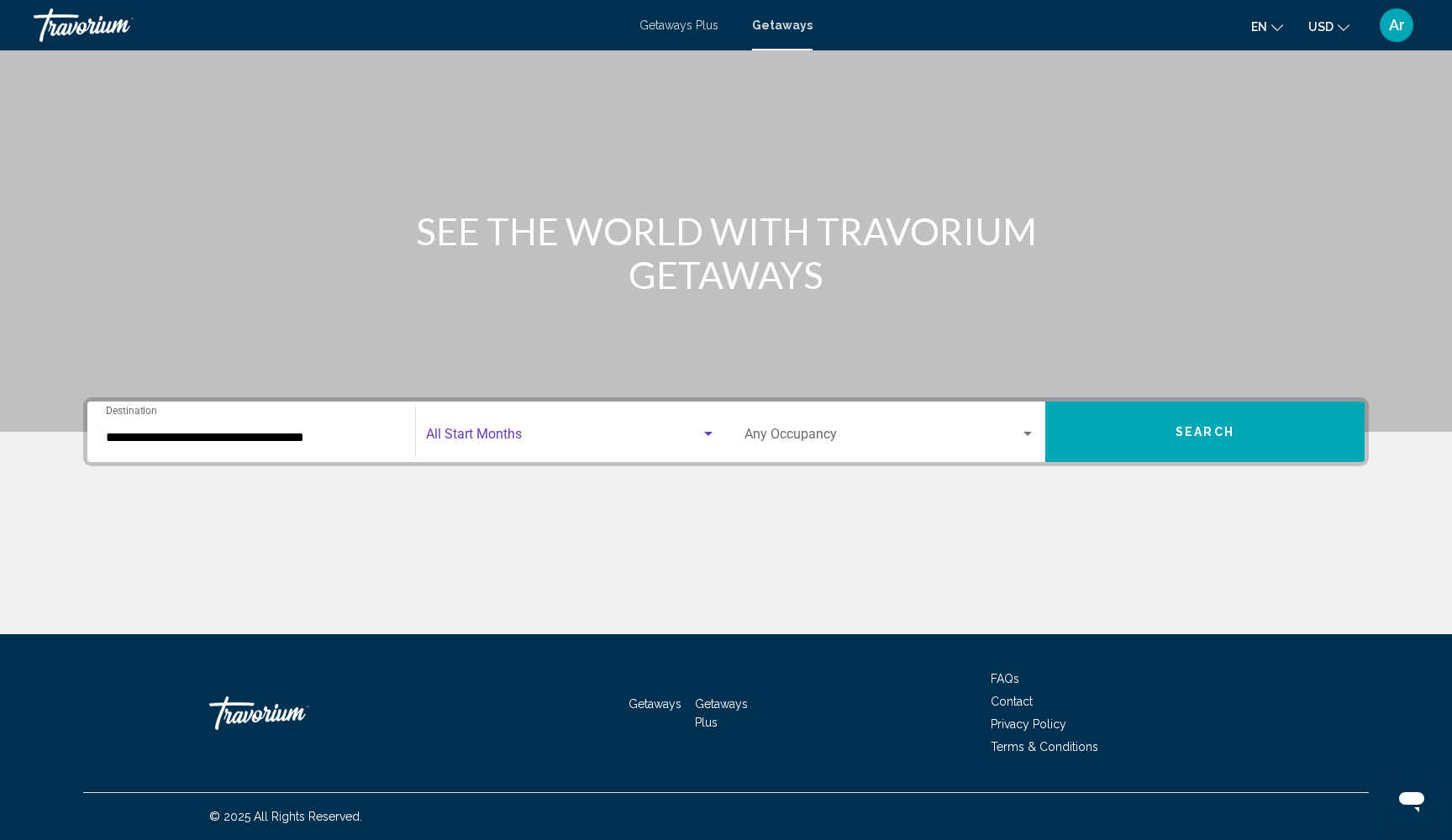 click at bounding box center (563, 438) 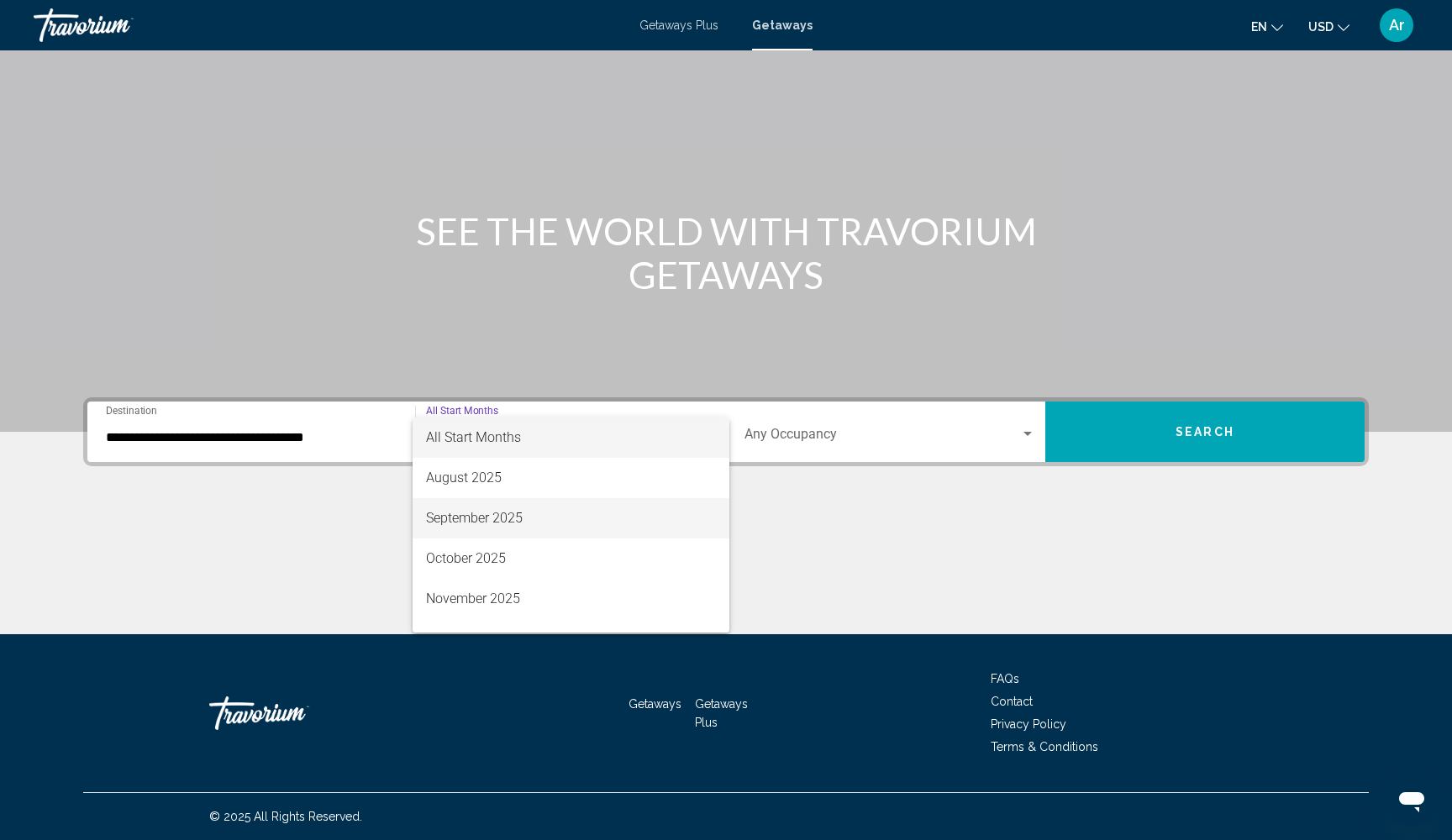 click on "September 2025" at bounding box center (571, 518) 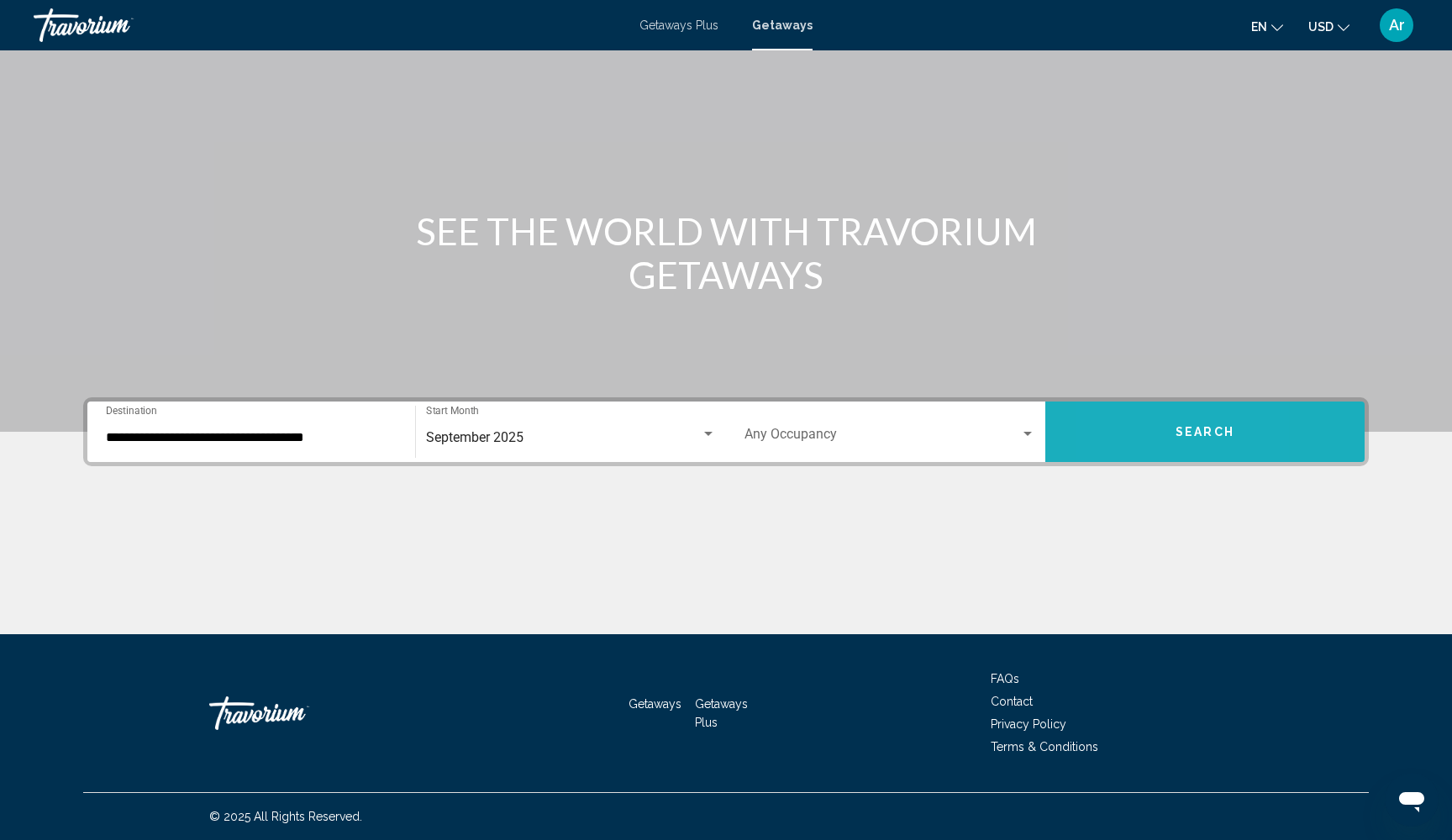 click on "Search" at bounding box center (1205, 432) 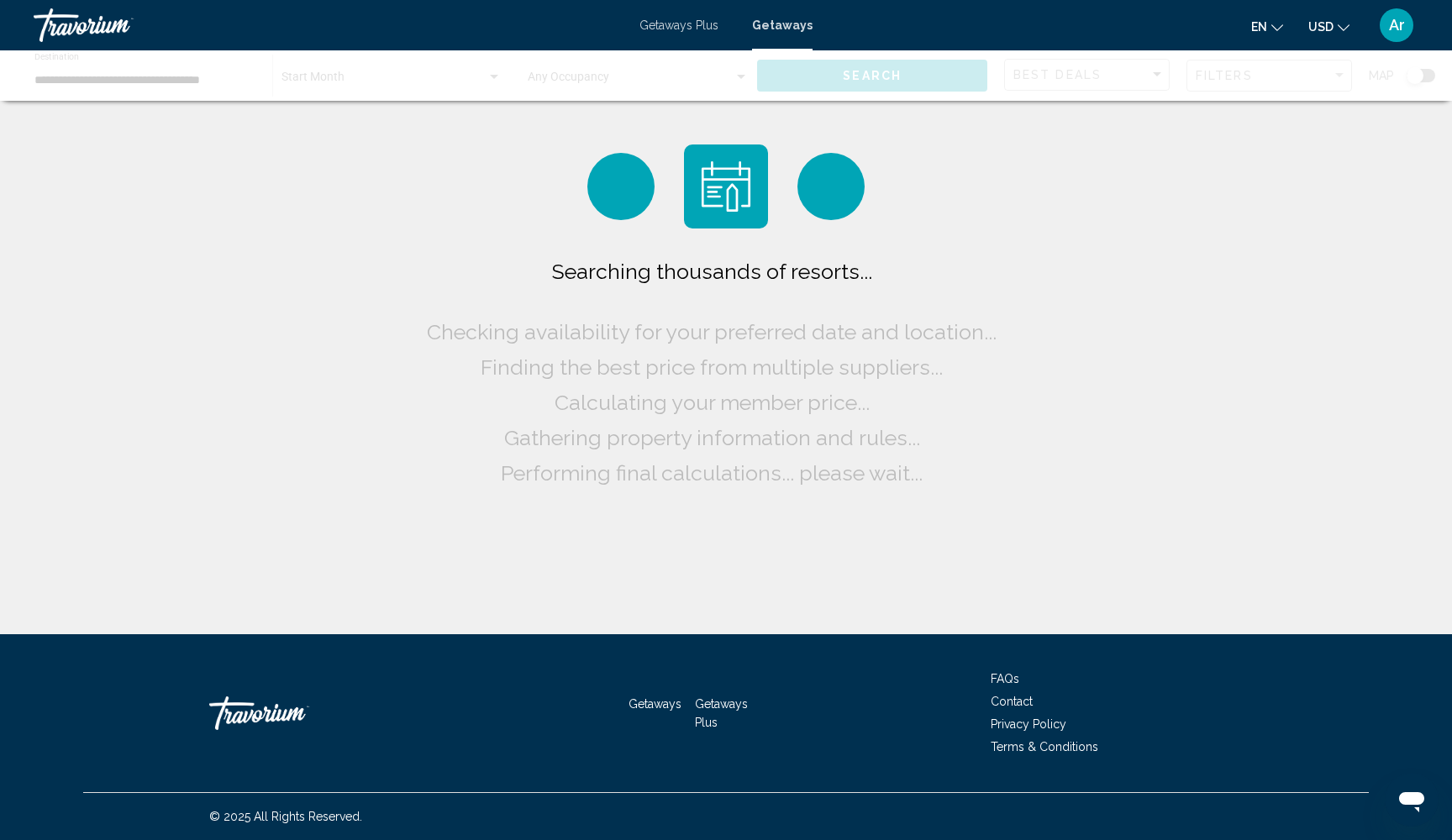 scroll, scrollTop: 0, scrollLeft: 0, axis: both 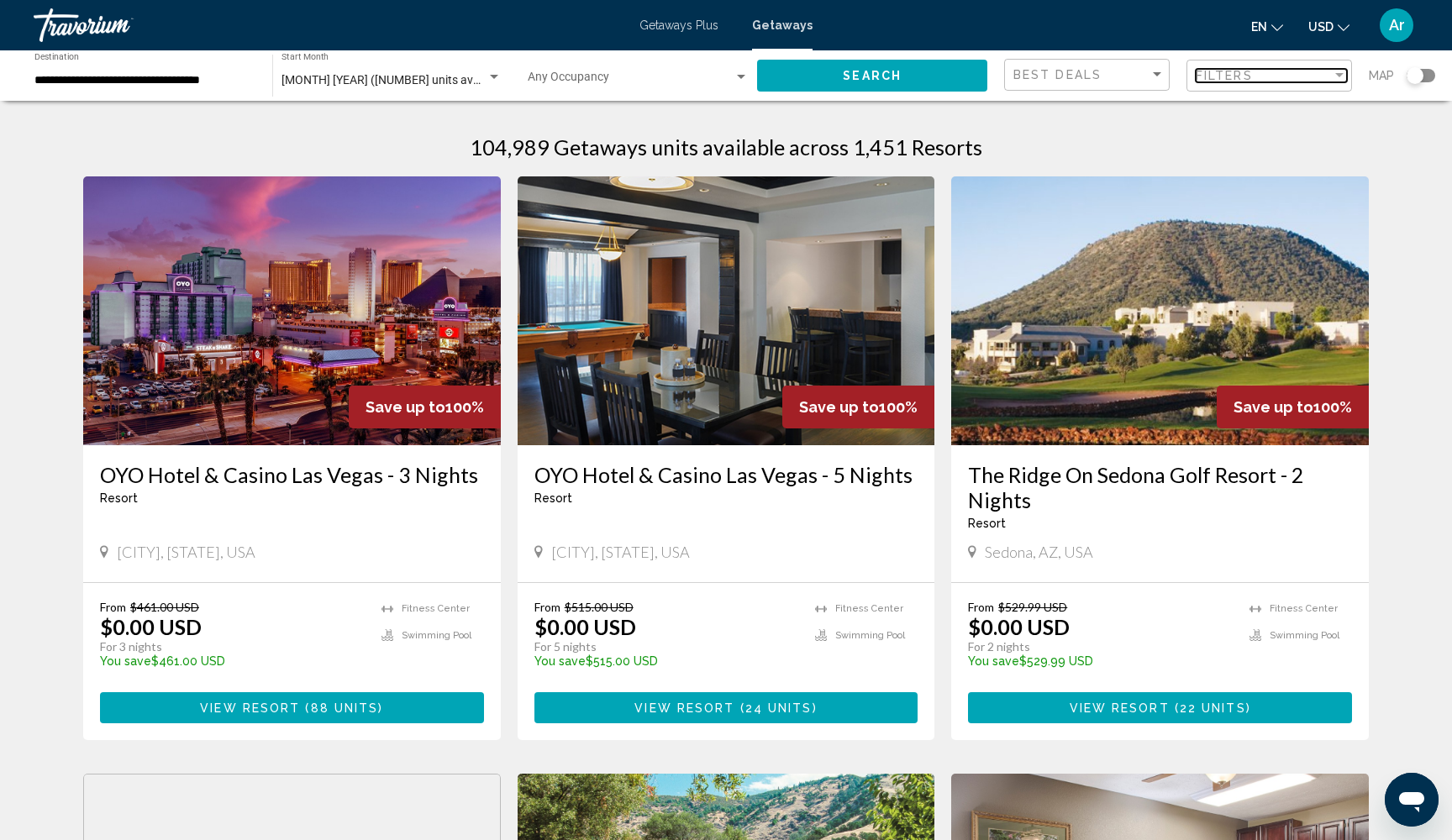 click on "Filters" at bounding box center [1224, 76] 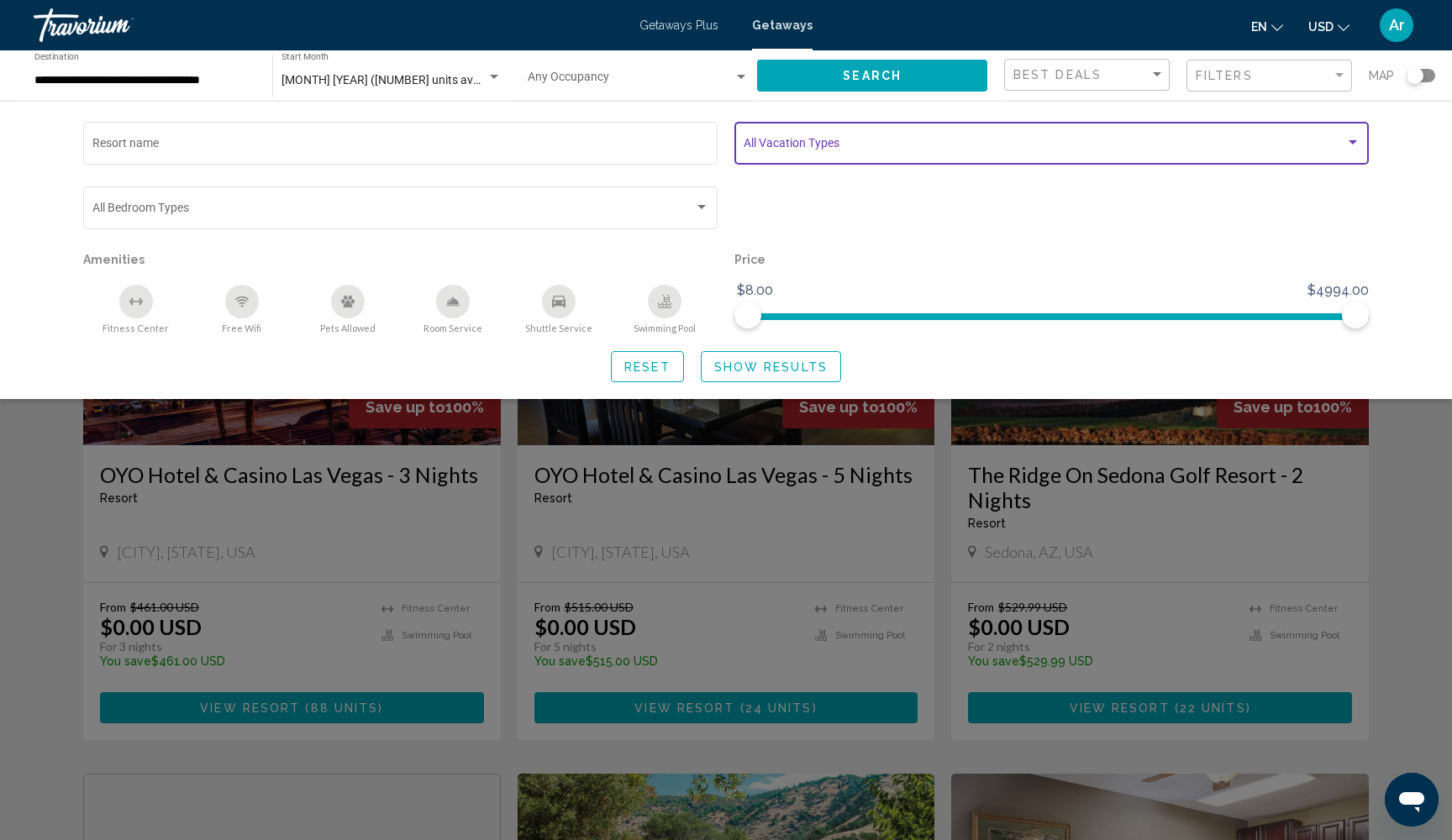 click at bounding box center [1044, 146] 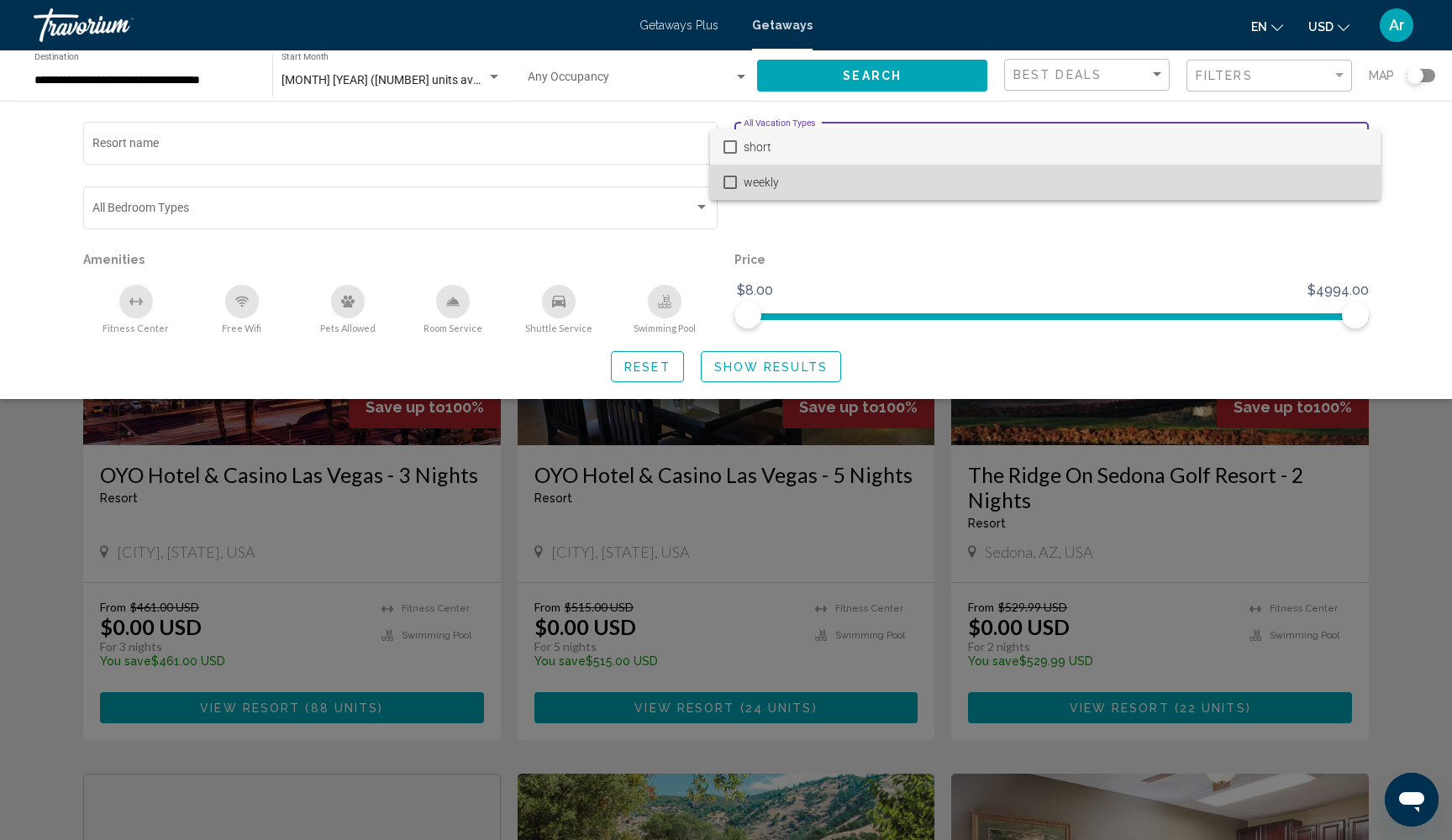 click at bounding box center [730, 182] 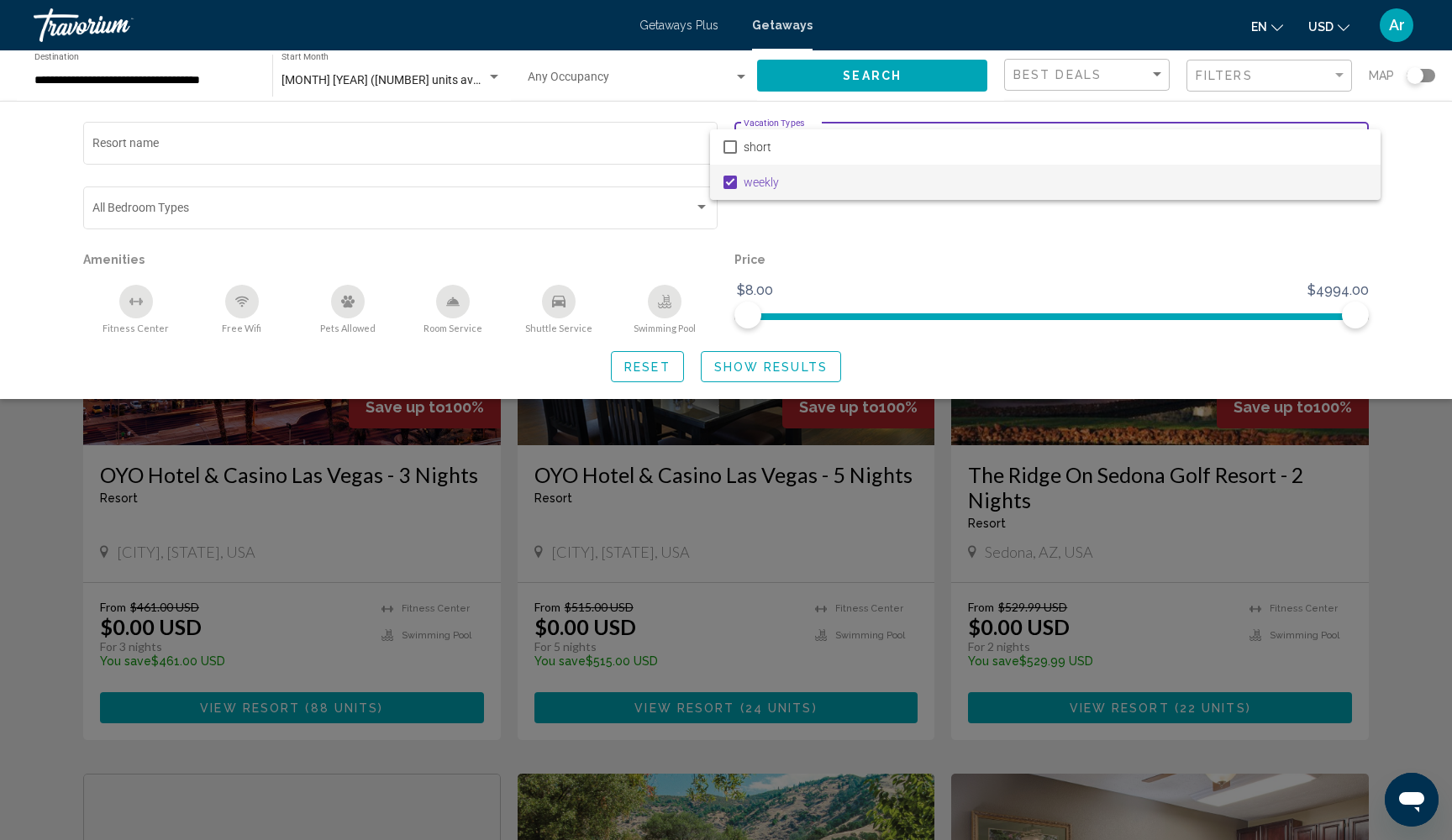click at bounding box center (726, 420) 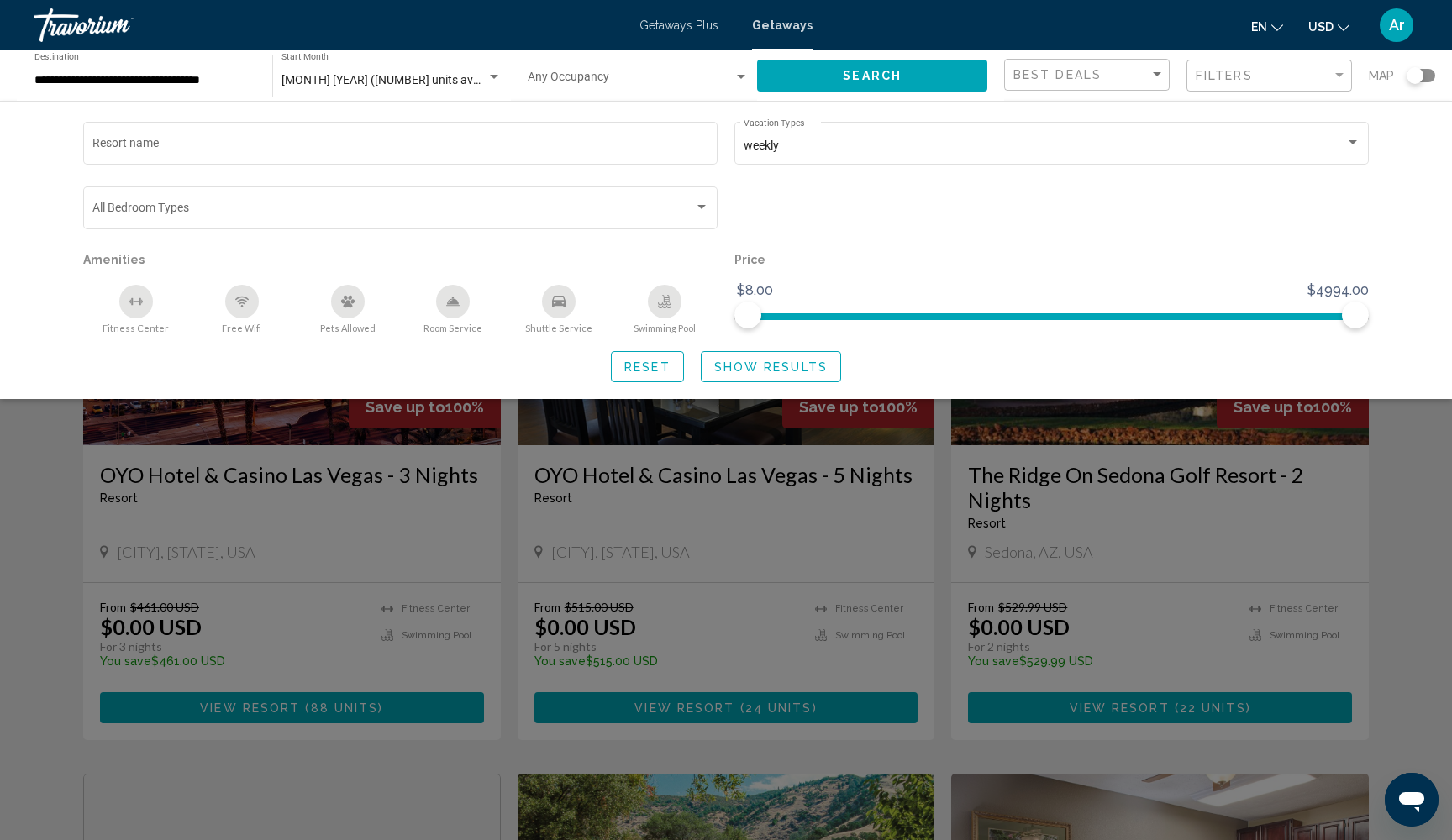 click on "Show Results" 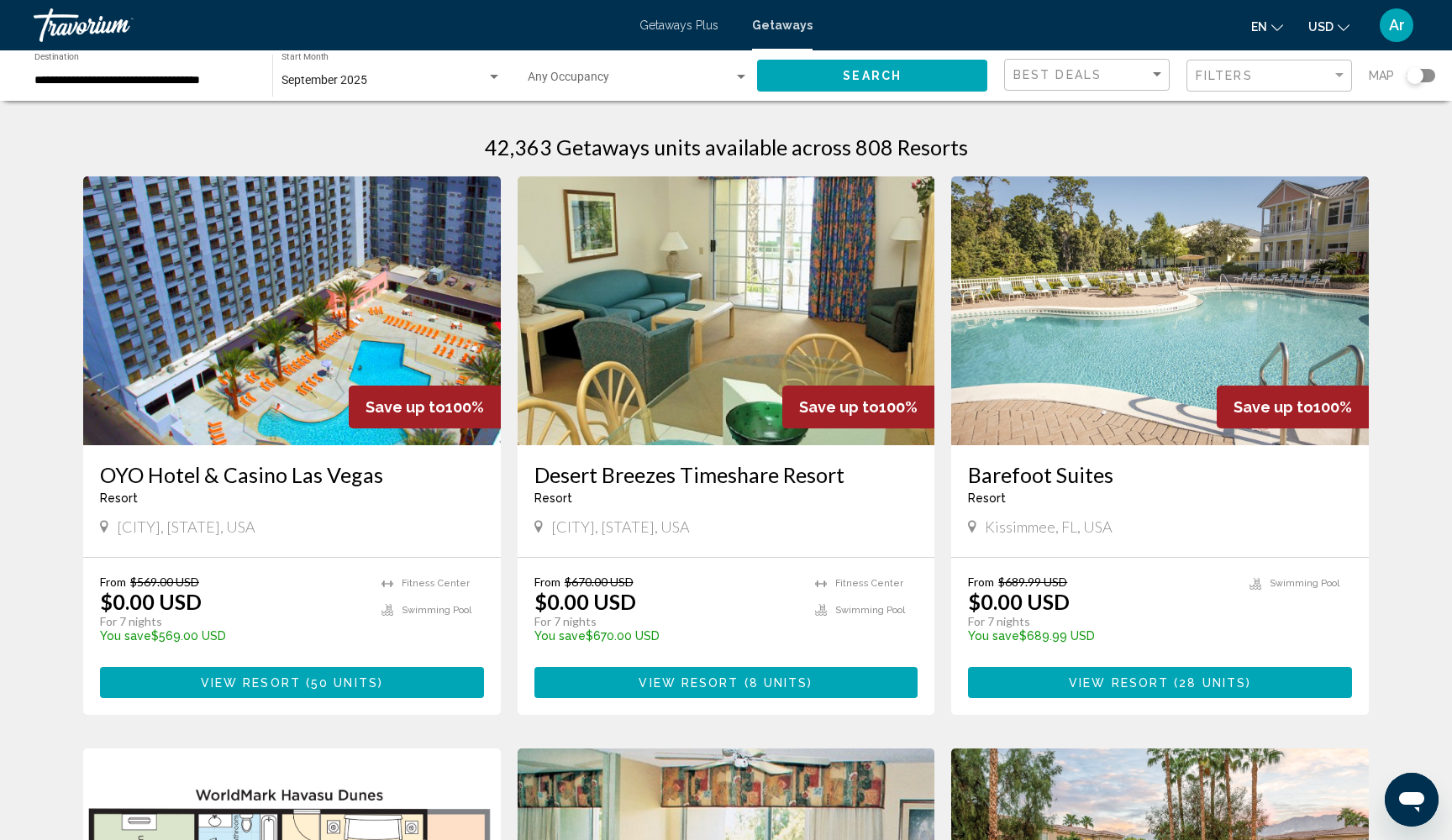 scroll, scrollTop: 0, scrollLeft: 0, axis: both 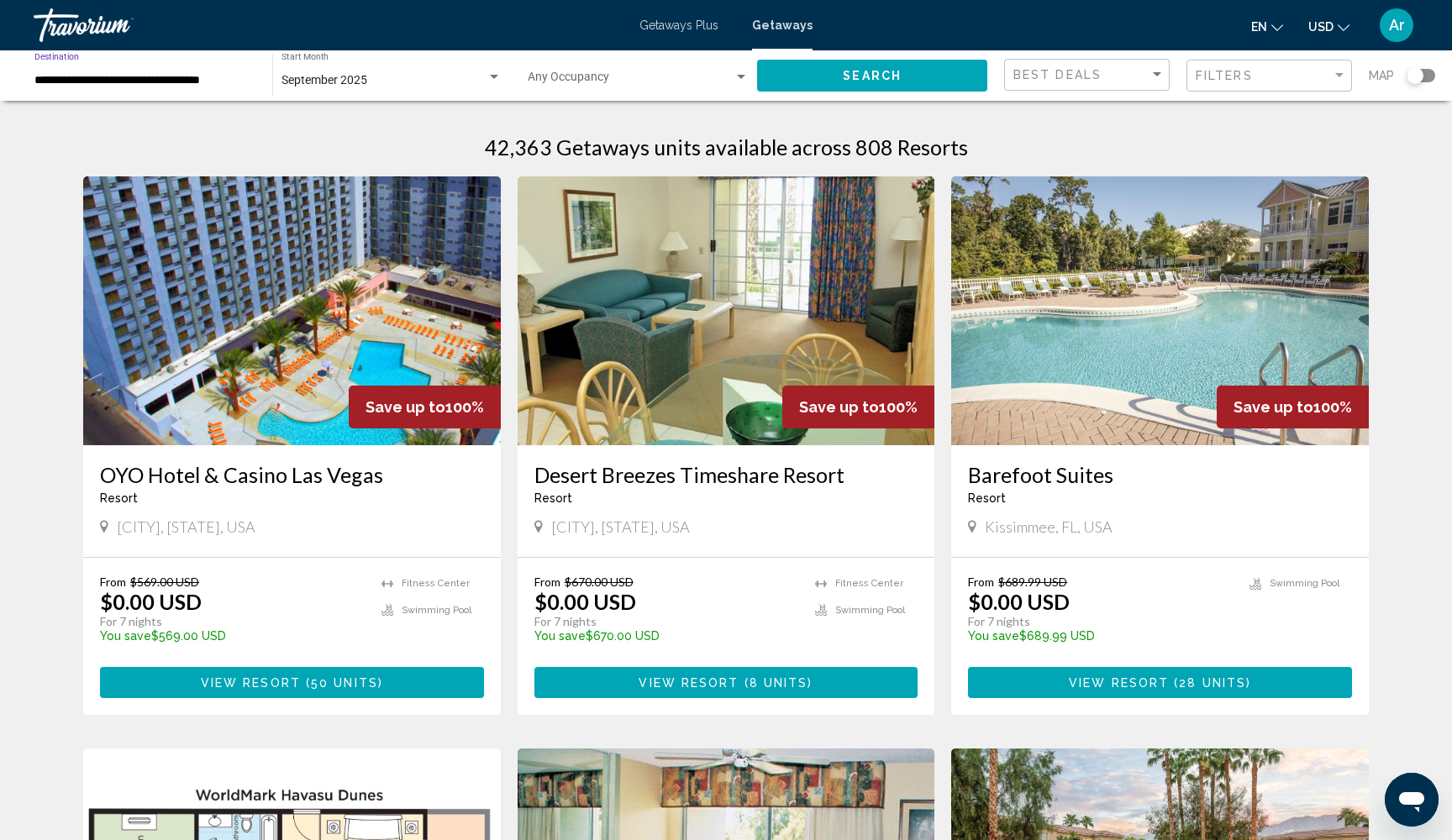 click on "**********" at bounding box center (145, 81) 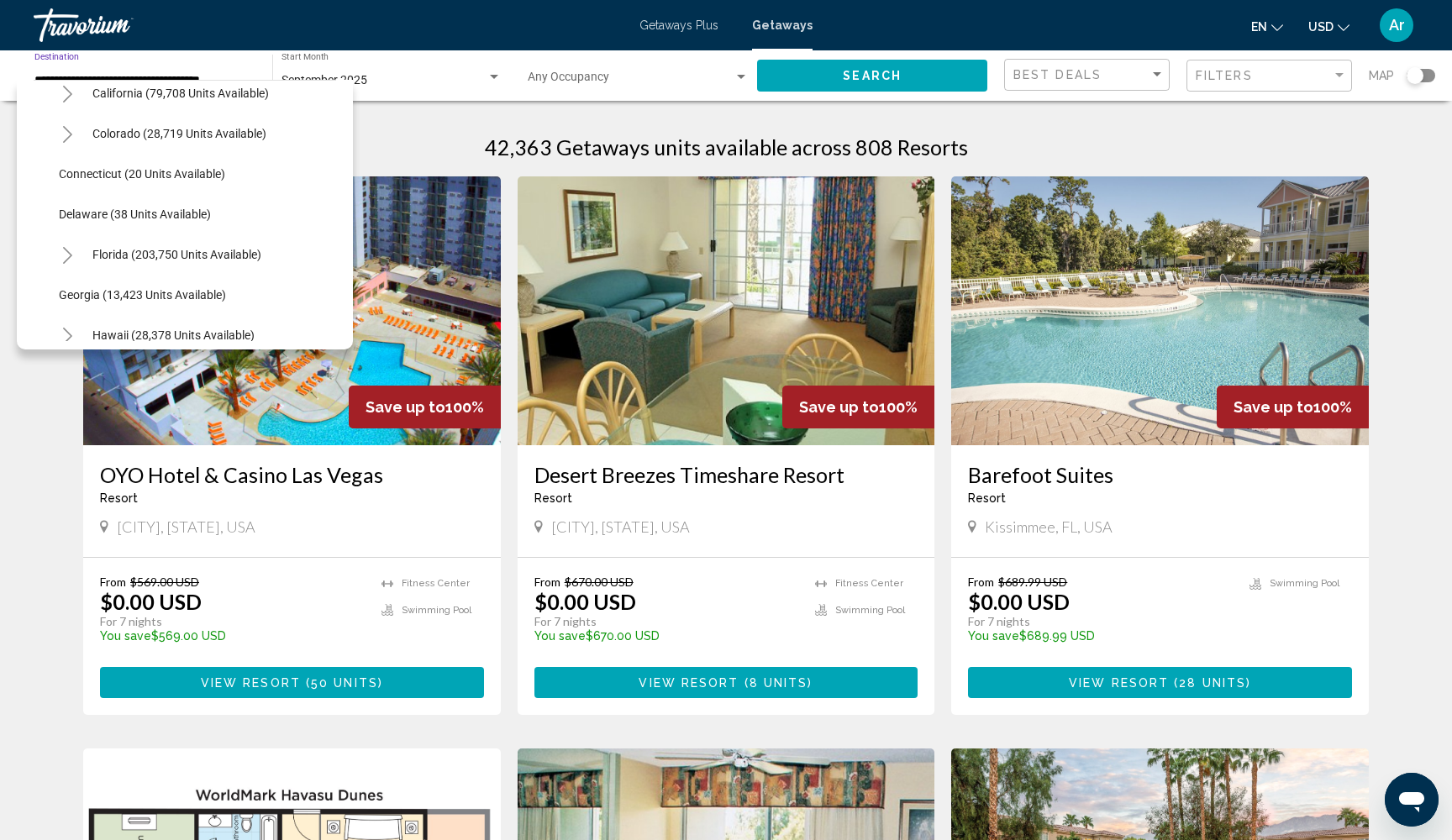 scroll, scrollTop: 186, scrollLeft: 0, axis: vertical 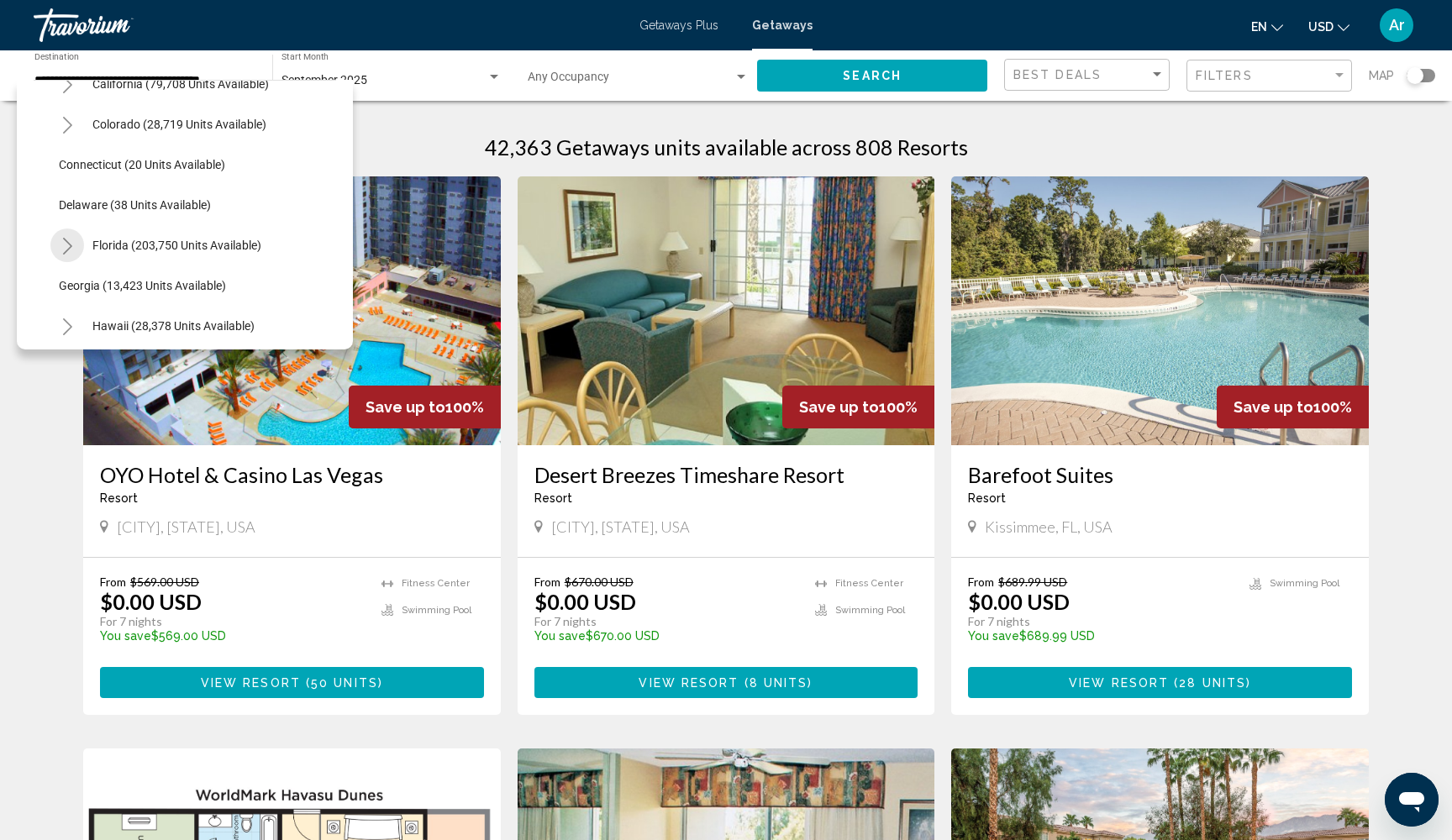 click 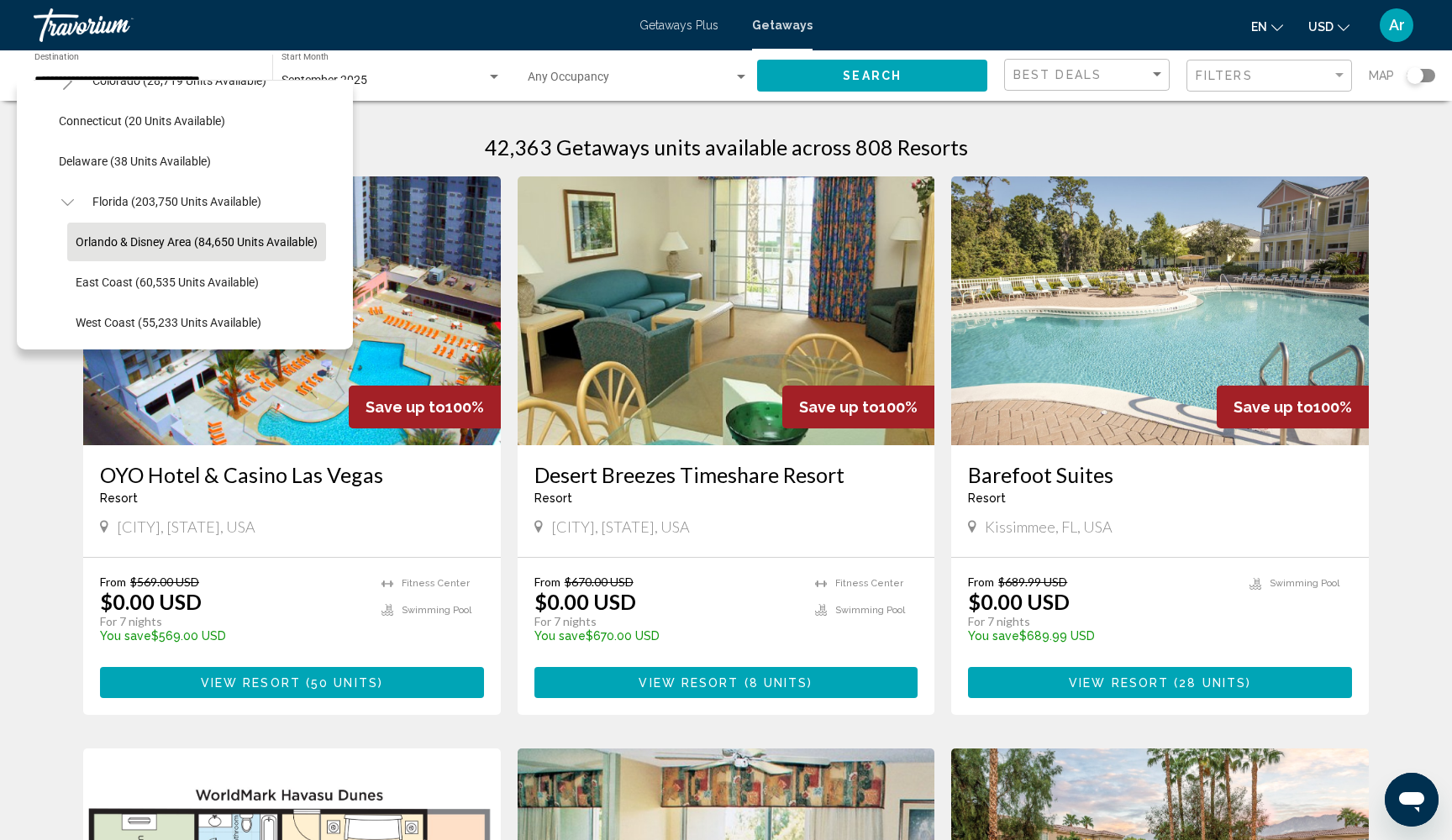 scroll, scrollTop: 221, scrollLeft: 0, axis: vertical 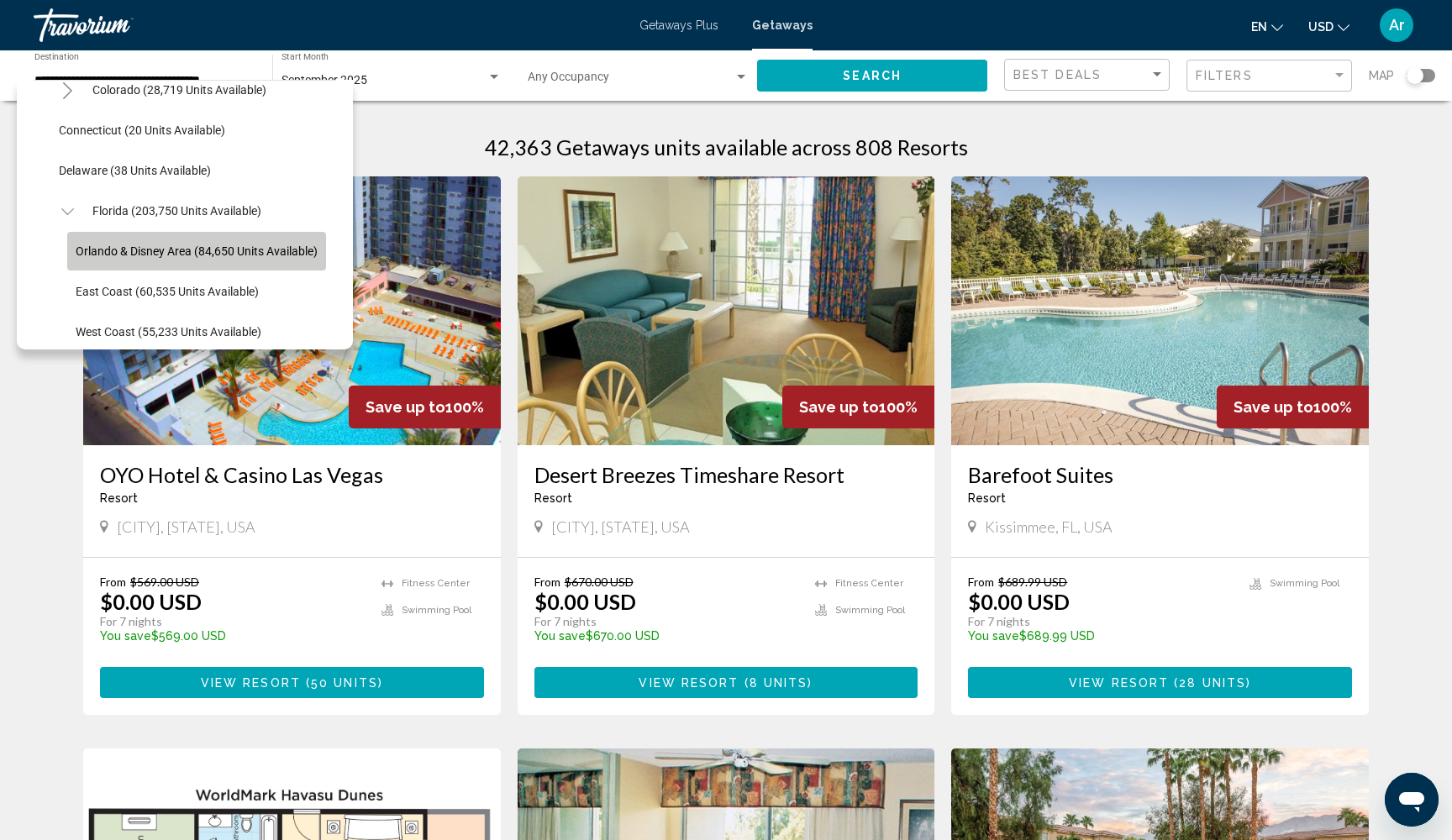 click on "Orlando & Disney Area (84,650 units available)" 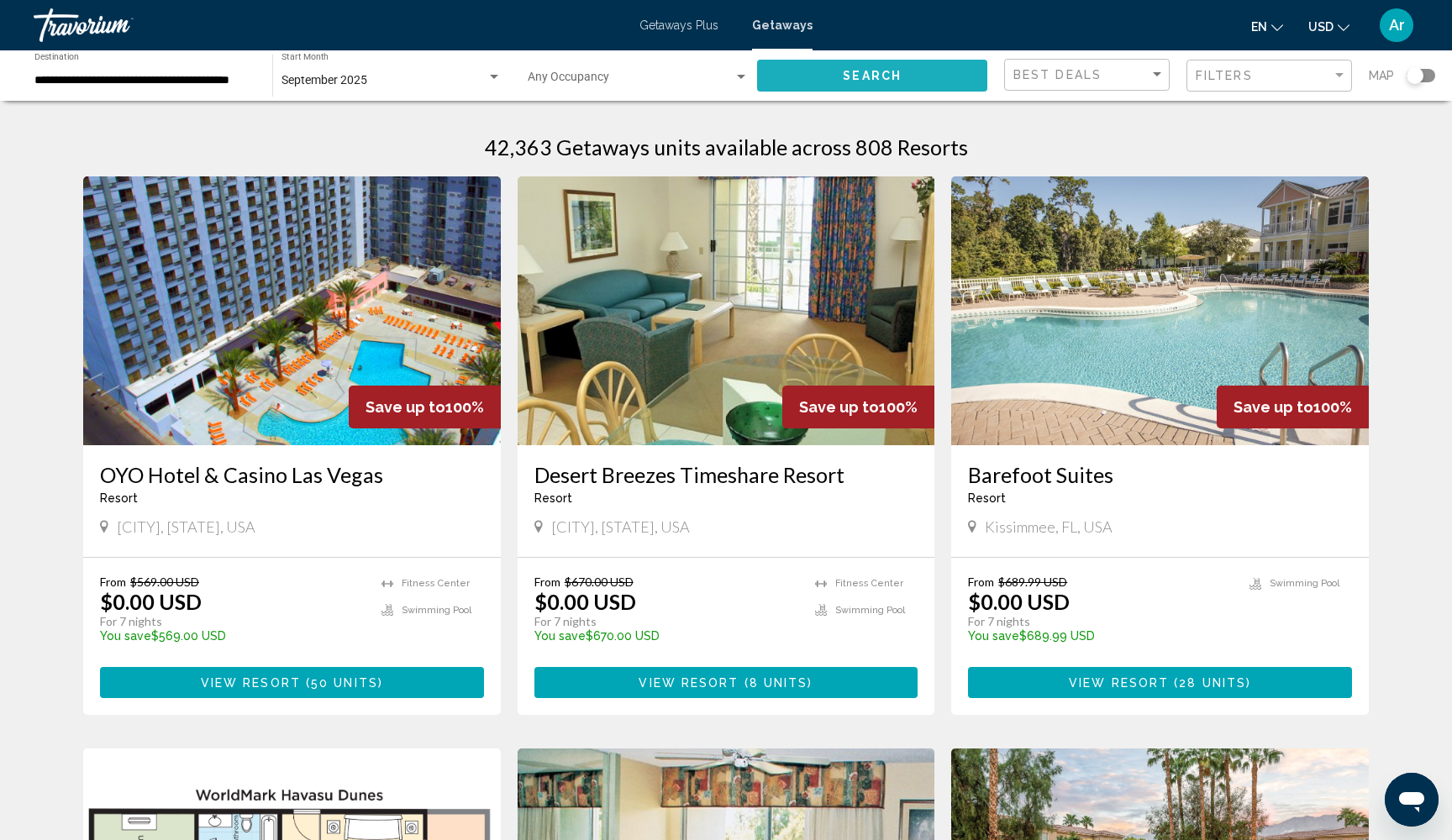 click on "Search" 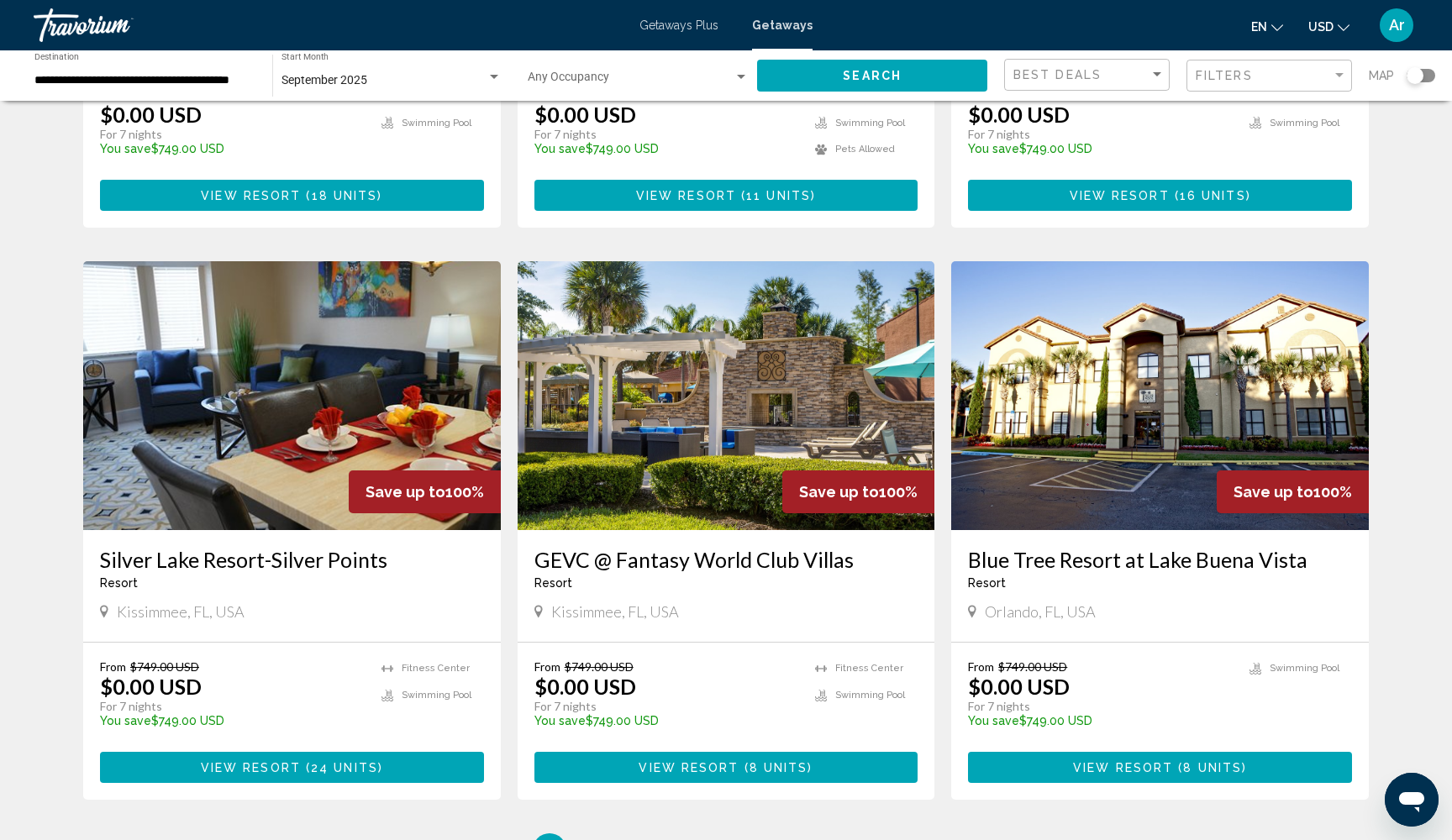 scroll, scrollTop: 1708, scrollLeft: 0, axis: vertical 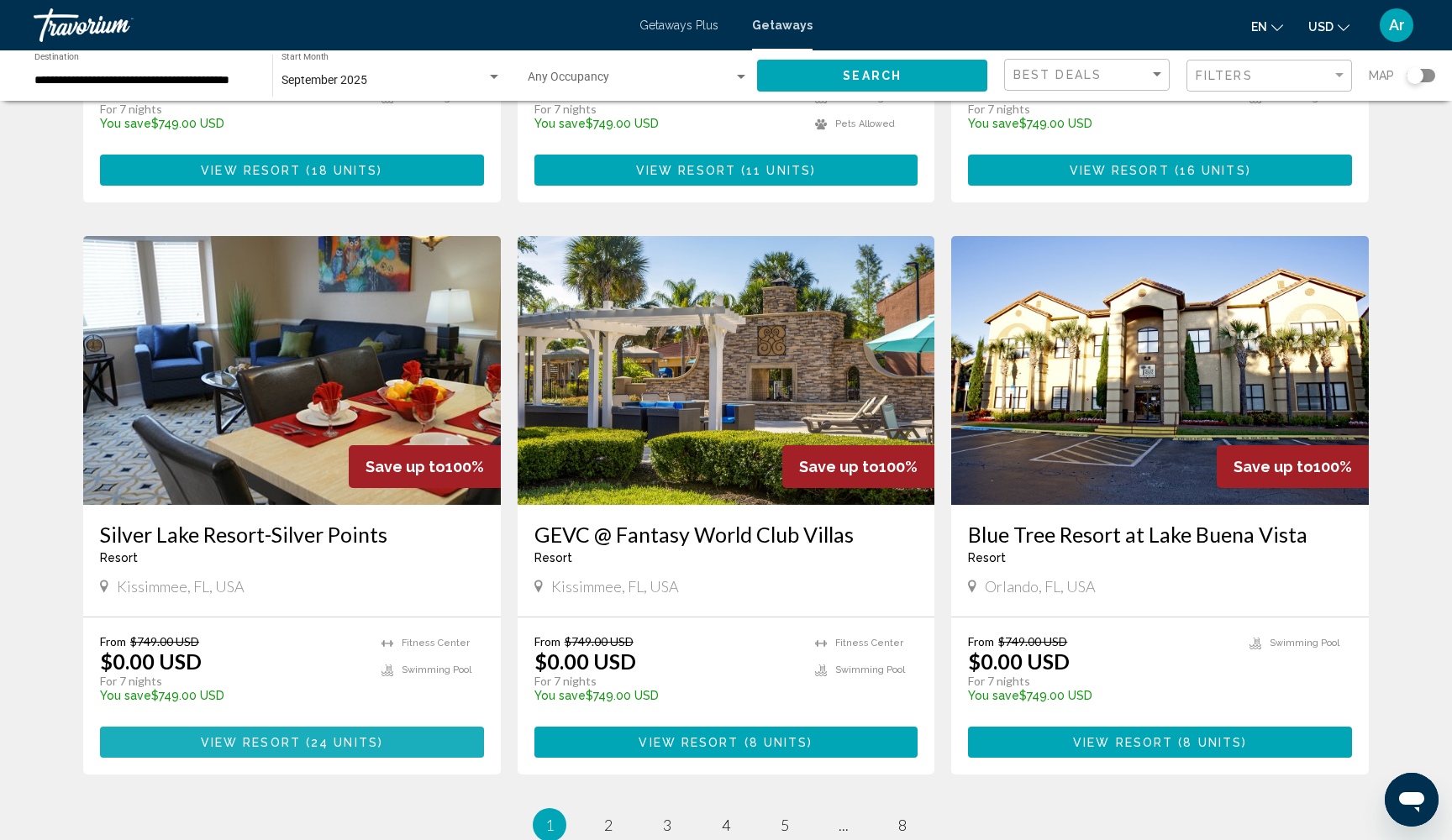 click on "View Resort" at bounding box center [250, 743] 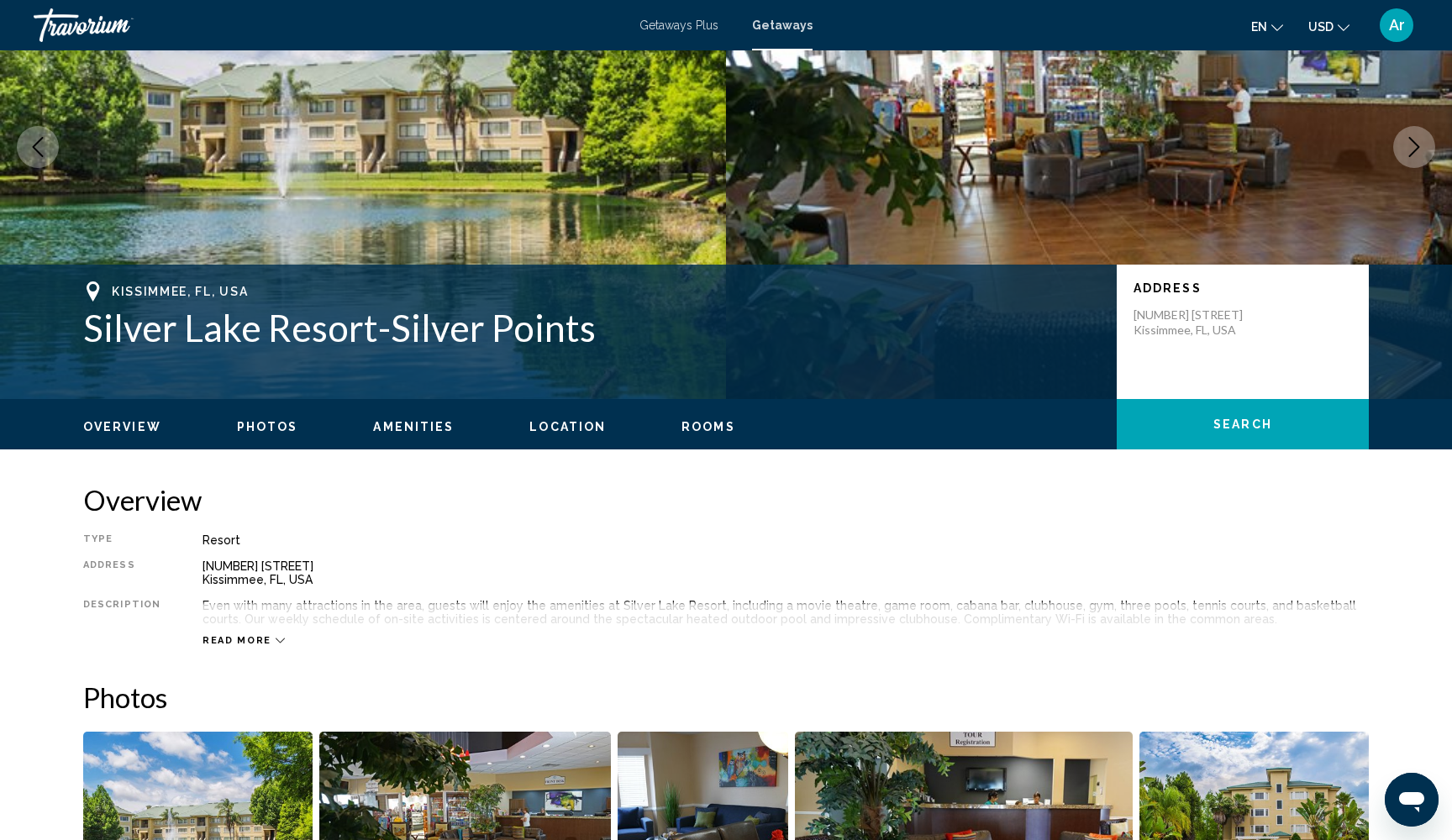 scroll, scrollTop: 176, scrollLeft: 0, axis: vertical 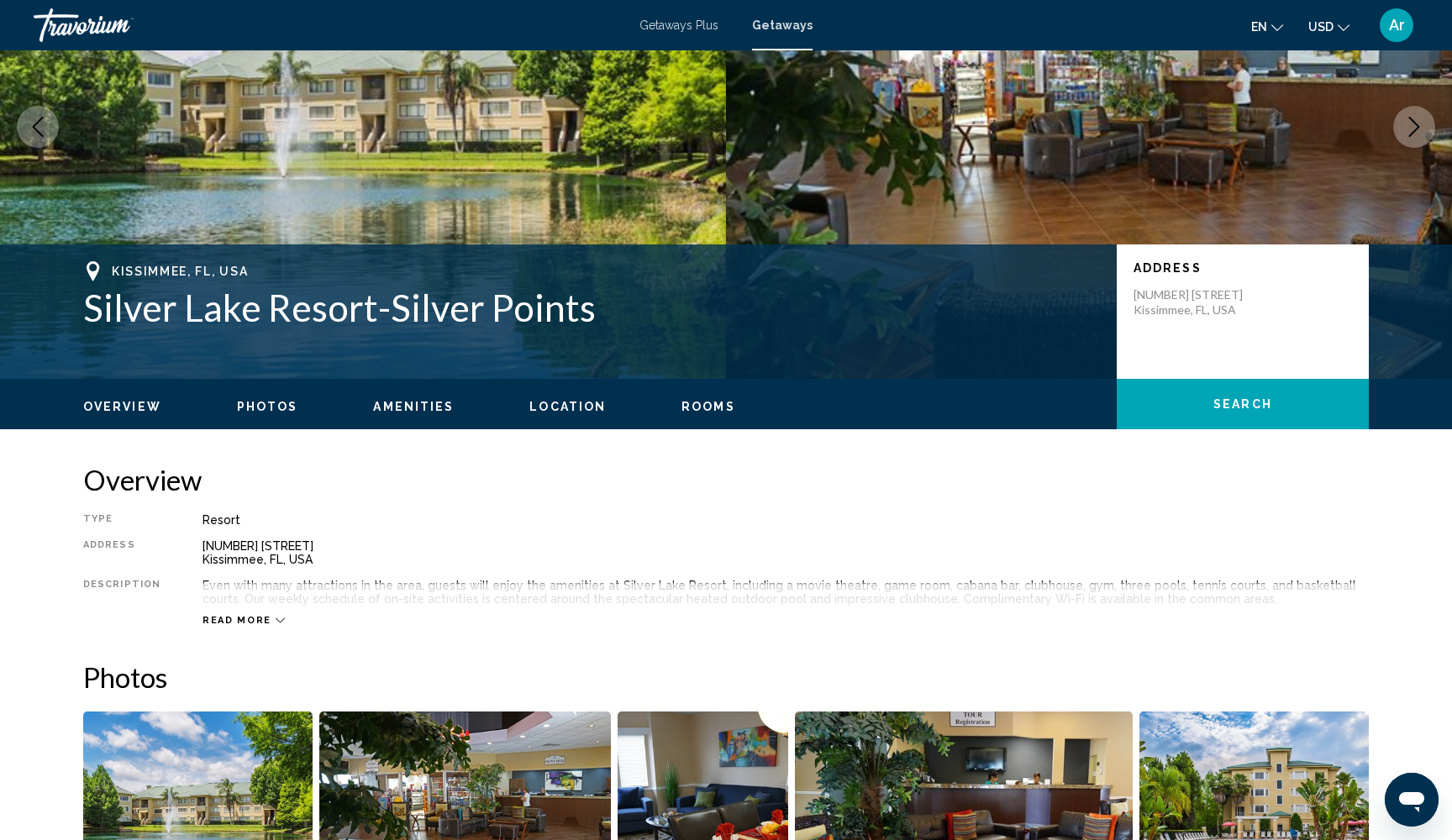 click on "Read more" at bounding box center [237, 620] 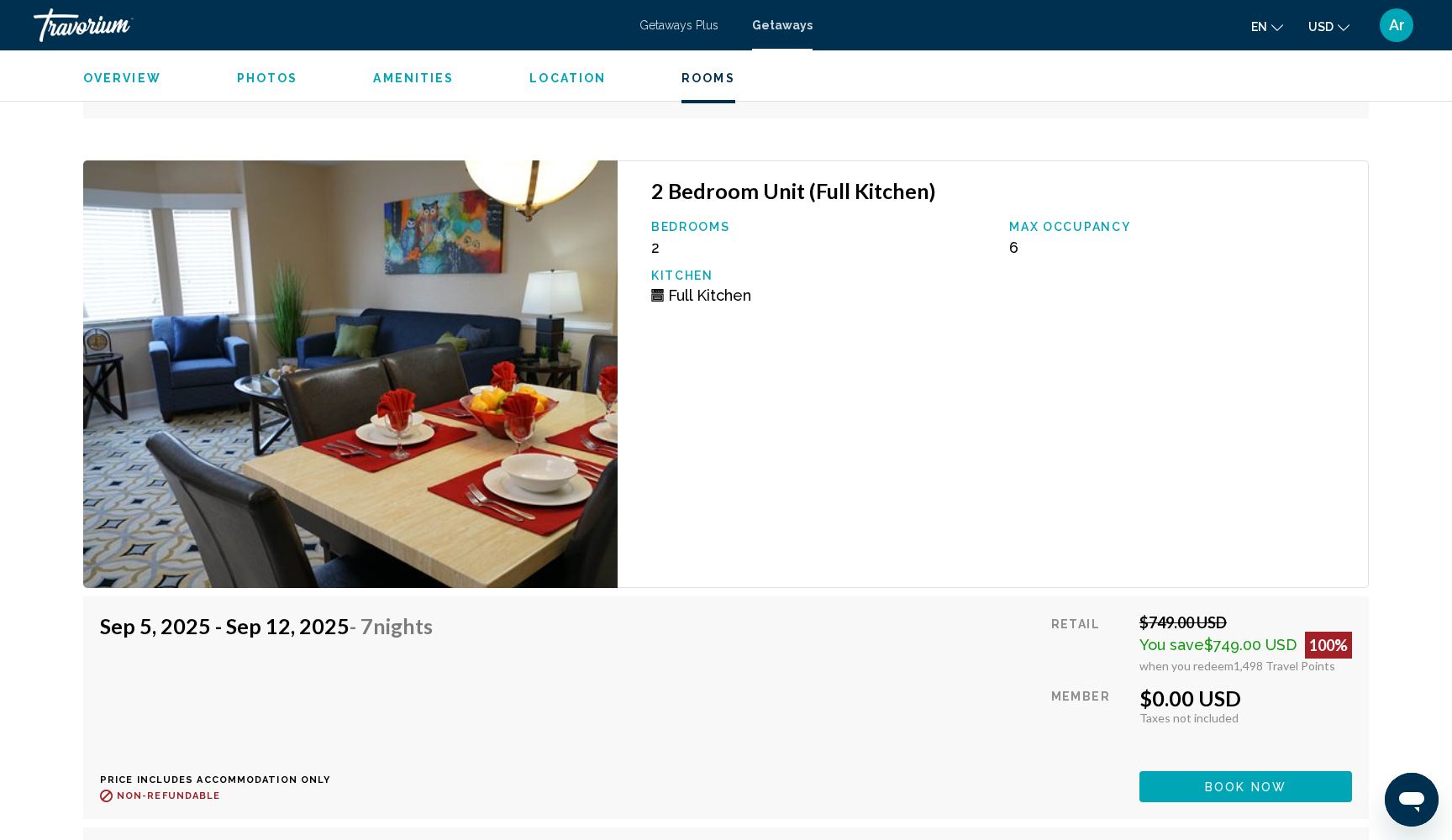 scroll, scrollTop: 4727, scrollLeft: 0, axis: vertical 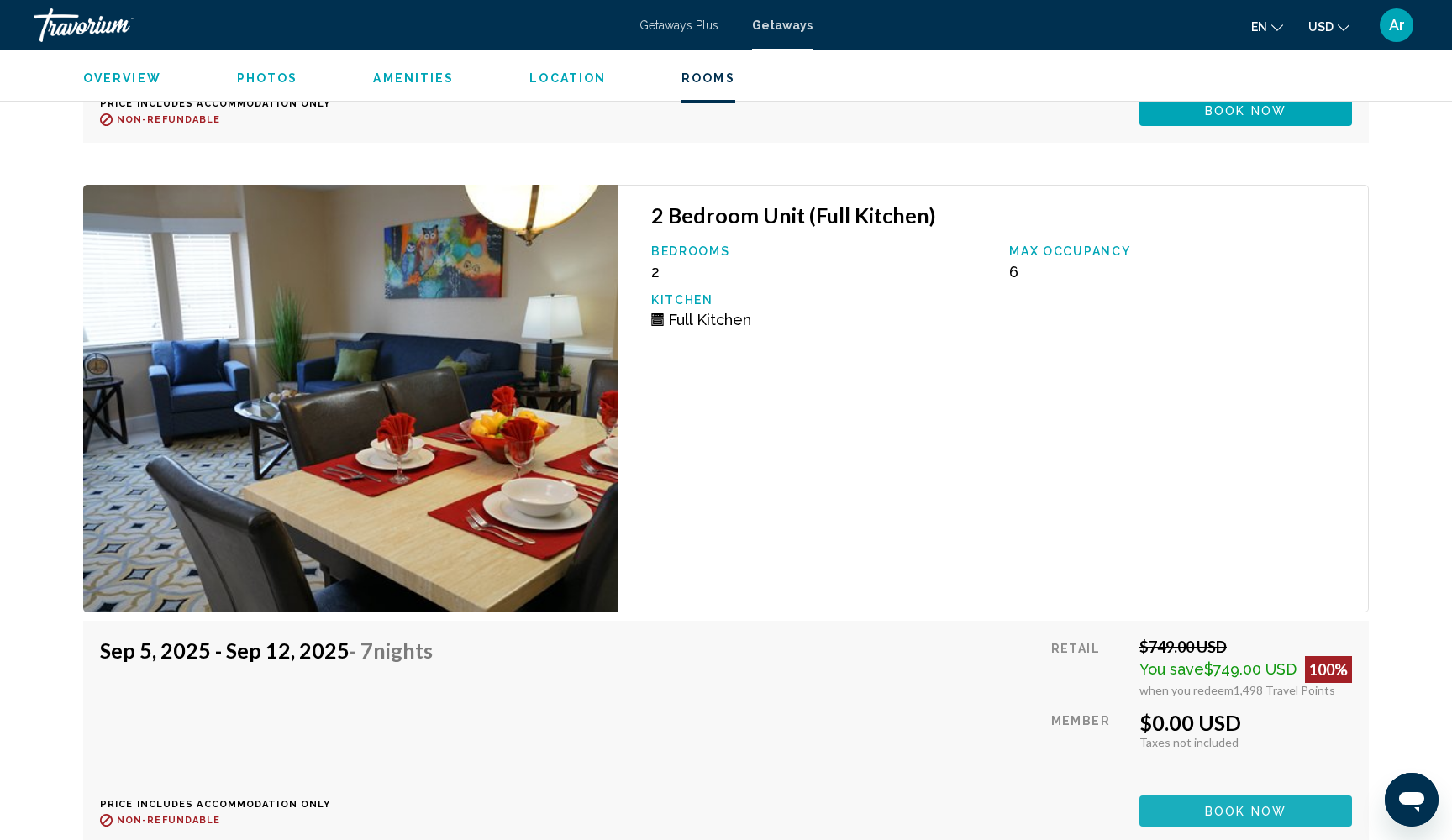 click on "Book now" at bounding box center [1245, 811] 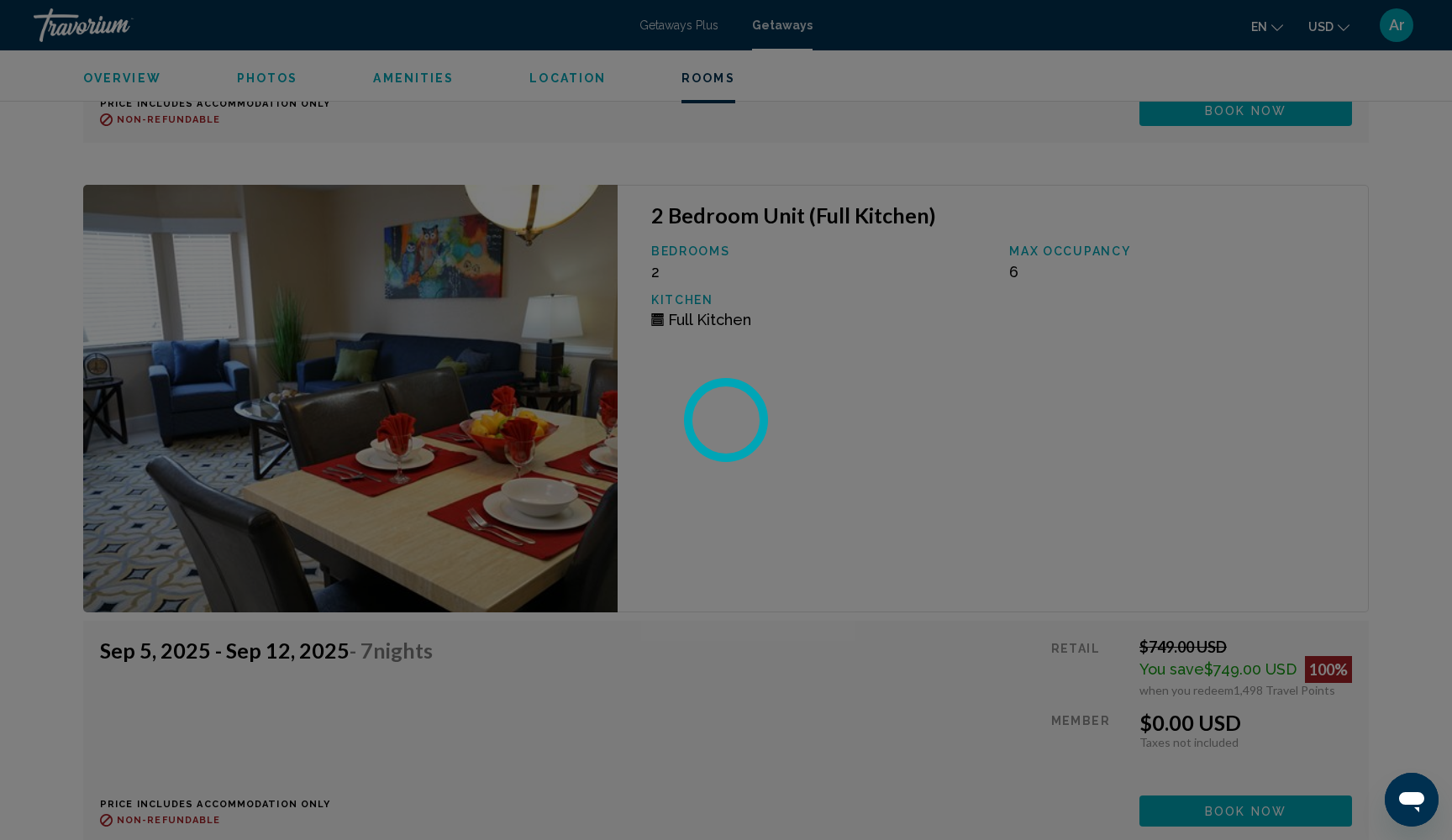 scroll, scrollTop: 0, scrollLeft: 0, axis: both 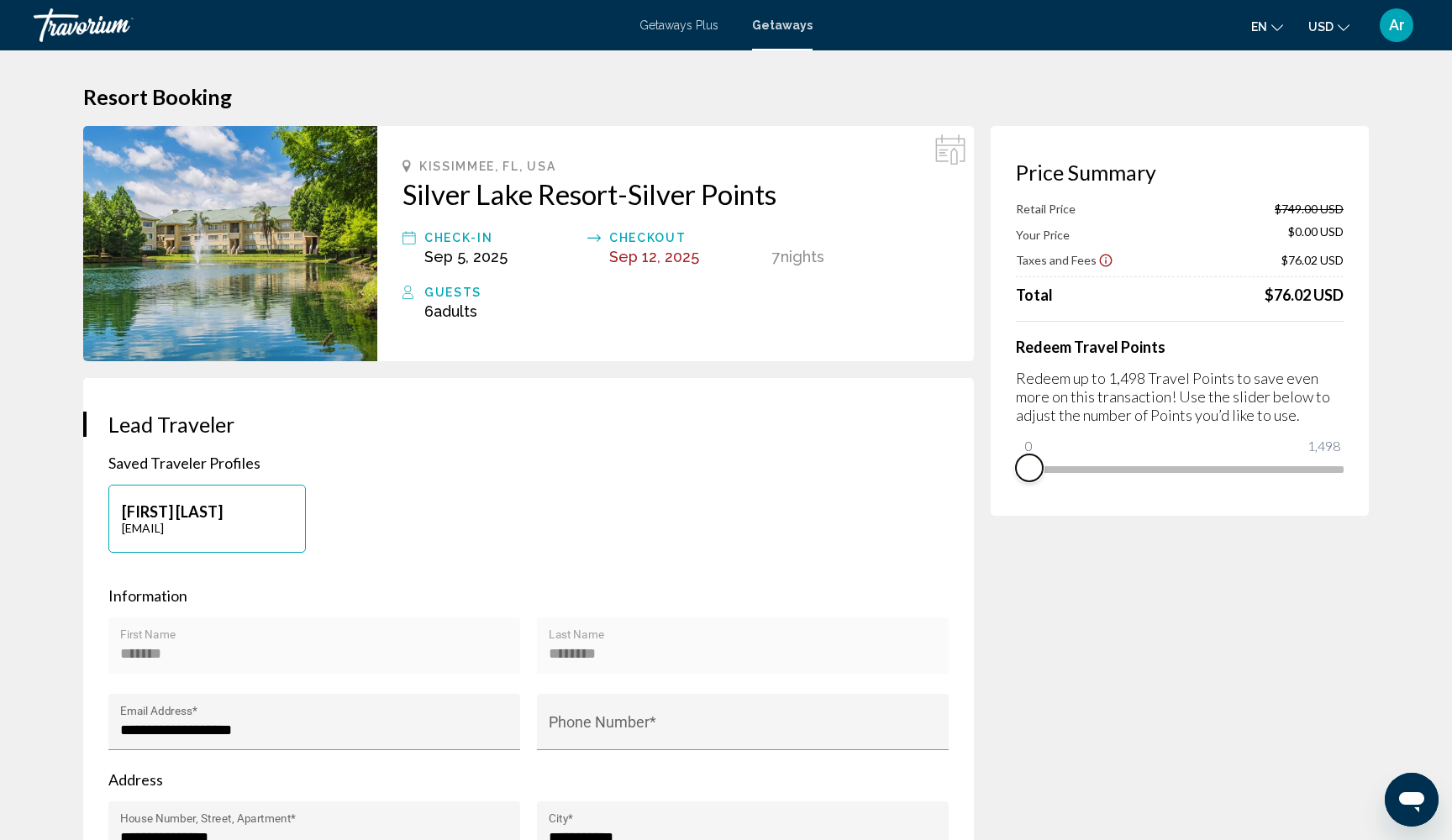 drag, startPoint x: 1332, startPoint y: 495, endPoint x: 952, endPoint y: 491, distance: 380.0211 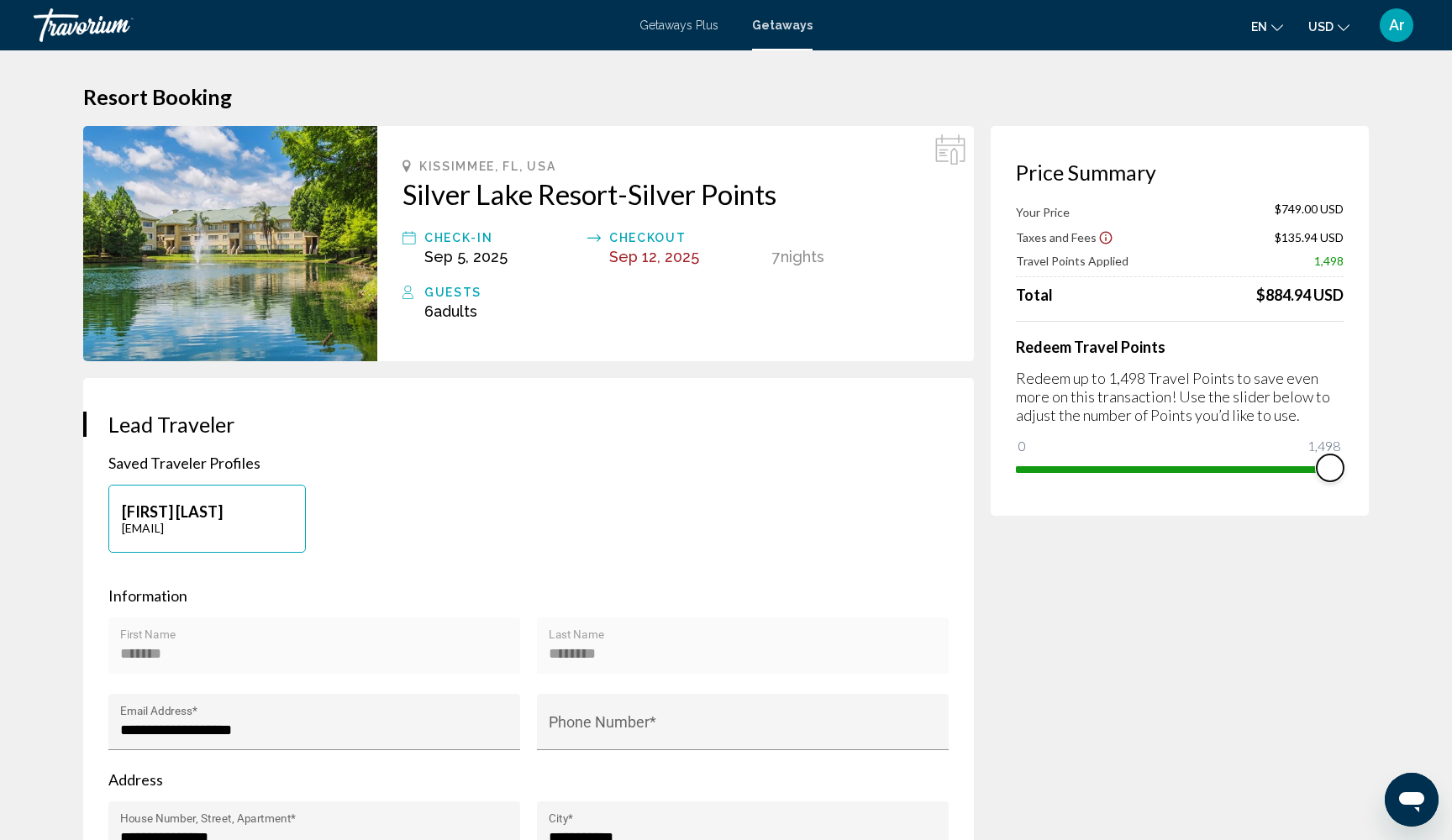 drag, startPoint x: 1023, startPoint y: 447, endPoint x: 1386, endPoint y: 492, distance: 365.77862 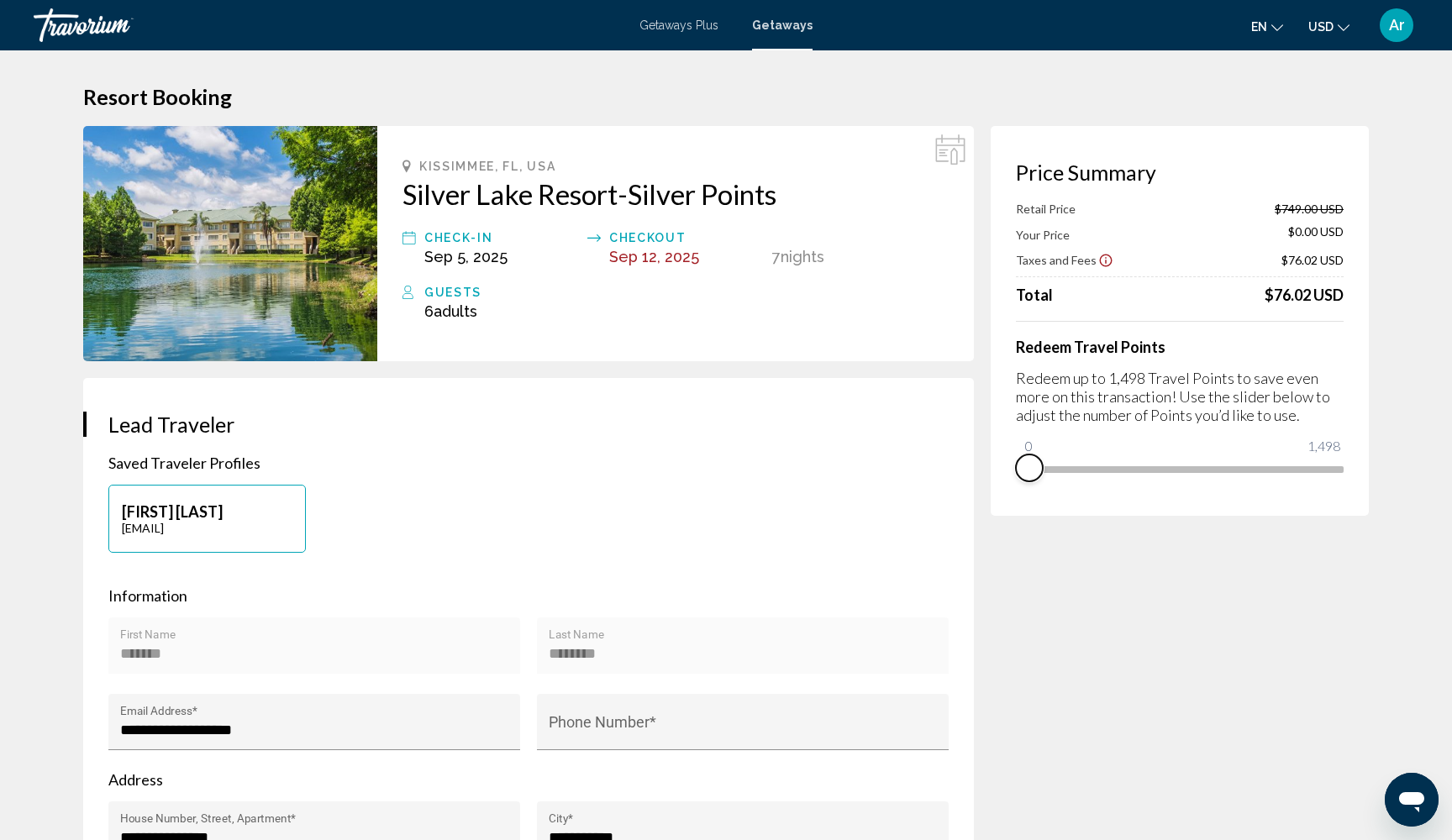 drag, startPoint x: 1335, startPoint y: 496, endPoint x: 963, endPoint y: 494, distance: 372.00538 